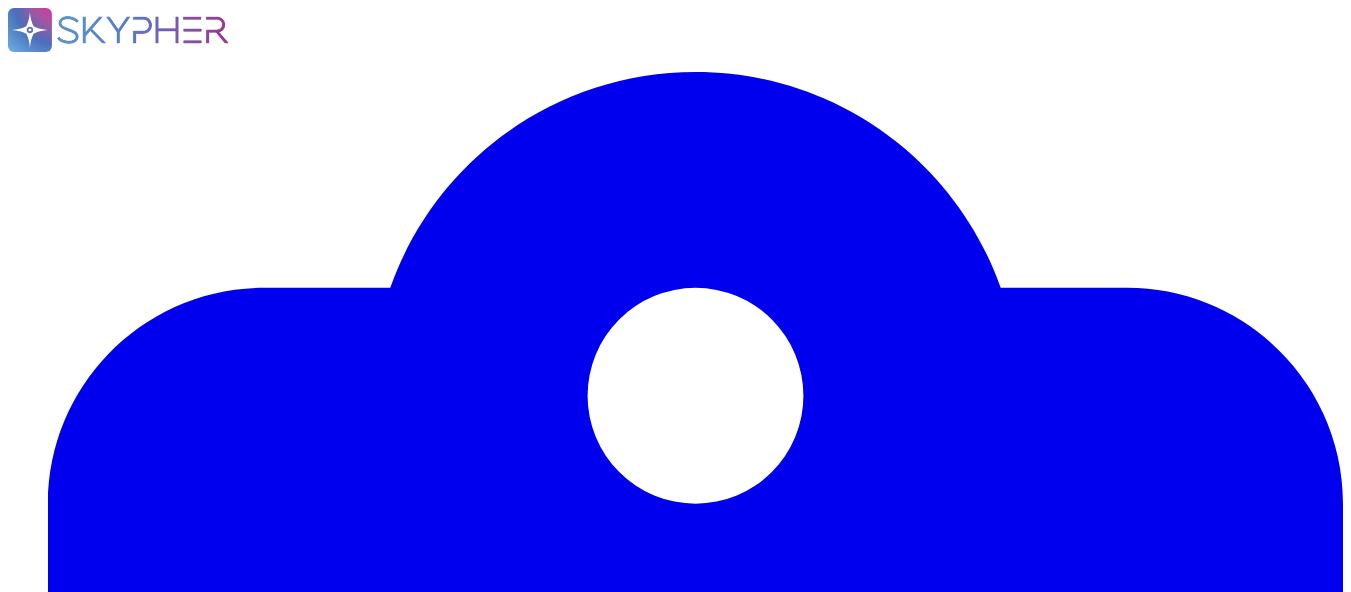scroll, scrollTop: 81, scrollLeft: 0, axis: vertical 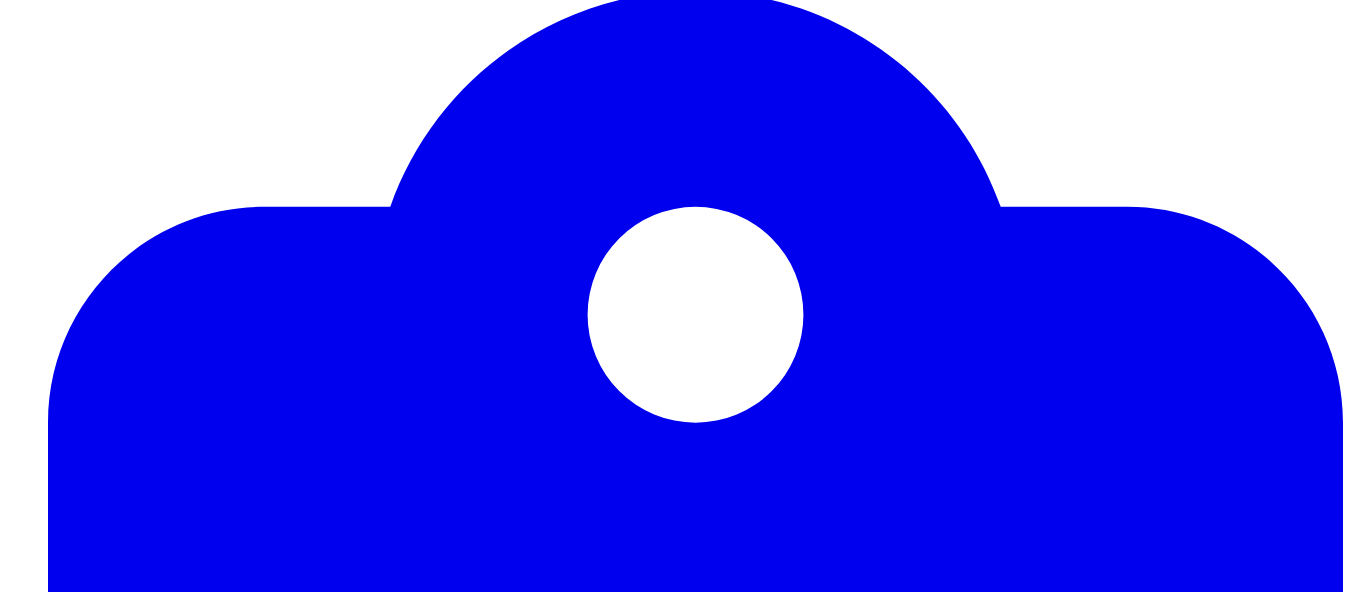 type on "#000000" 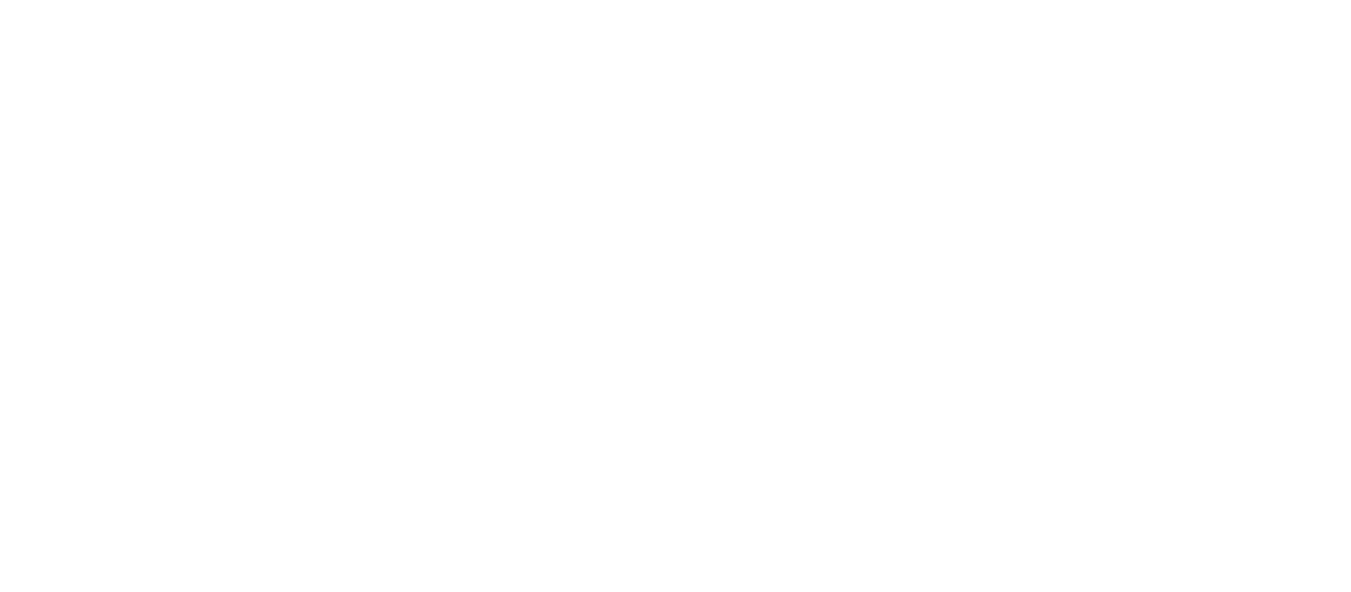 scroll, scrollTop: 0, scrollLeft: 0, axis: both 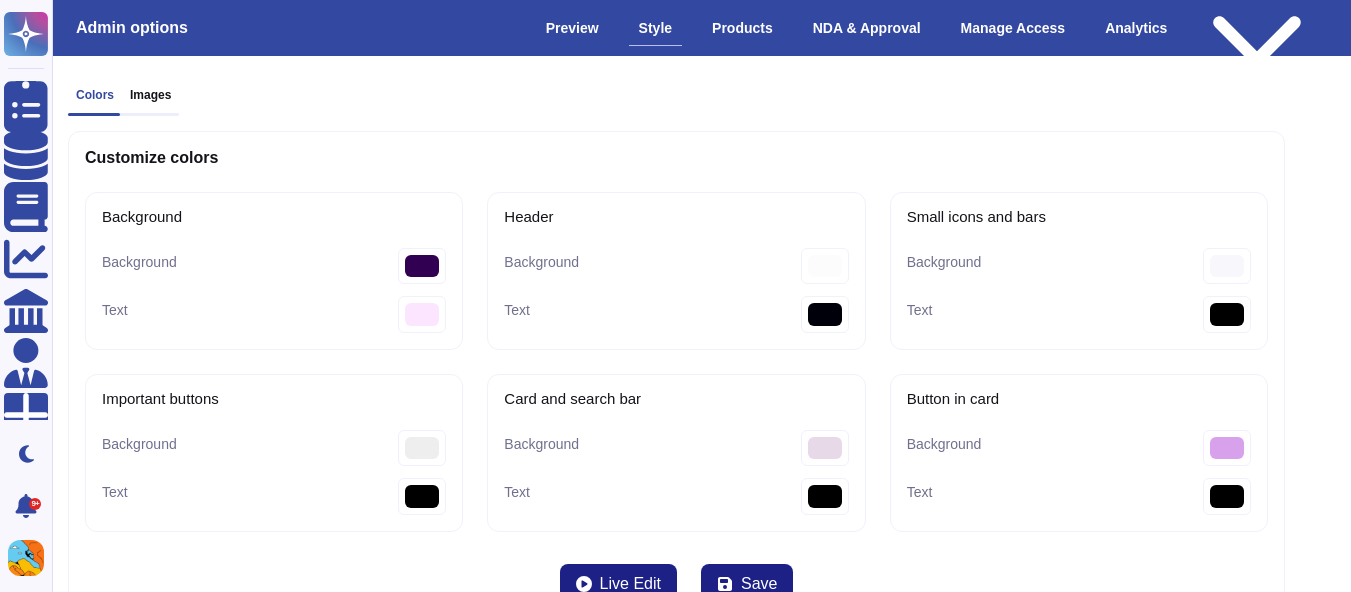type on "#000000" 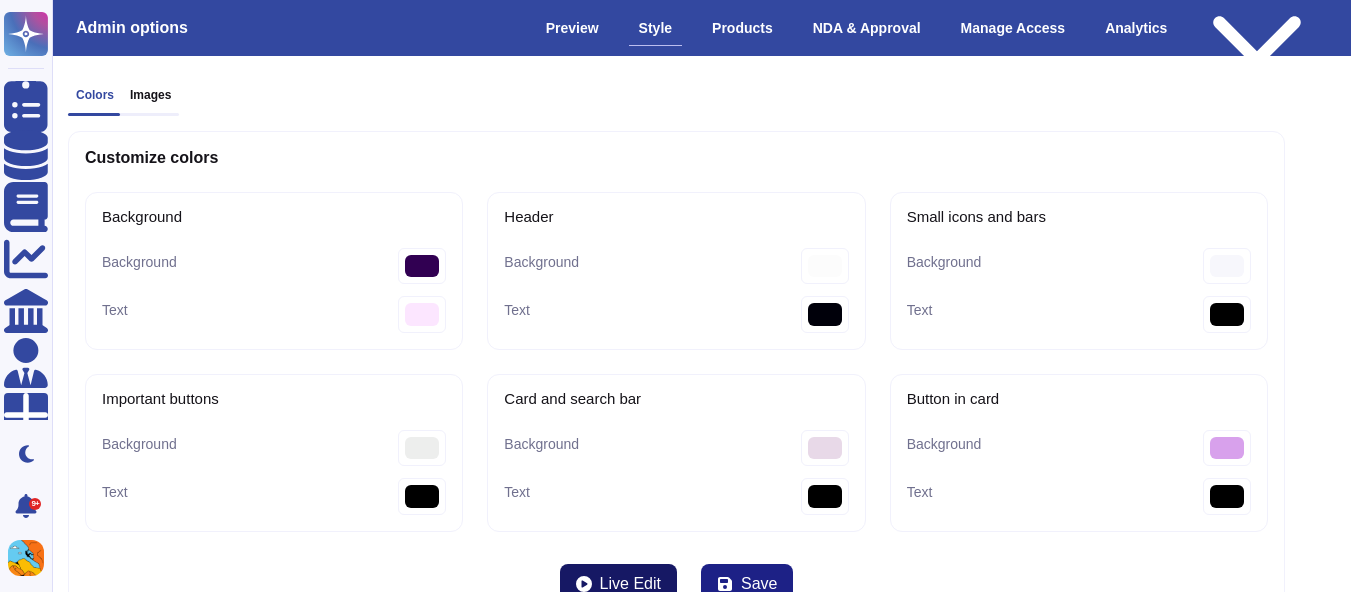 click on "Live Edit" at bounding box center (618, 584) 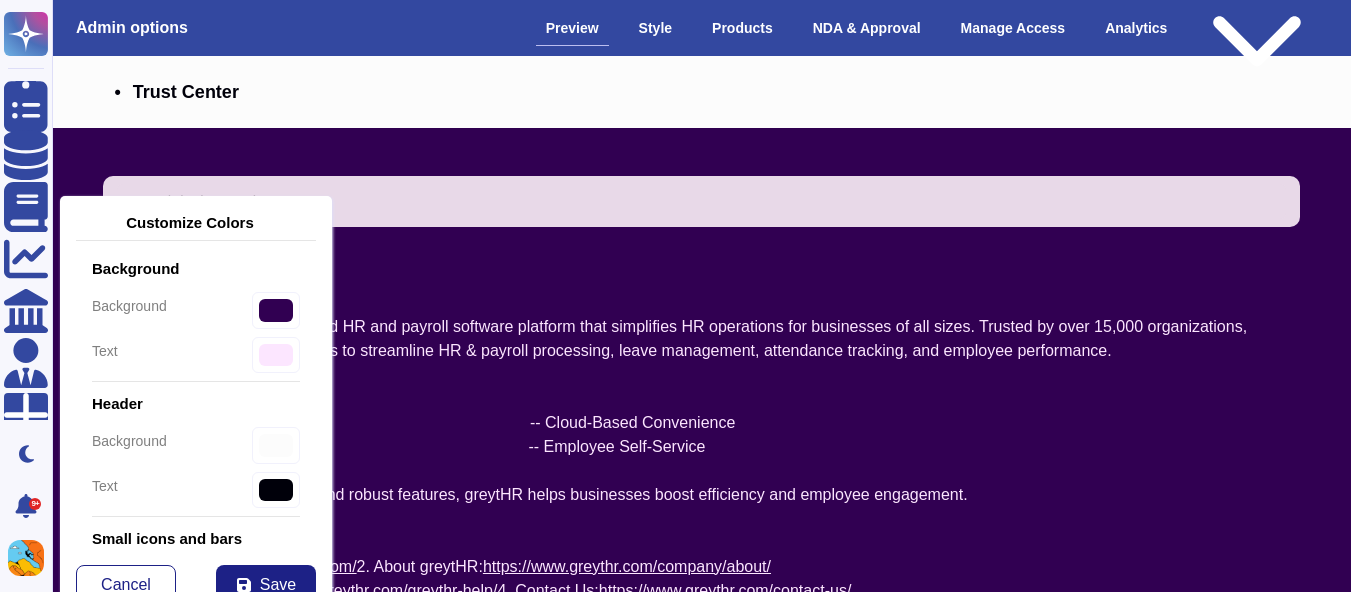 type on "#000000" 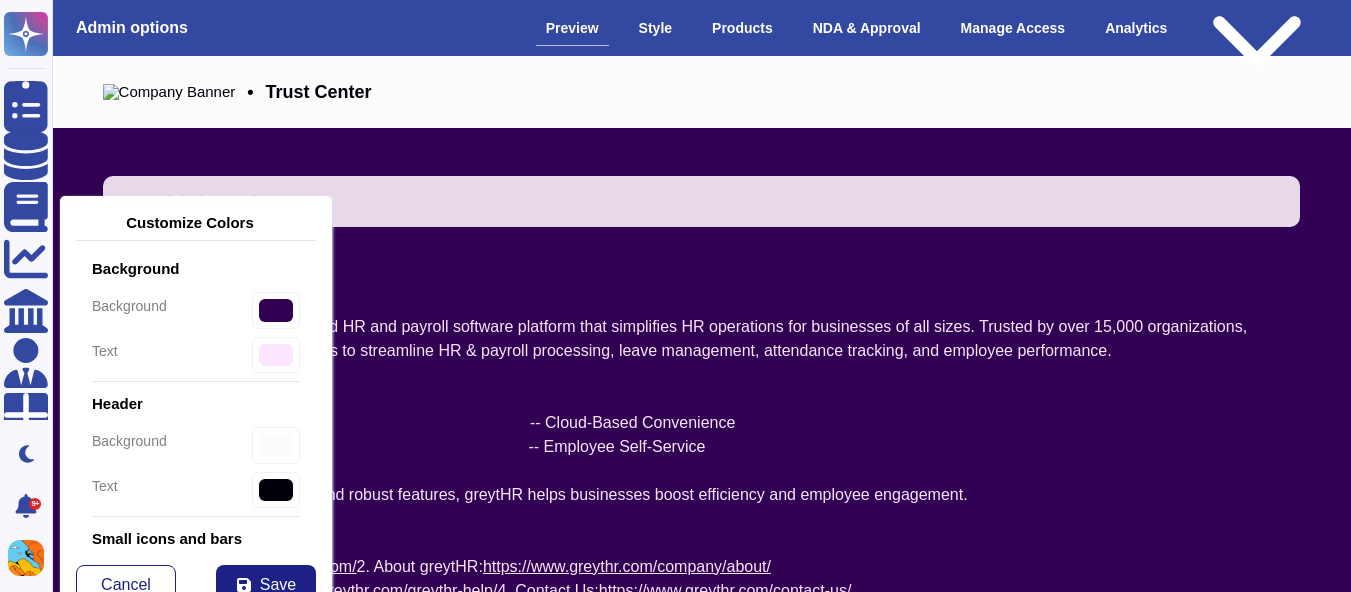 type on "#000000" 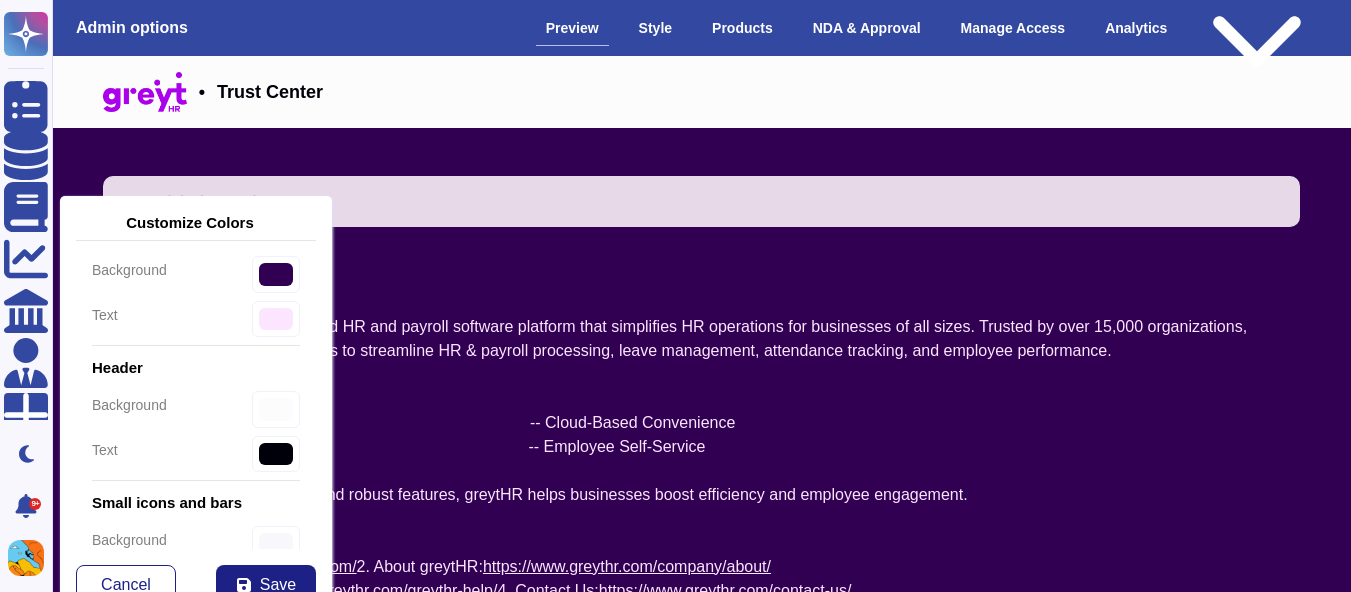 scroll, scrollTop: 41, scrollLeft: 0, axis: vertical 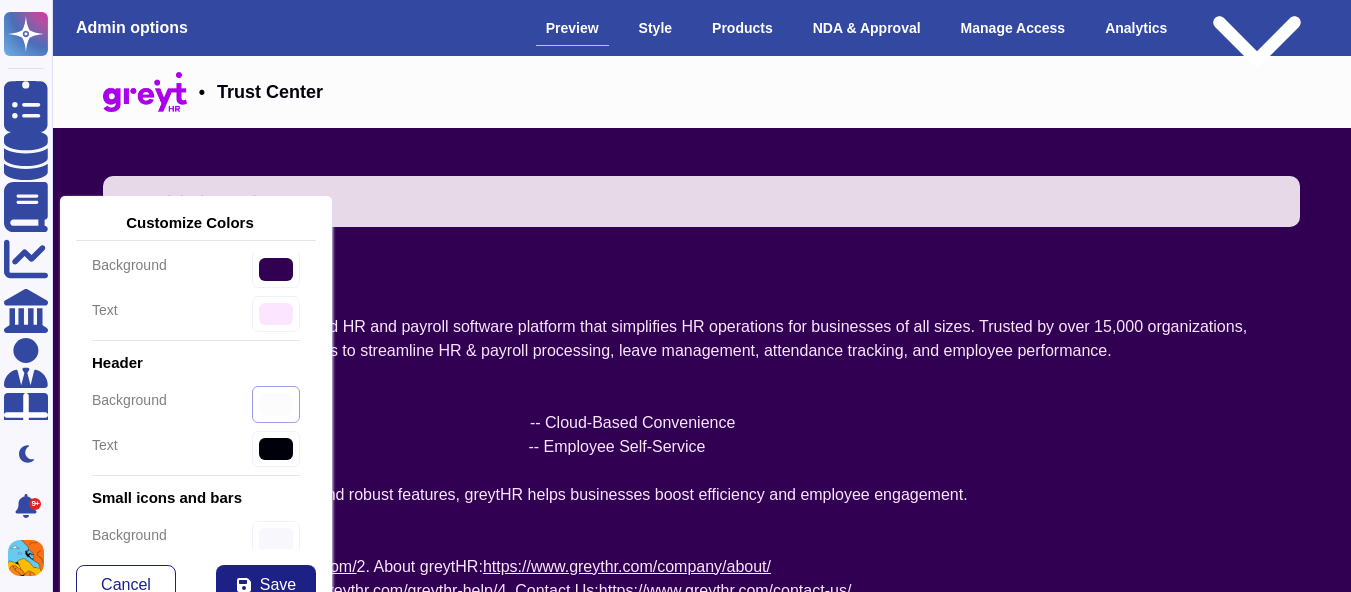 click on "#fcfcfc" at bounding box center (276, 404) 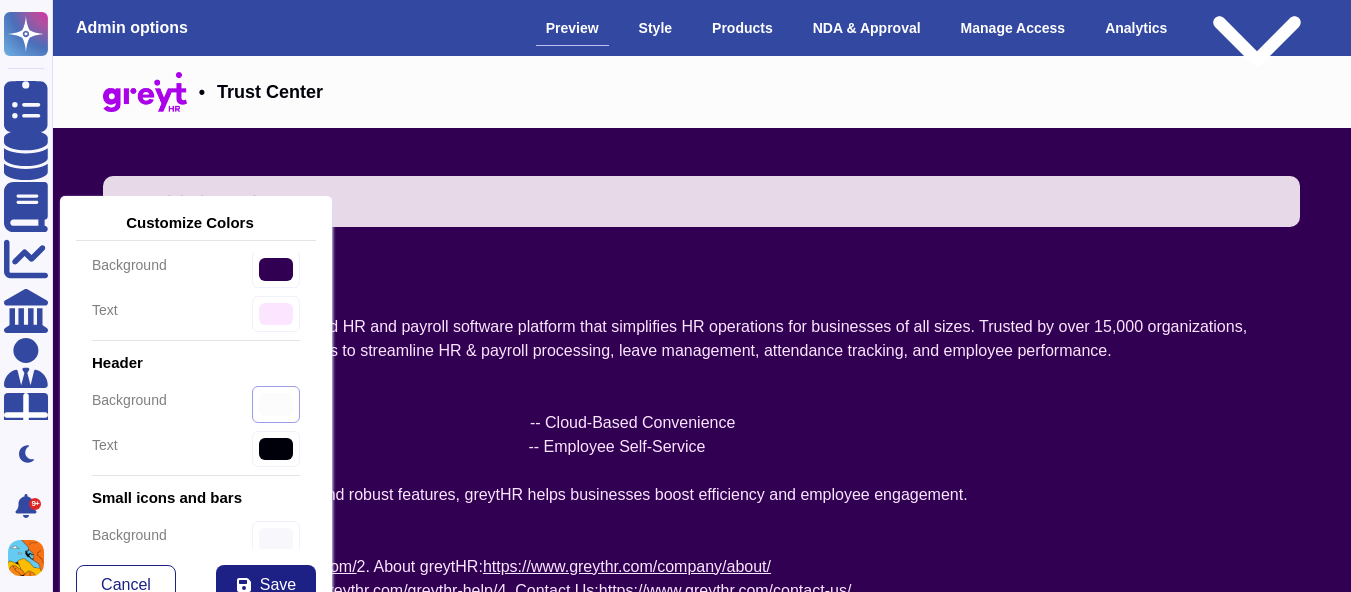 type on "#000000" 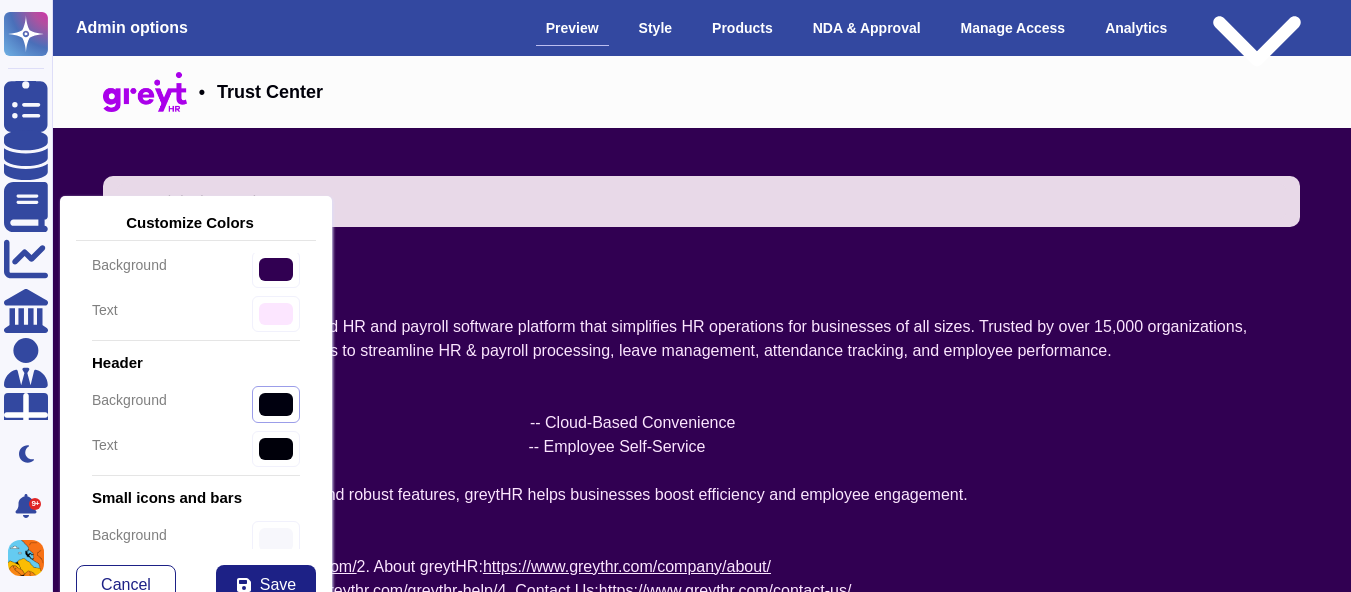 type on "#000000" 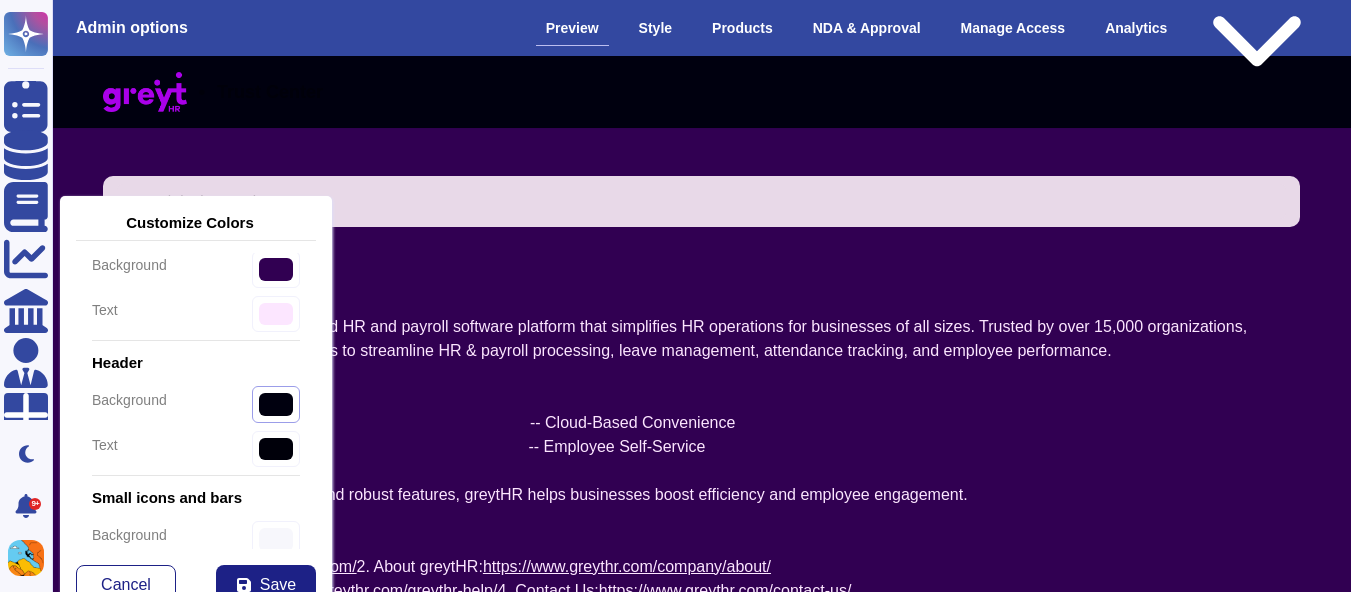 type on "#0000f3" 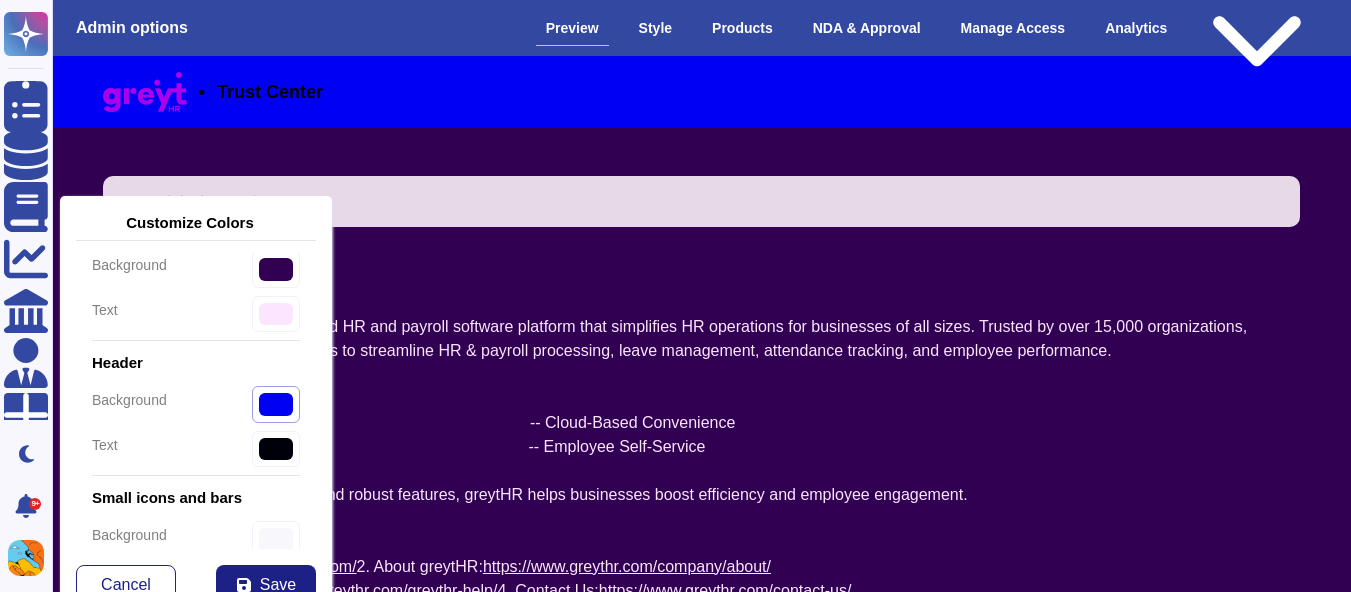 type on "#000000" 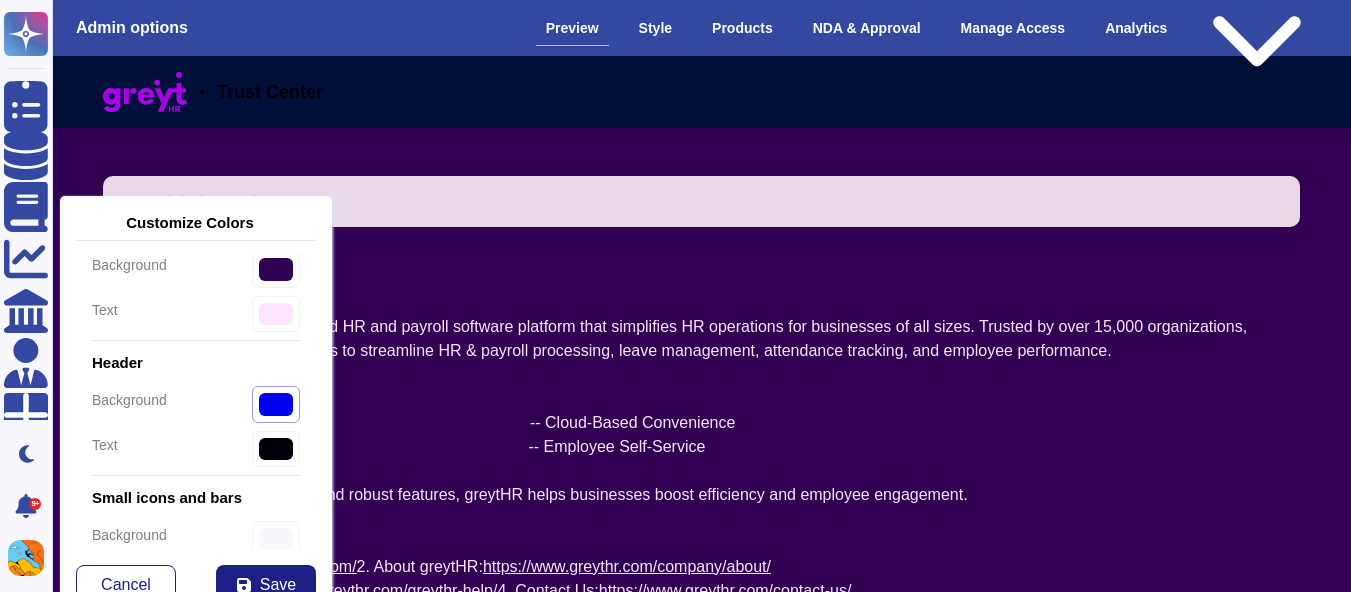 type on "#000f3a" 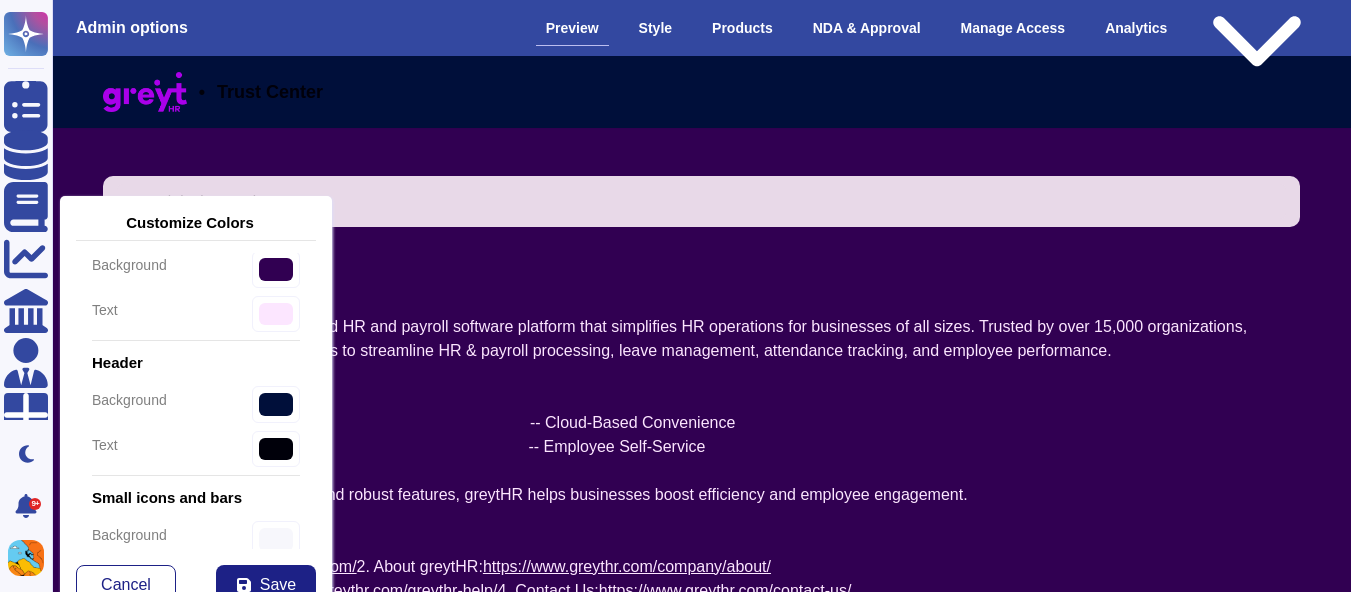 type on "#000f3a" 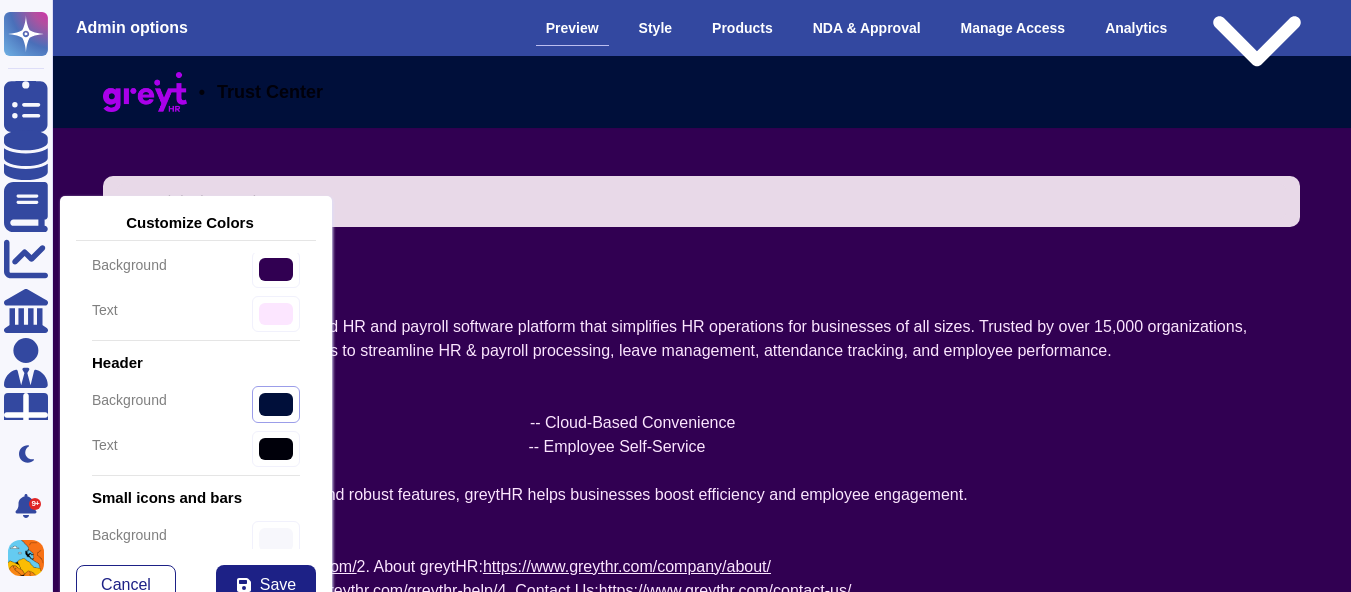 click on "#000f3a" at bounding box center (276, 404) 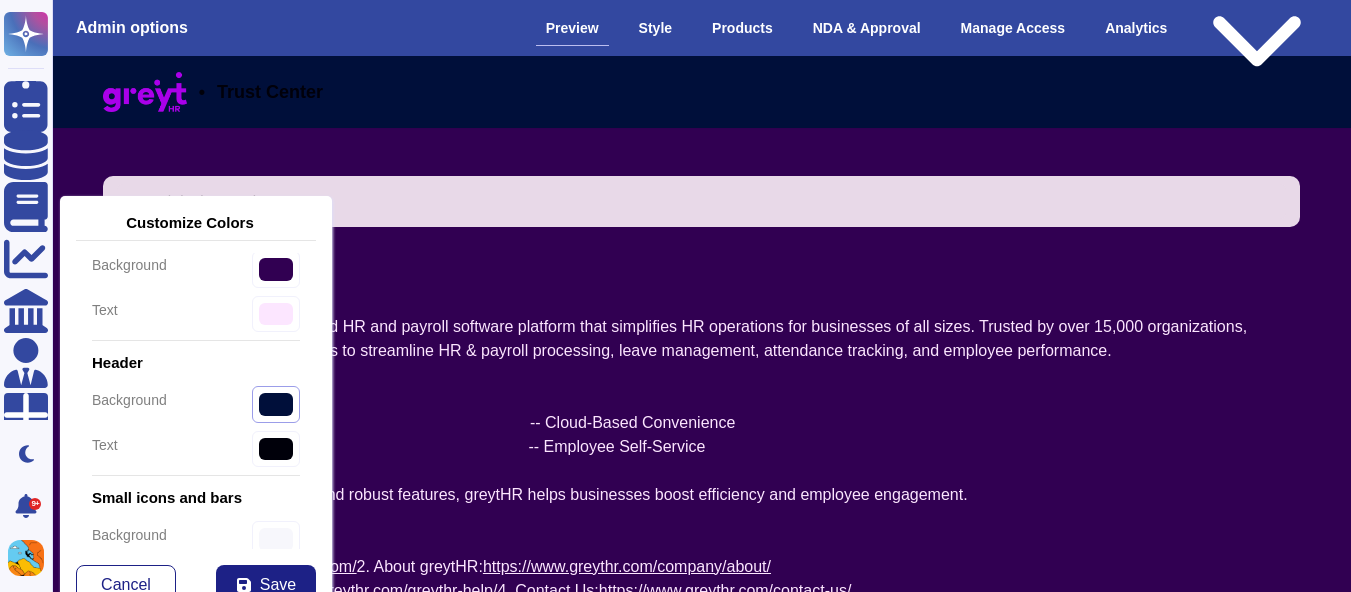 type on "#000000" 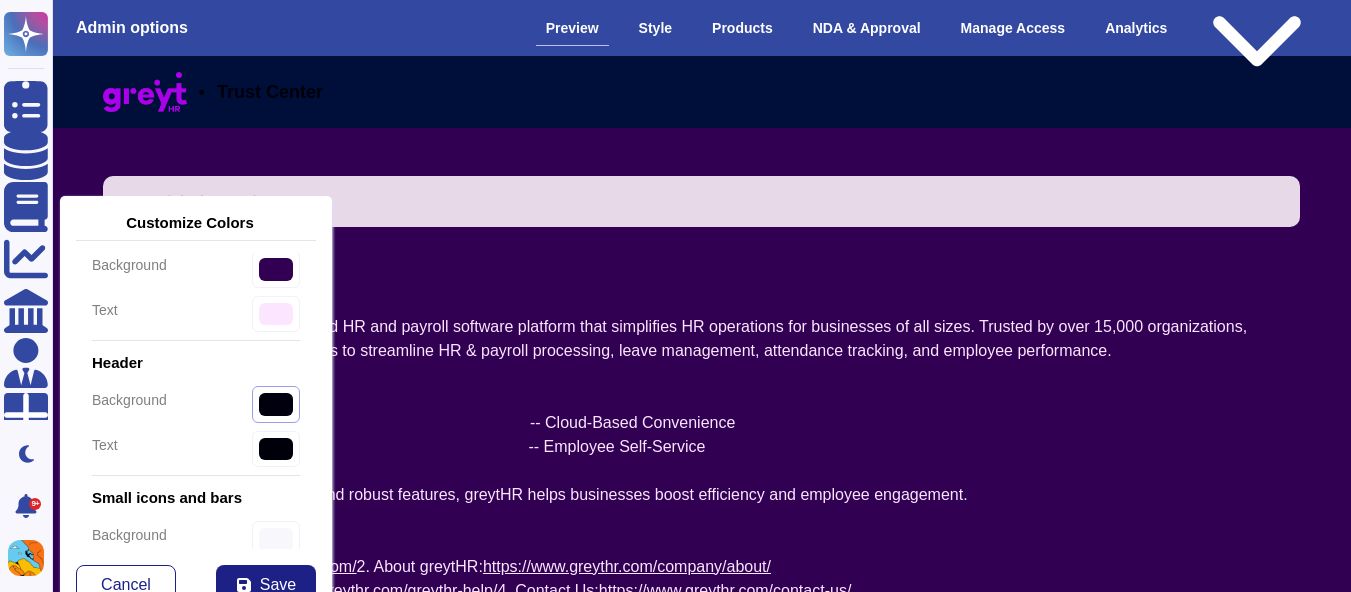 type on "#0000f3" 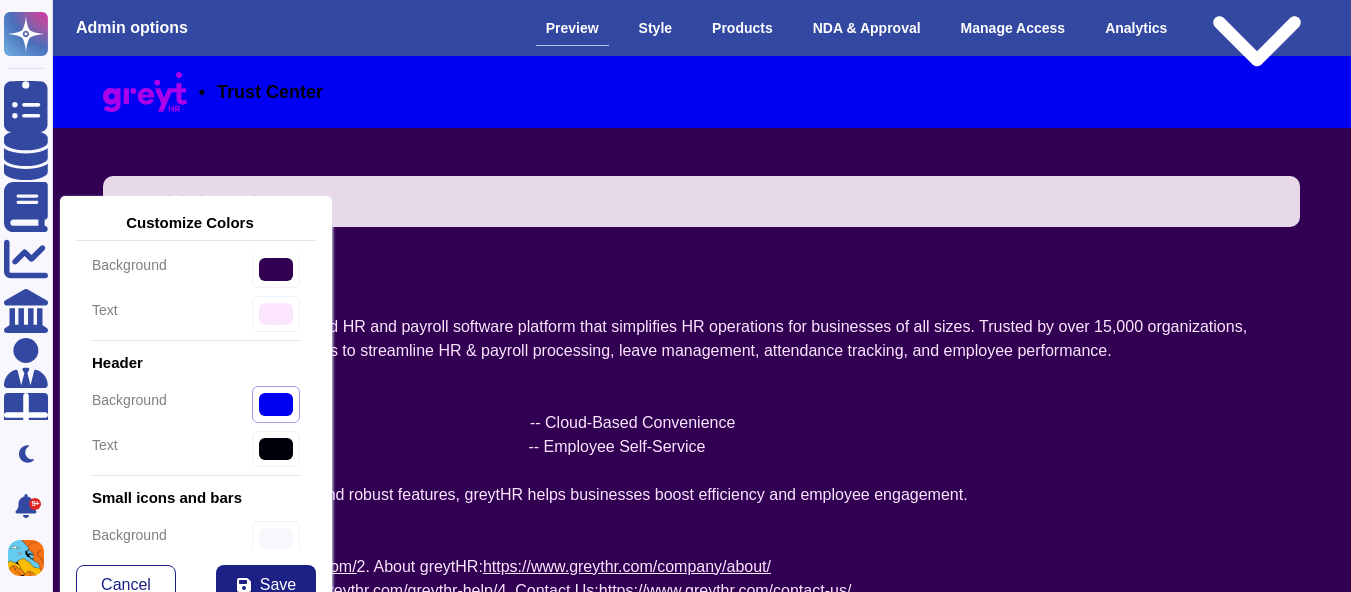 type on "#000000" 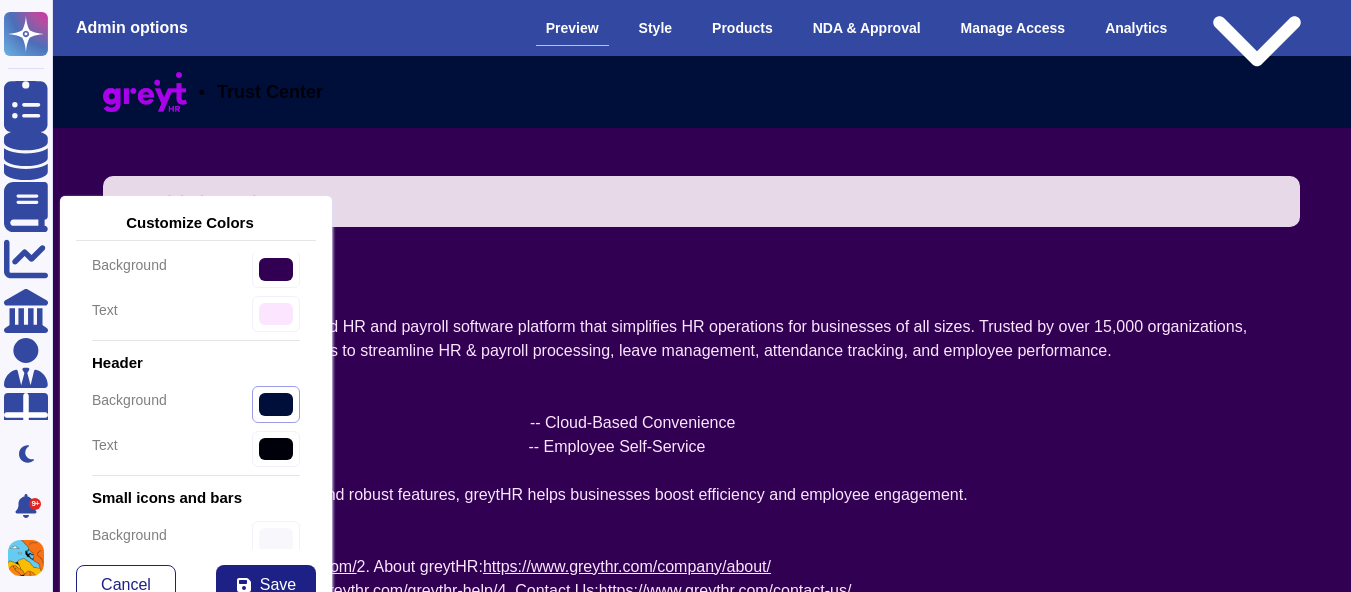 type on "#000000" 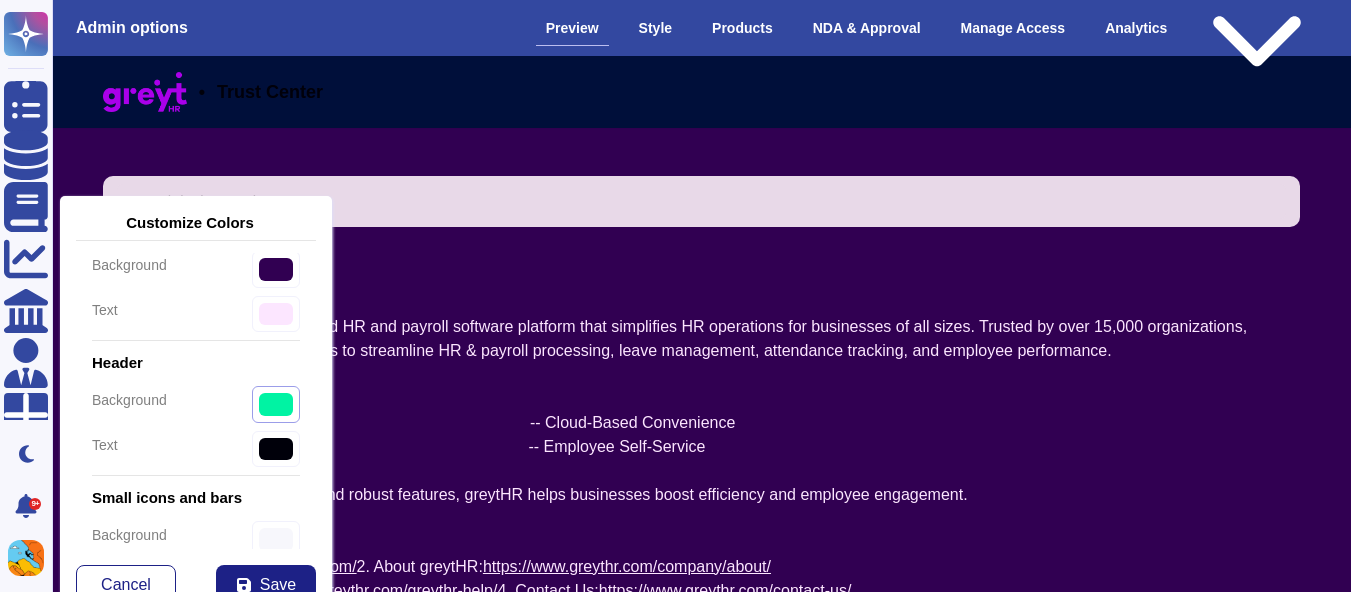 type on "#000000" 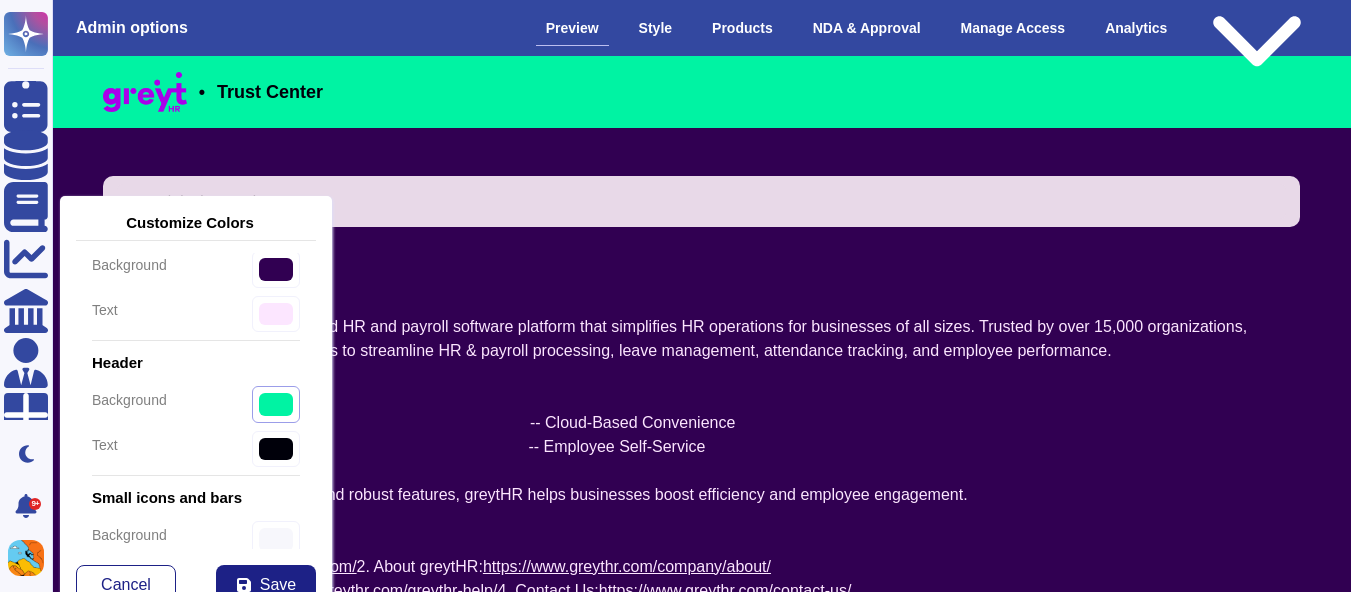 type on "#000000" 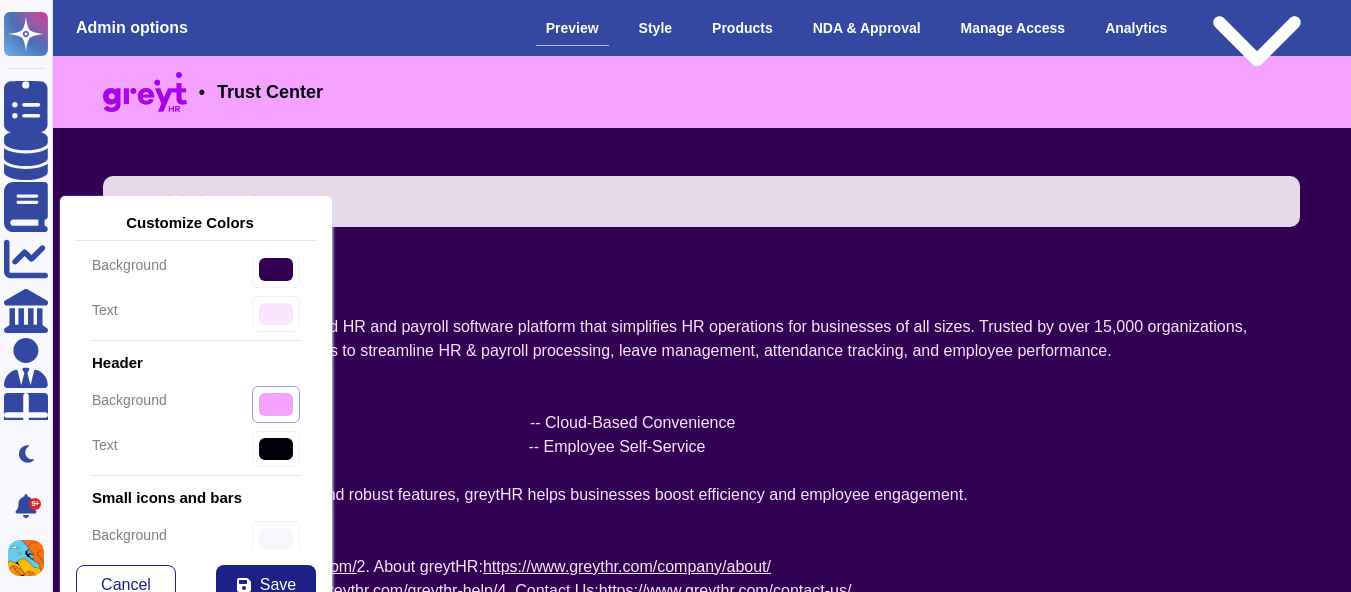type on "#f3a3ff" 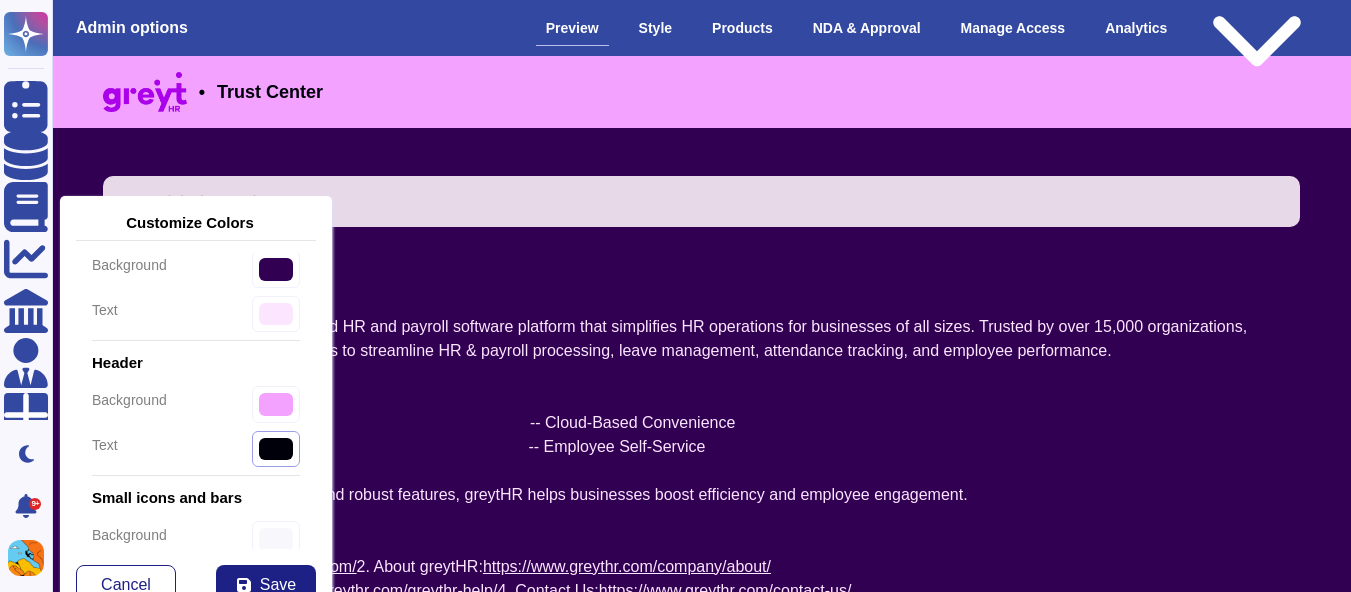 click on "#00000a" at bounding box center [276, 449] 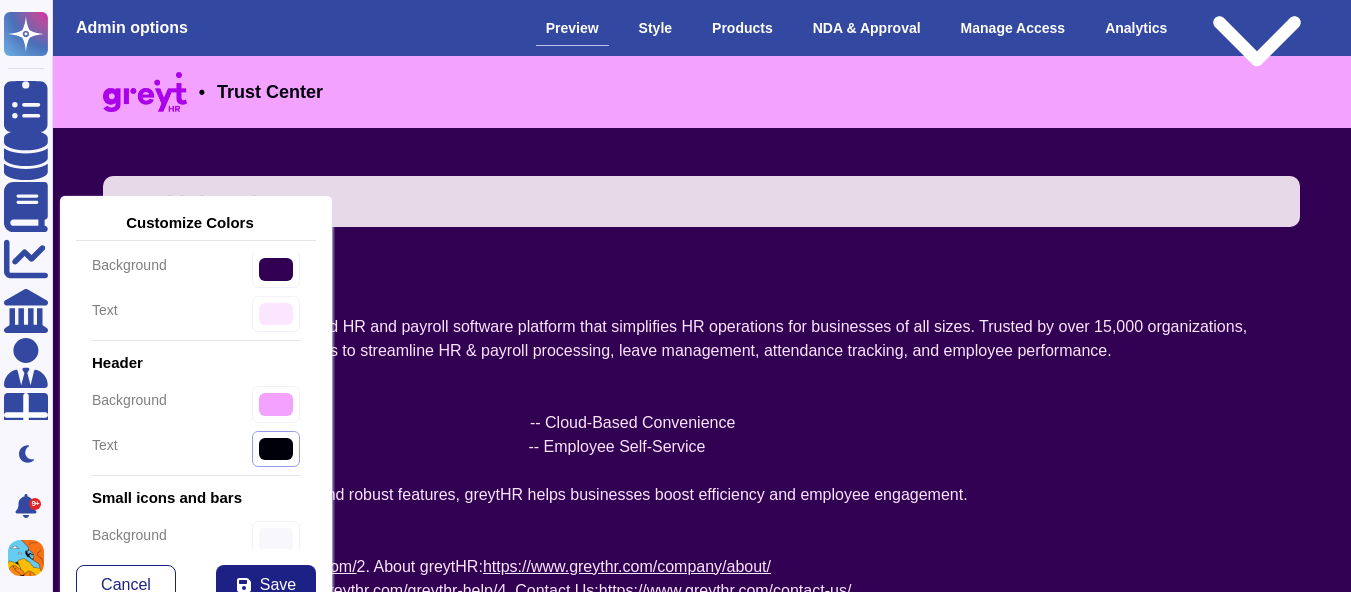type on "#000000" 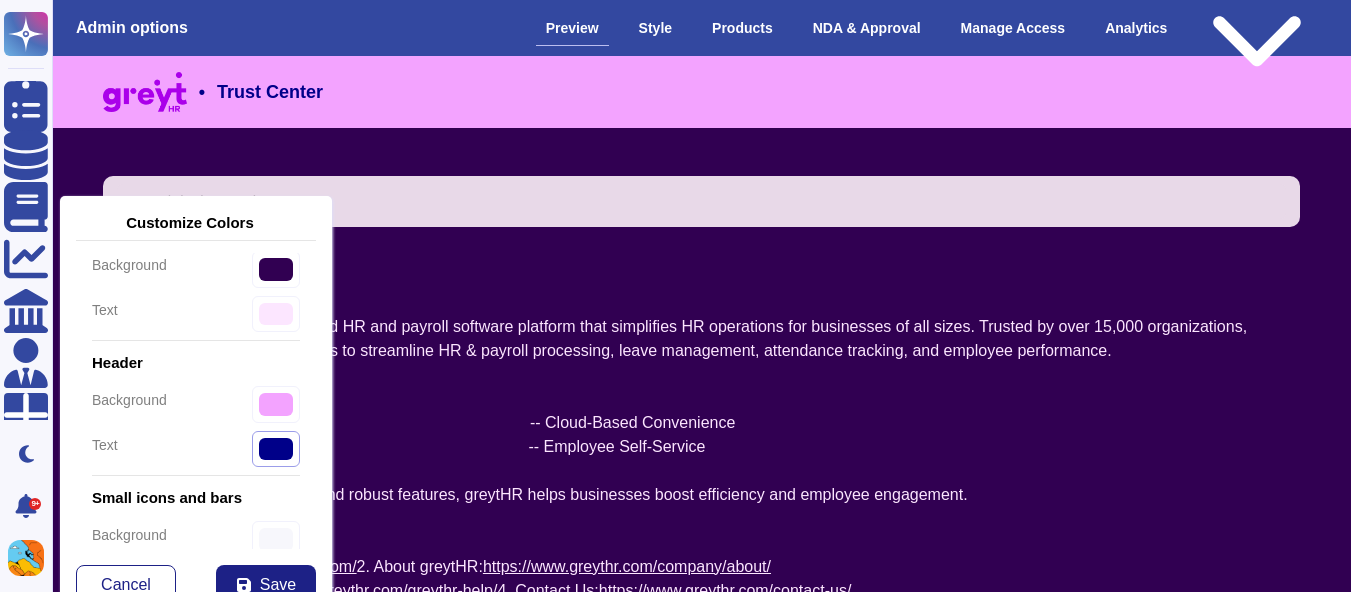 type on "#008900" 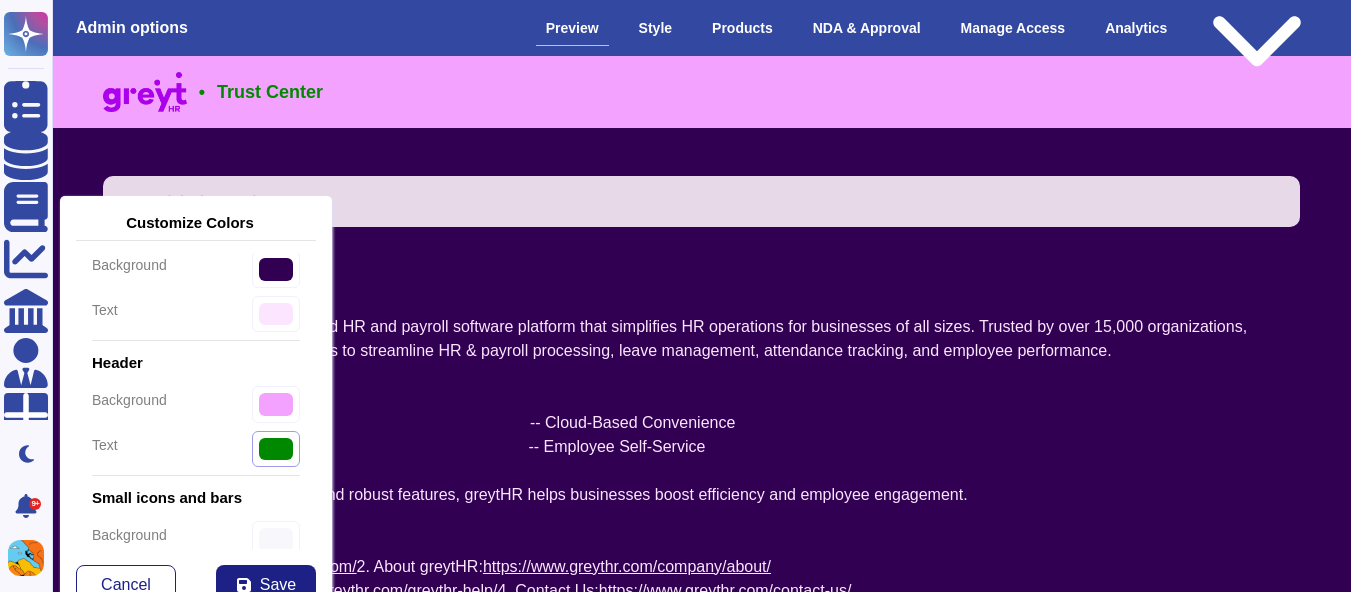 type on "#000000" 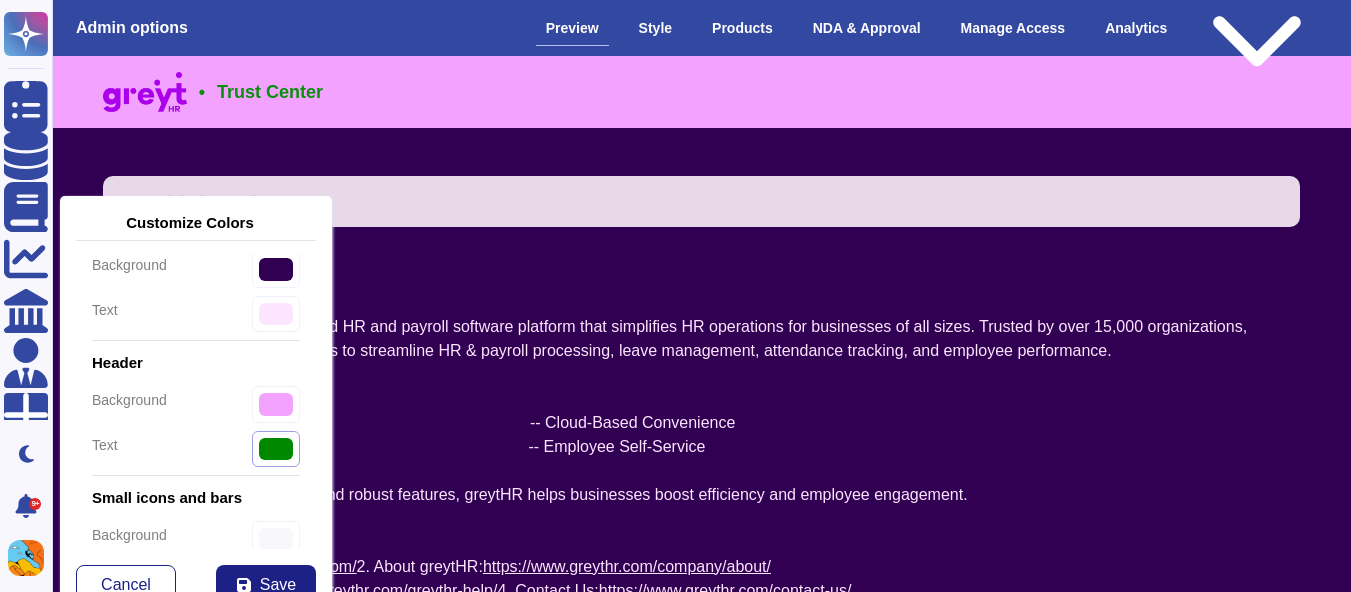 type on "#08900c" 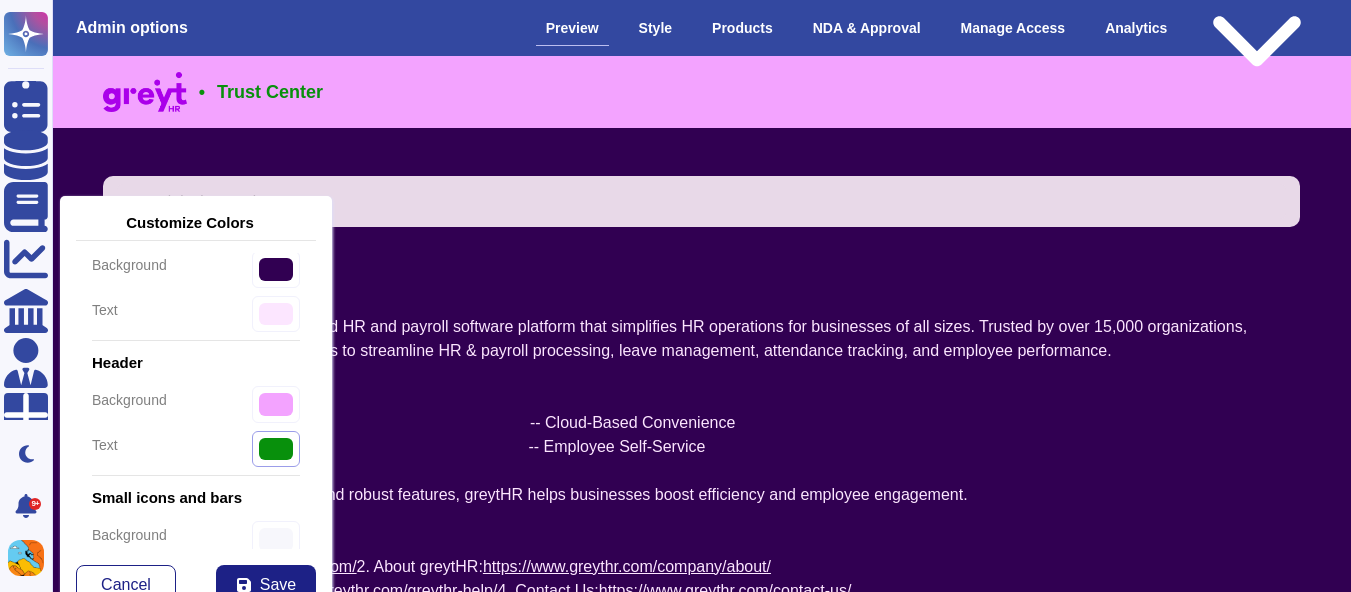 type on "#8900c4" 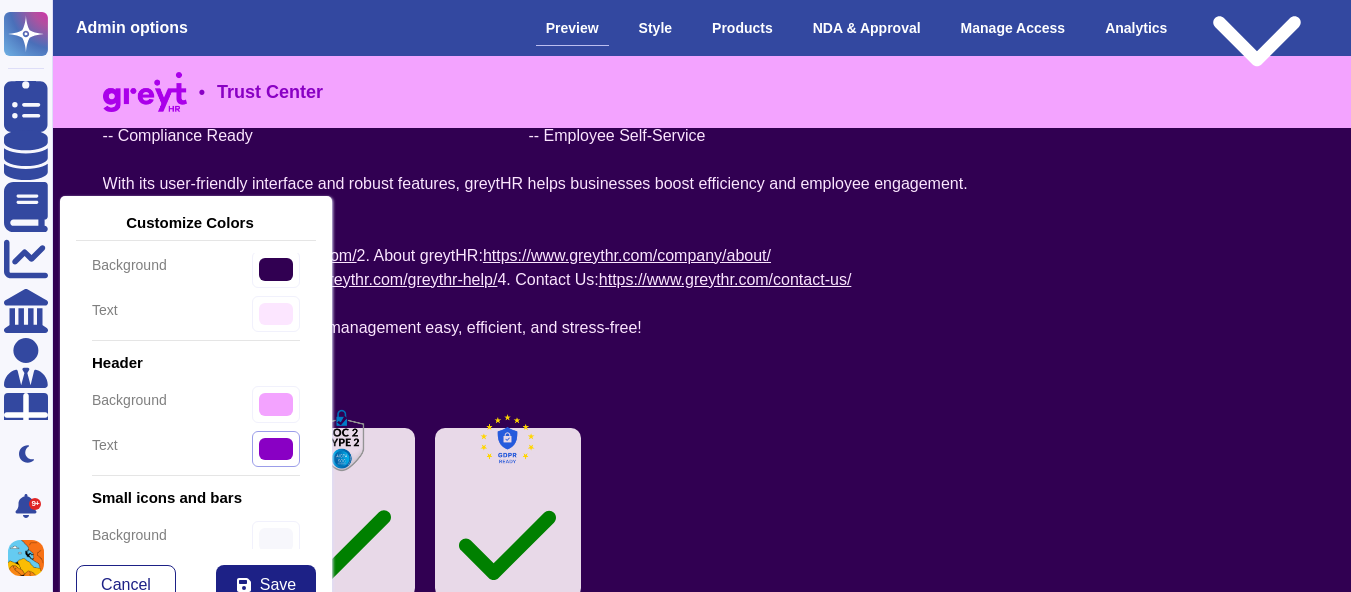 scroll, scrollTop: 0, scrollLeft: 0, axis: both 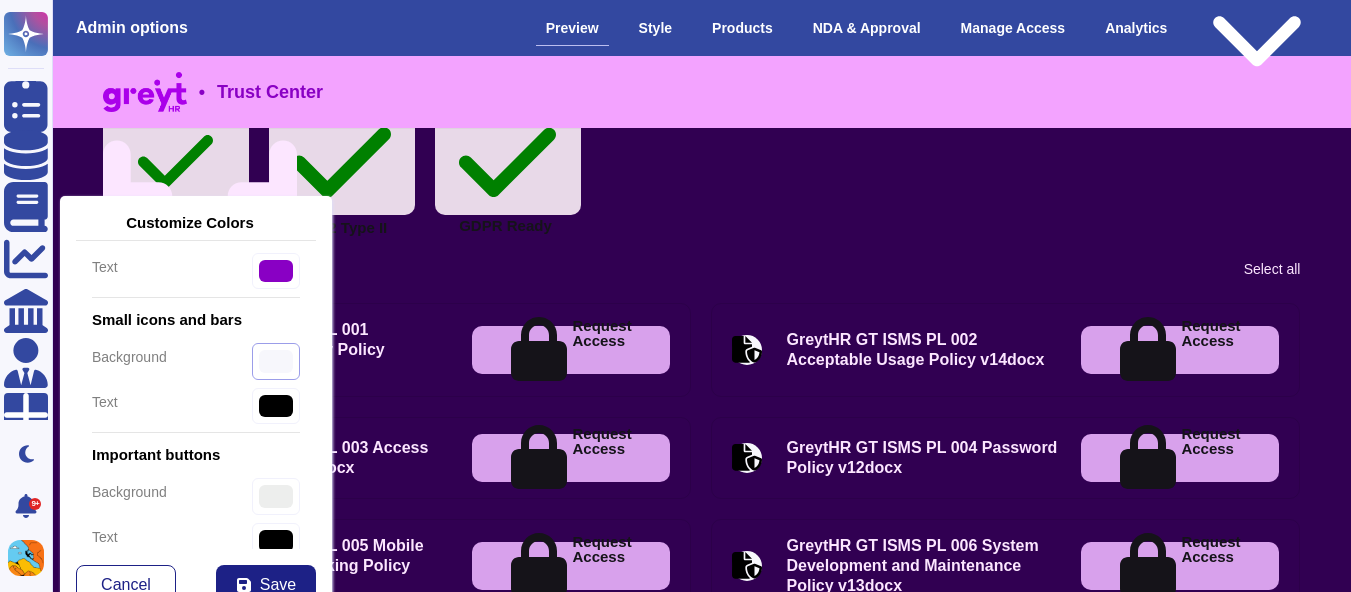 click on "#f7f7fc" at bounding box center (276, 361) 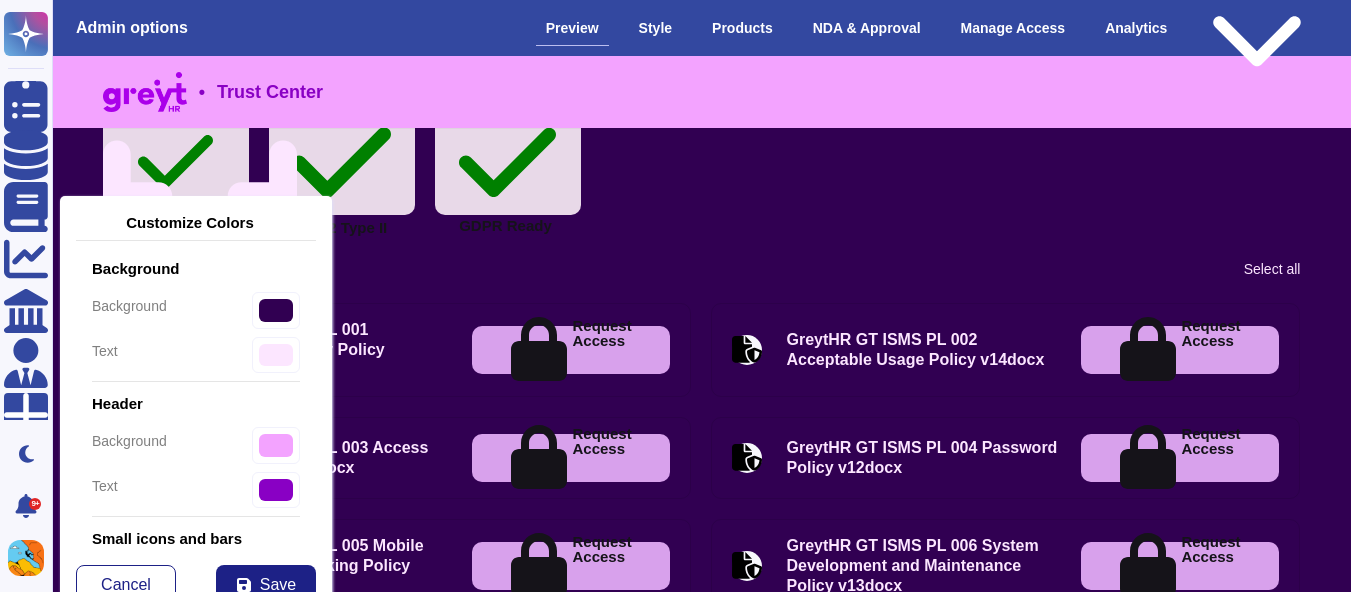 scroll, scrollTop: 5, scrollLeft: 0, axis: vertical 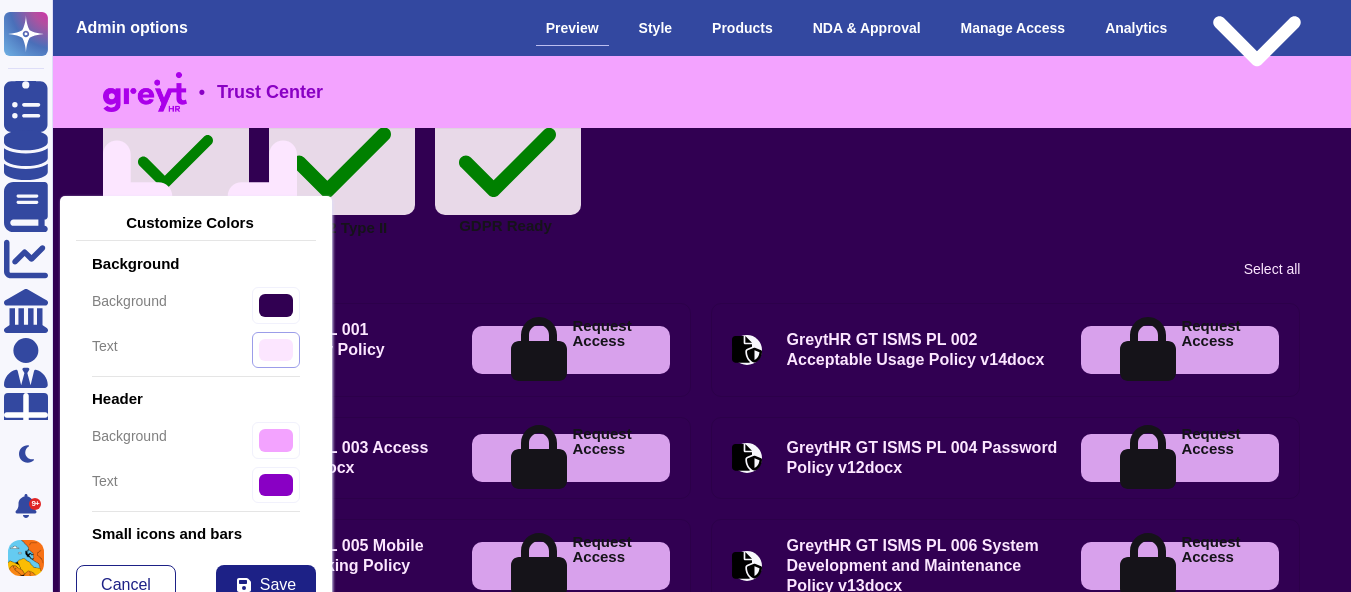 click on "#fce6ff" at bounding box center [276, 350] 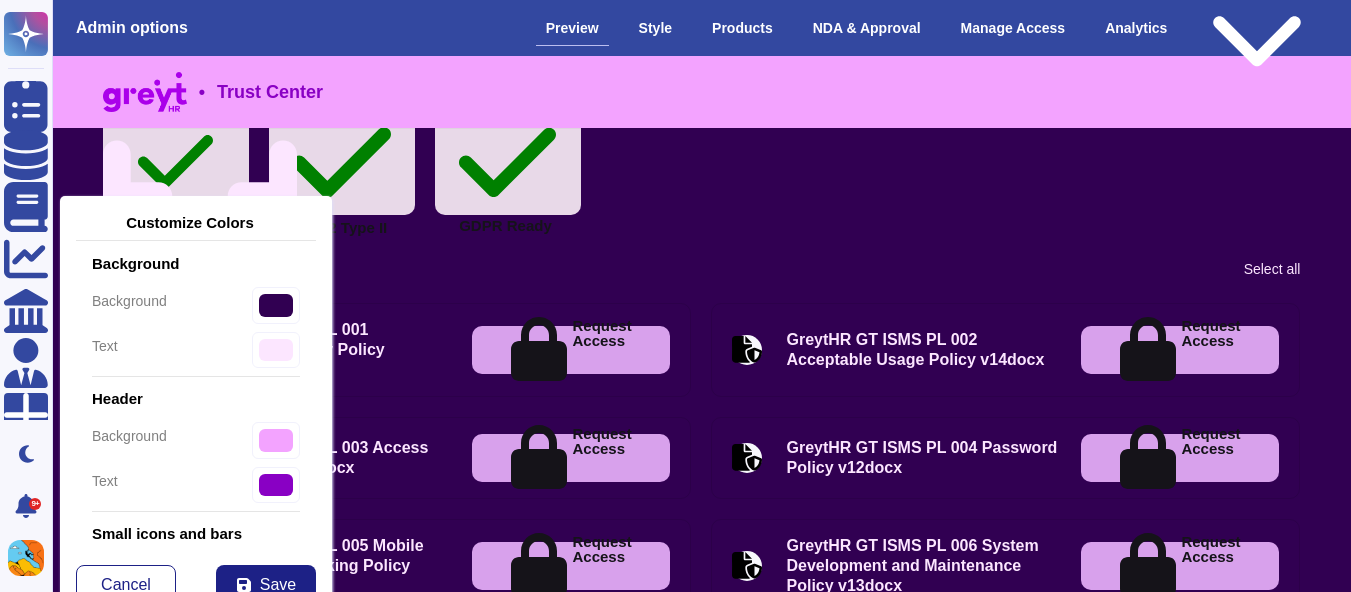 click on "Header background #f3a3ff text #8900c4" at bounding box center (196, 447) 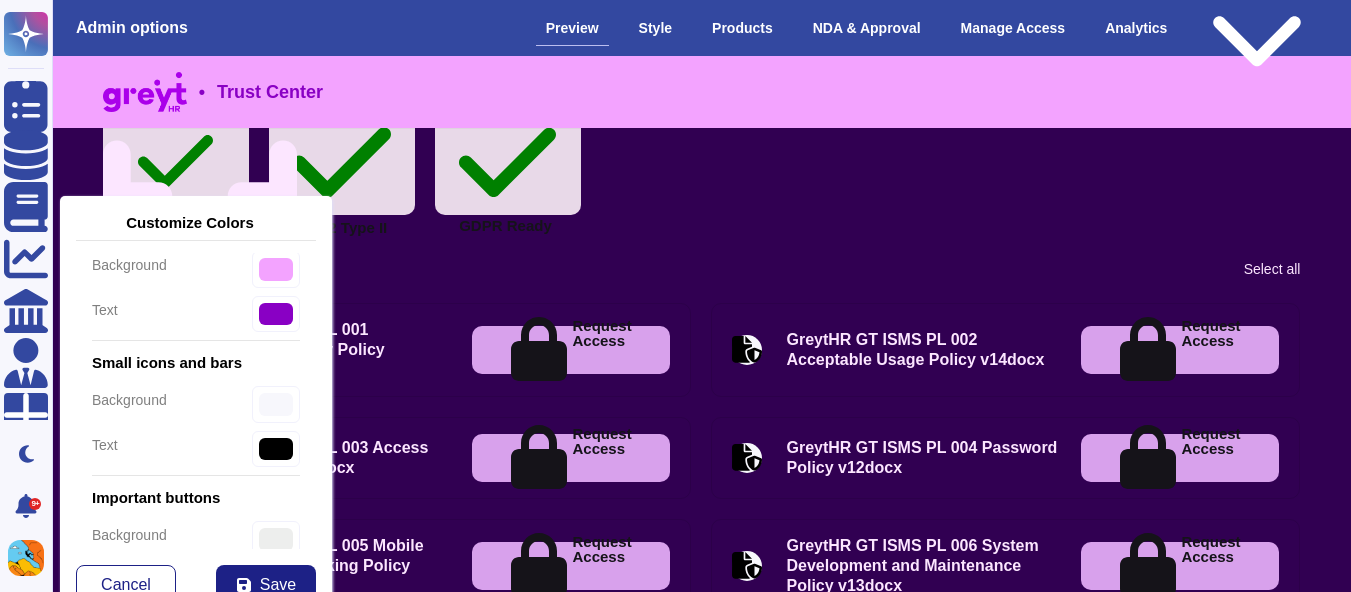 scroll, scrollTop: 177, scrollLeft: 0, axis: vertical 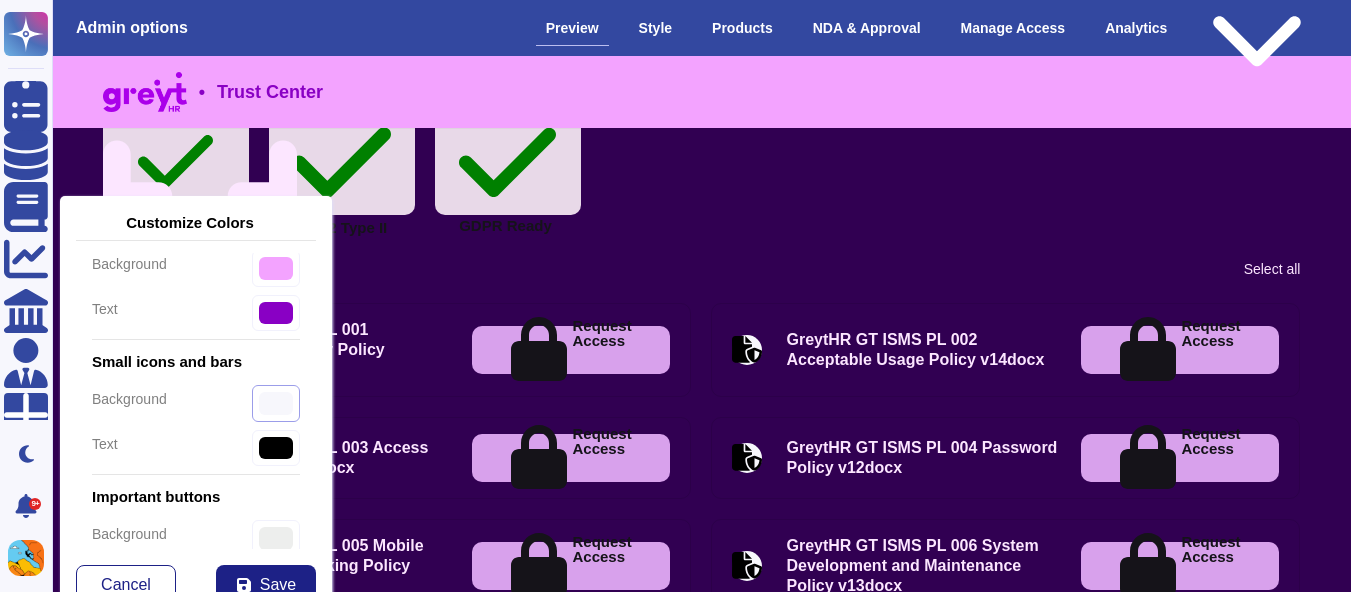 click on "#f7f7fc" at bounding box center [276, 403] 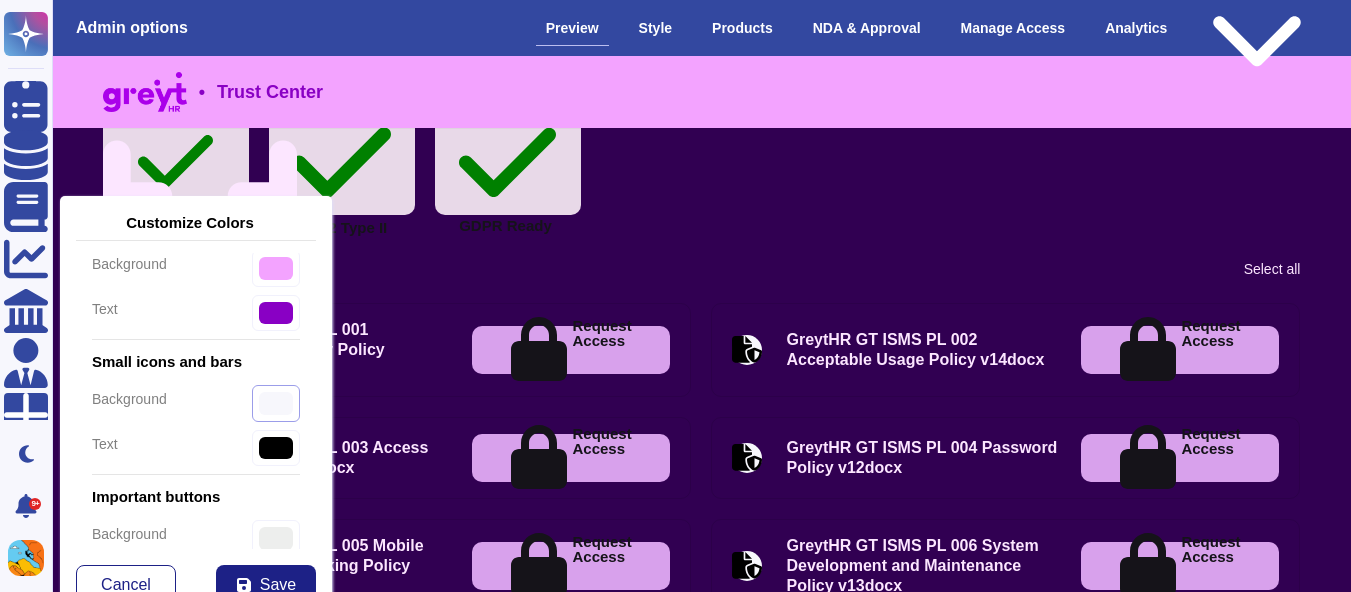 click on "#f7f7fc" at bounding box center (276, 403) 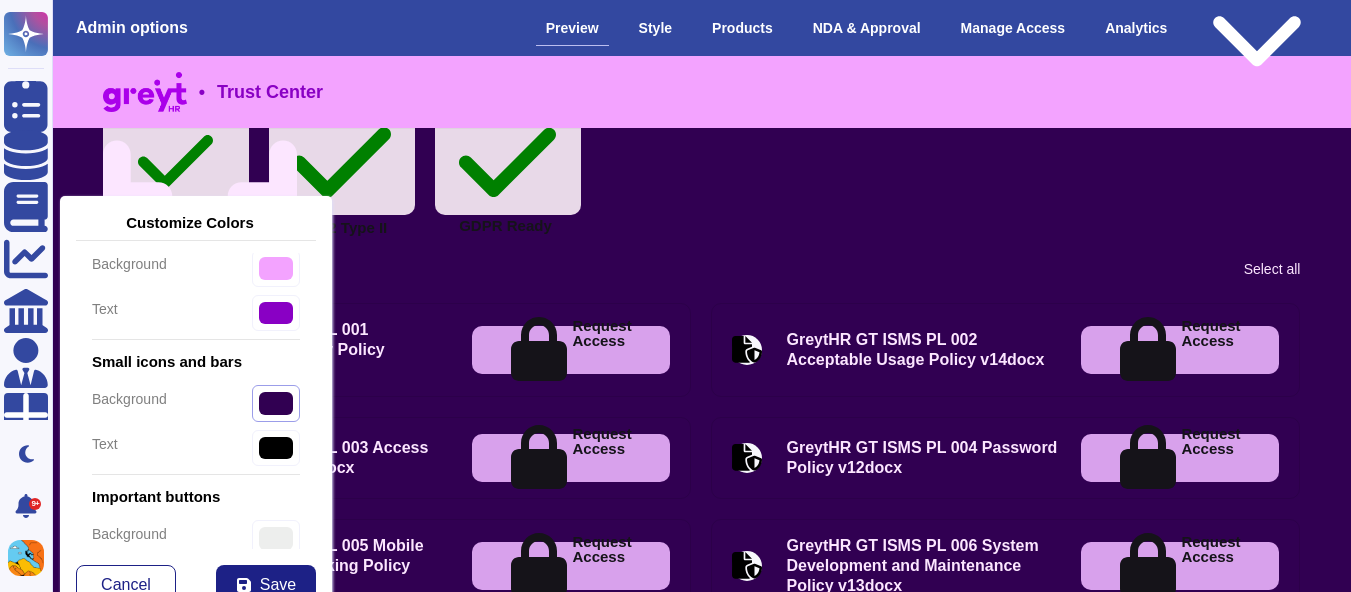 type on "#003100" 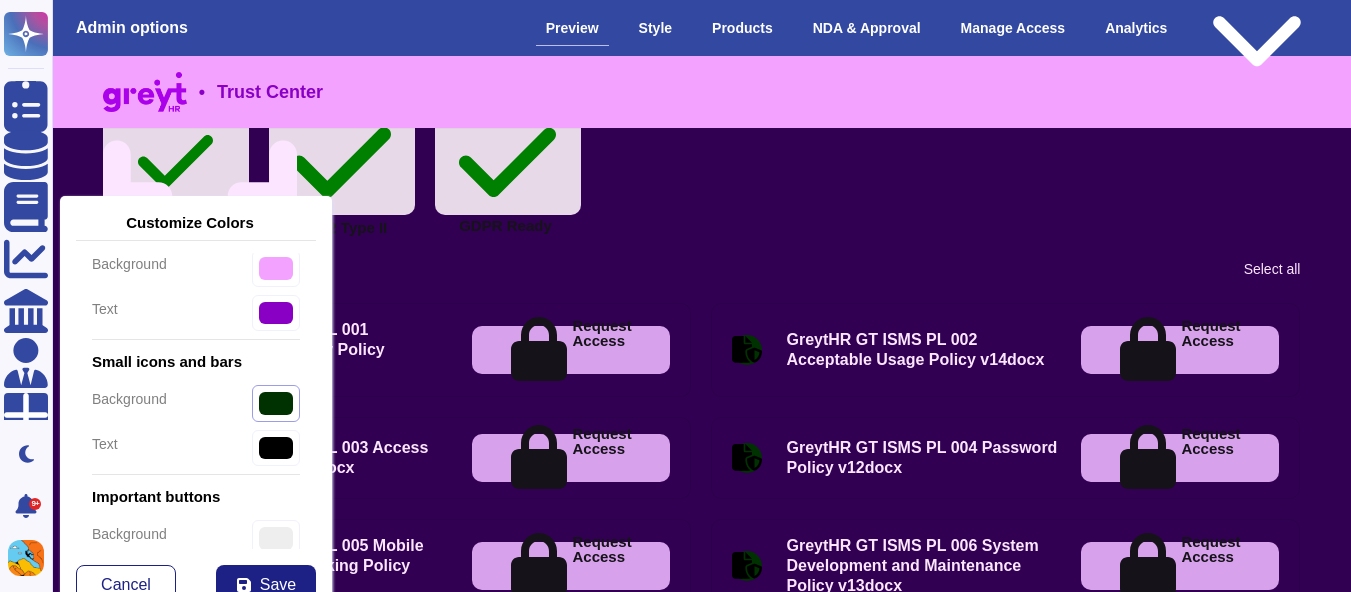 click on "#003100" at bounding box center [276, 403] 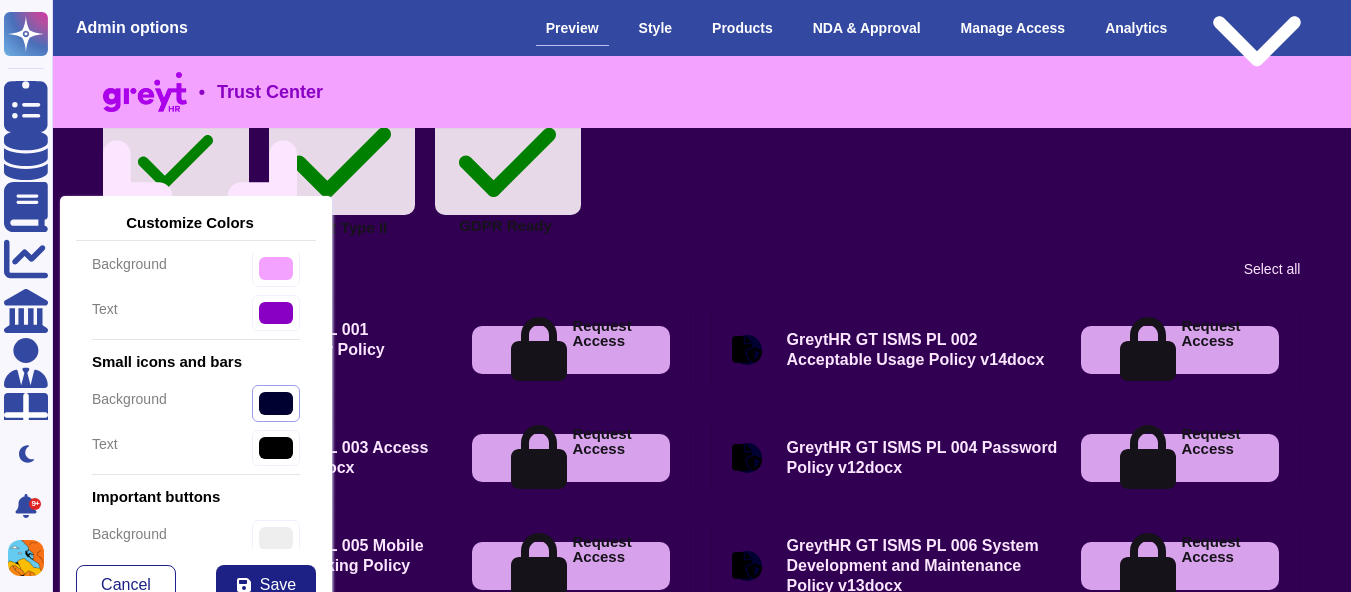 type on "#000310" 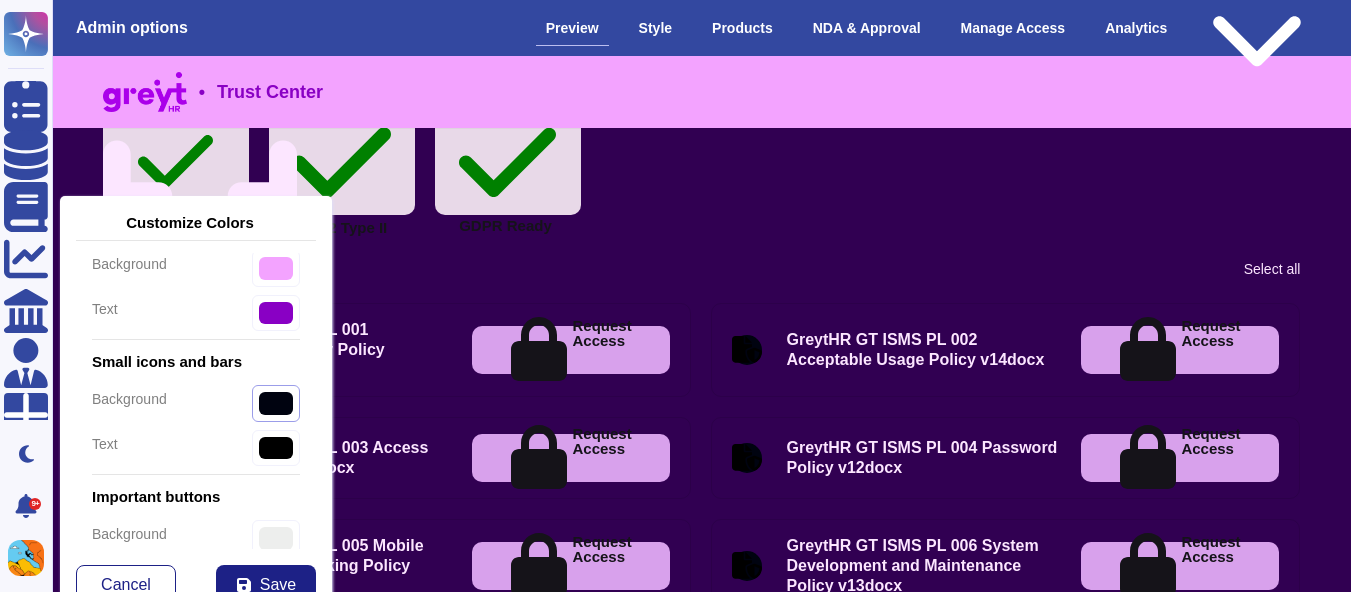 type on "#000000" 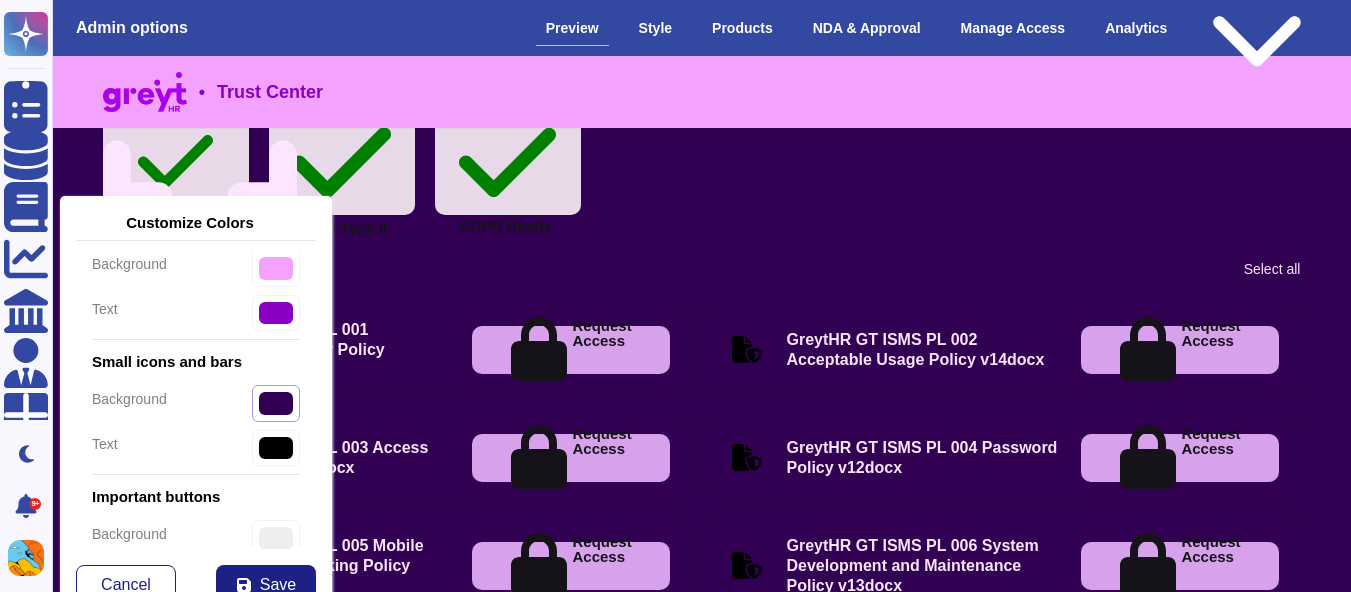 type on "#310052" 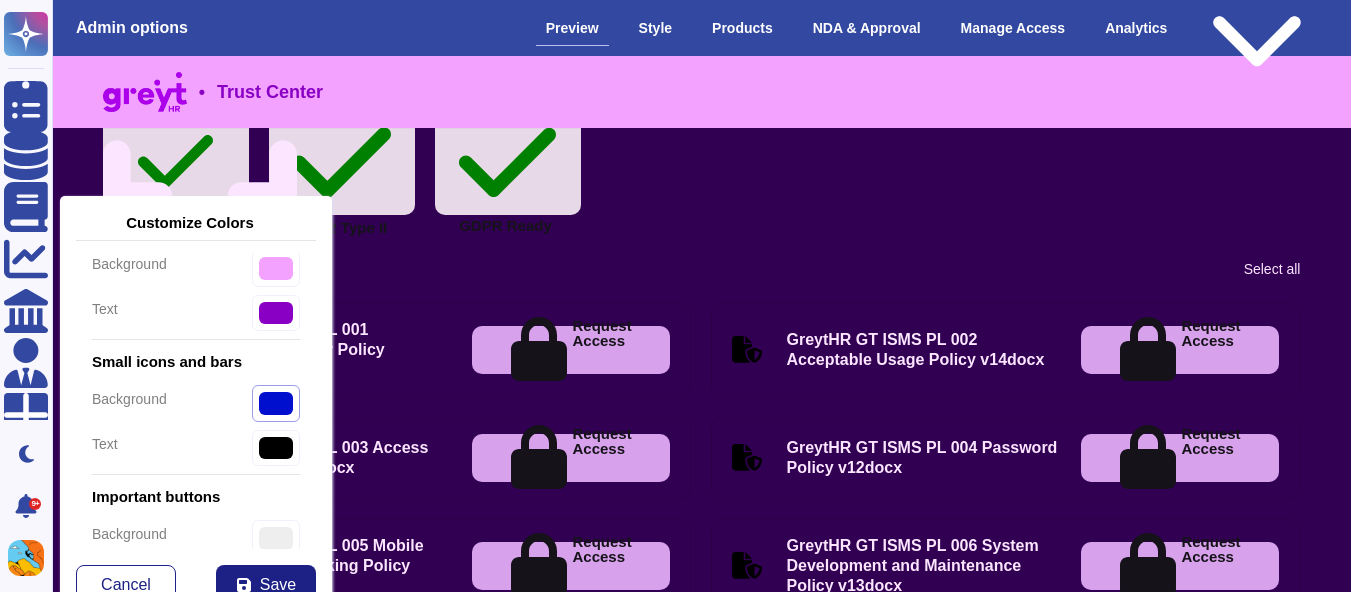 type on "#000000" 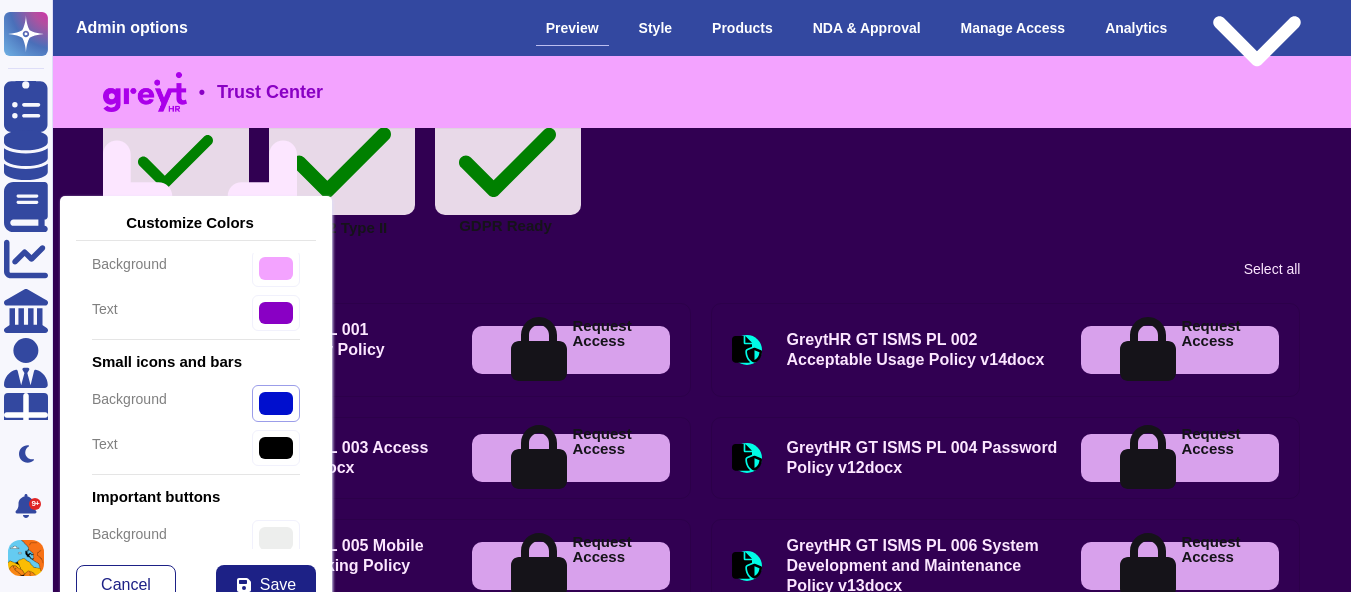 type on "#00fce6" 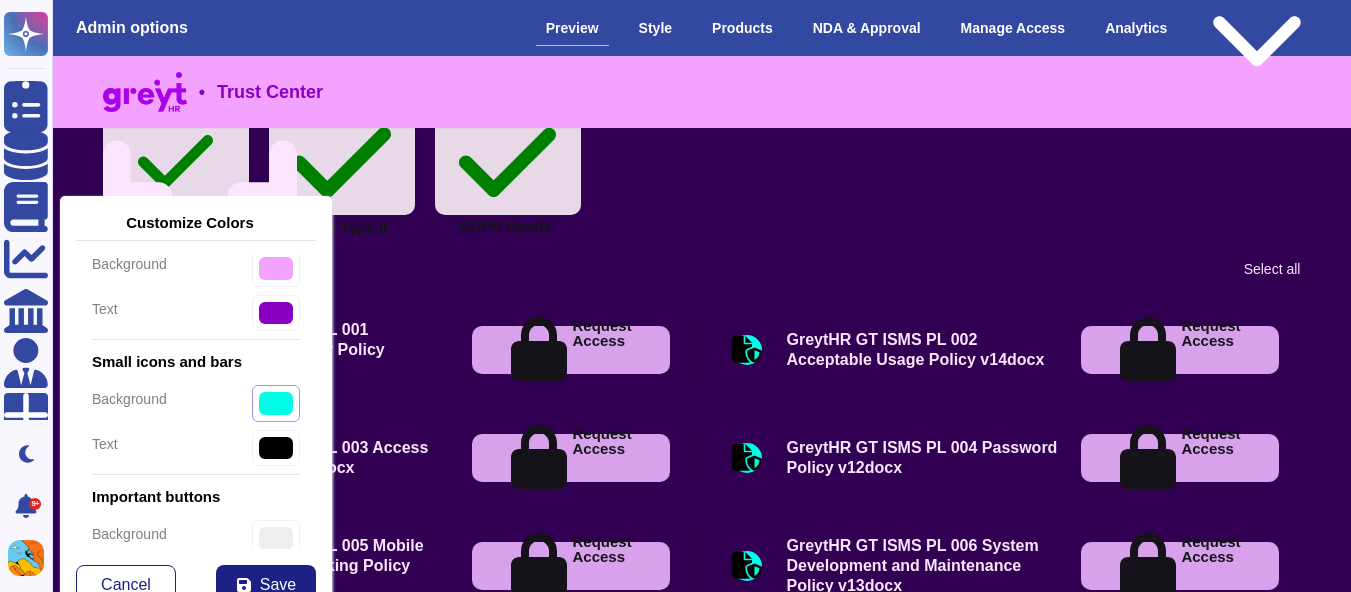 type on "#000000" 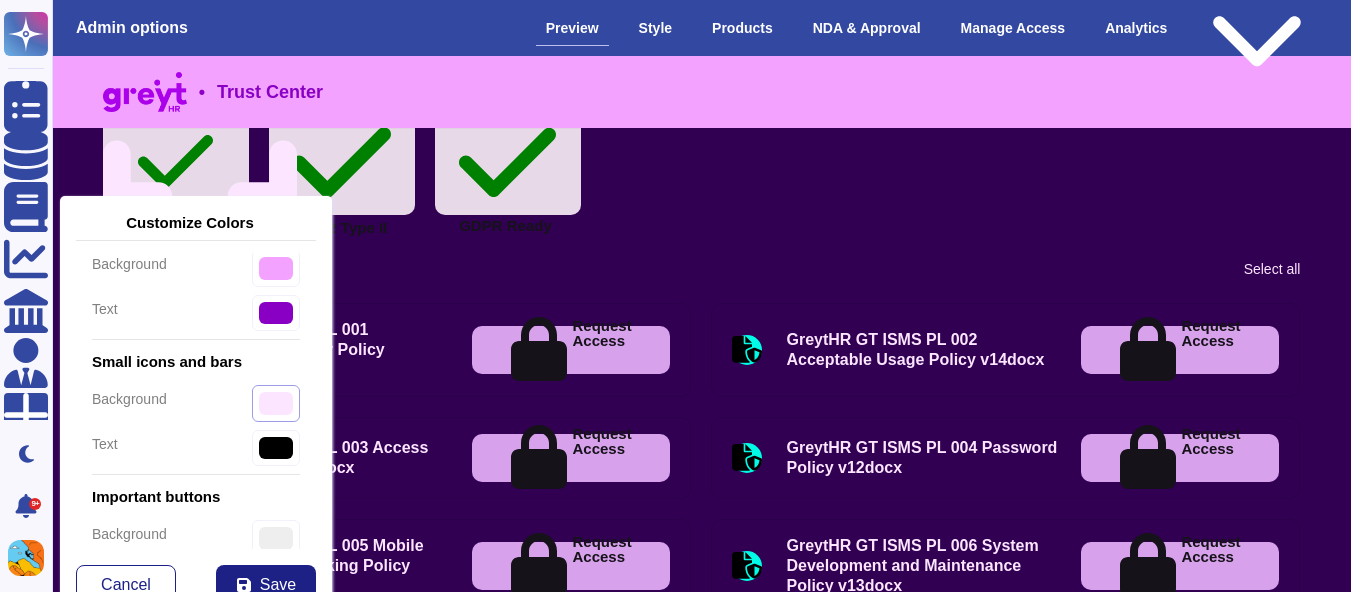 type on "#000000" 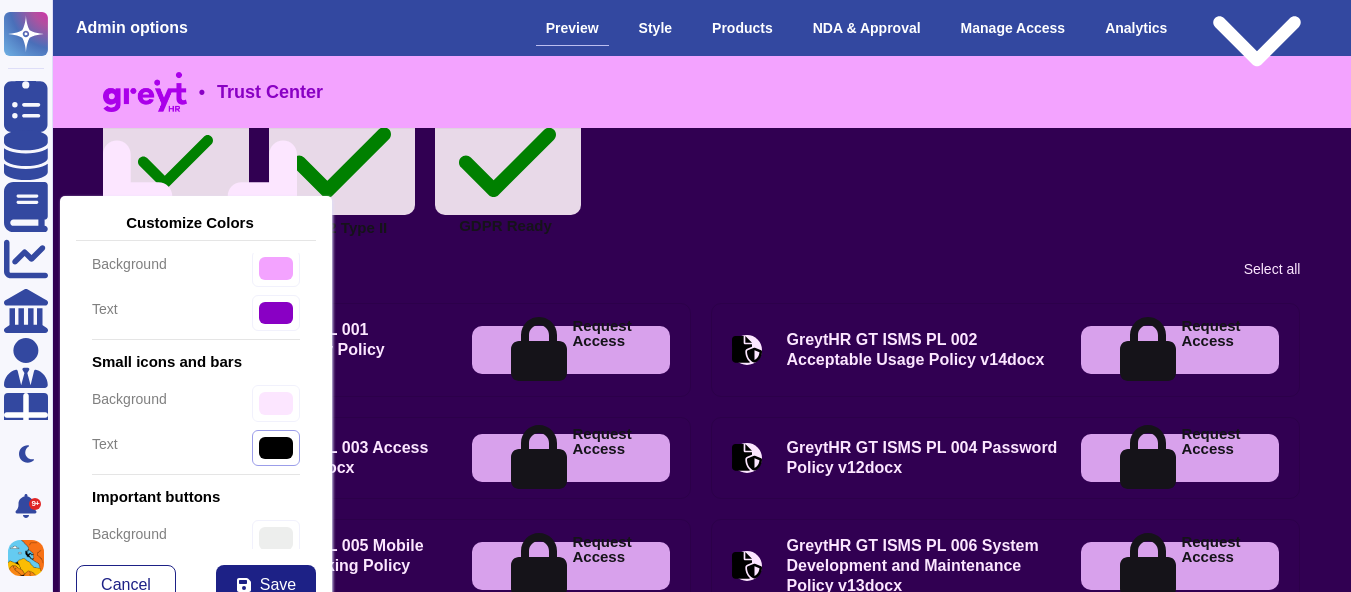 click on "#000000" at bounding box center (276, 448) 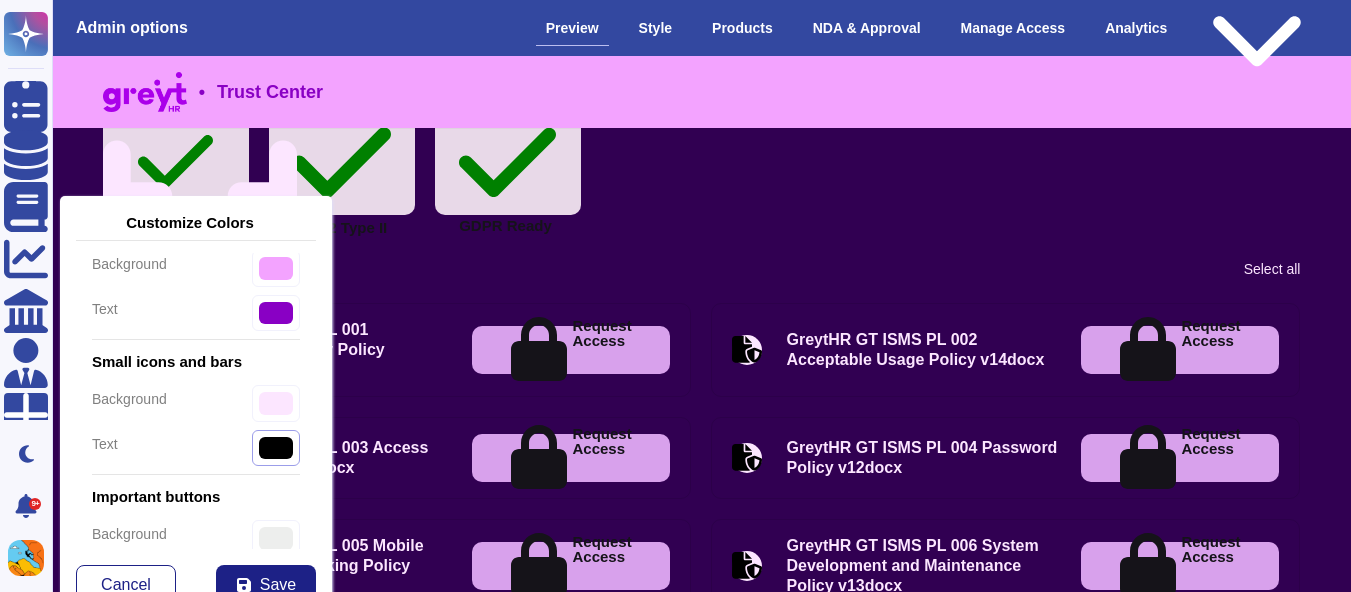 type on "#000000" 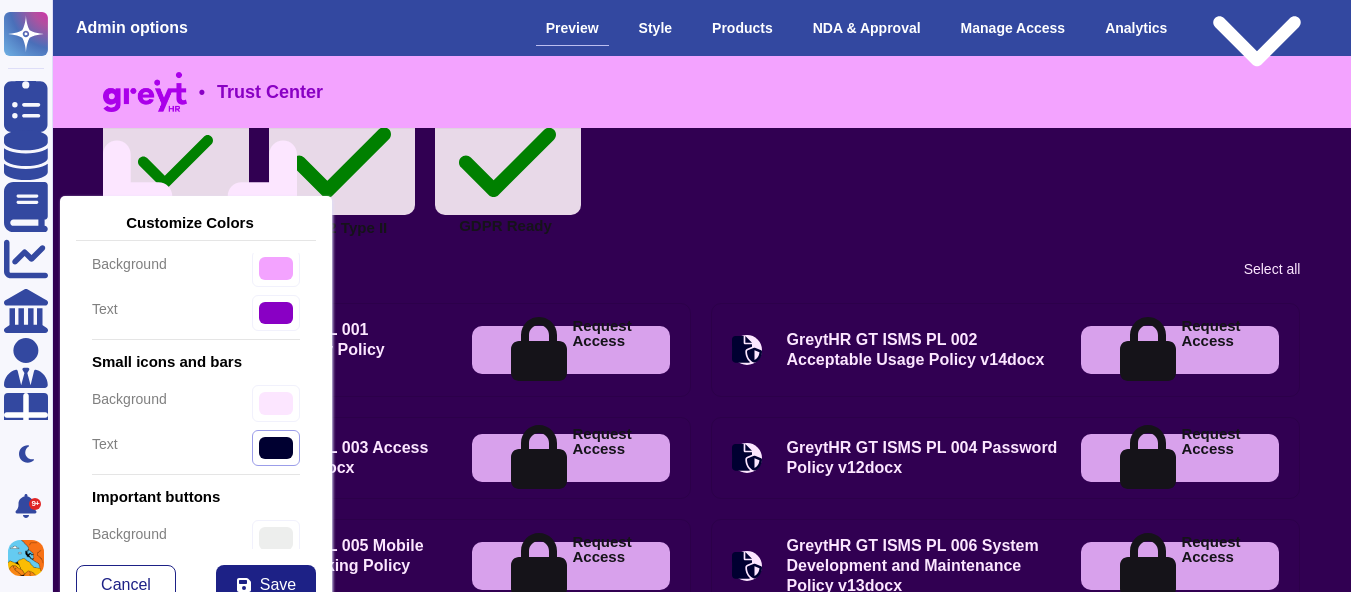 type on "#000031" 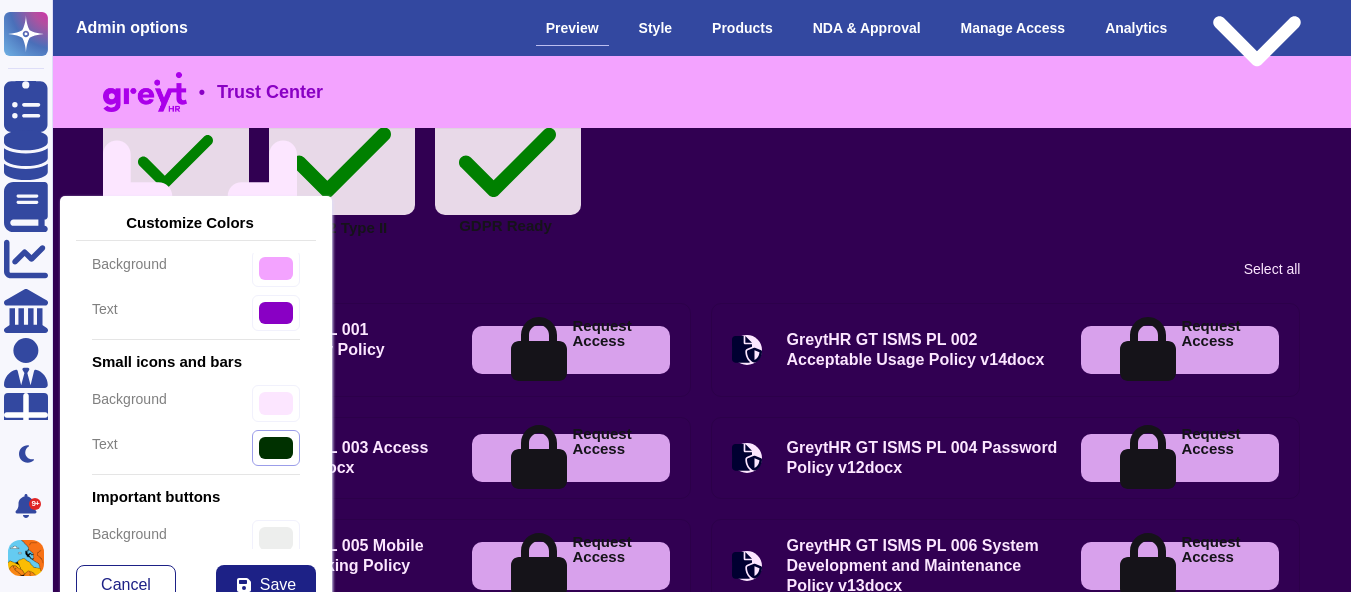 type on "#000000" 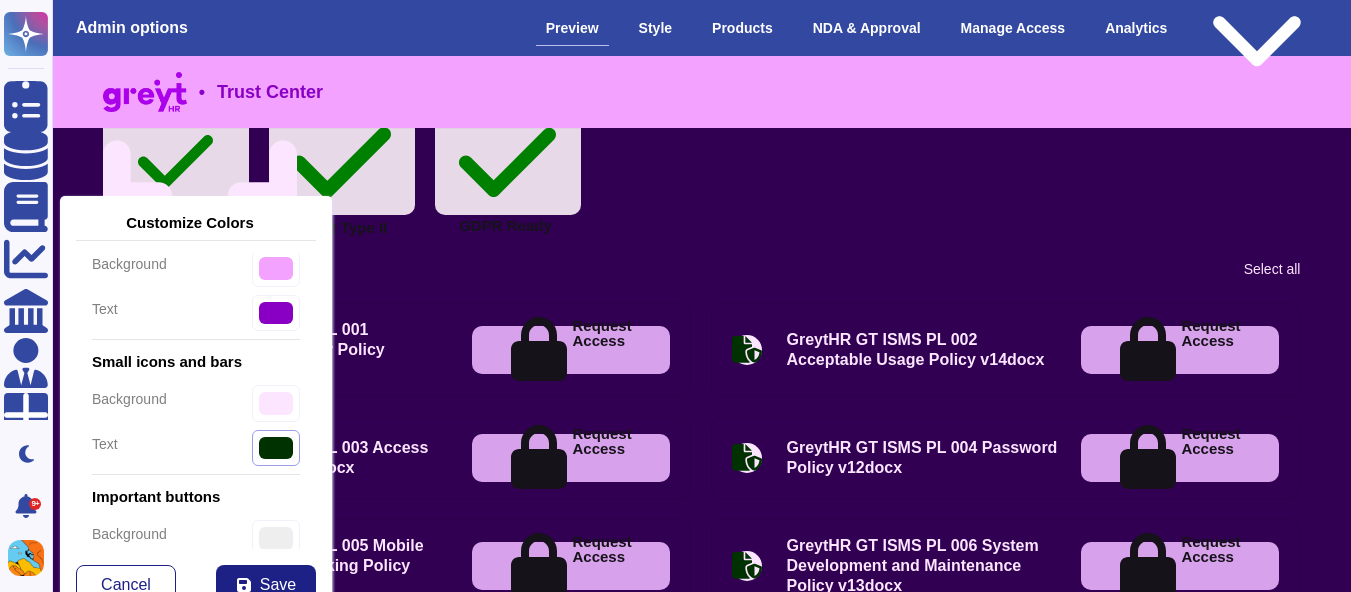 type on "#310052" 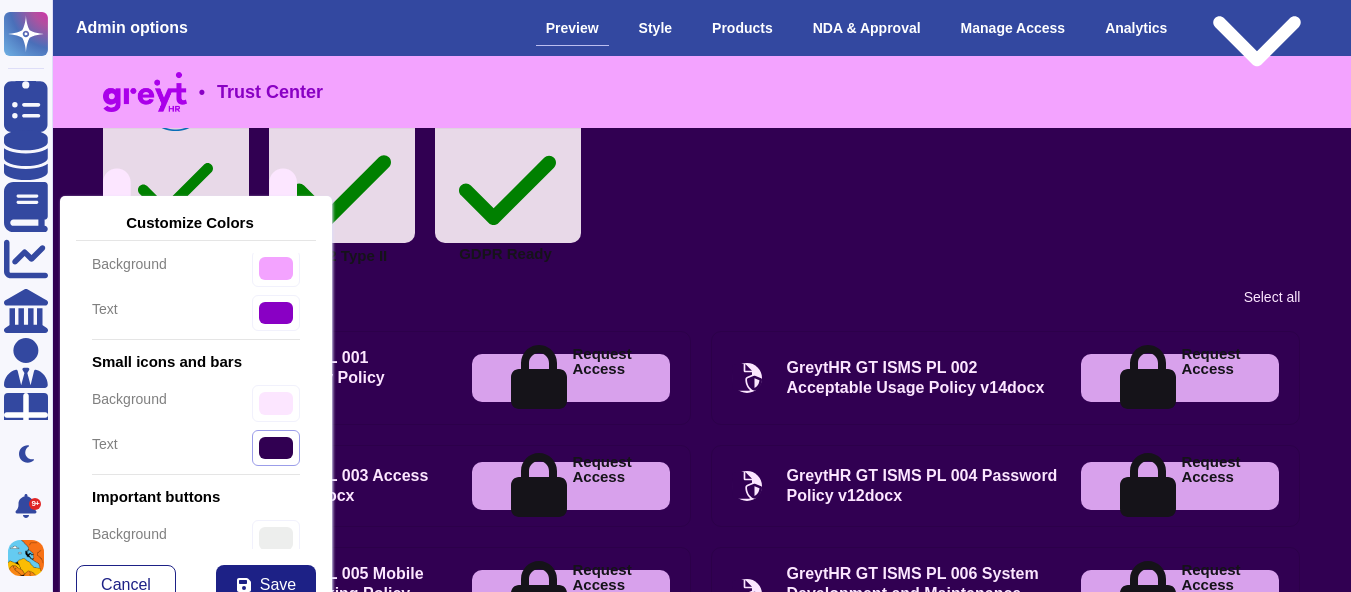 scroll, scrollTop: 661, scrollLeft: 0, axis: vertical 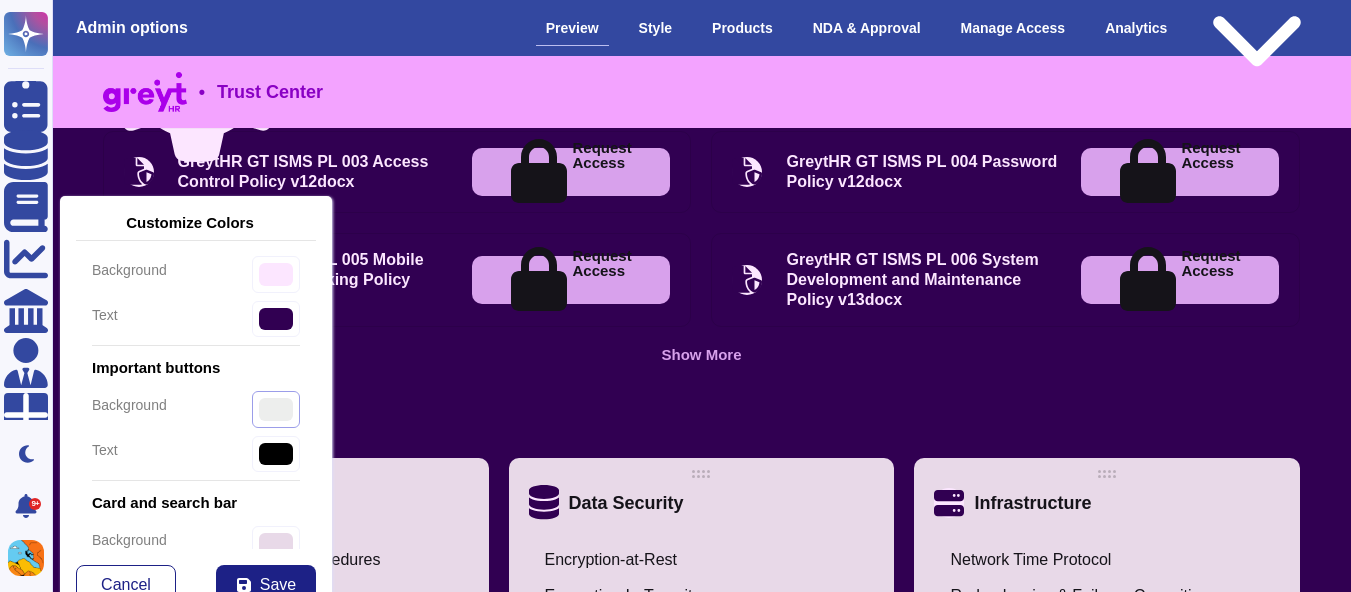 click on "#edeeed" at bounding box center [276, 409] 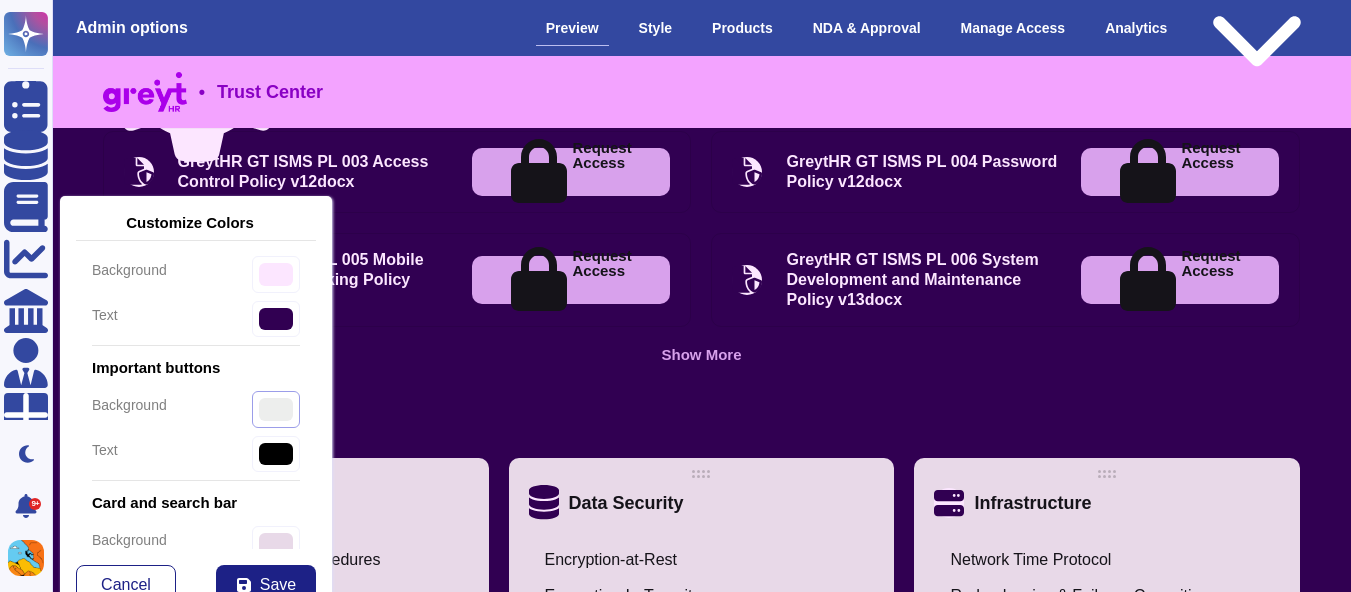 type on "#000000" 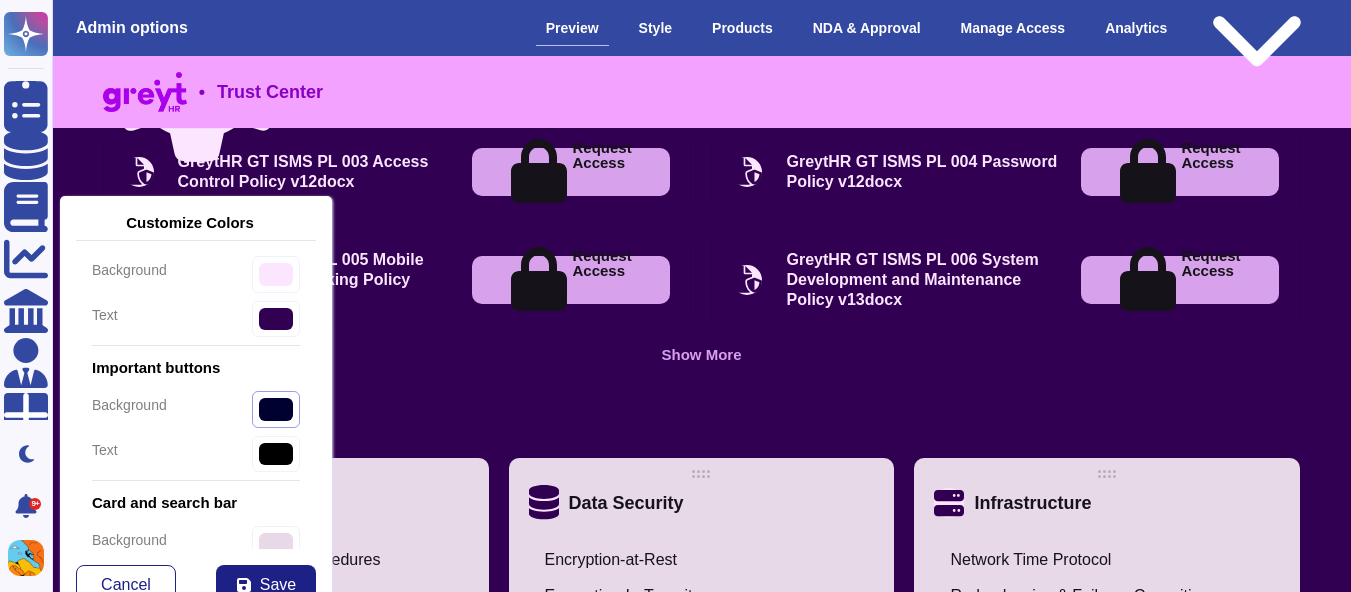 type on "#000000" 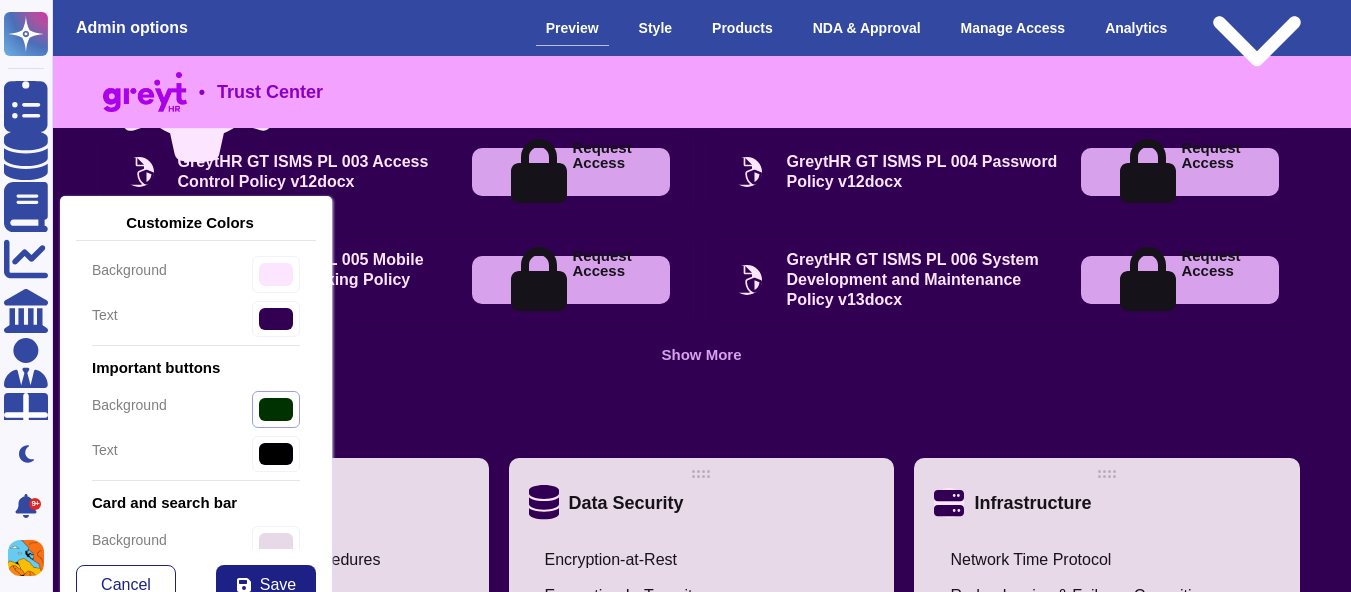 type on "#000000" 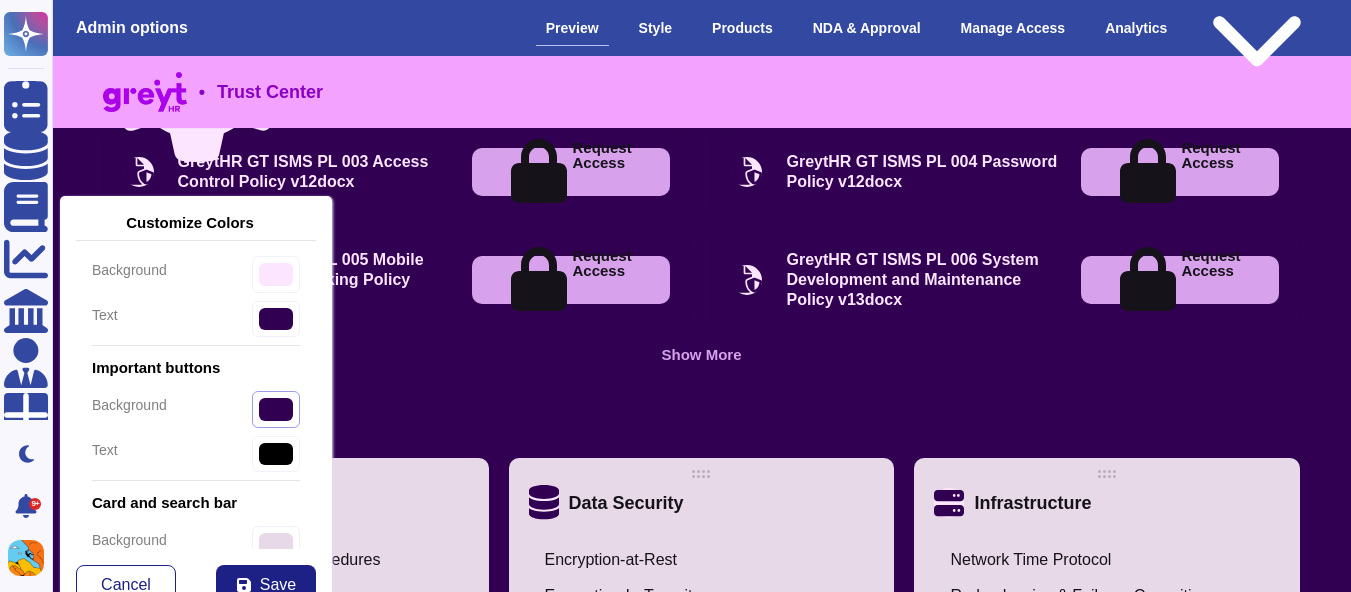 type on "#310052" 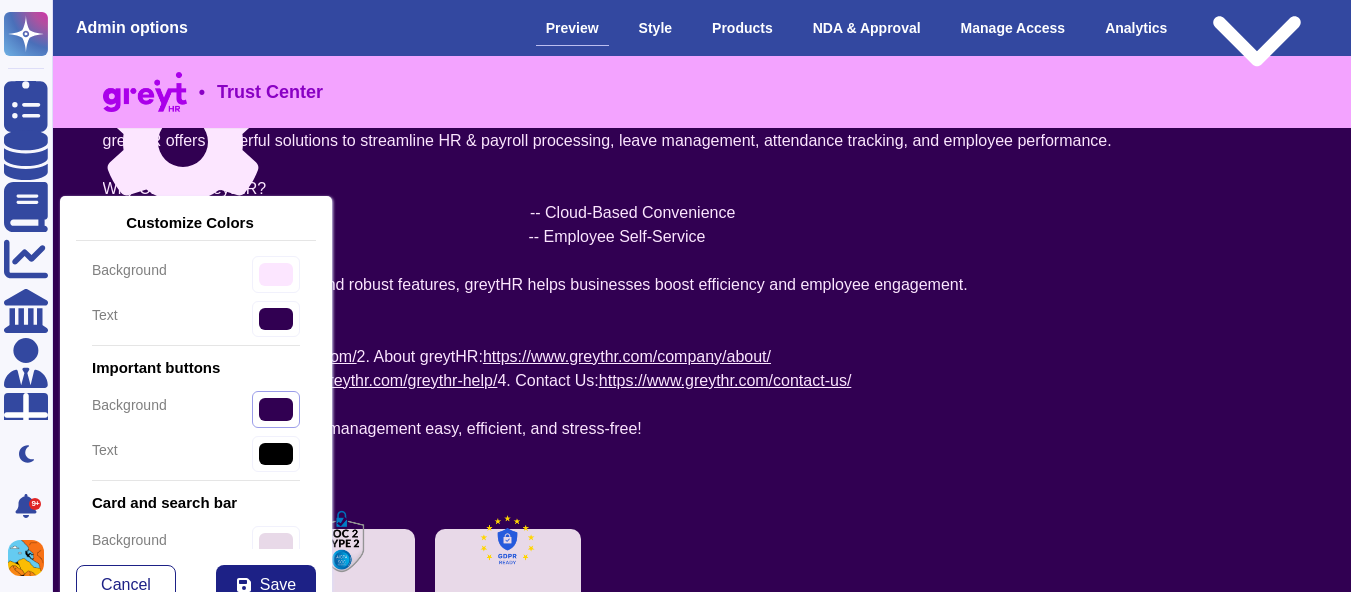 scroll, scrollTop: 0, scrollLeft: 0, axis: both 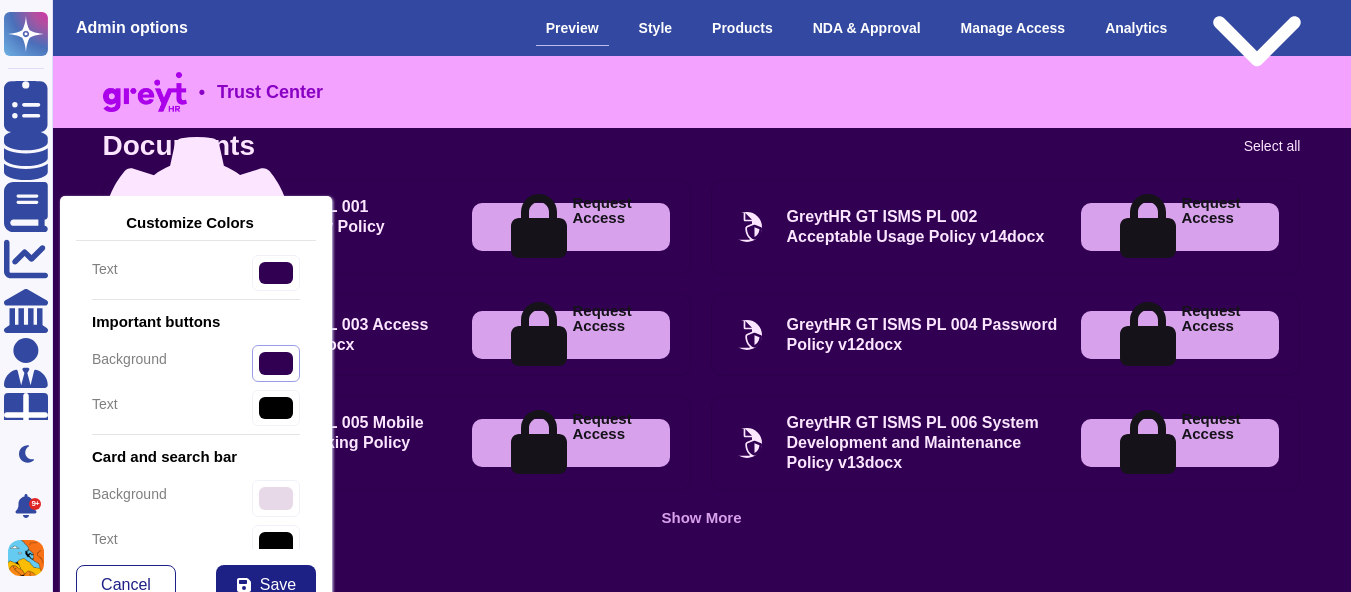 click on "#310052" at bounding box center [276, 363] 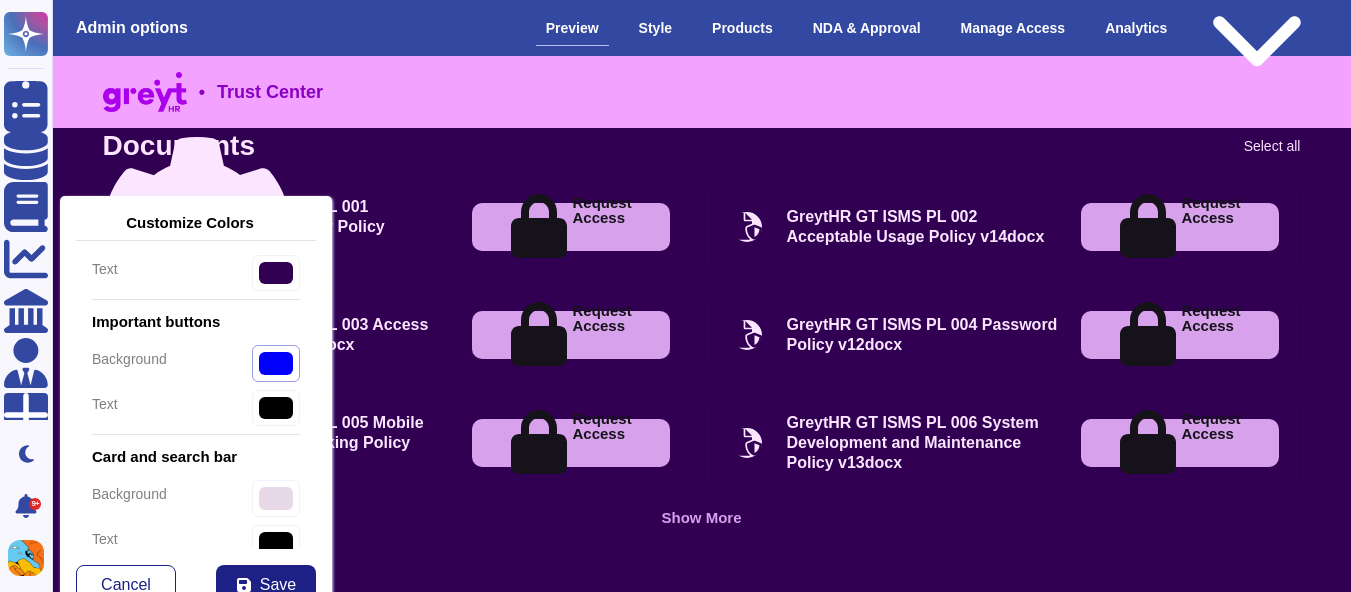 type on "#000000" 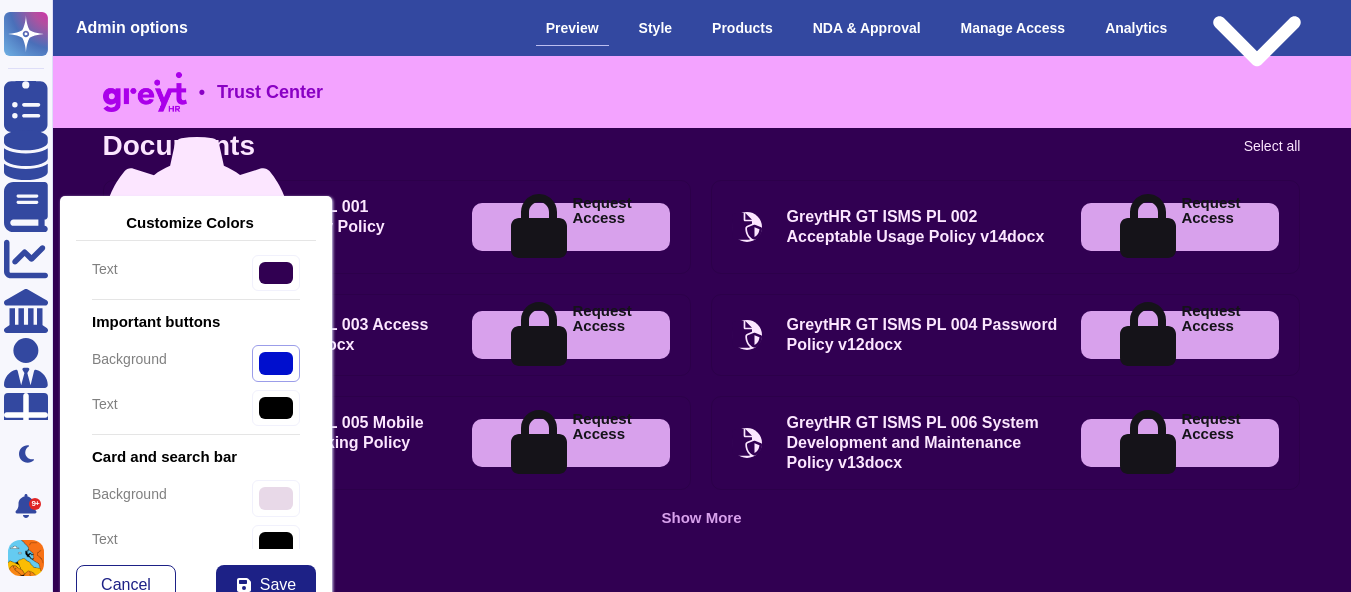 type on "#00fce6" 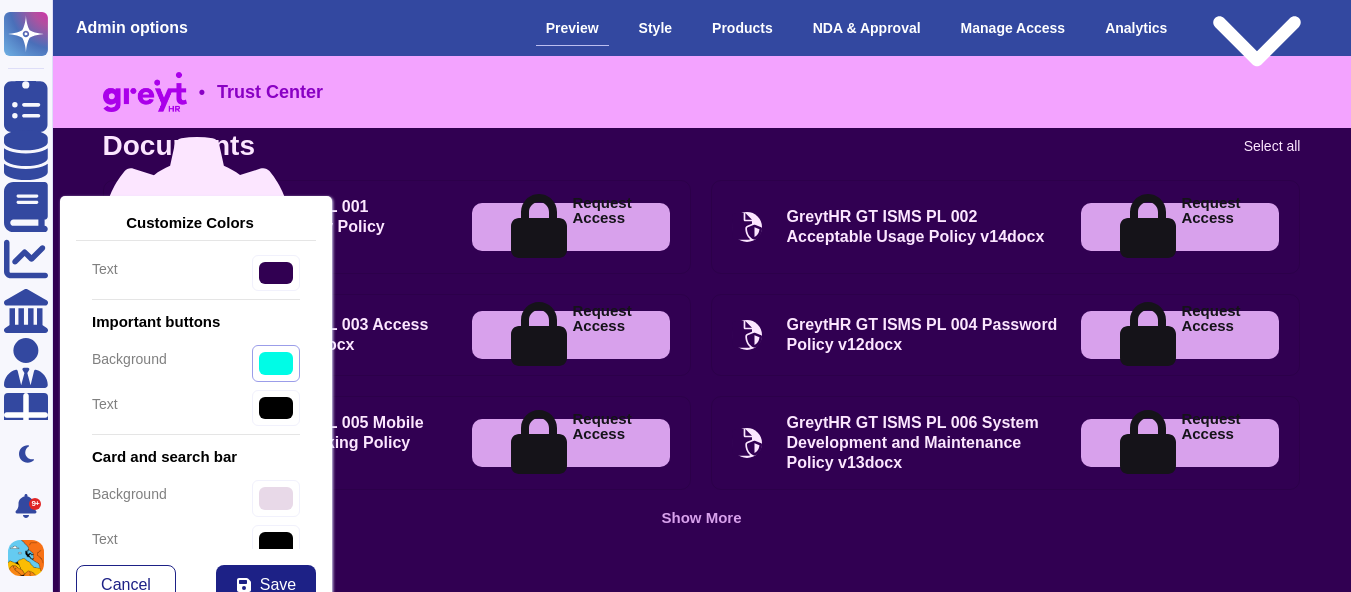 type on "#000000" 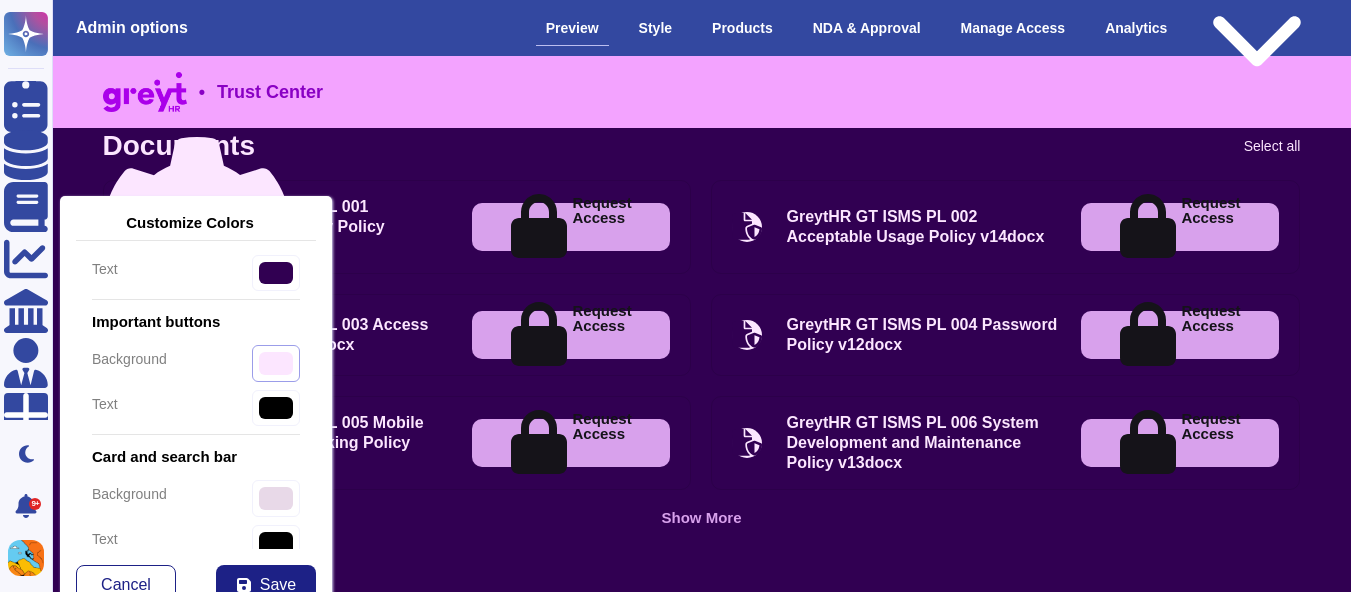 type on "#fce6ff" 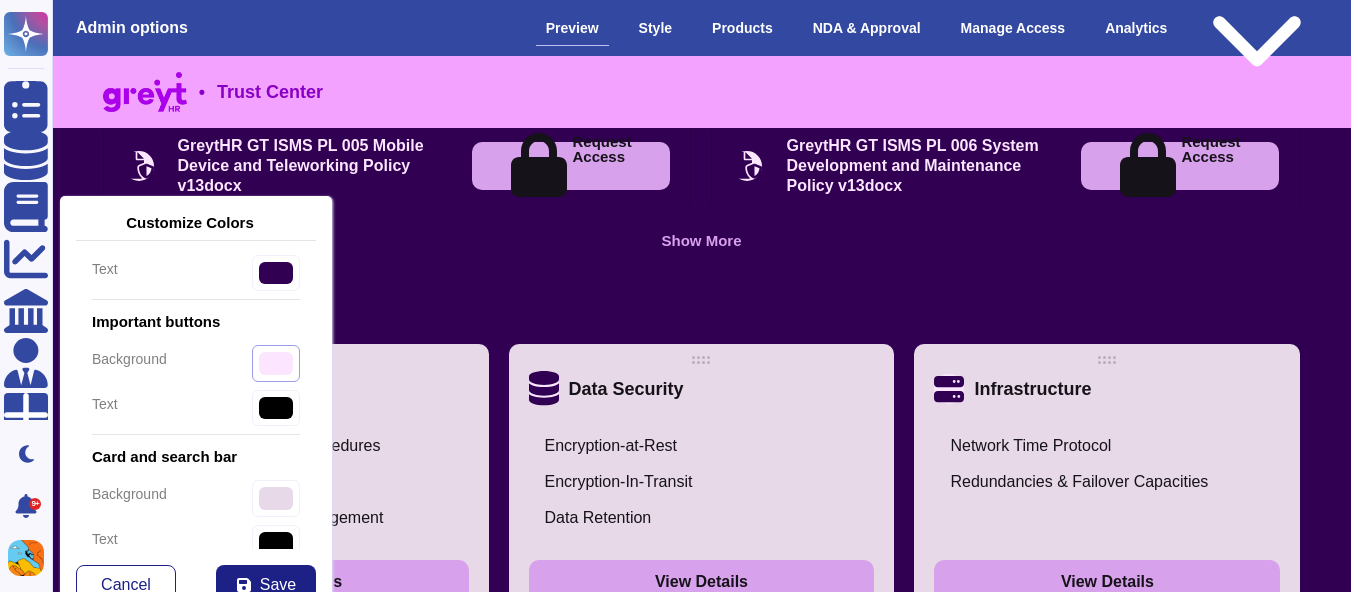 scroll, scrollTop: 1072, scrollLeft: 0, axis: vertical 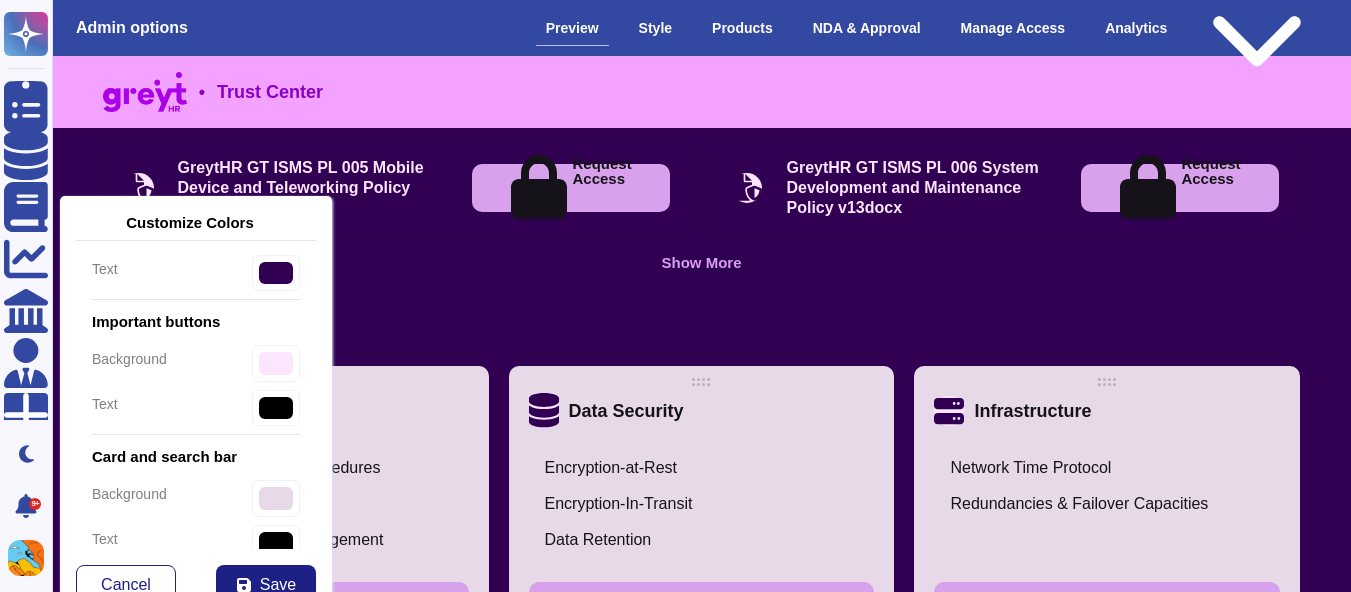 click on "Show More" at bounding box center [701, 262] 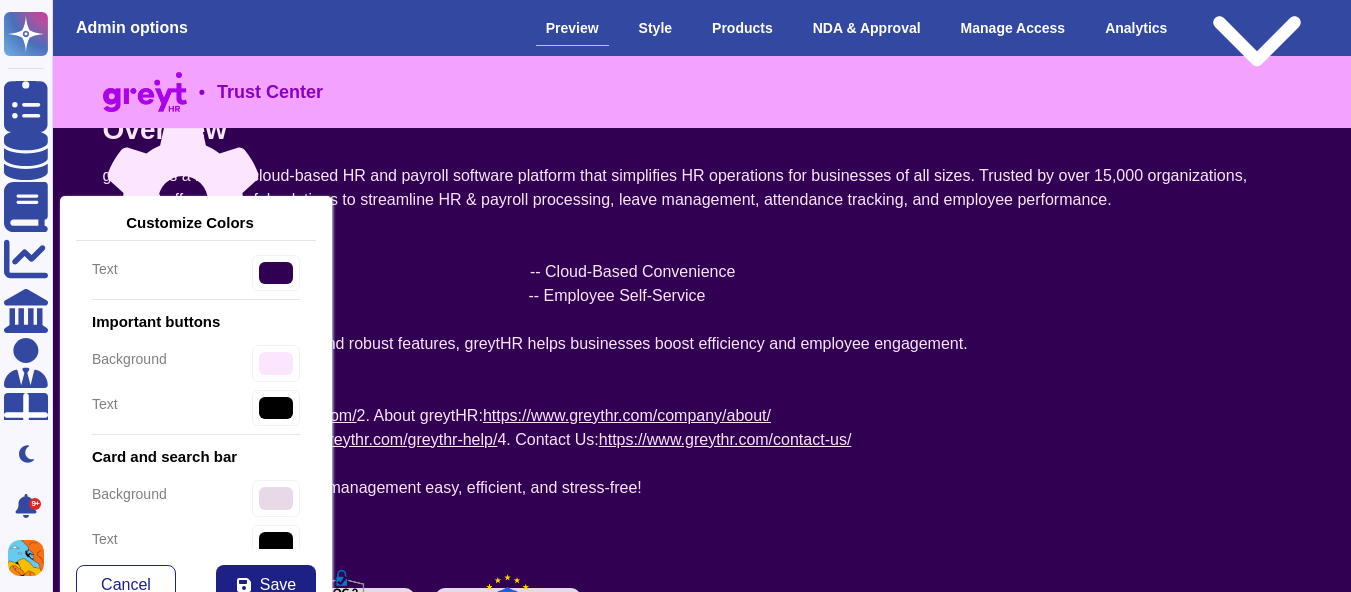 scroll, scrollTop: 157, scrollLeft: 0, axis: vertical 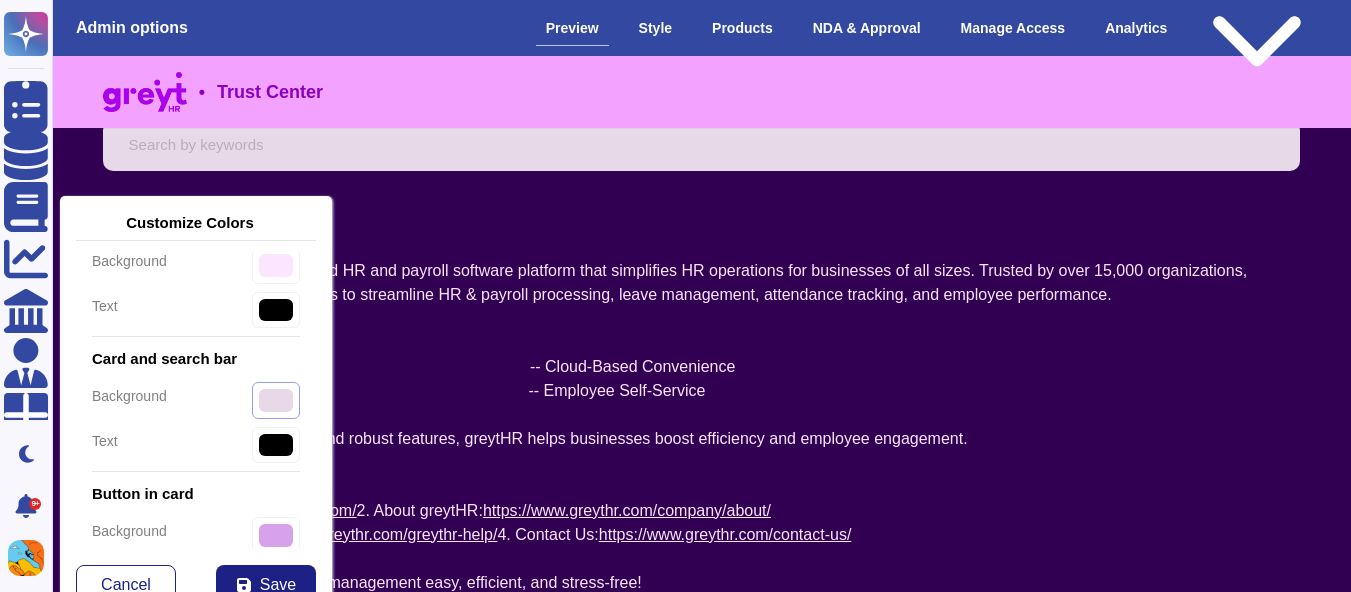 click on "#e8d9e8" at bounding box center [276, 400] 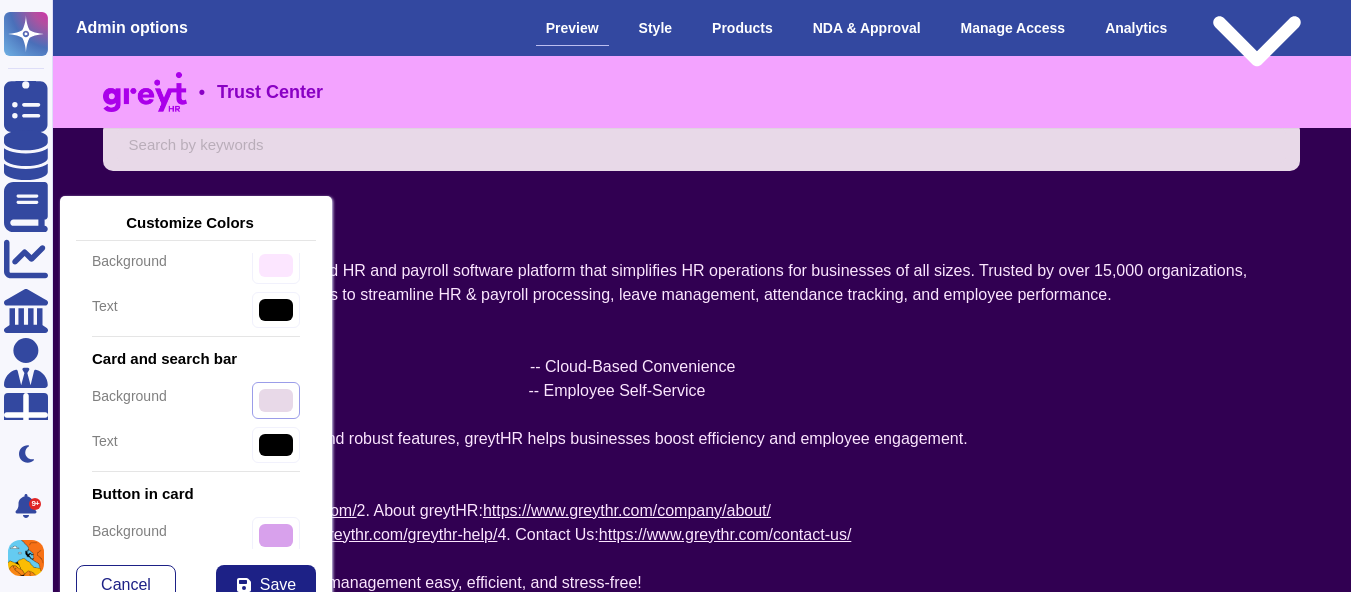 type on "#000000" 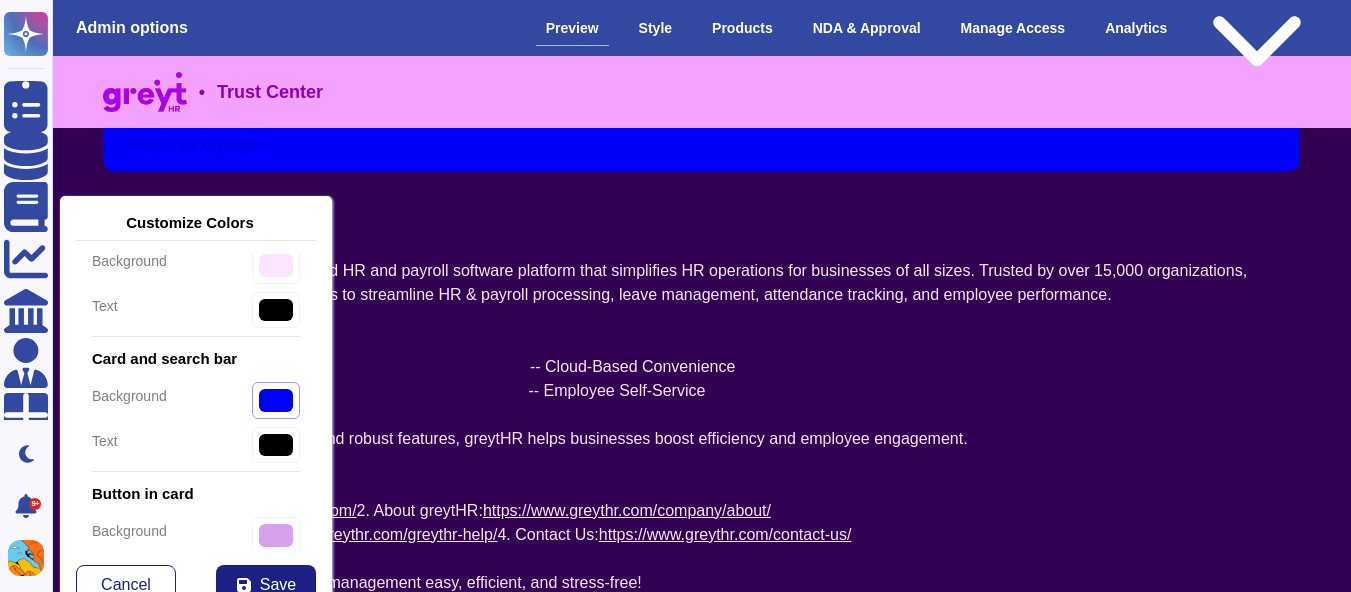 type on "#0000fc" 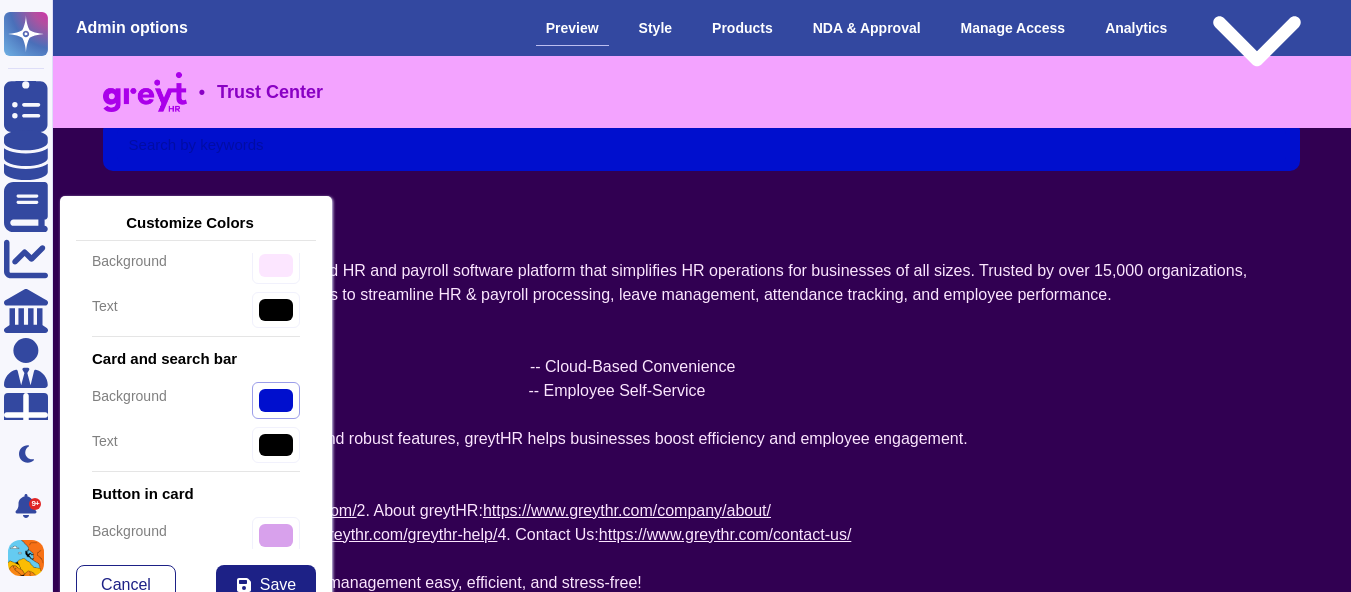 type on "#00fce6" 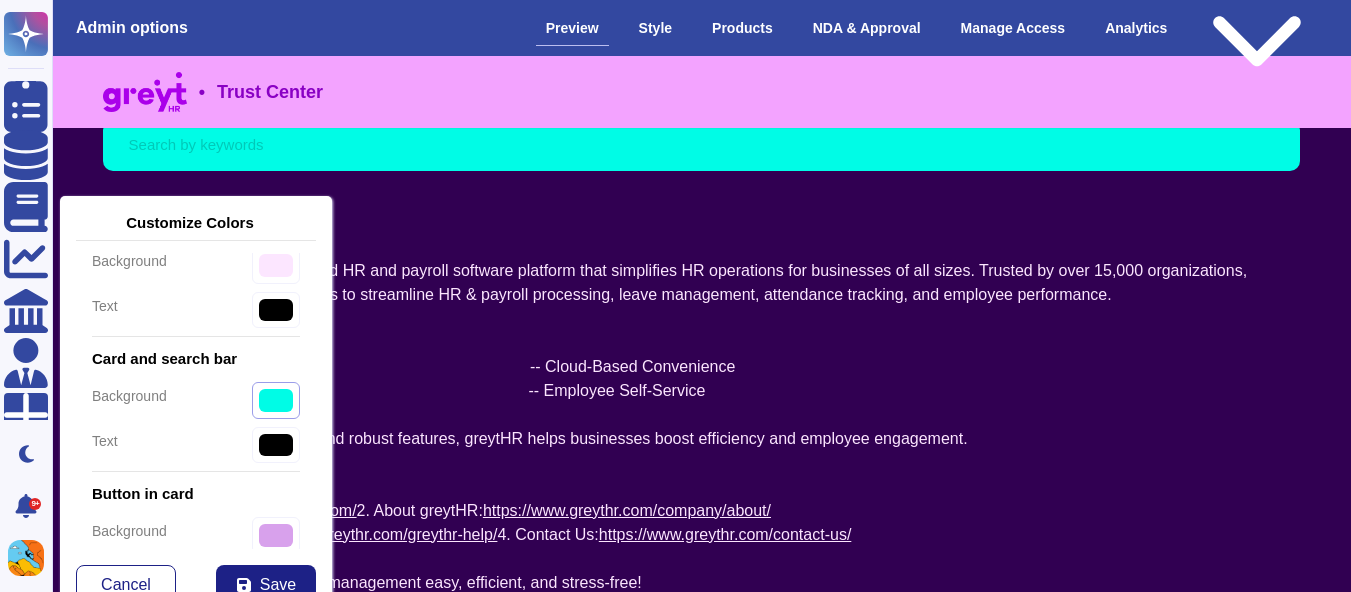 type on "#000000" 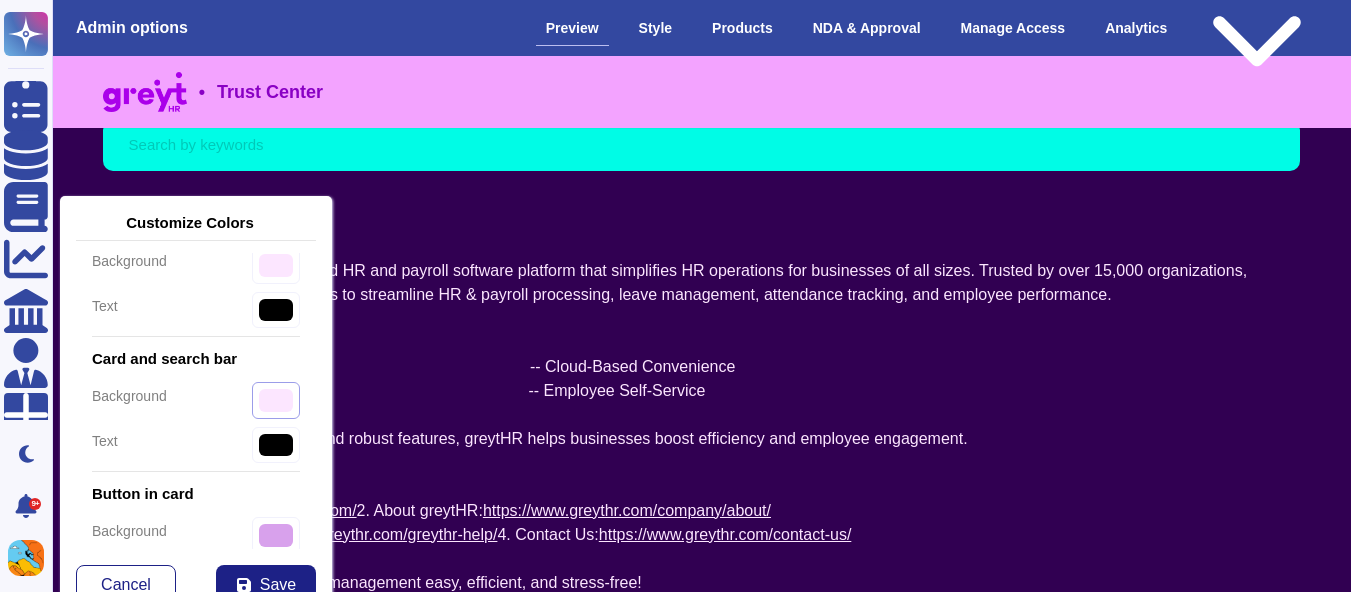 type on "#fce6ff" 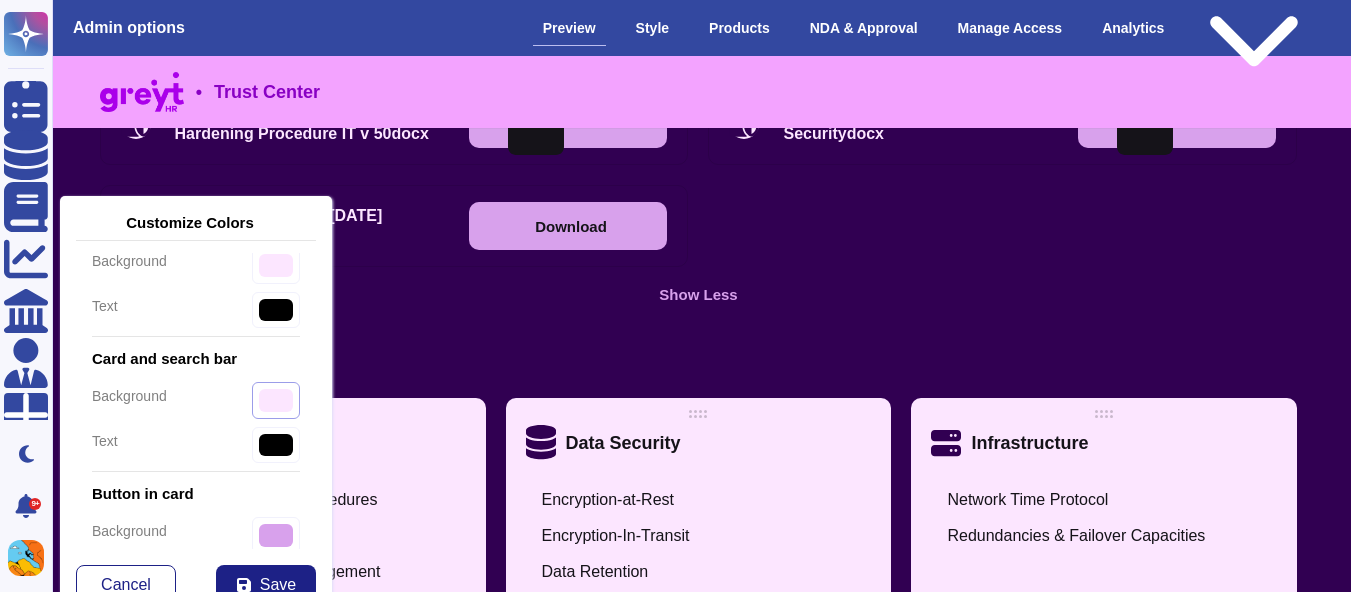 scroll, scrollTop: 2844, scrollLeft: 3, axis: both 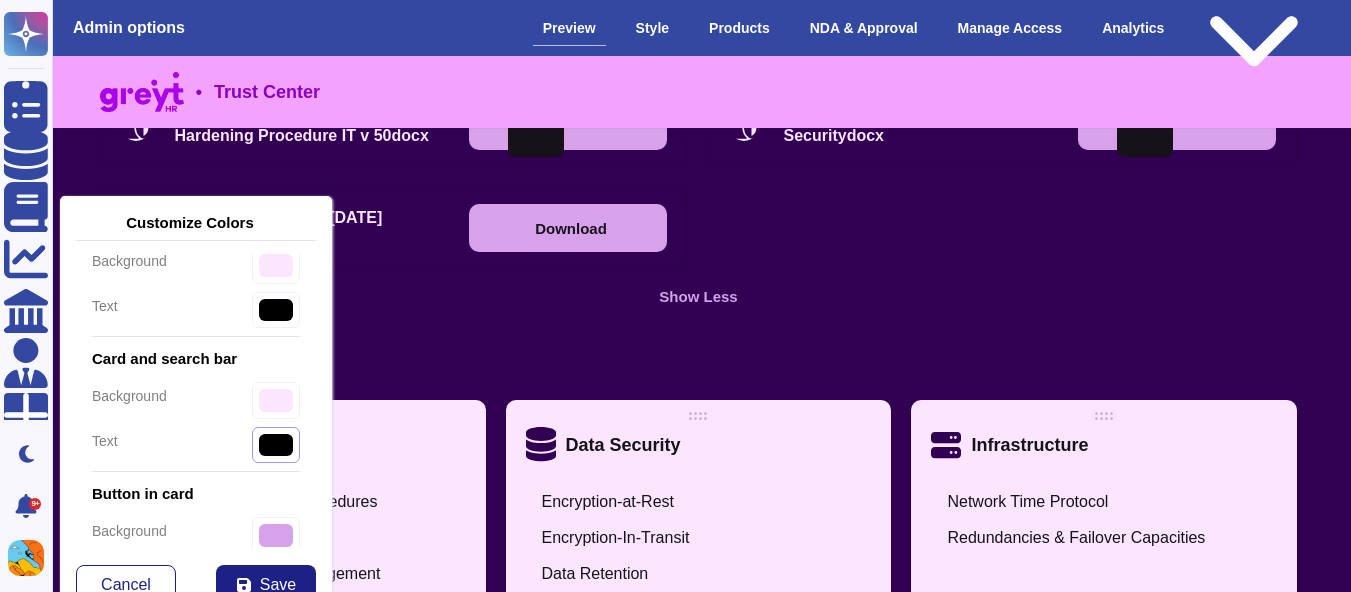 click on "#000000" at bounding box center (276, 310) 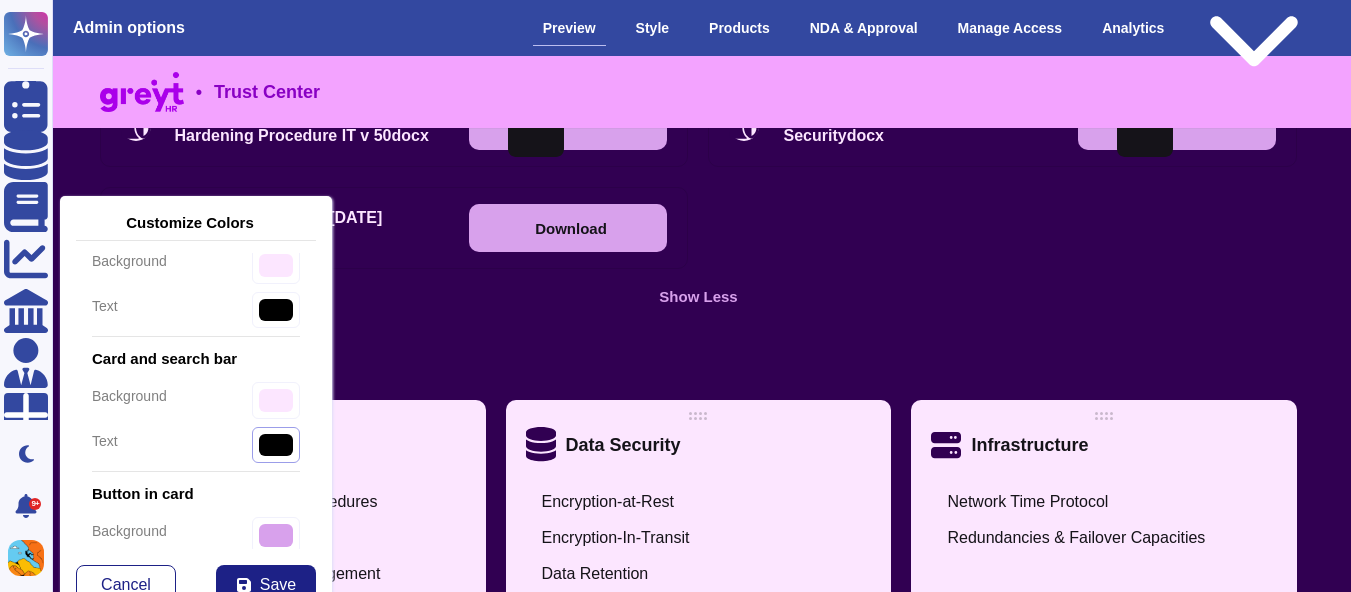 type on "#000000" 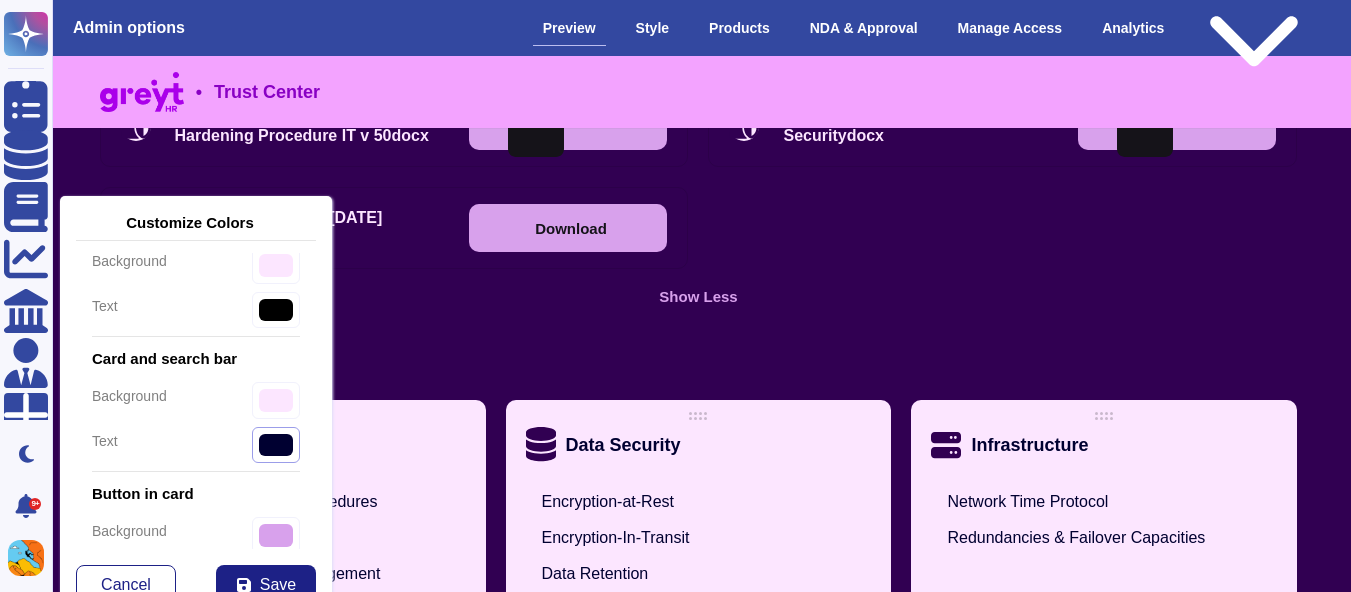 type on "#000000" 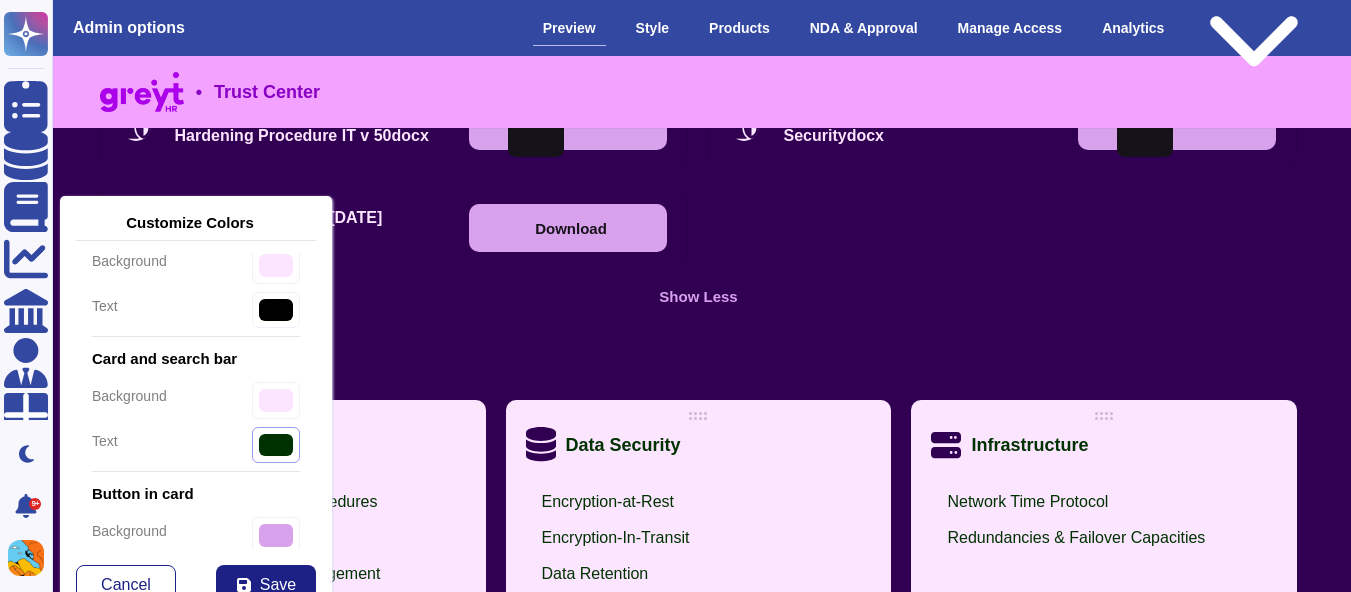 type on "#310052" 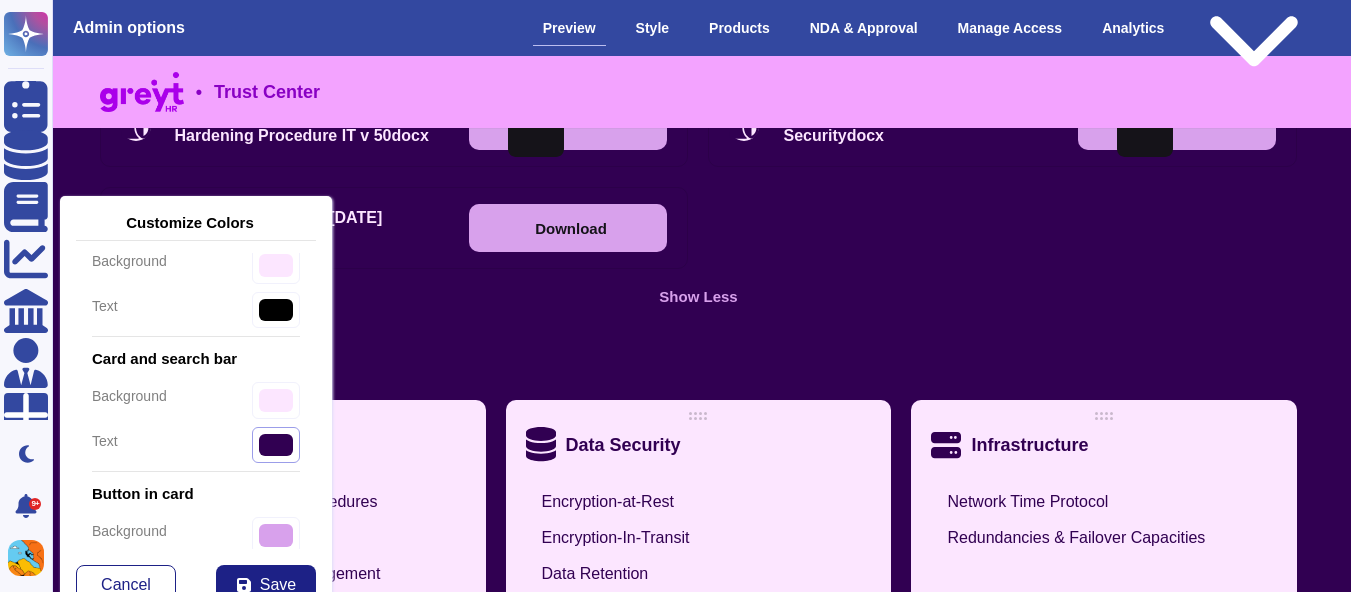 type on "#310052" 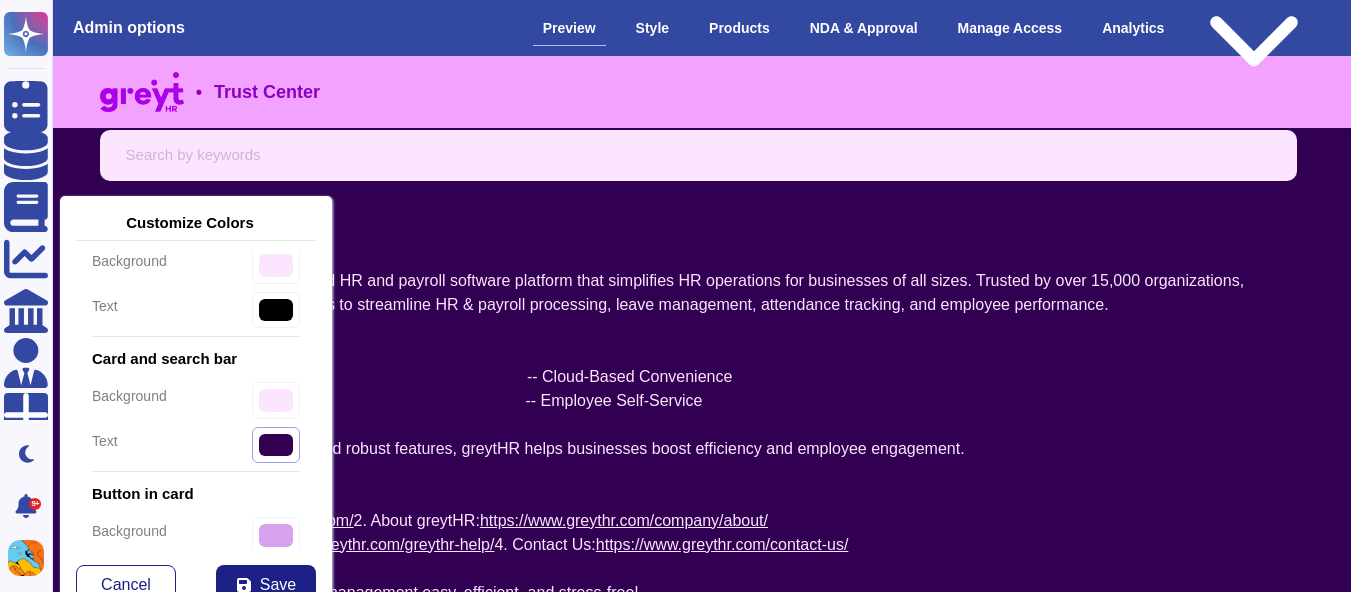 scroll, scrollTop: 57, scrollLeft: 3, axis: both 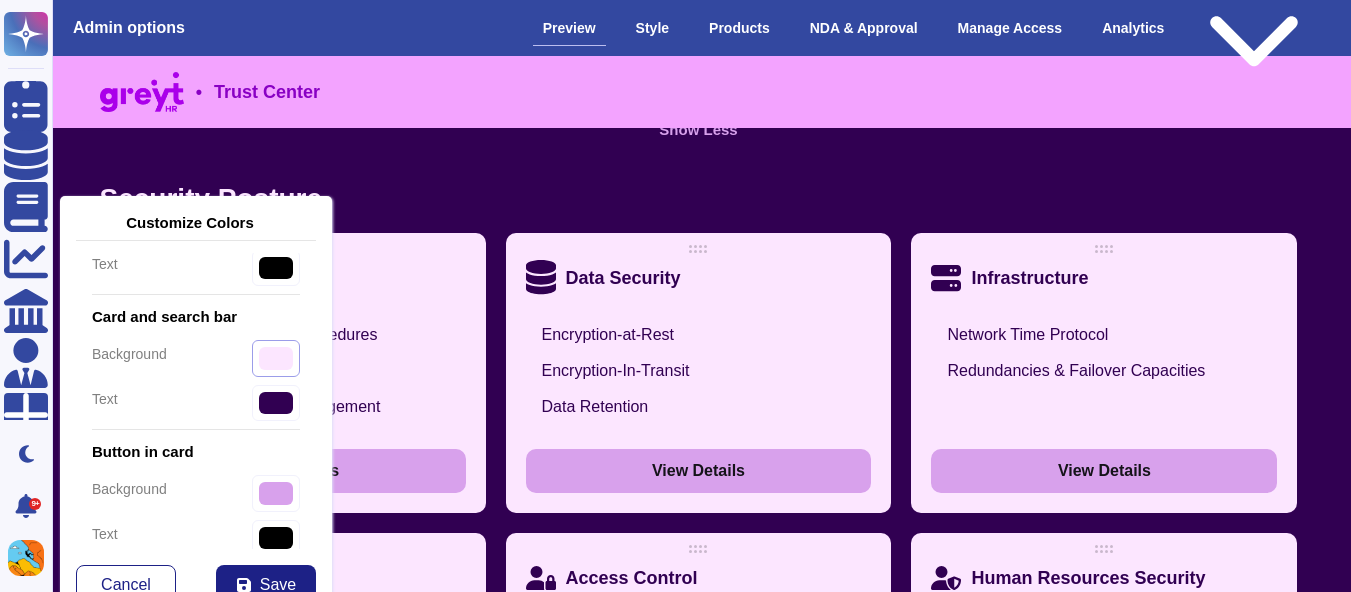 click on "#fce6ff" at bounding box center (276, 358) 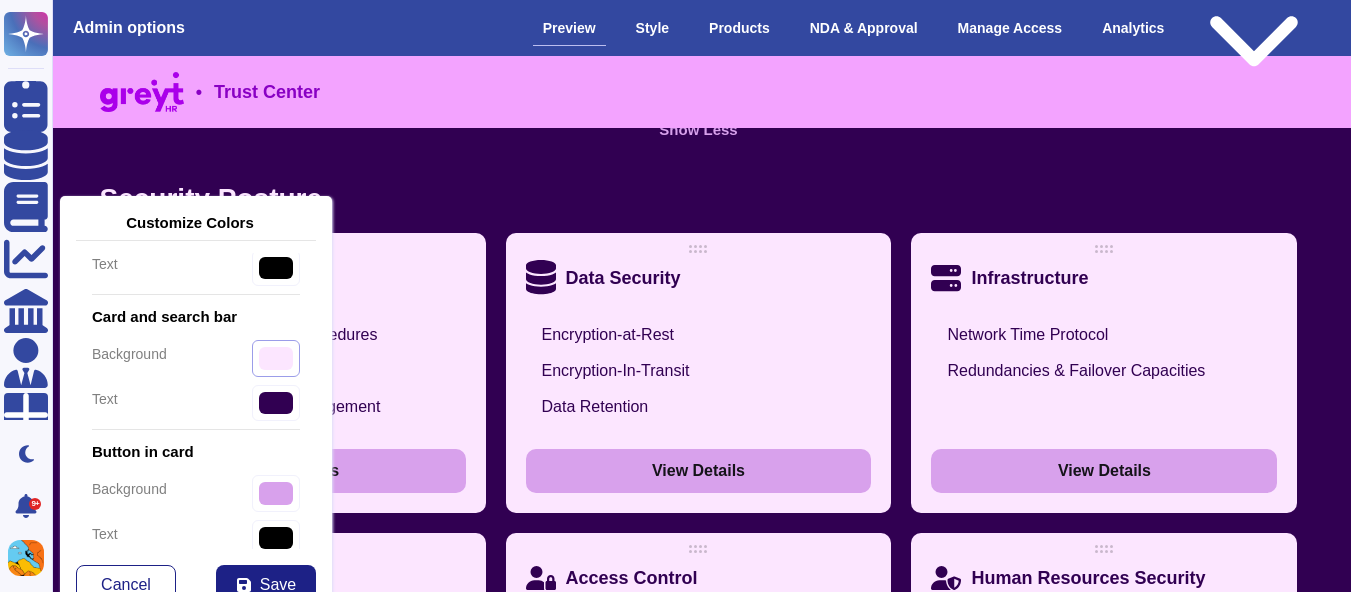 type on "#000000" 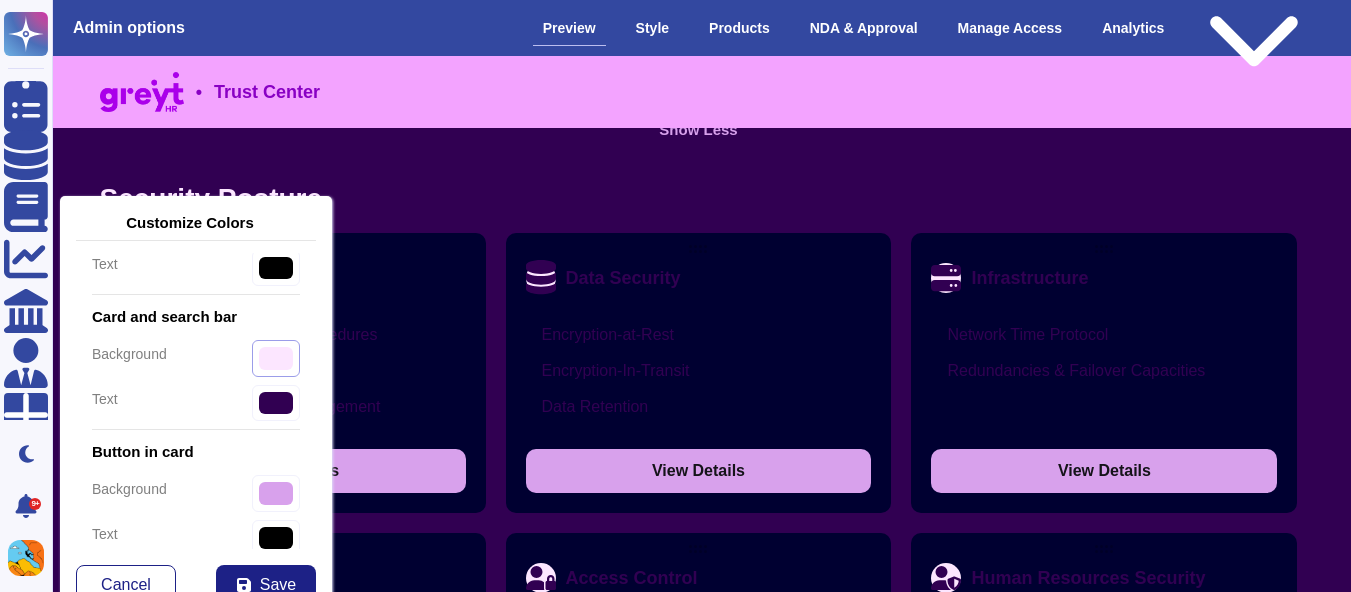 type on "#000031" 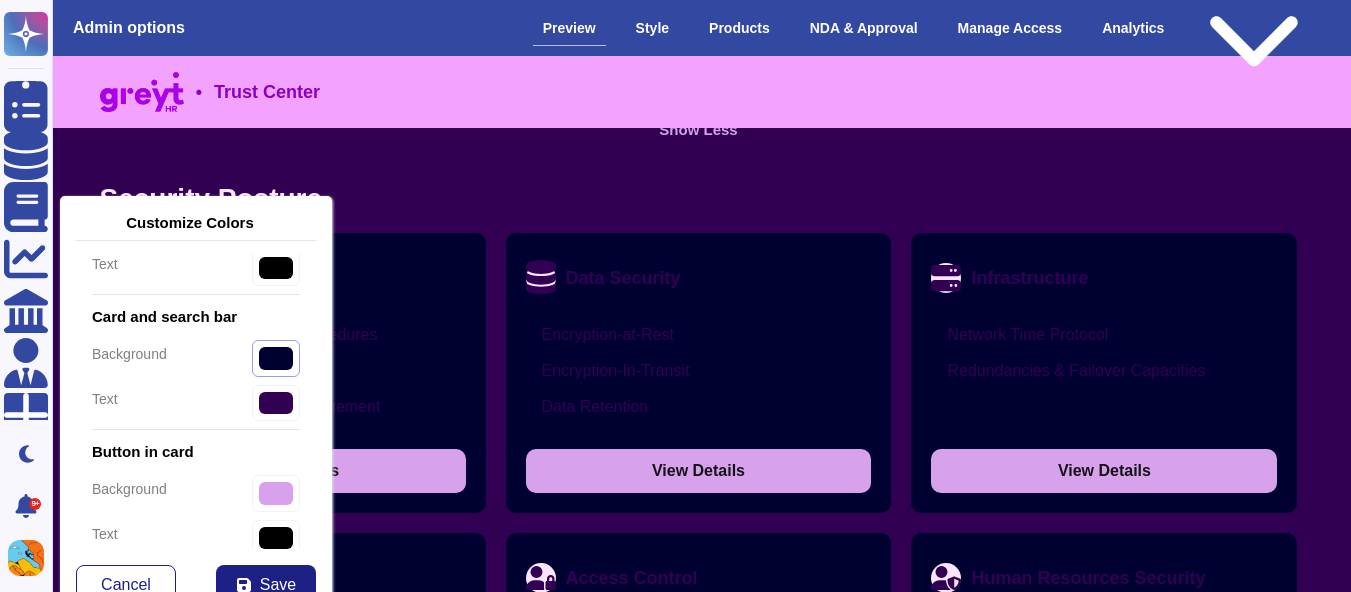 type on "#003100" 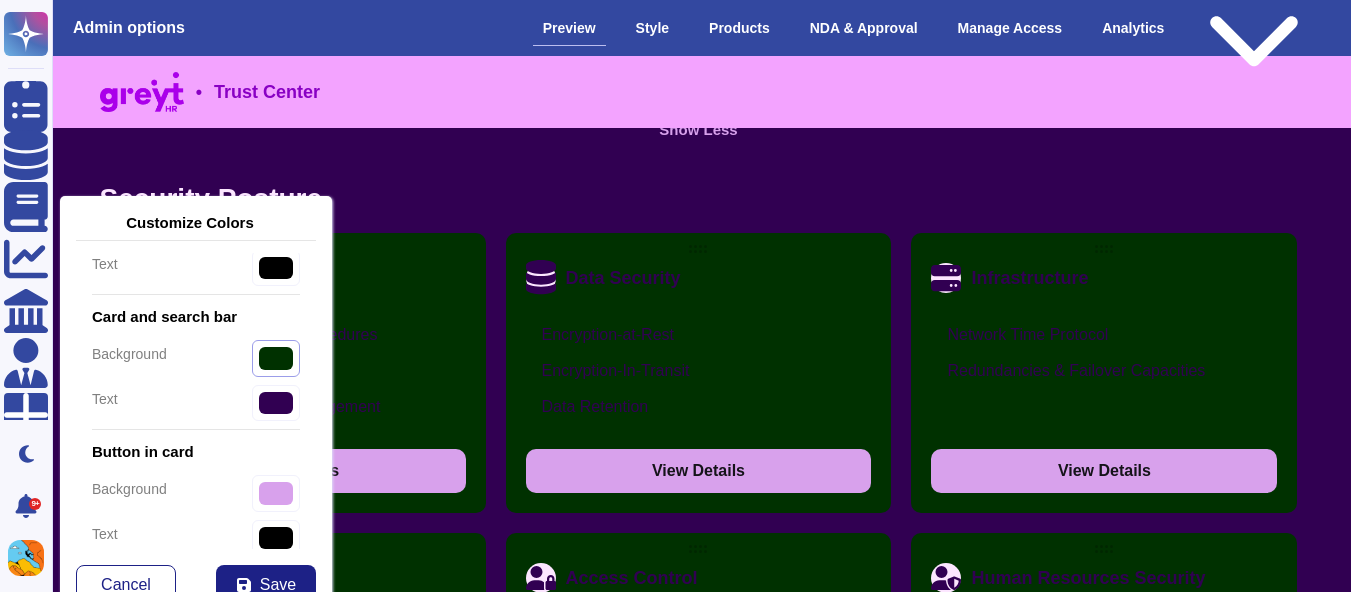 type on "#310052" 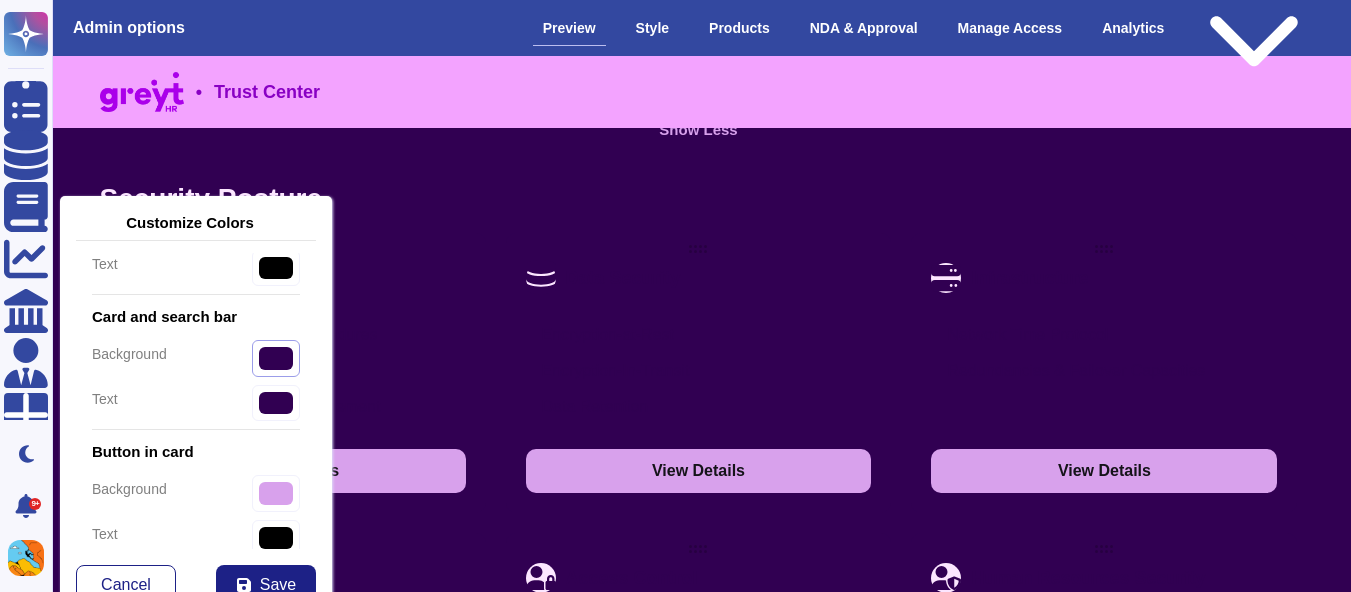 type on "#000000" 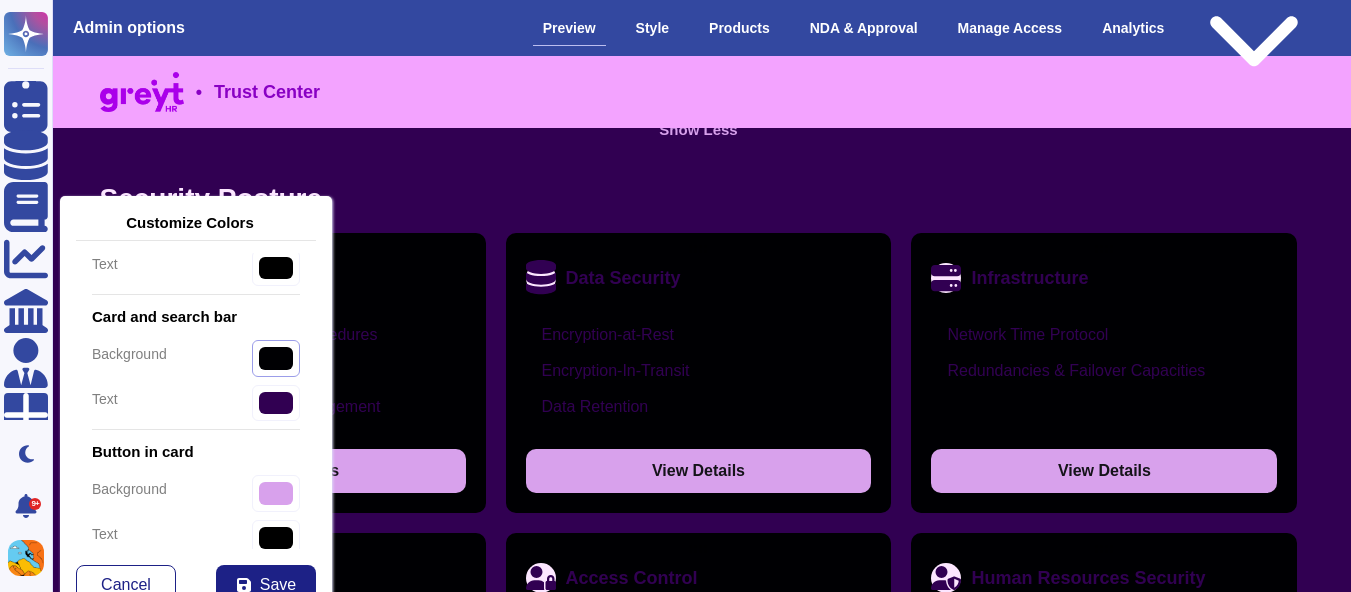 type on "#000000" 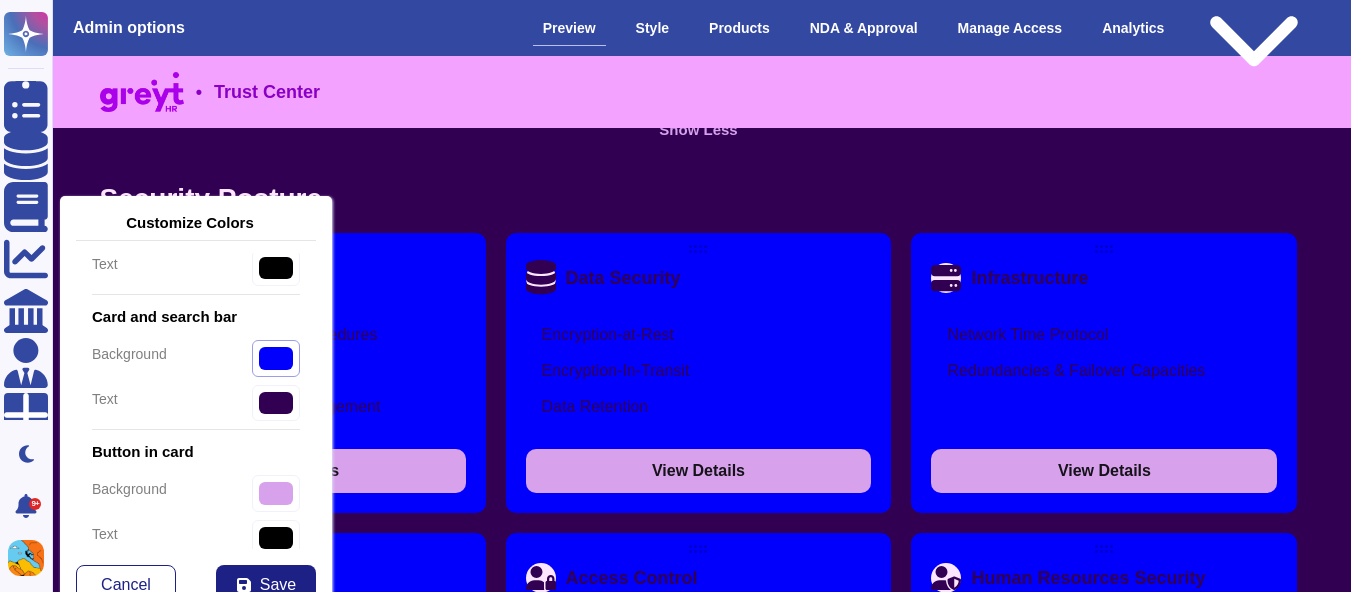 type on "#000fce" 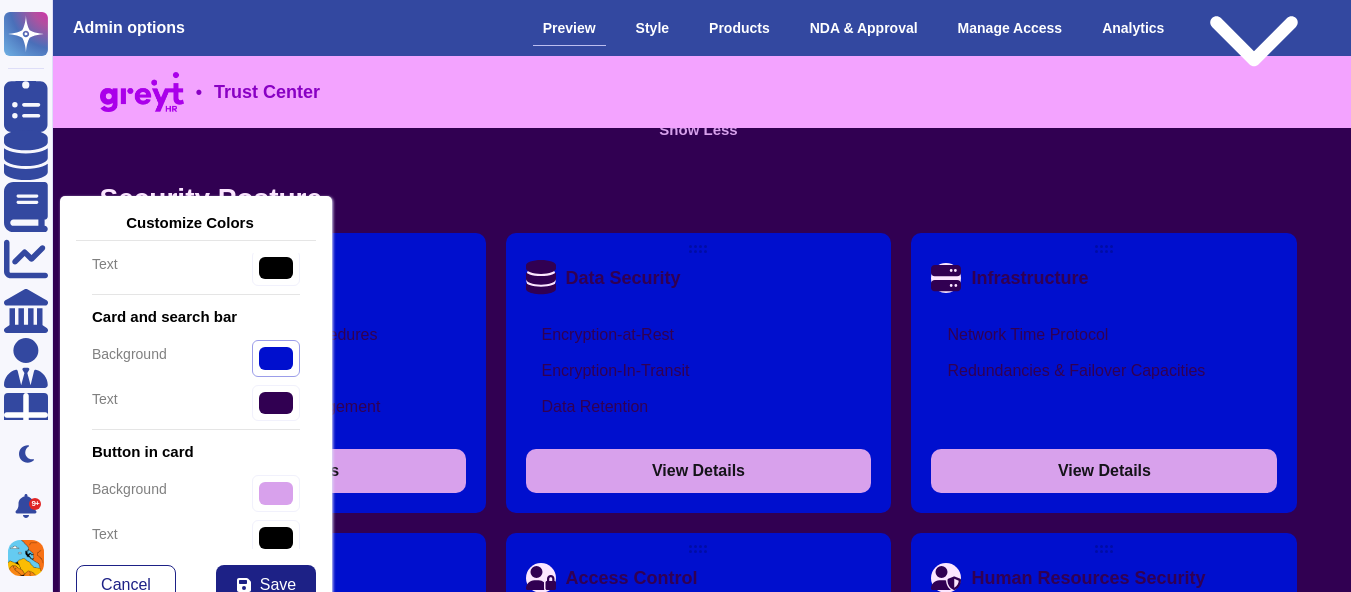 type on "#000000" 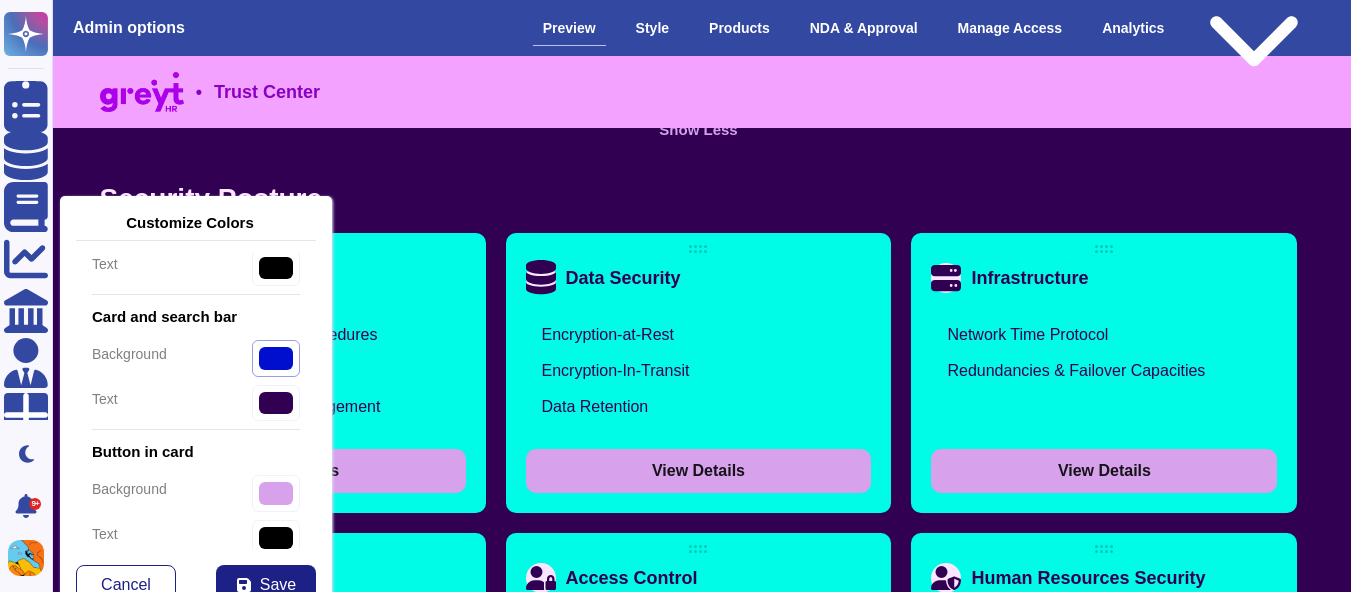 type on "#00fce6" 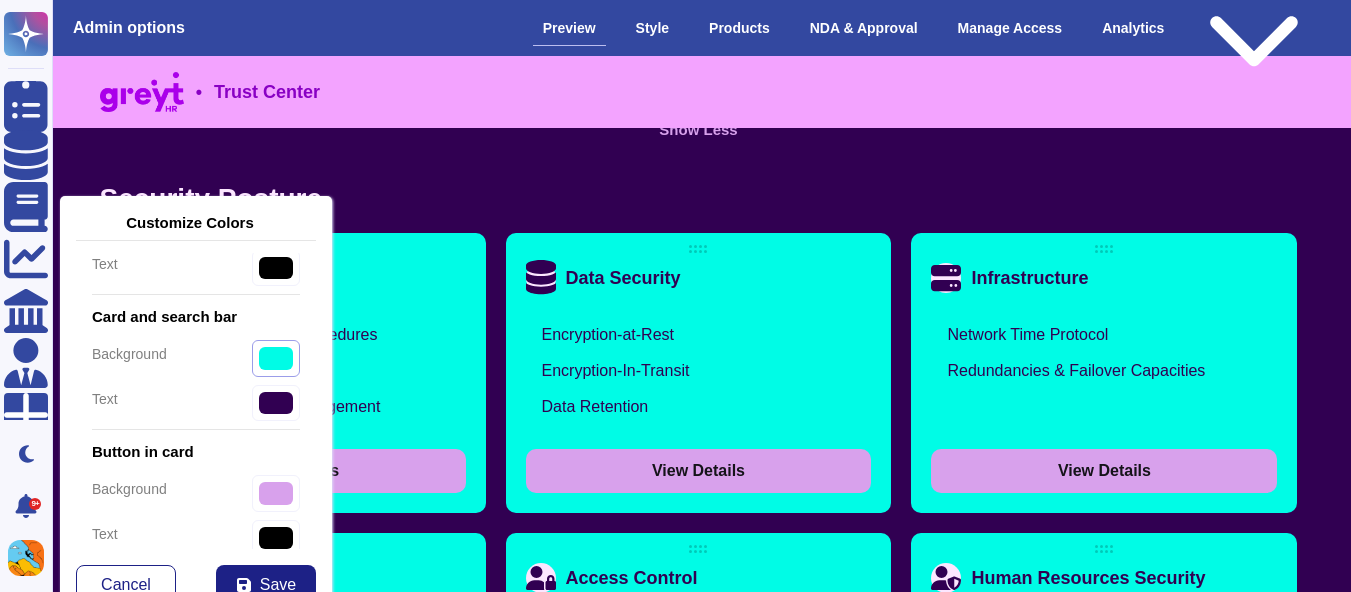 type 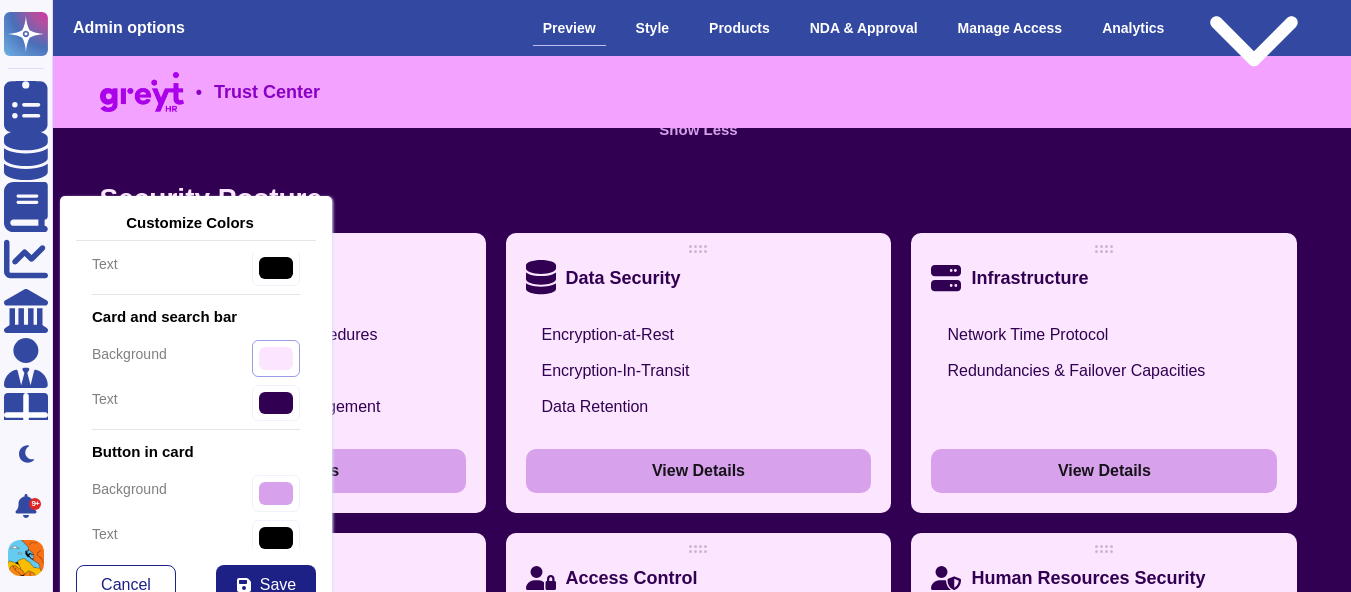 click on "#fce6ff" at bounding box center (276, 358) 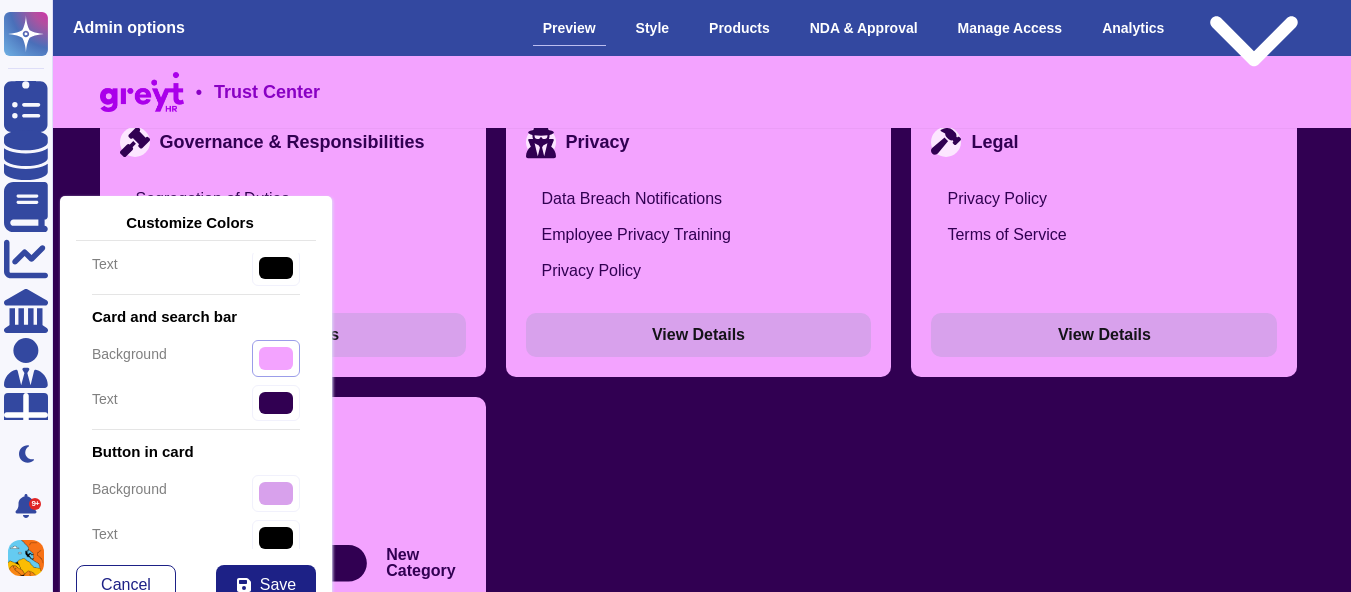 scroll, scrollTop: 4338, scrollLeft: 3, axis: both 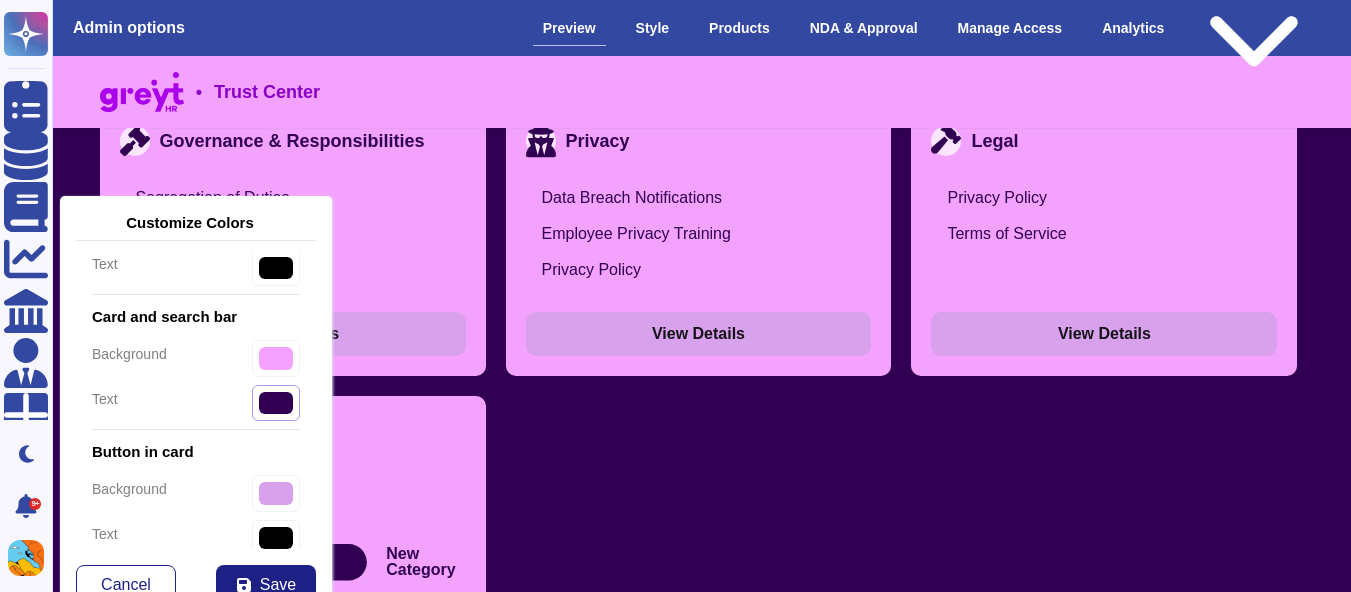 click on "#310052" at bounding box center [276, 268] 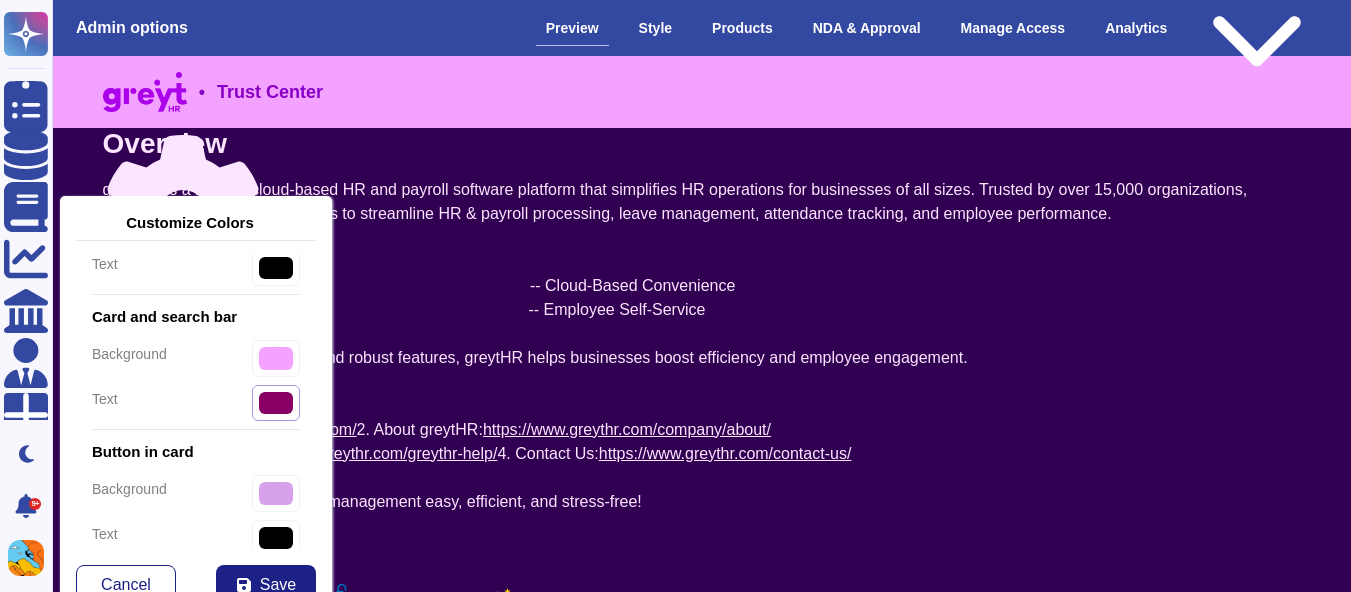 scroll, scrollTop: 0, scrollLeft: 0, axis: both 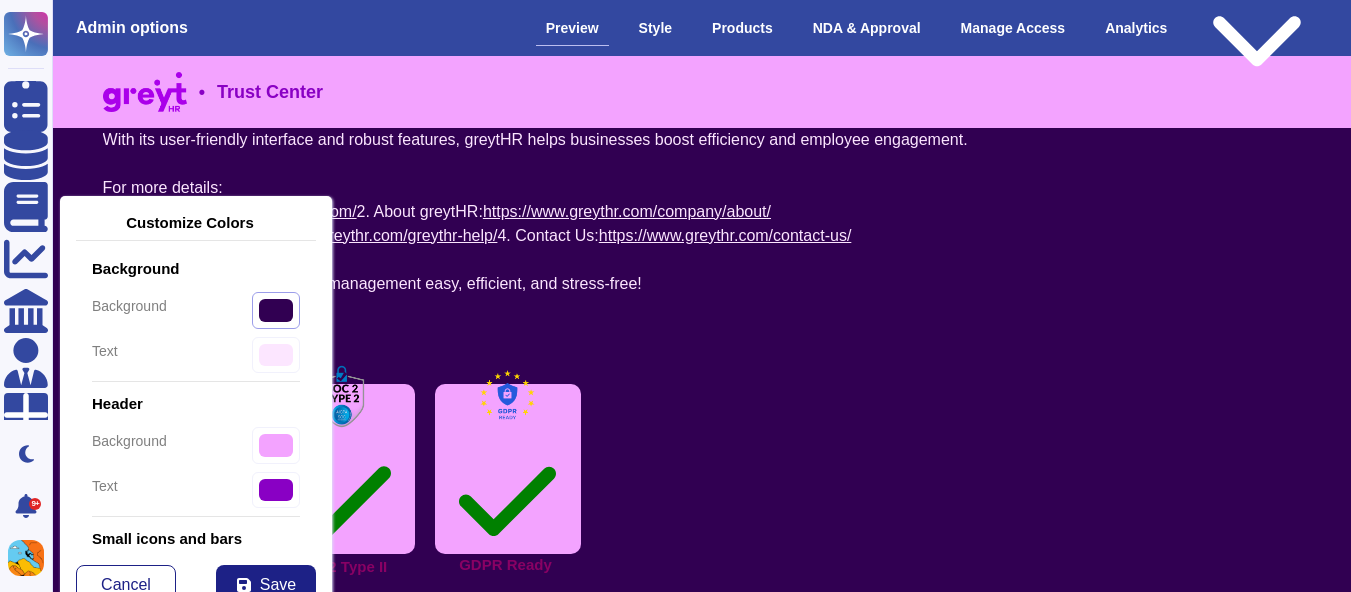 click on "#310052" at bounding box center (276, 310) 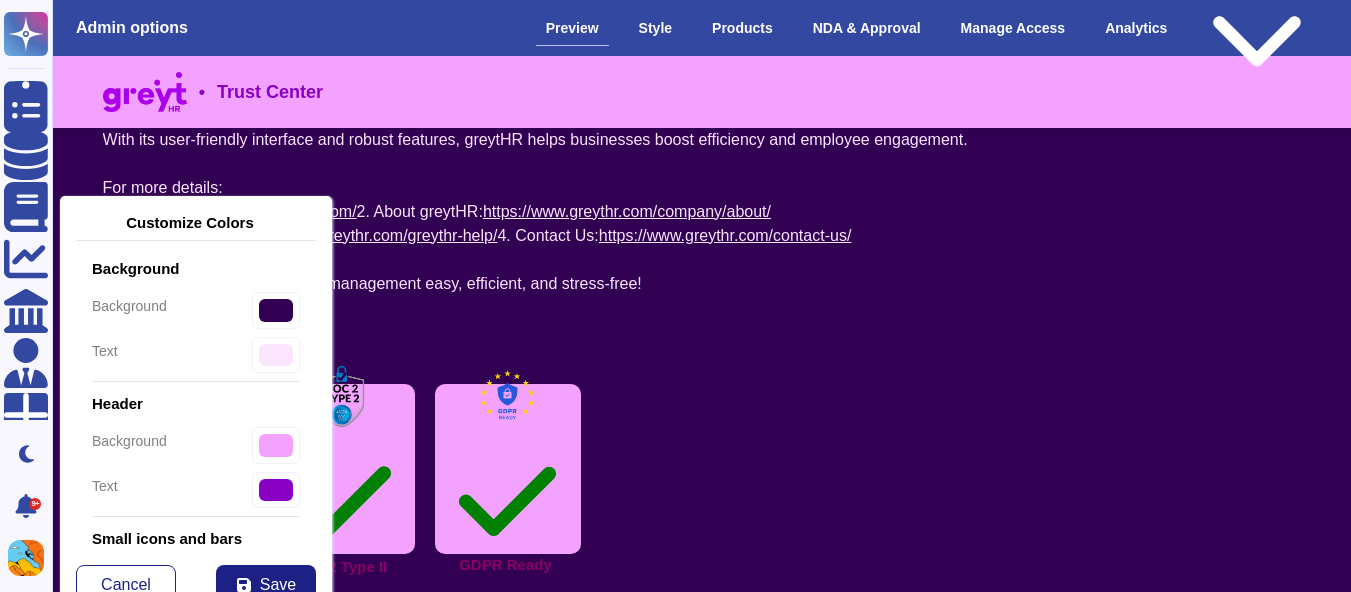 click on "text #fce6ff" at bounding box center [196, 355] 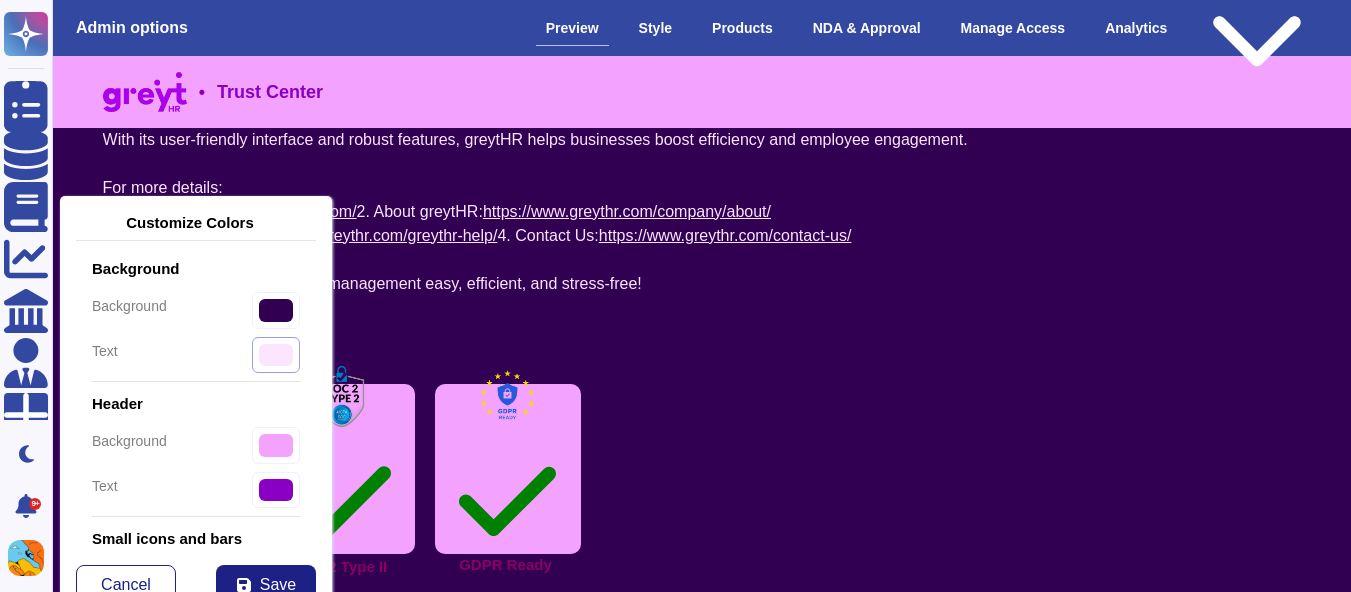 click on "#fce6ff" at bounding box center (276, 355) 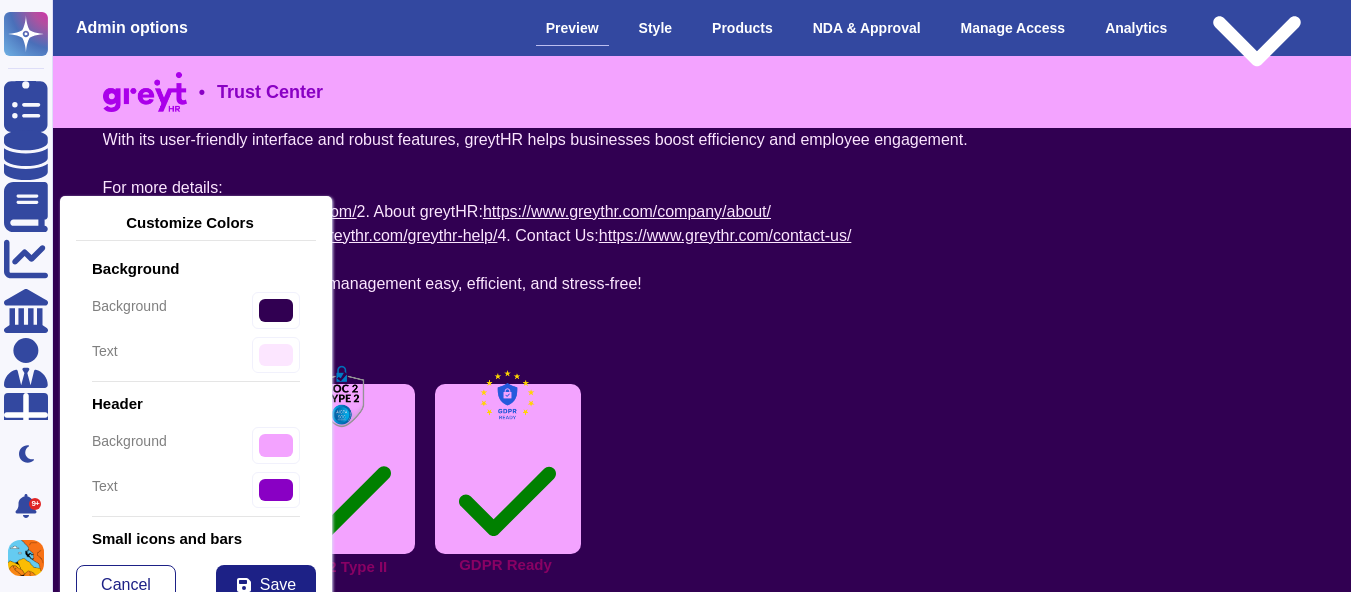 click on "Background background #310052 text #fce6ff Header background #f3a3ff text #8900c4 Small icons and bars background #fce6ff text #310052 Important buttons background #fce6ff text #000000 Card and search bar background #f3a3ff text #890064 Button in card background #d8a1ec text #000000" at bounding box center [196, 401] 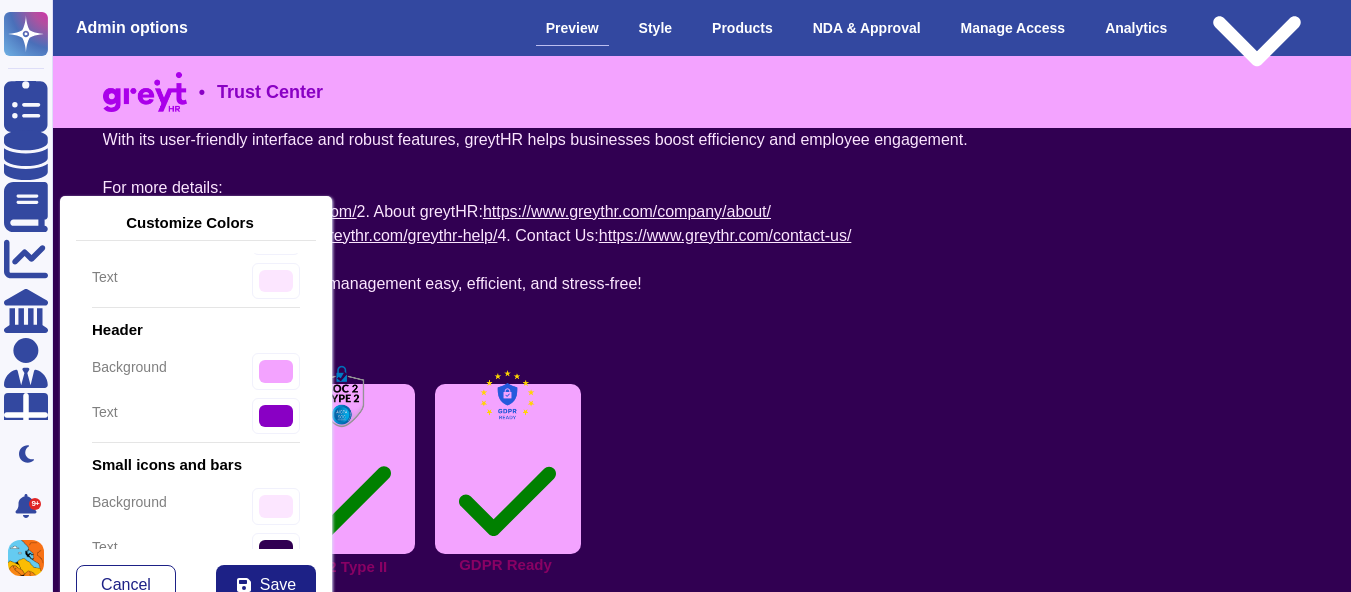 scroll, scrollTop: 78, scrollLeft: 0, axis: vertical 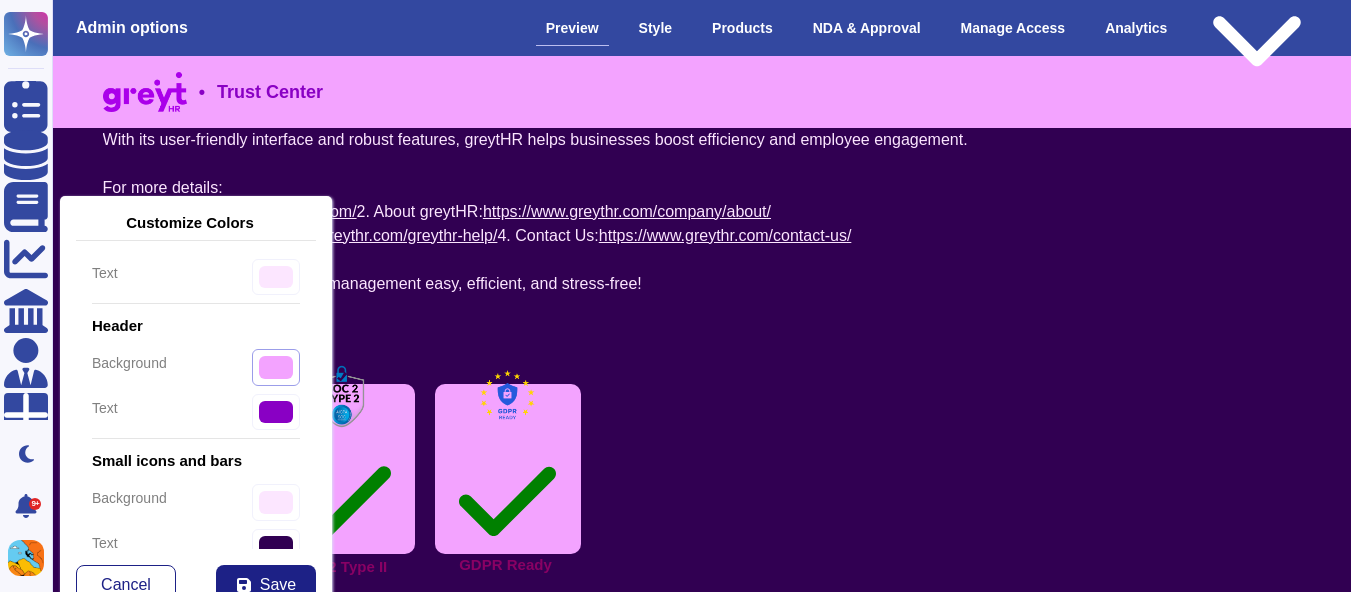 click on "#f3a3ff" at bounding box center (276, 367) 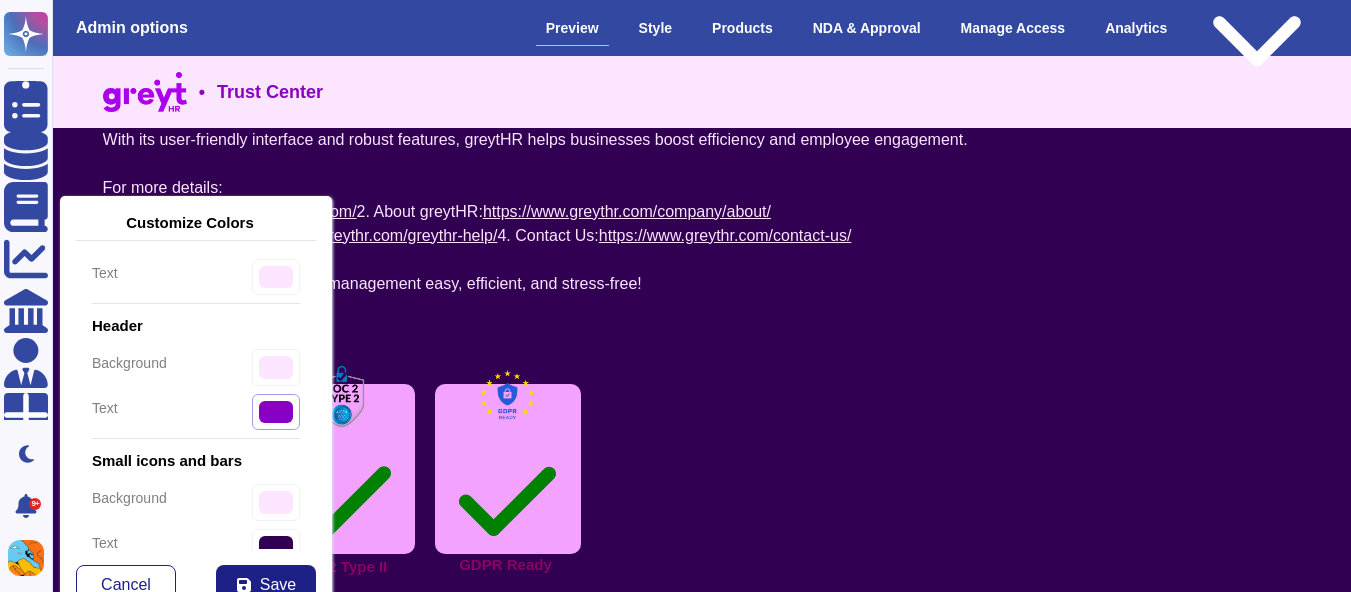 click on "#8900c4" at bounding box center [276, 412] 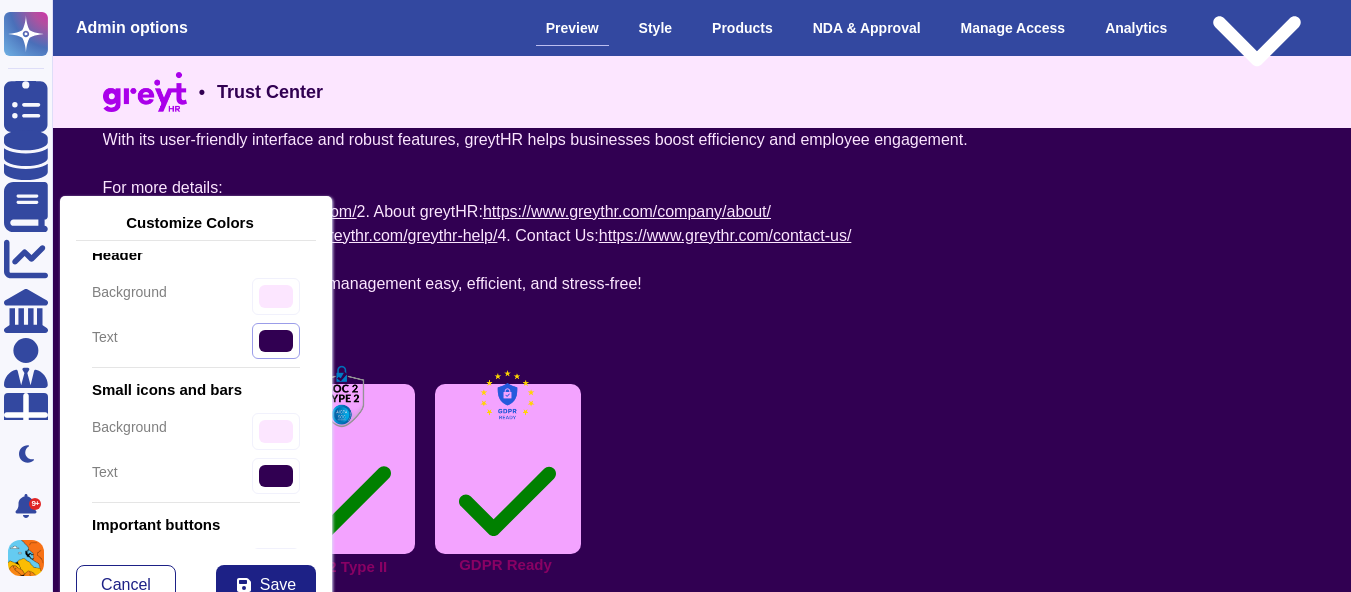 scroll, scrollTop: 150, scrollLeft: 0, axis: vertical 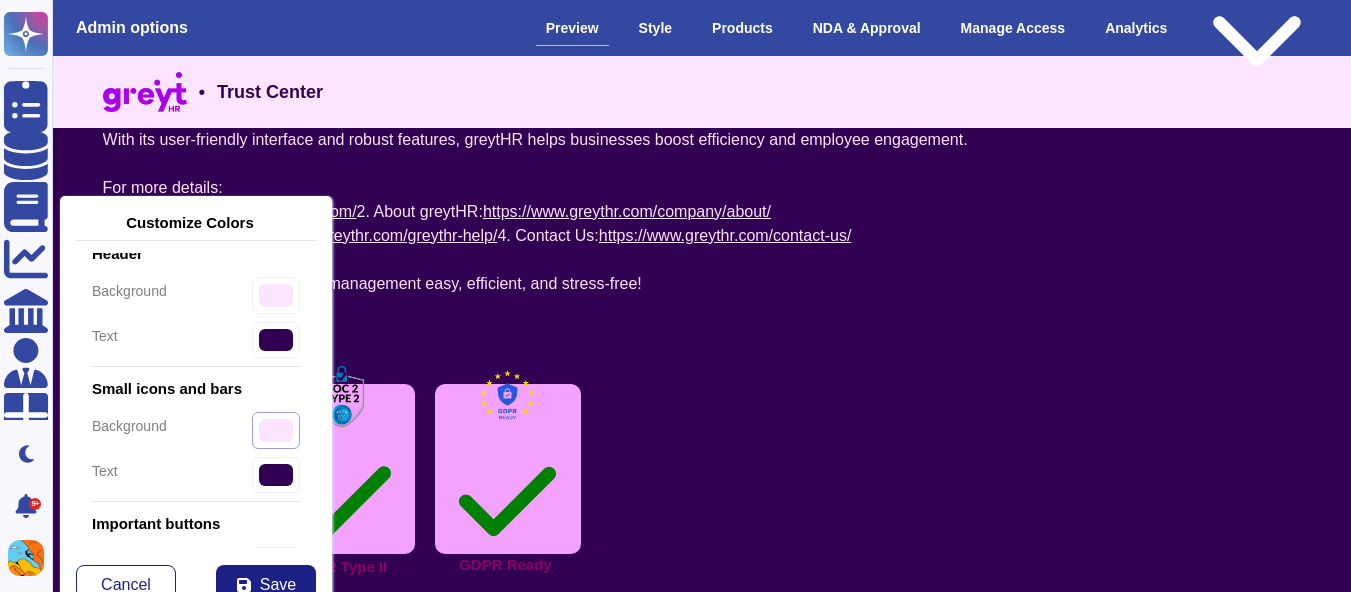click on "#fce6ff" at bounding box center [276, 430] 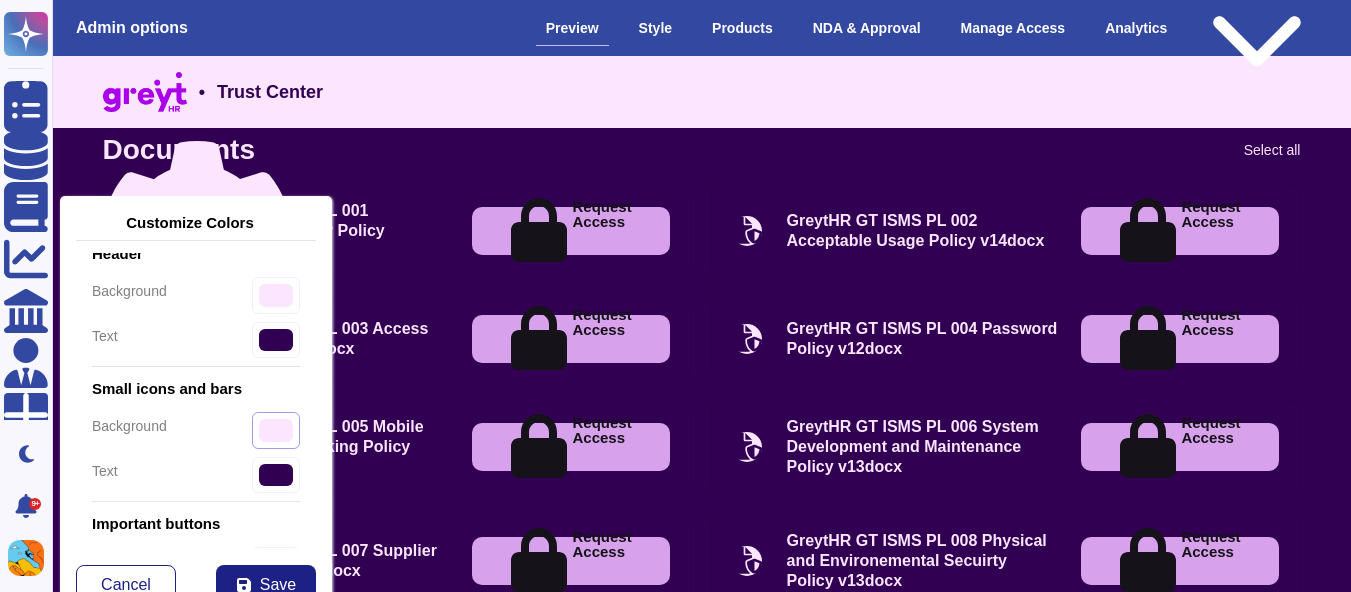 scroll, scrollTop: 812, scrollLeft: 0, axis: vertical 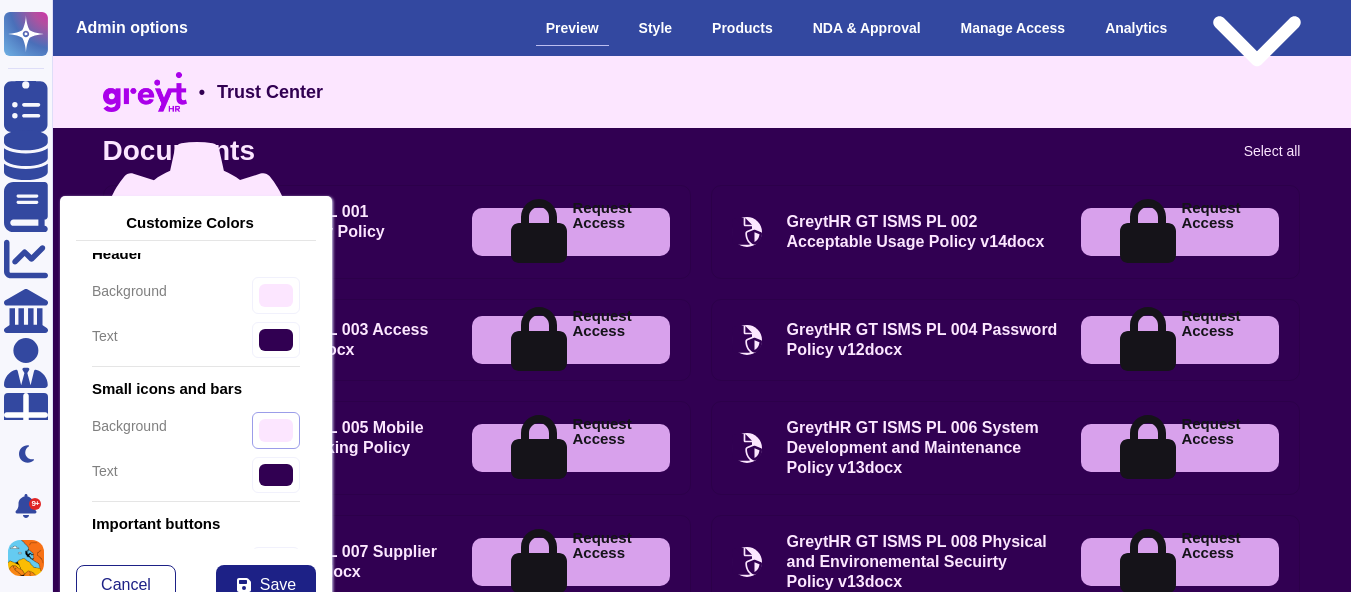 click on "#fce6ff" at bounding box center [276, 430] 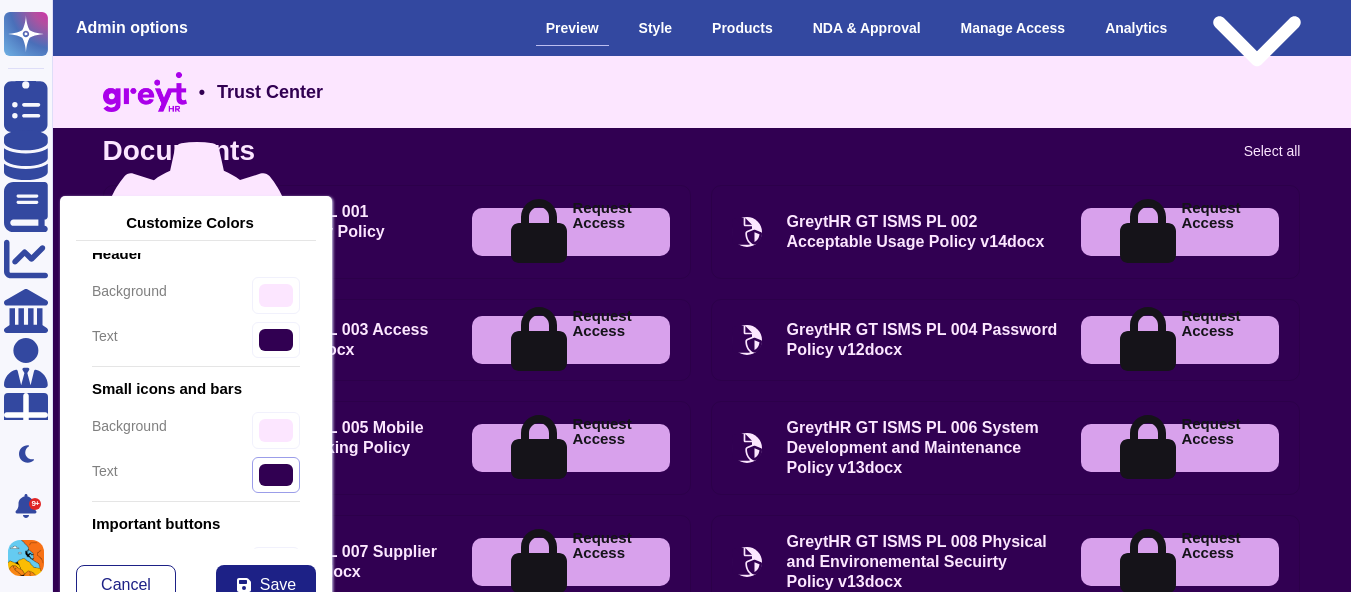 click on "#310052" at bounding box center (276, 475) 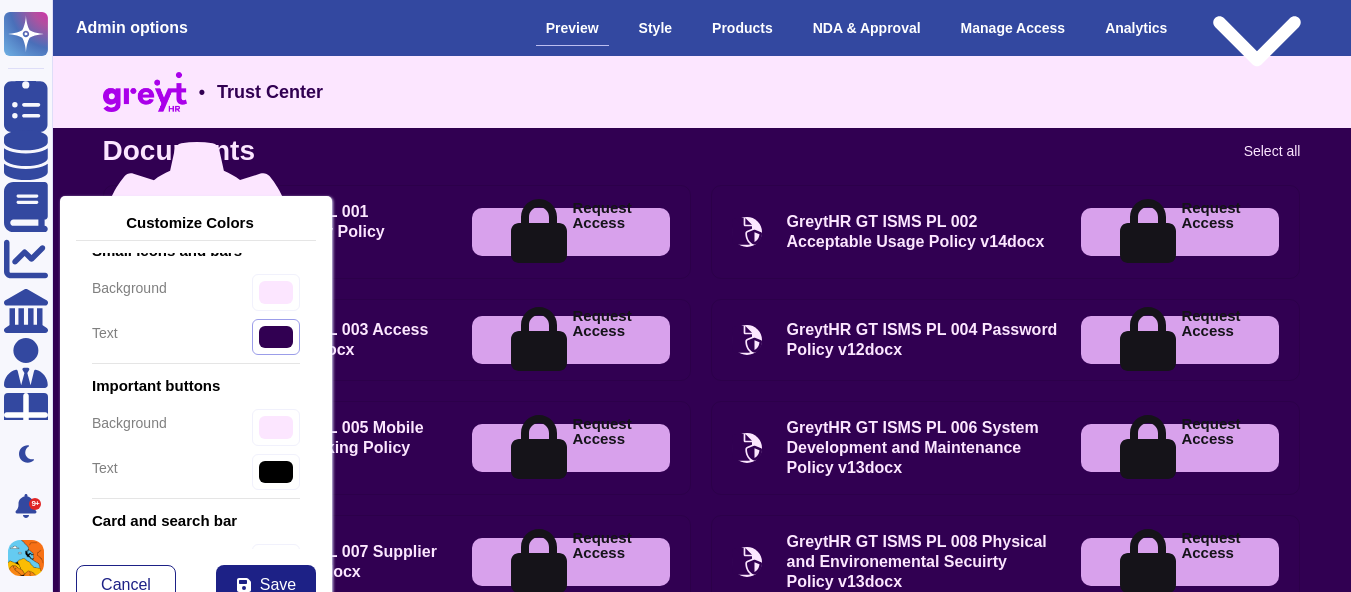 scroll, scrollTop: 289, scrollLeft: 0, axis: vertical 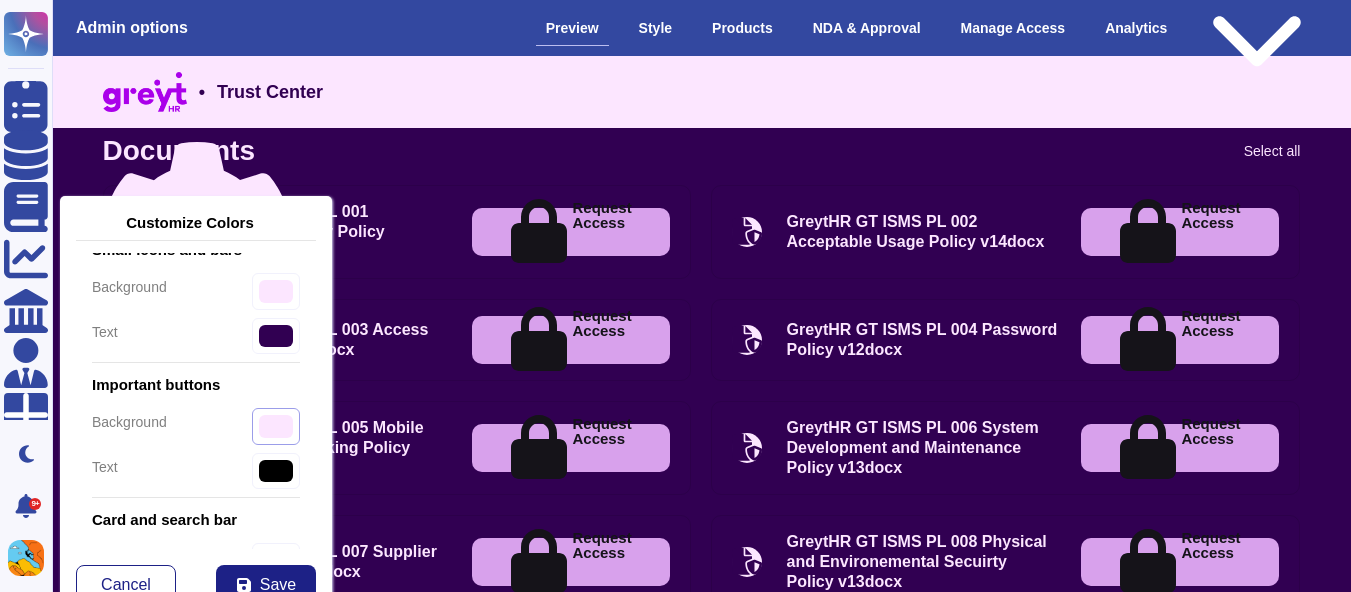 click on "#fce6ff" at bounding box center [276, 426] 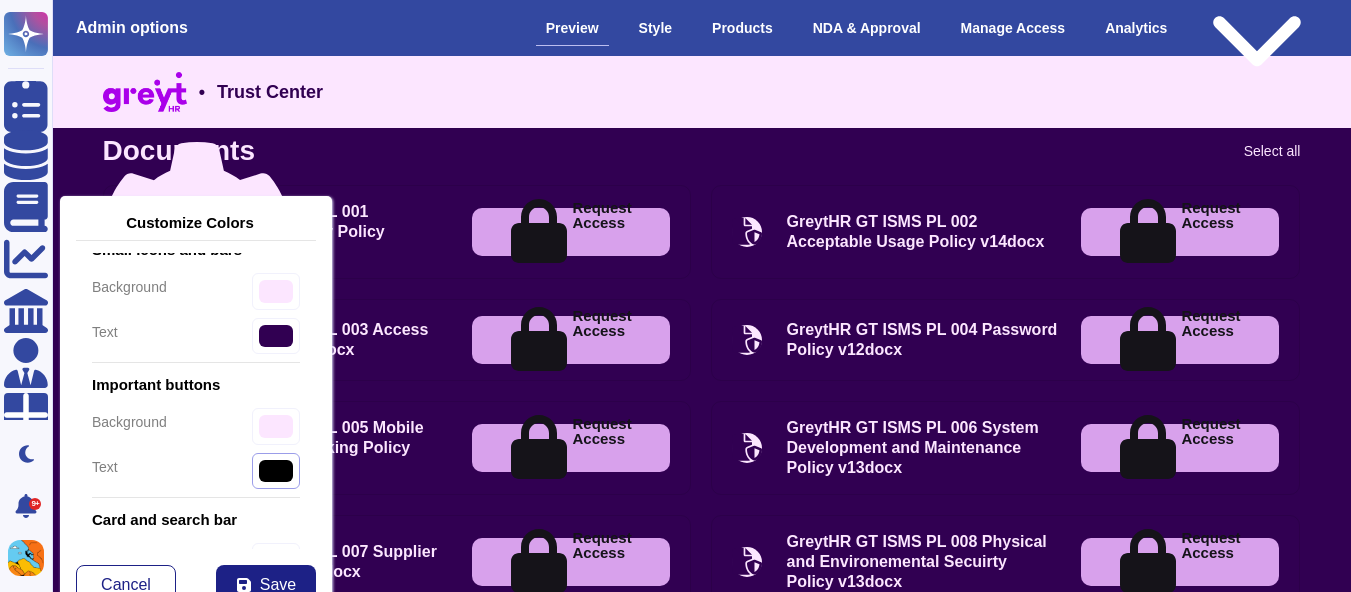 click on "#000000" at bounding box center (276, 471) 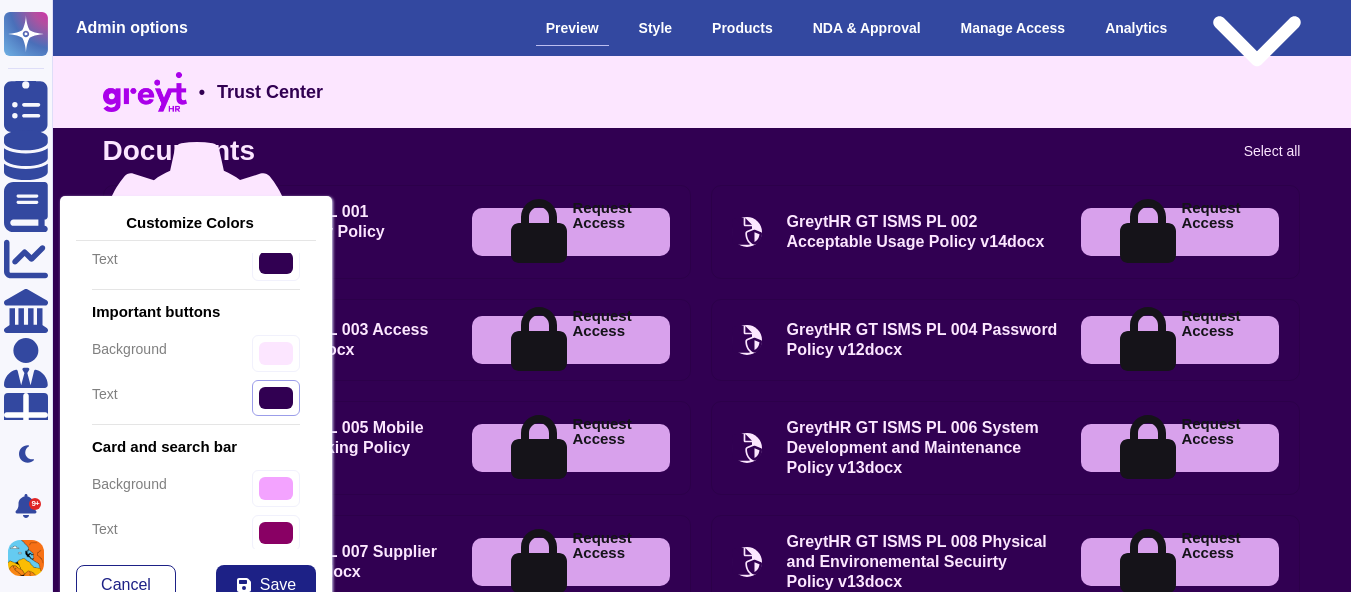 scroll, scrollTop: 394, scrollLeft: 0, axis: vertical 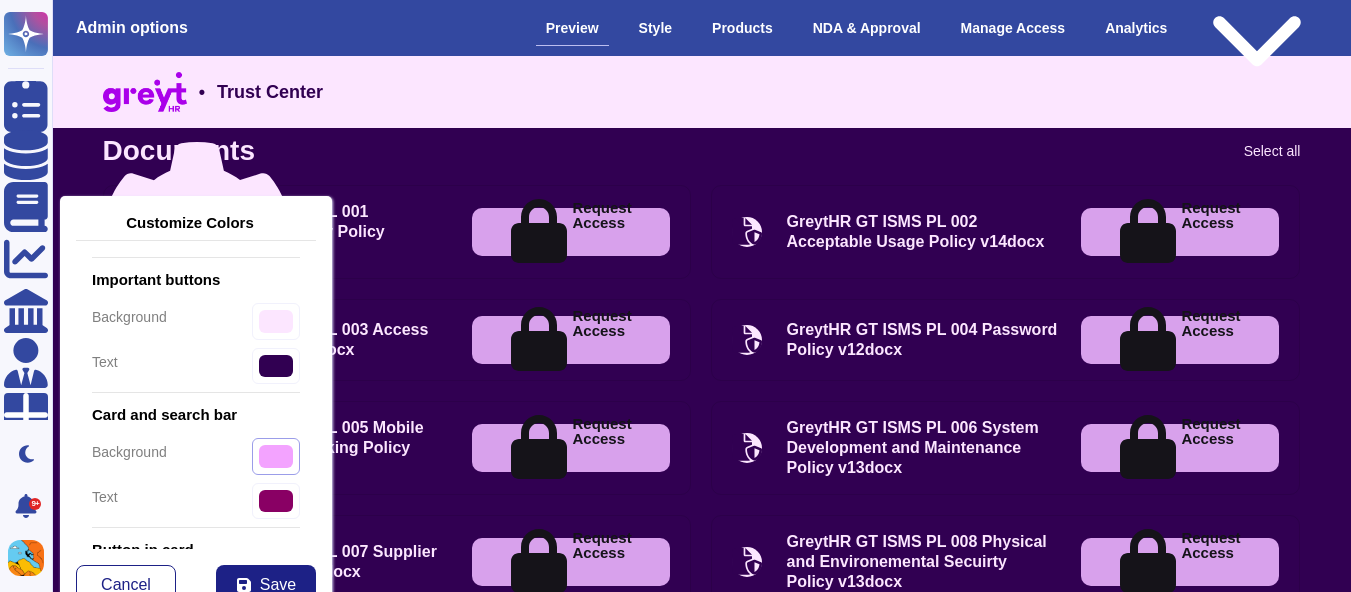 click on "#f3a3ff" at bounding box center (276, 456) 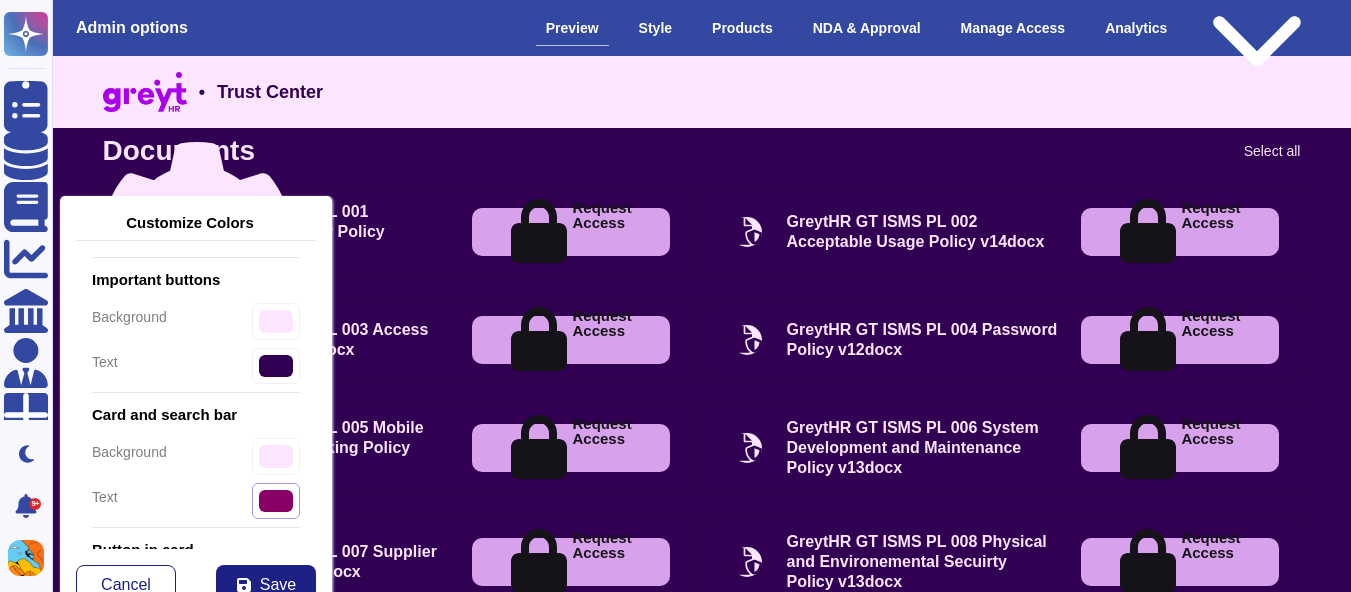 click on "#890064" at bounding box center [276, 366] 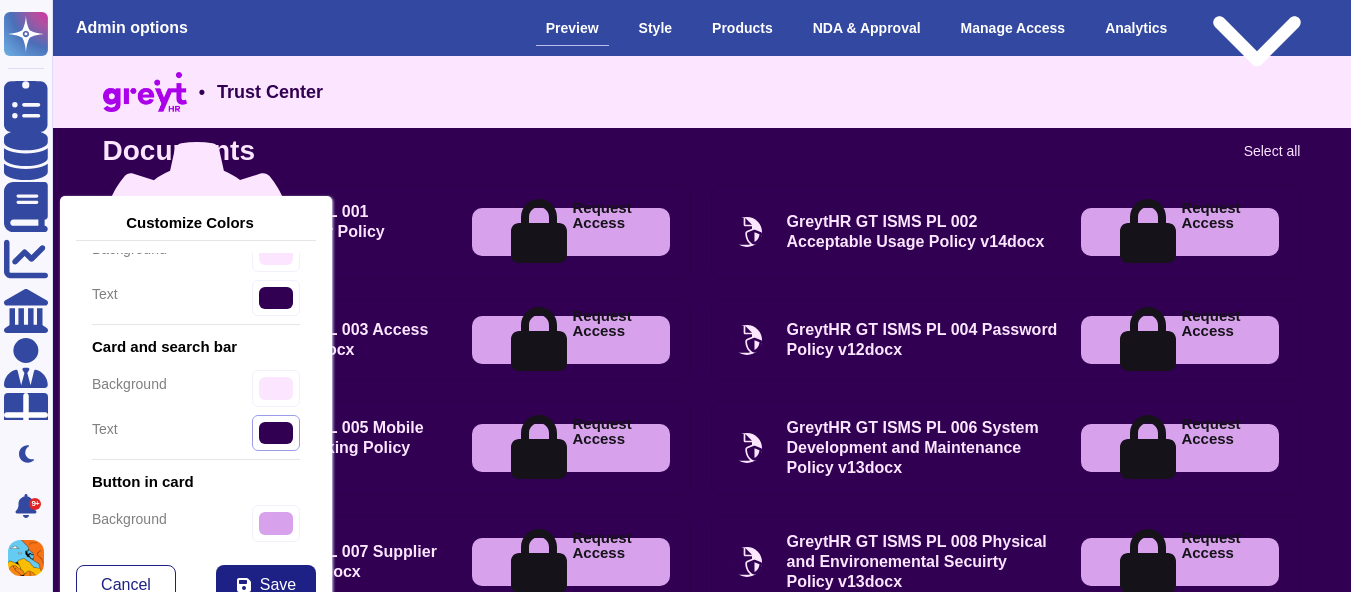 scroll, scrollTop: 499, scrollLeft: 0, axis: vertical 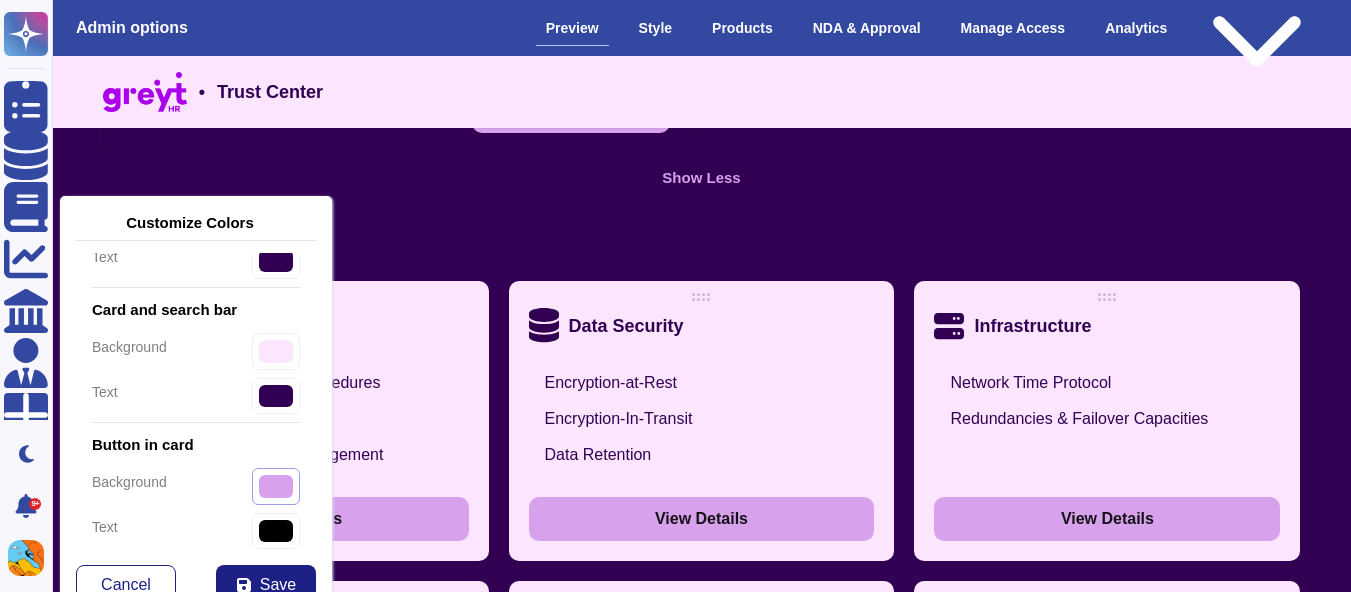 click on "#d8a1ec" at bounding box center (276, 486) 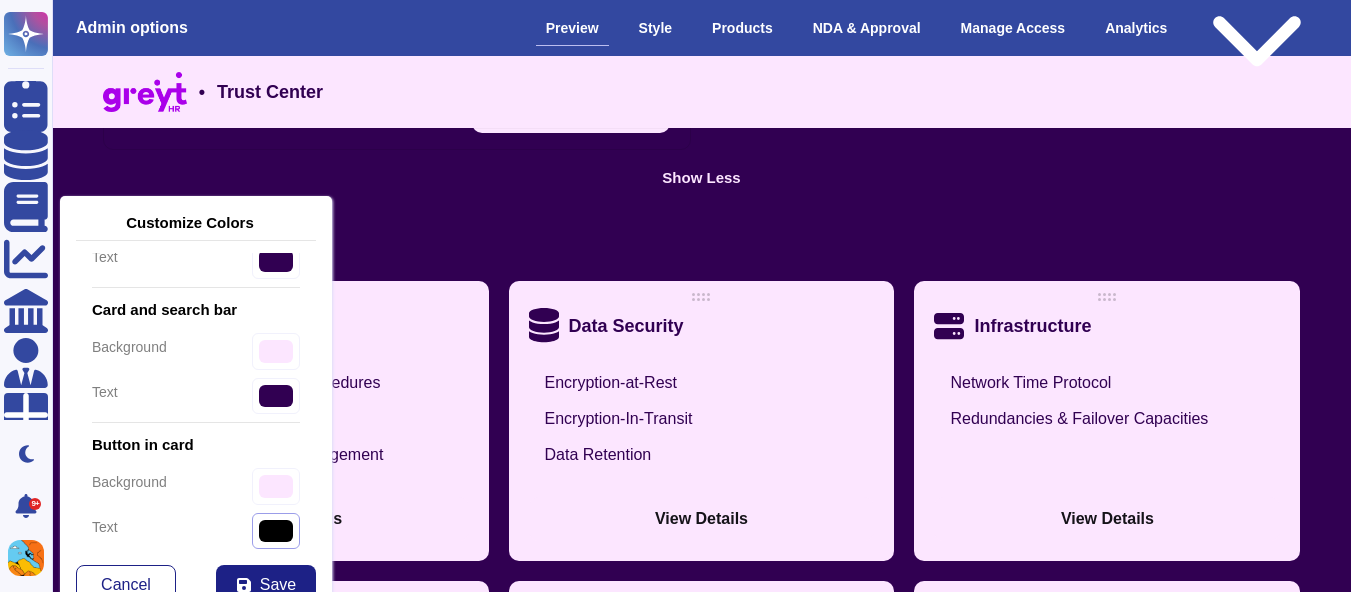 drag, startPoint x: 251, startPoint y: 546, endPoint x: 260, endPoint y: 534, distance: 15 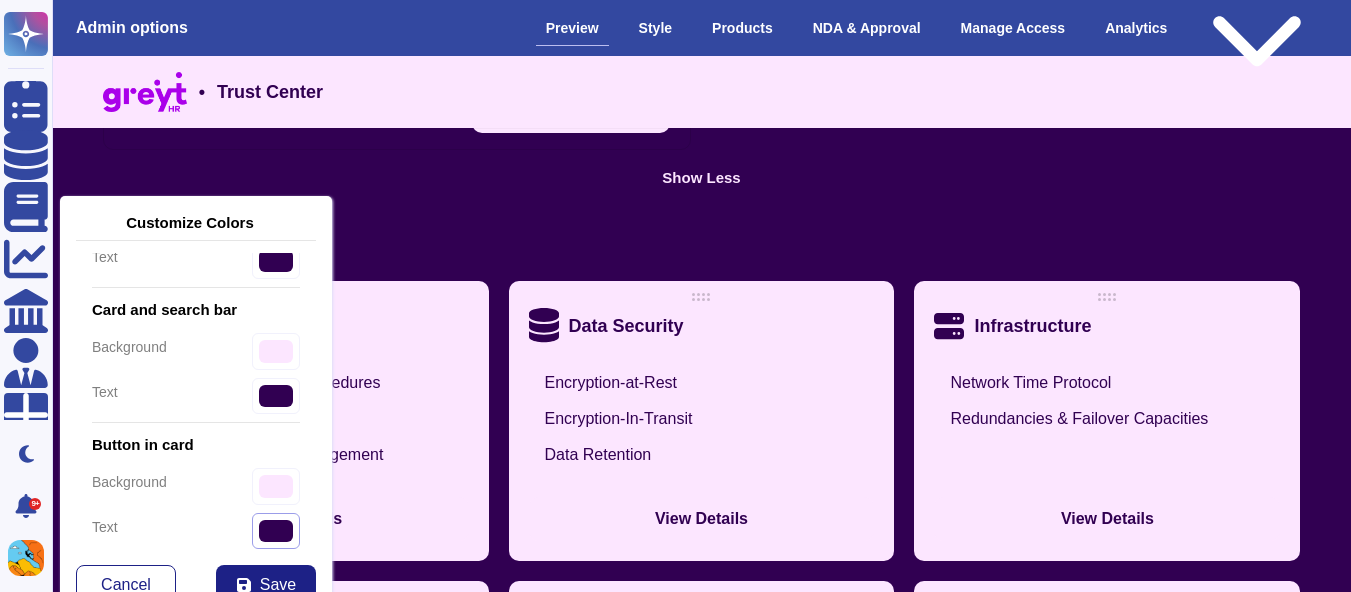 click on "#310052" at bounding box center [276, 261] 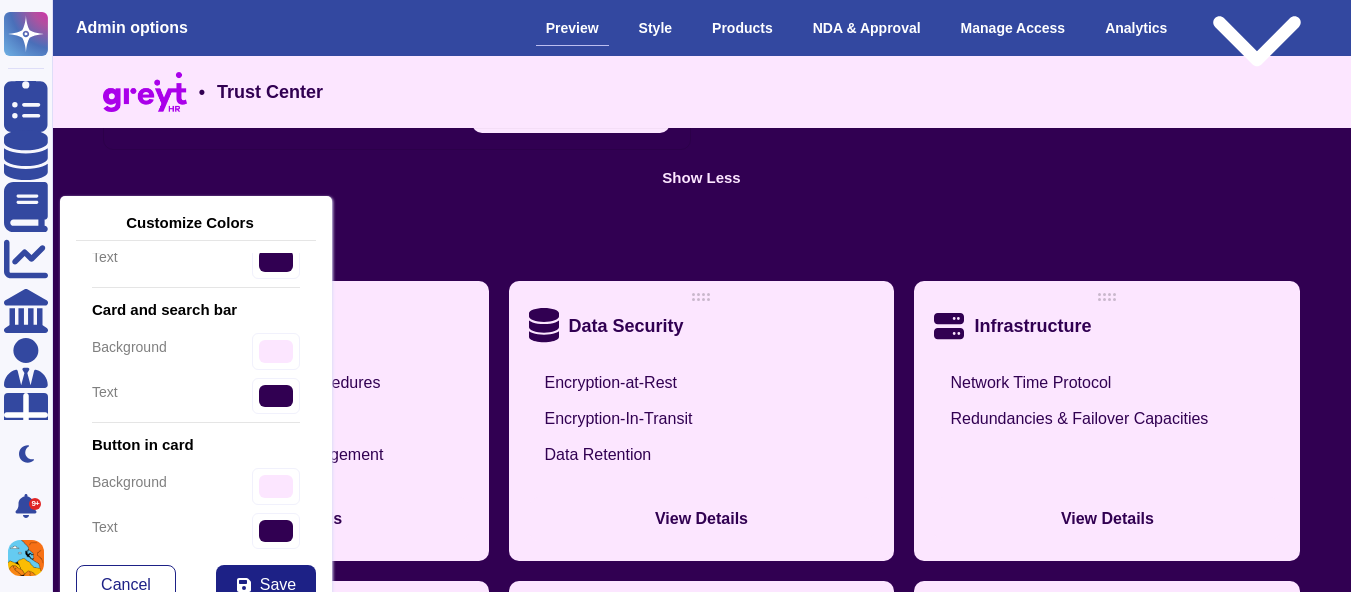 click on "Button in card background #fce6ff text #310052" at bounding box center (196, 493) 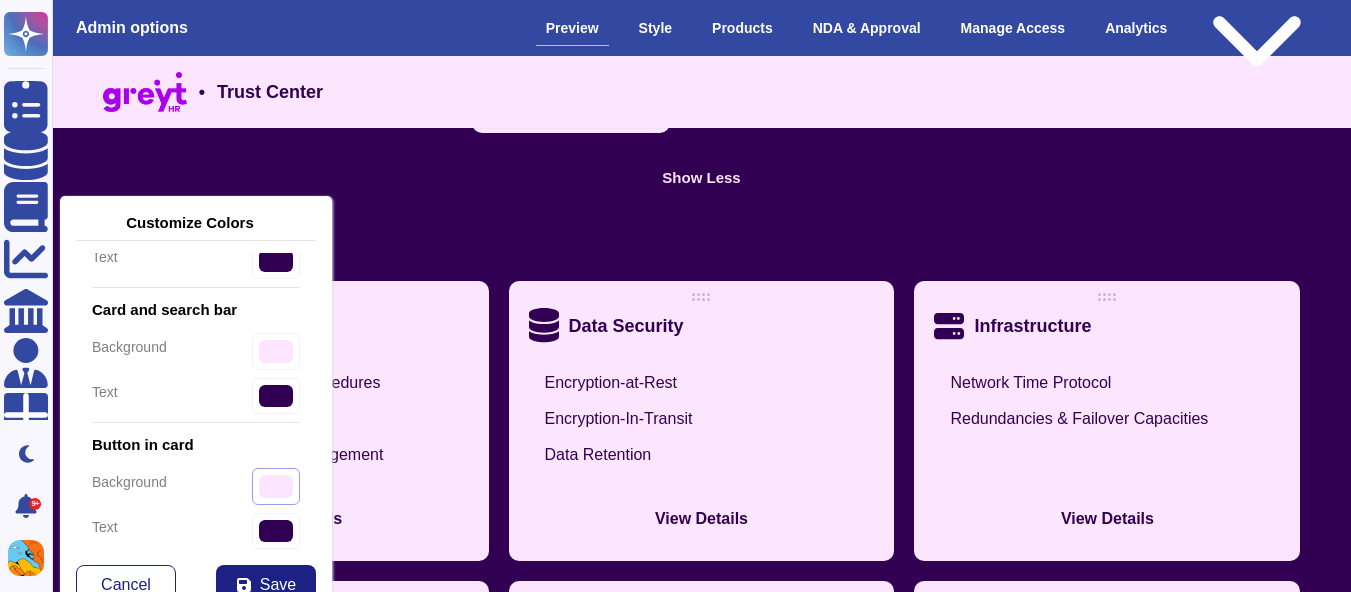 click on "#fce6ff" at bounding box center [276, 486] 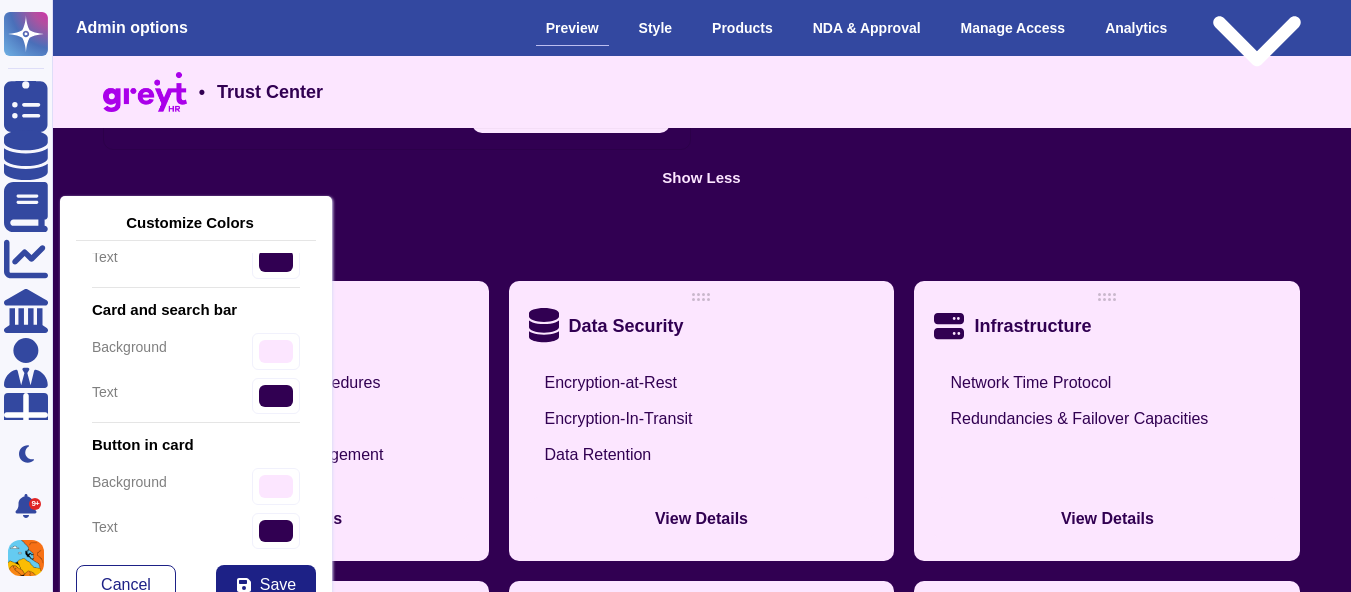 click on "text #310052" at bounding box center [196, 396] 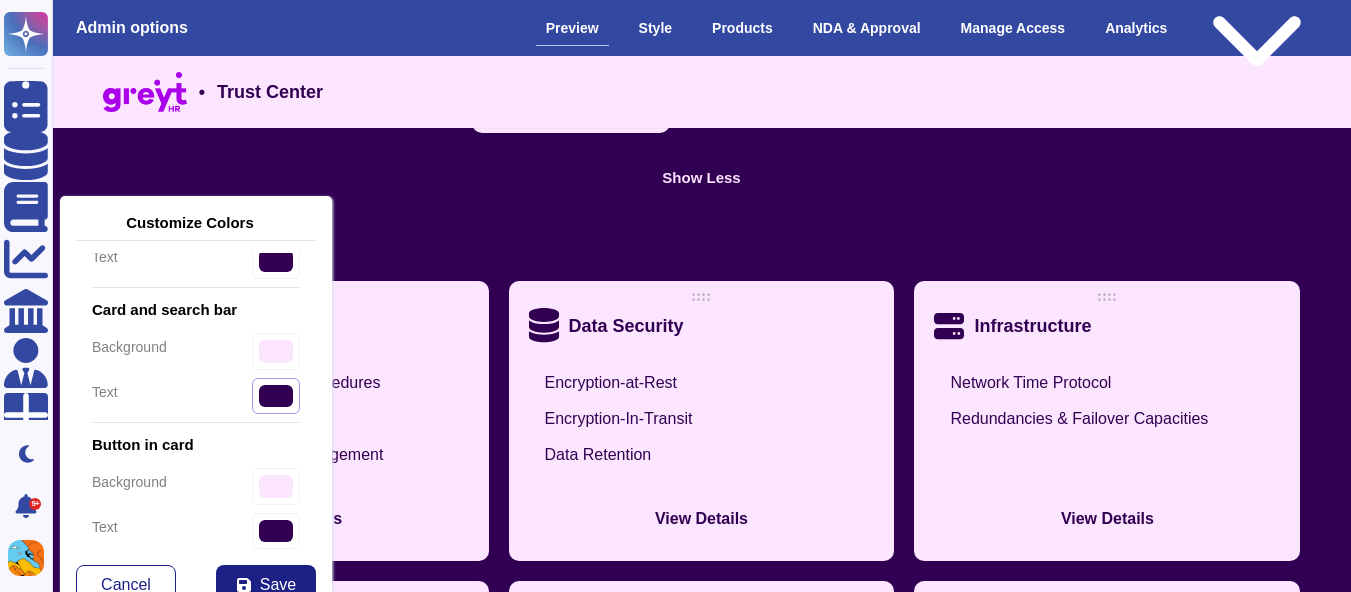 click on "#310052" at bounding box center [276, 261] 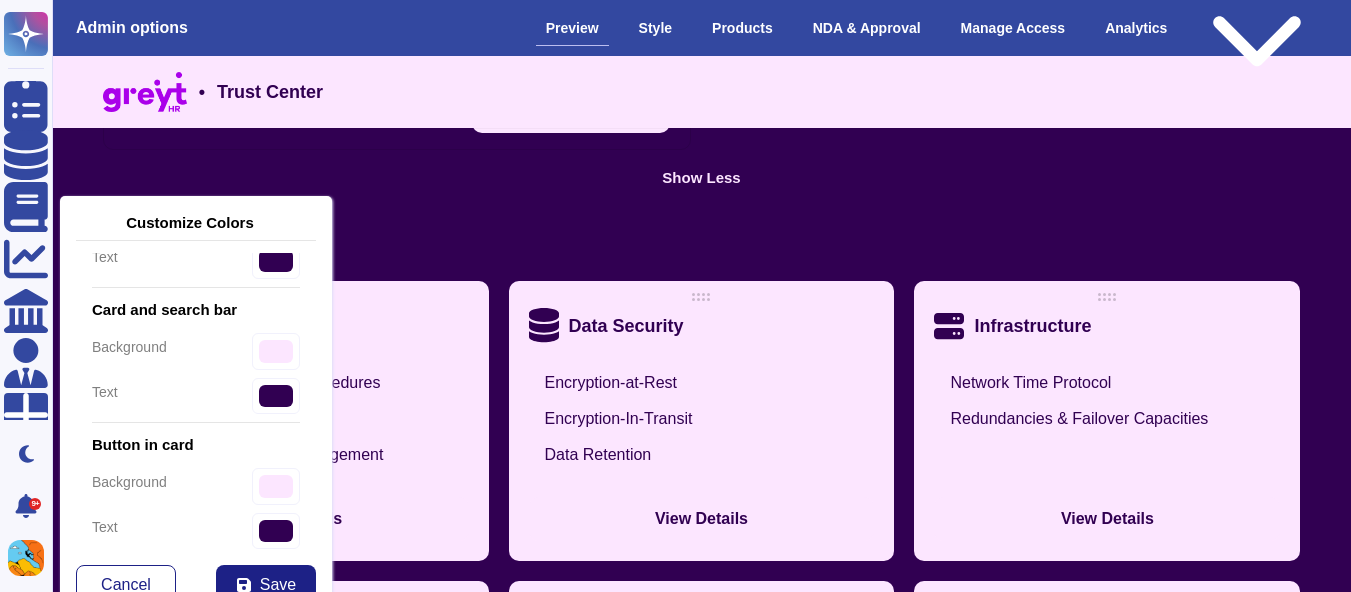 click on "background #fce6ff" at bounding box center [196, 351] 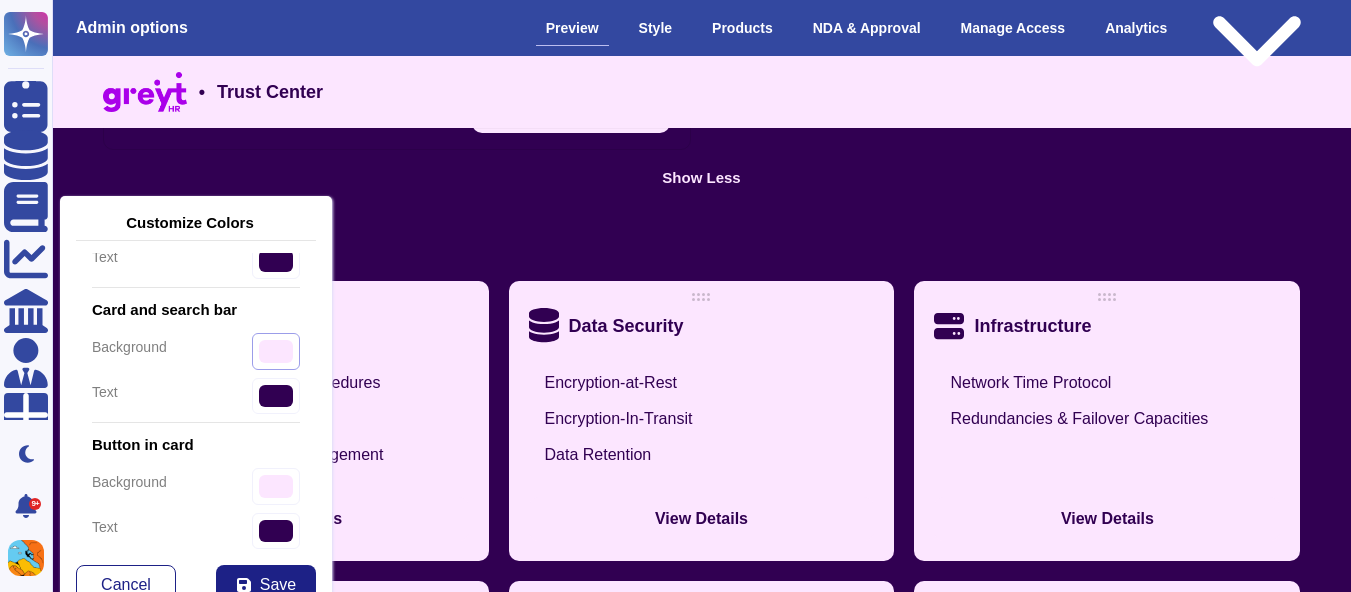 click on "#fce6ff" at bounding box center [276, 351] 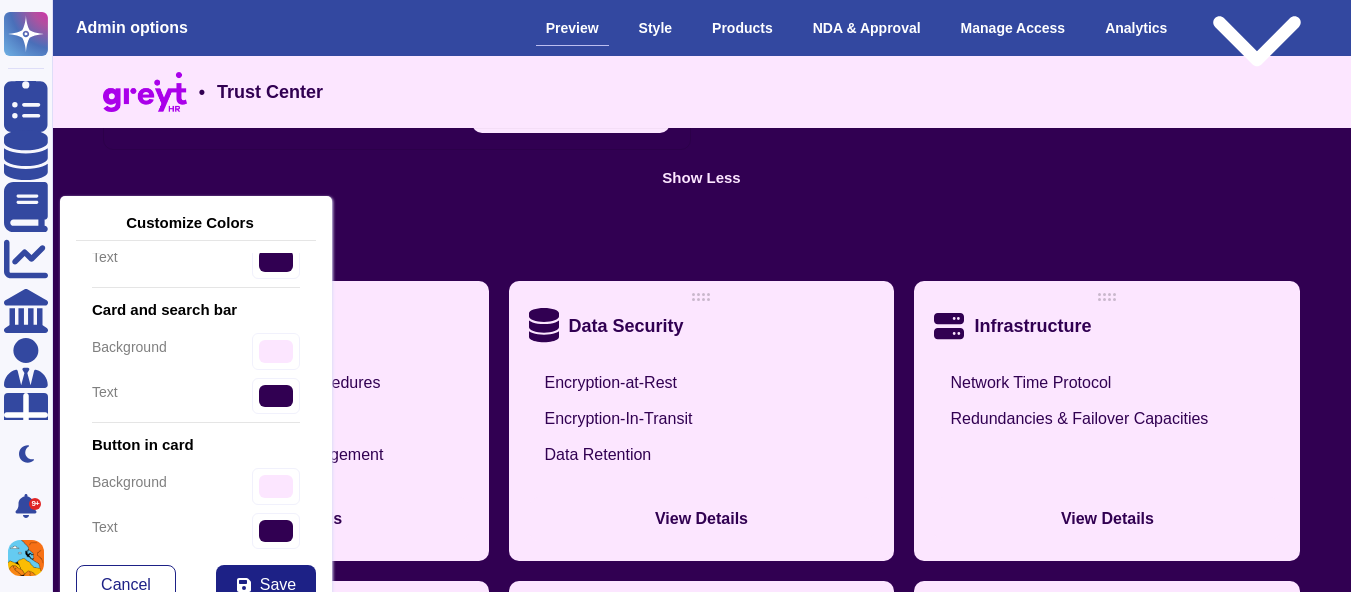 click on "Card and search bar background #fce6ff text #310052" at bounding box center [196, 358] 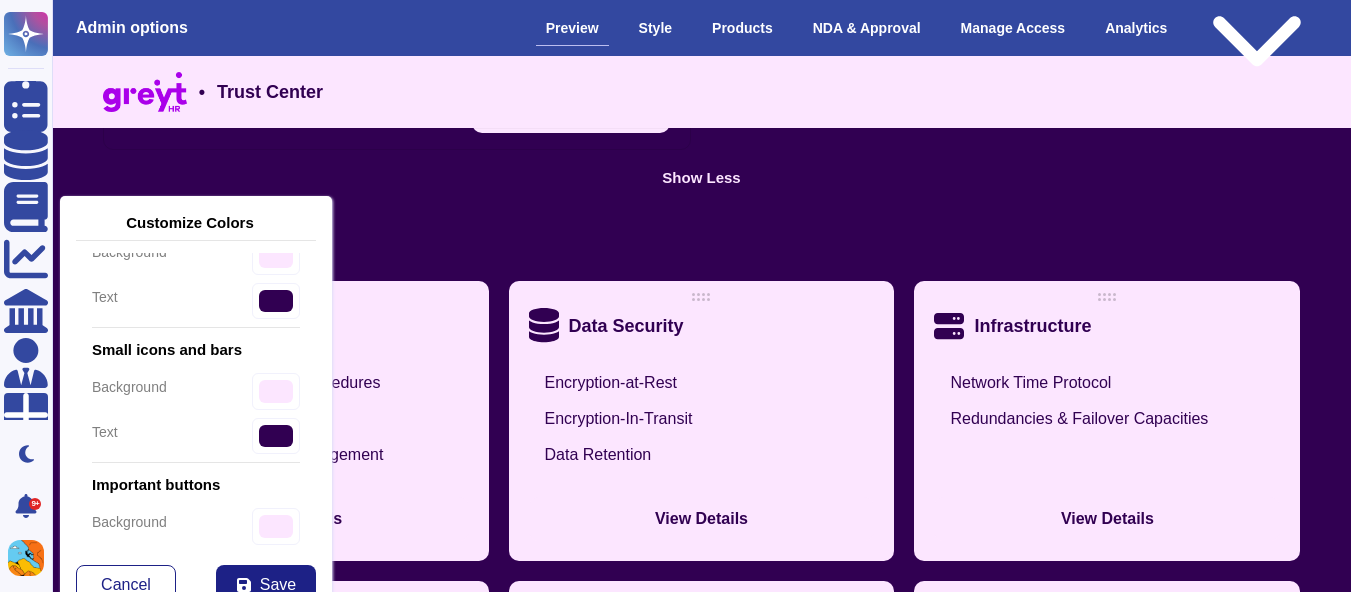 scroll, scrollTop: 0, scrollLeft: 0, axis: both 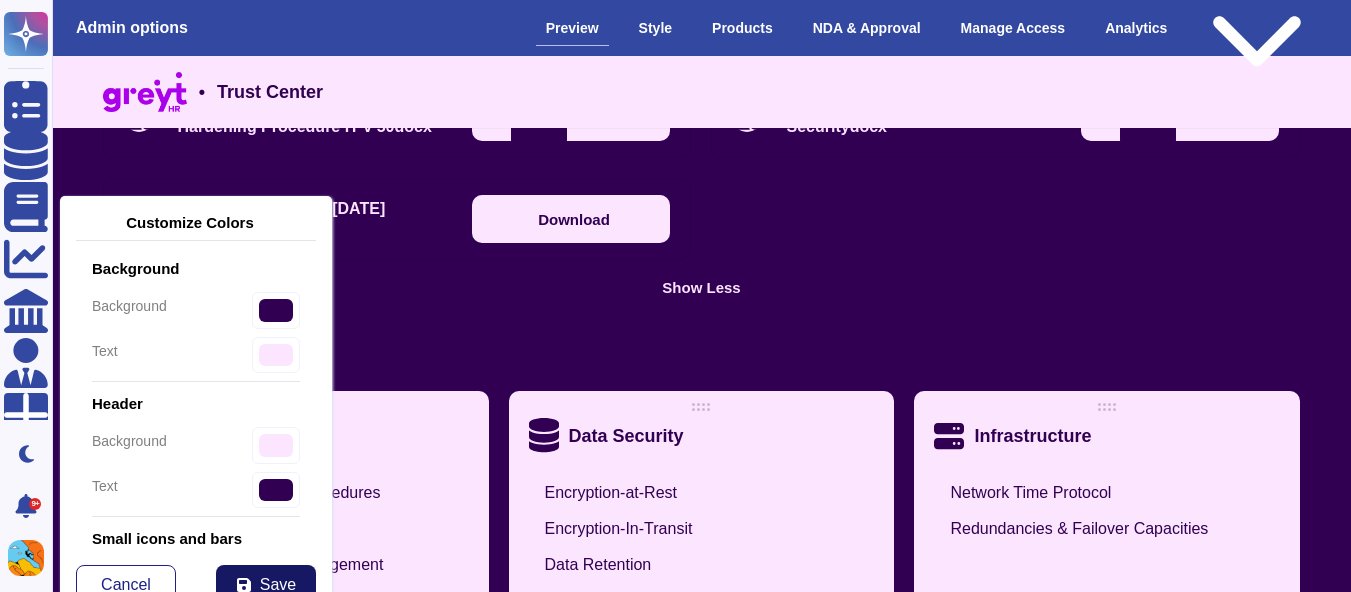 click on "Save" at bounding box center (266, 585) 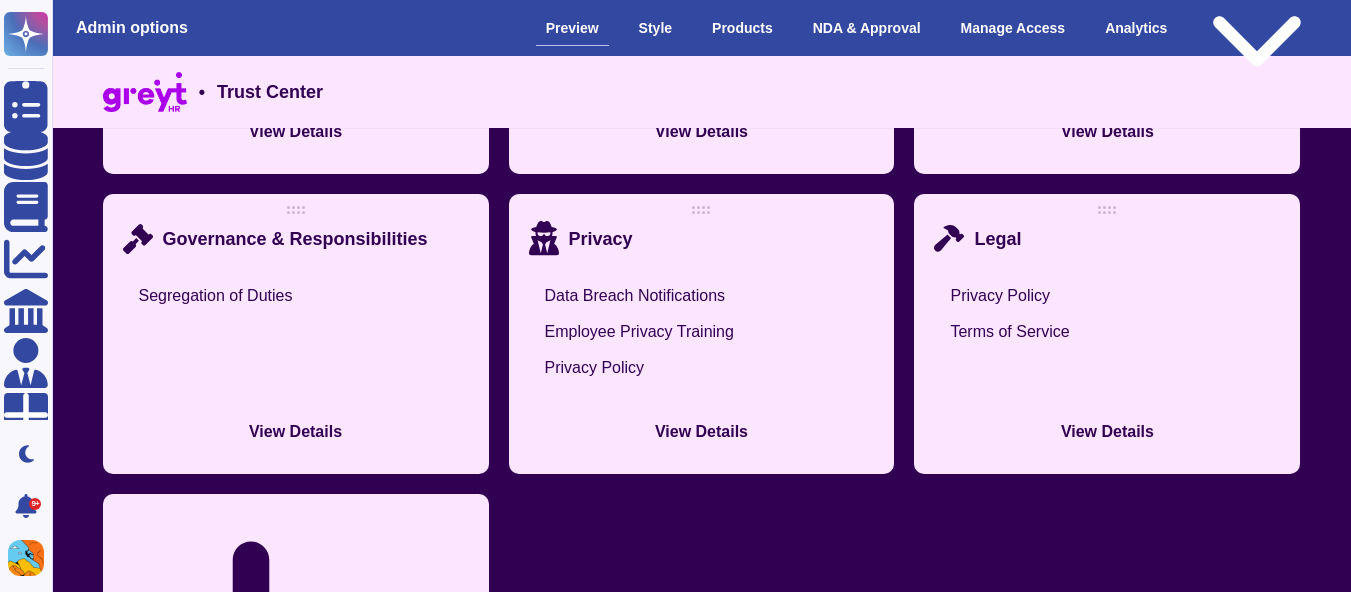 scroll, scrollTop: 4237, scrollLeft: 0, axis: vertical 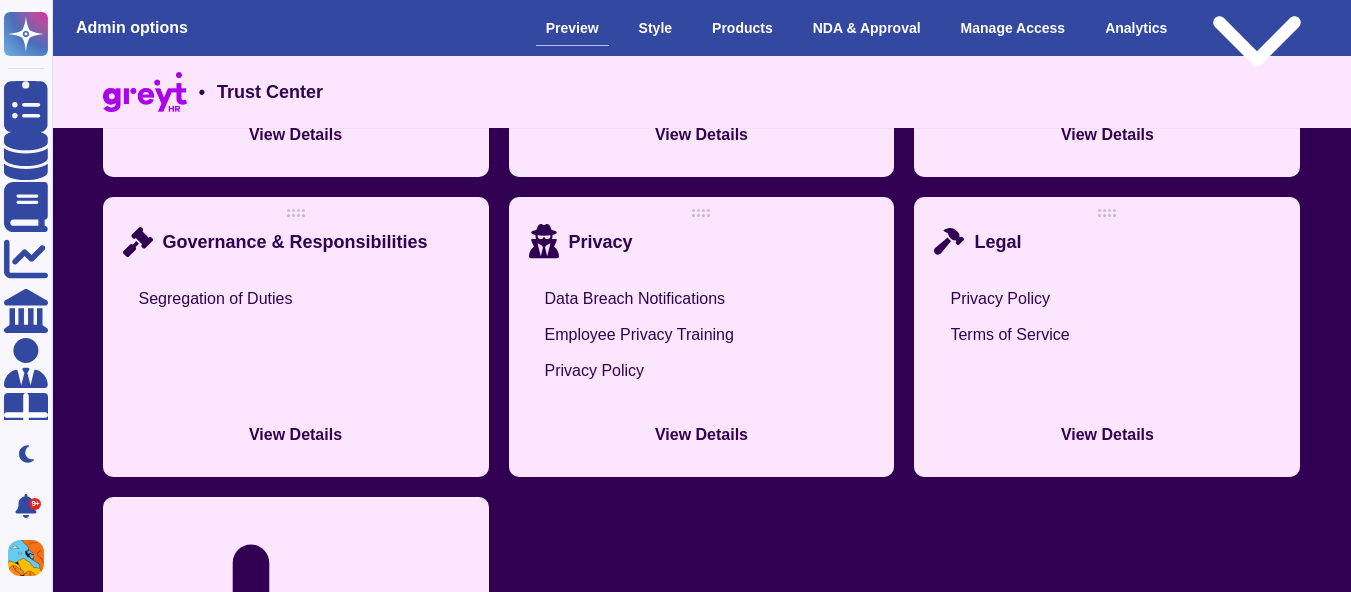 click on "Governance & Responsibilities" at bounding box center (295, 242) 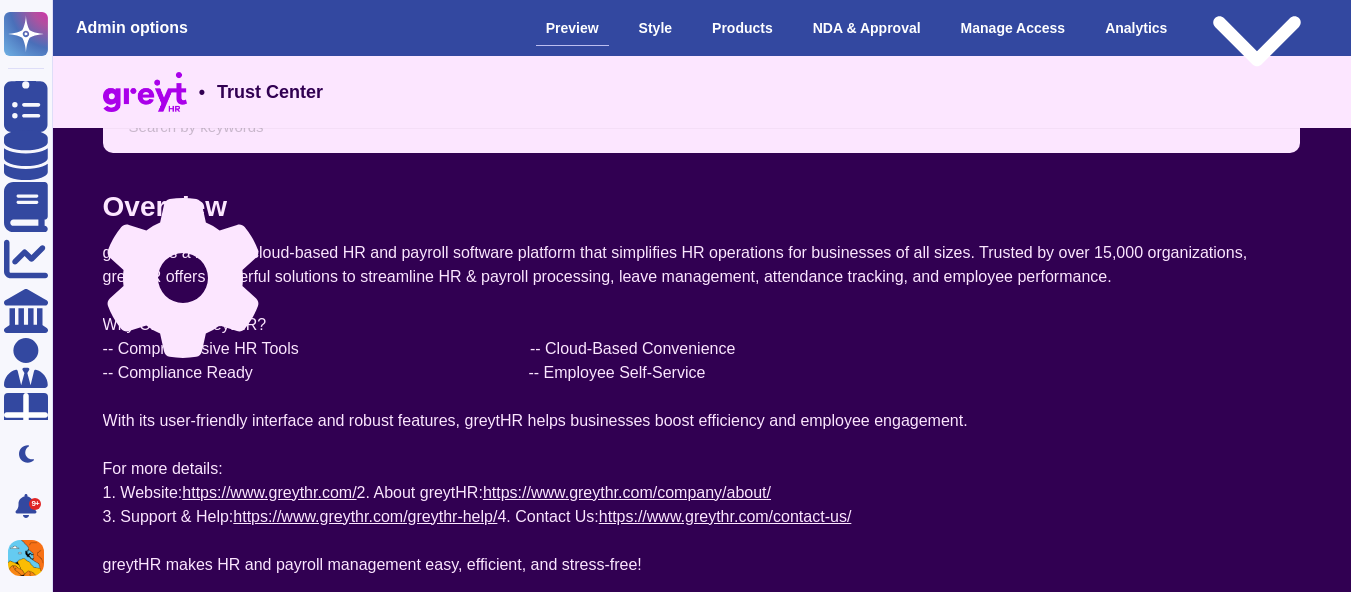 scroll, scrollTop: 0, scrollLeft: 0, axis: both 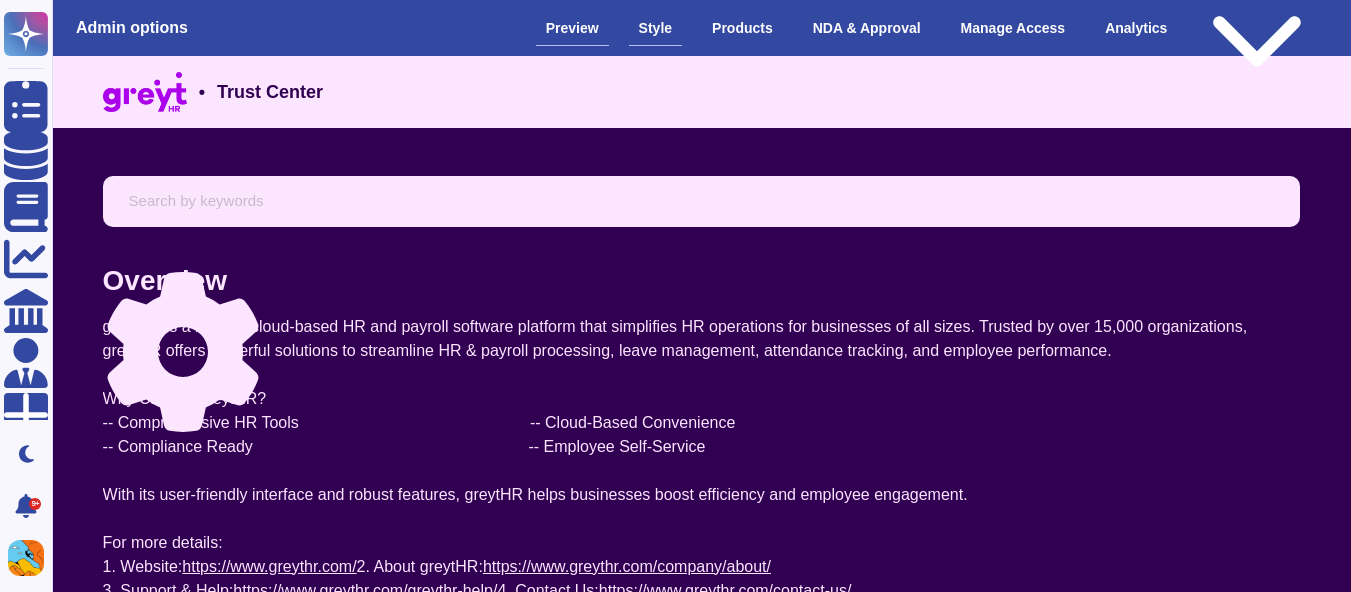 click on "Style" at bounding box center [655, 28] 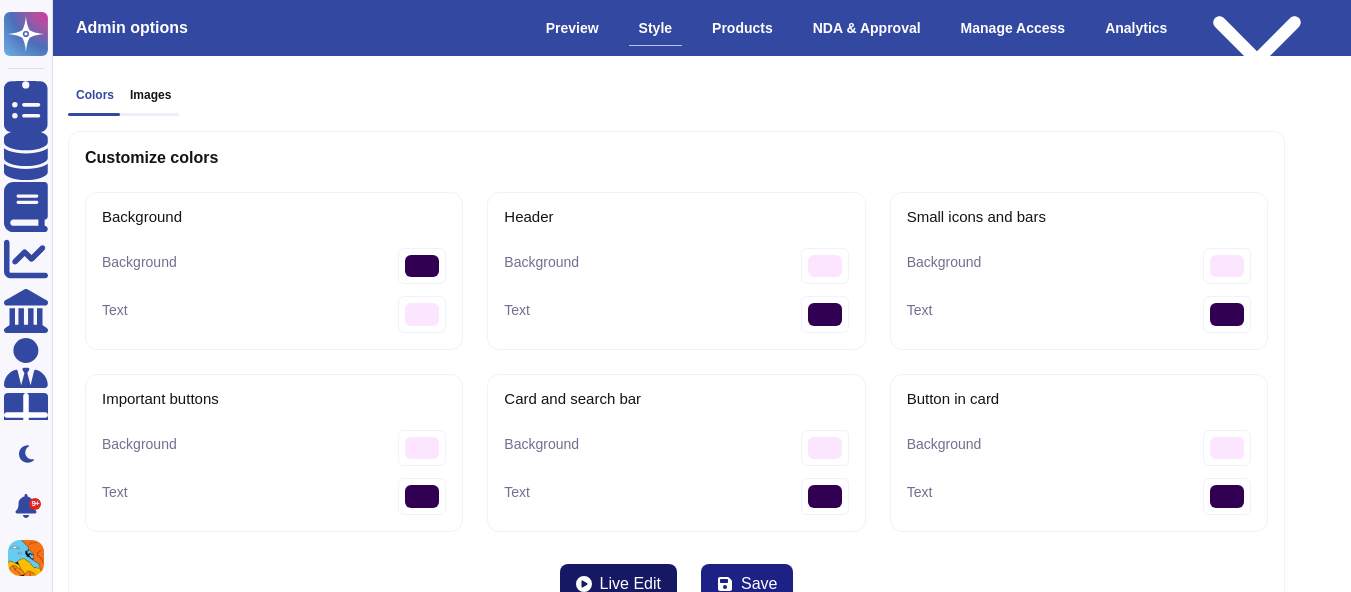 click on "Live Edit" at bounding box center (630, 584) 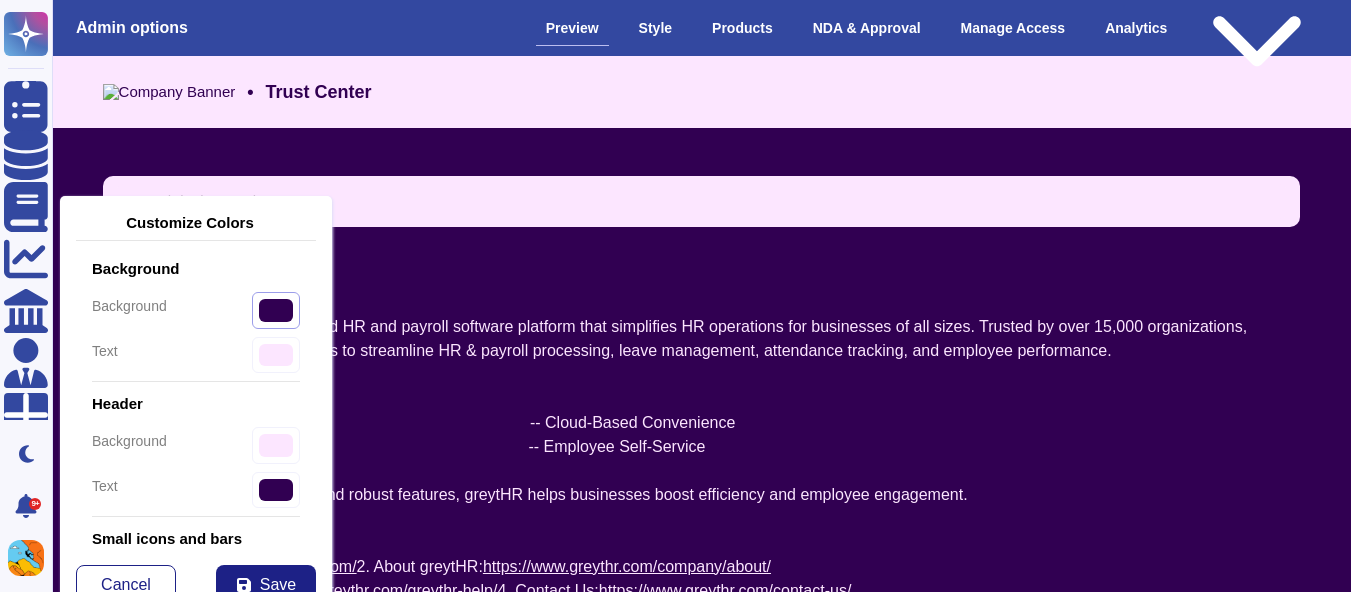 click on "#310052" at bounding box center (276, 310) 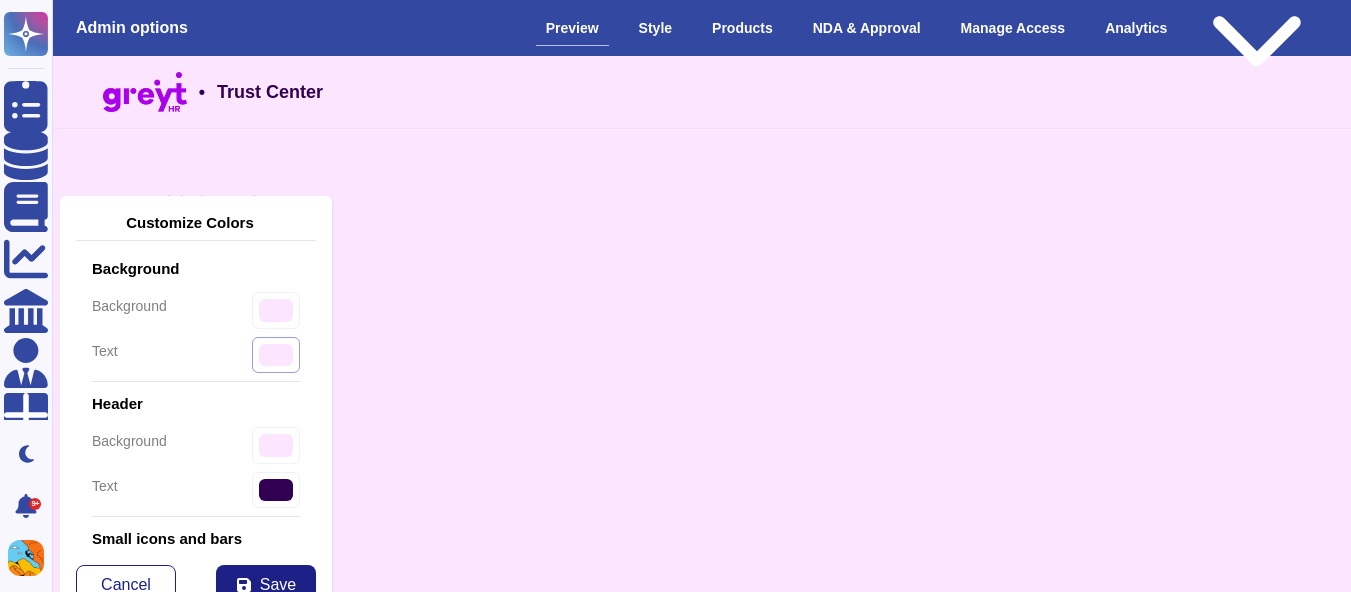 click on "#fce6ff" at bounding box center (276, 355) 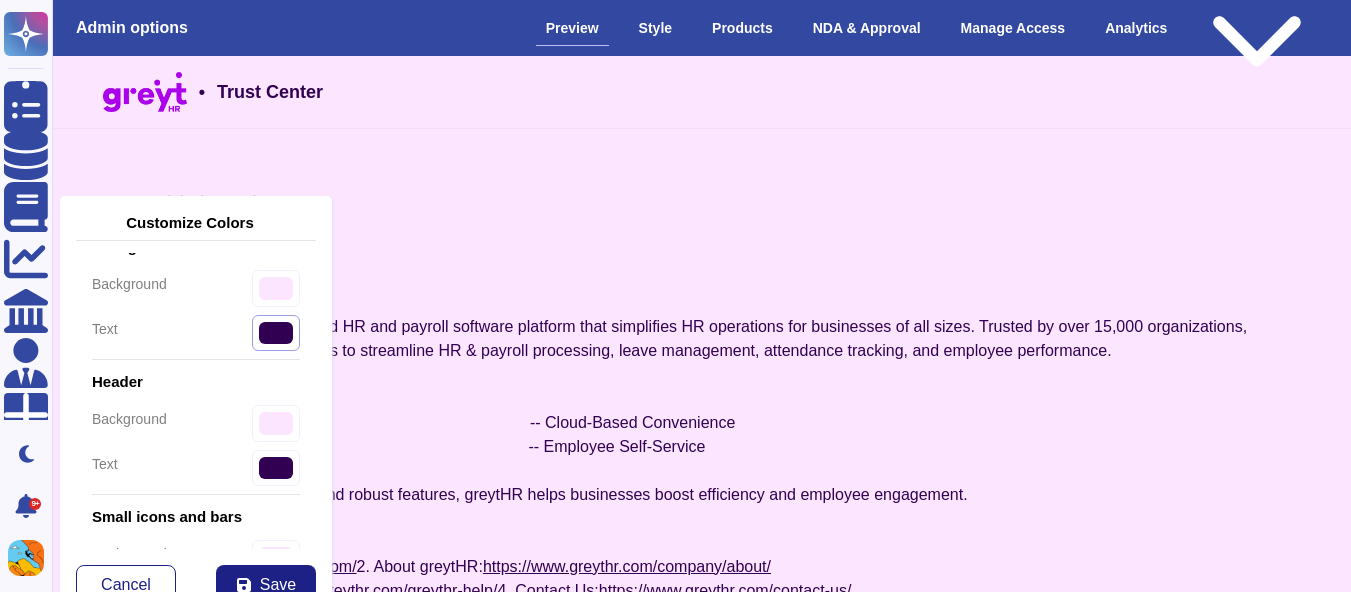 scroll, scrollTop: 24, scrollLeft: 0, axis: vertical 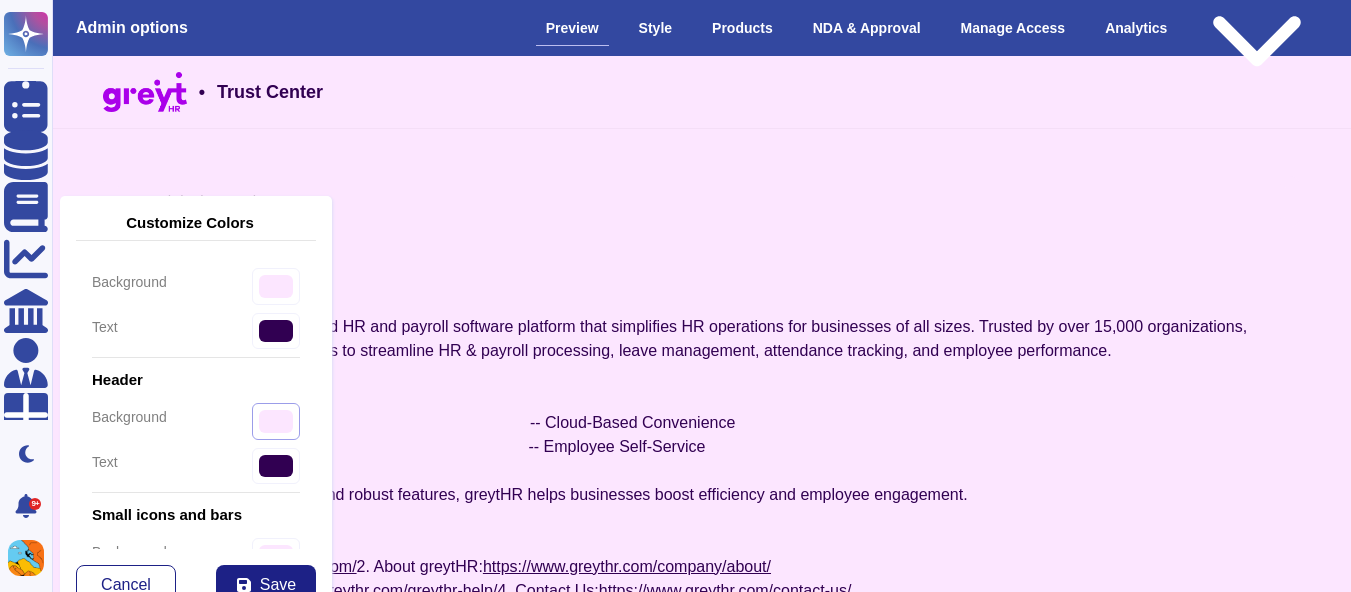 click on "#fce6ff" at bounding box center [276, 421] 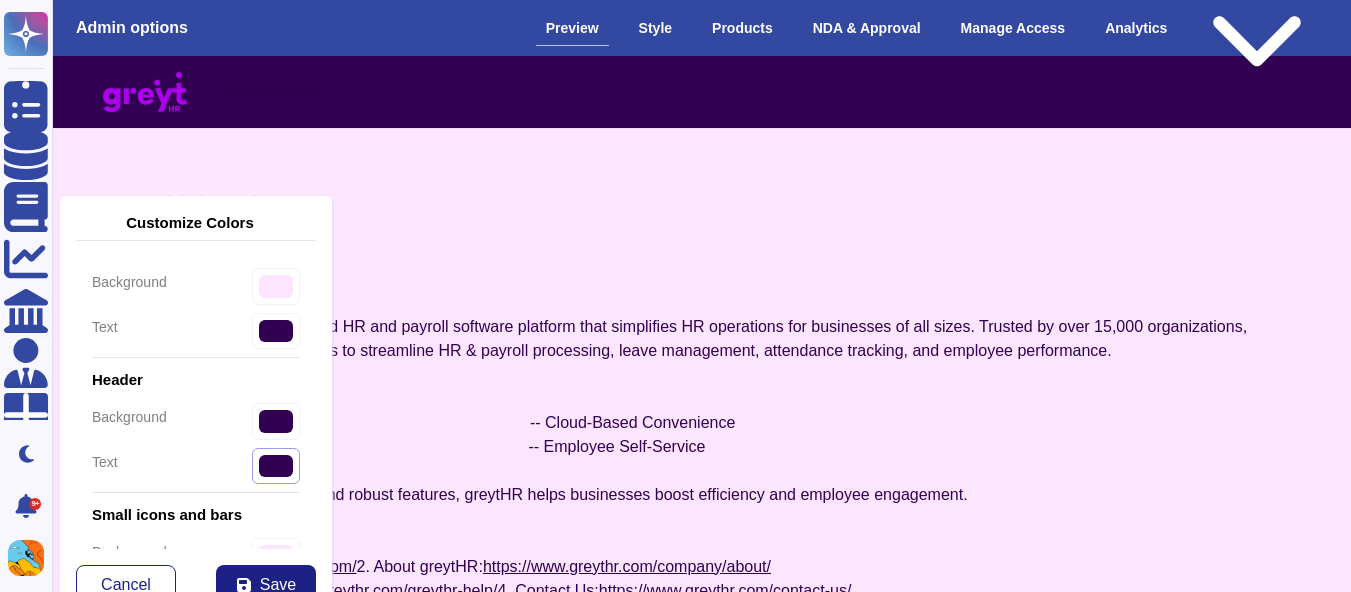 click on "#310052" at bounding box center [276, 466] 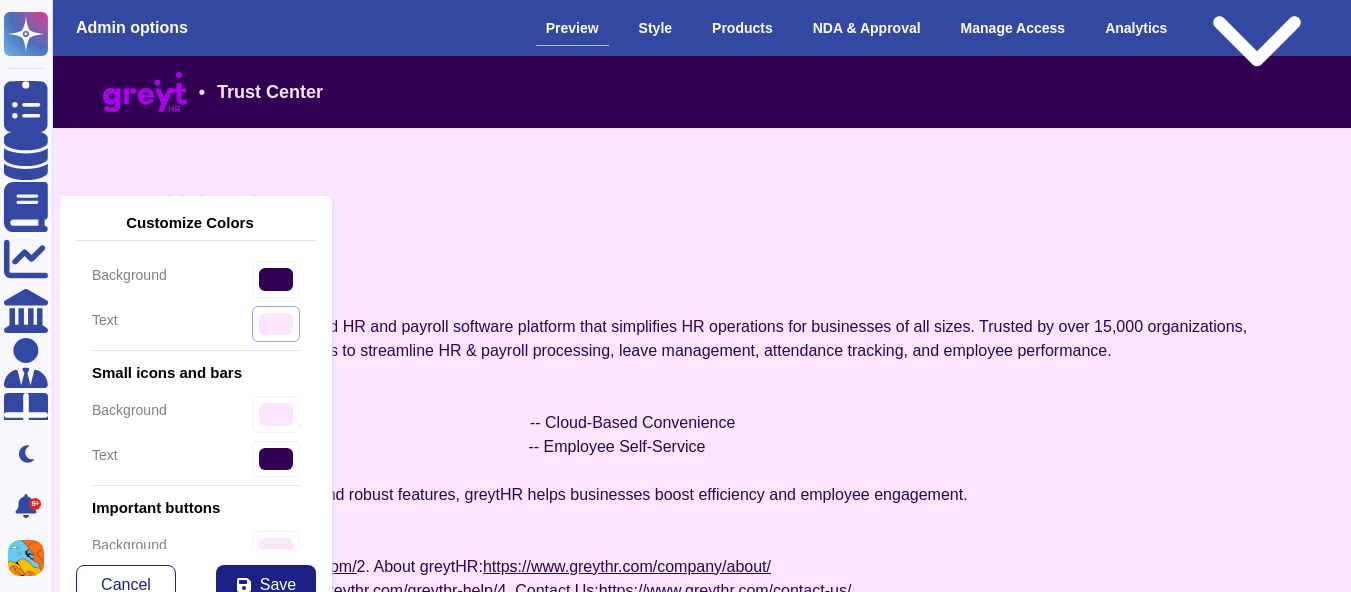 scroll, scrollTop: 180, scrollLeft: 0, axis: vertical 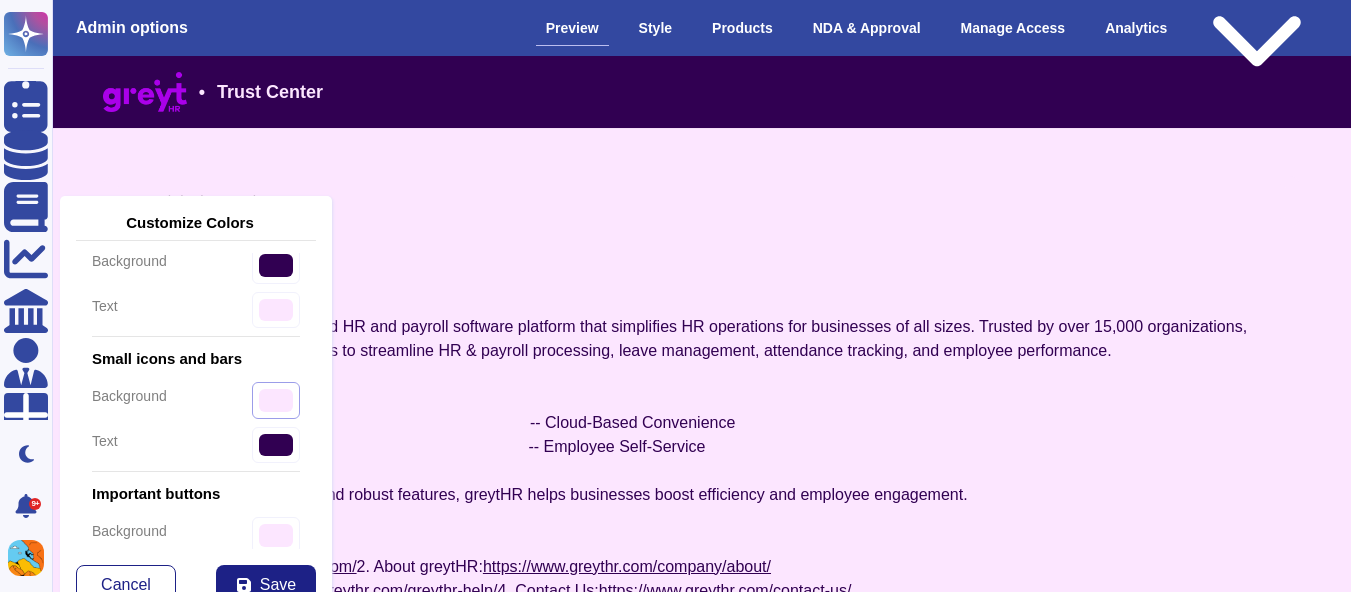 click on "#fce6ff" at bounding box center [276, 400] 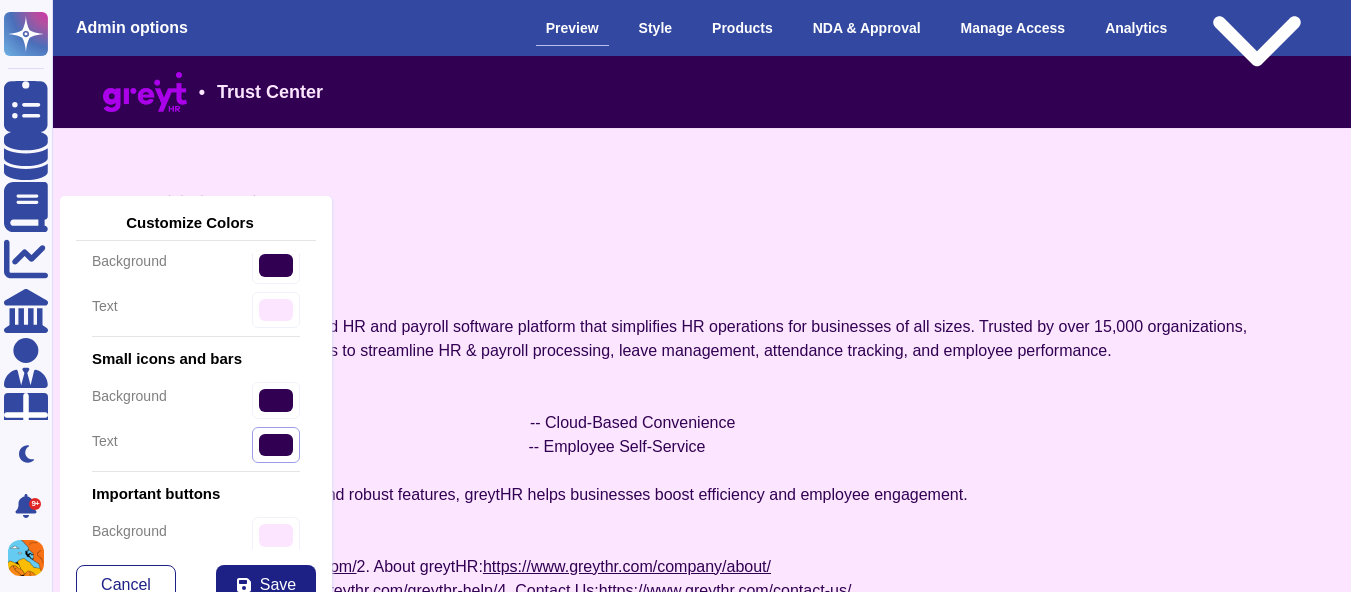 click on "#310052" at bounding box center (276, 445) 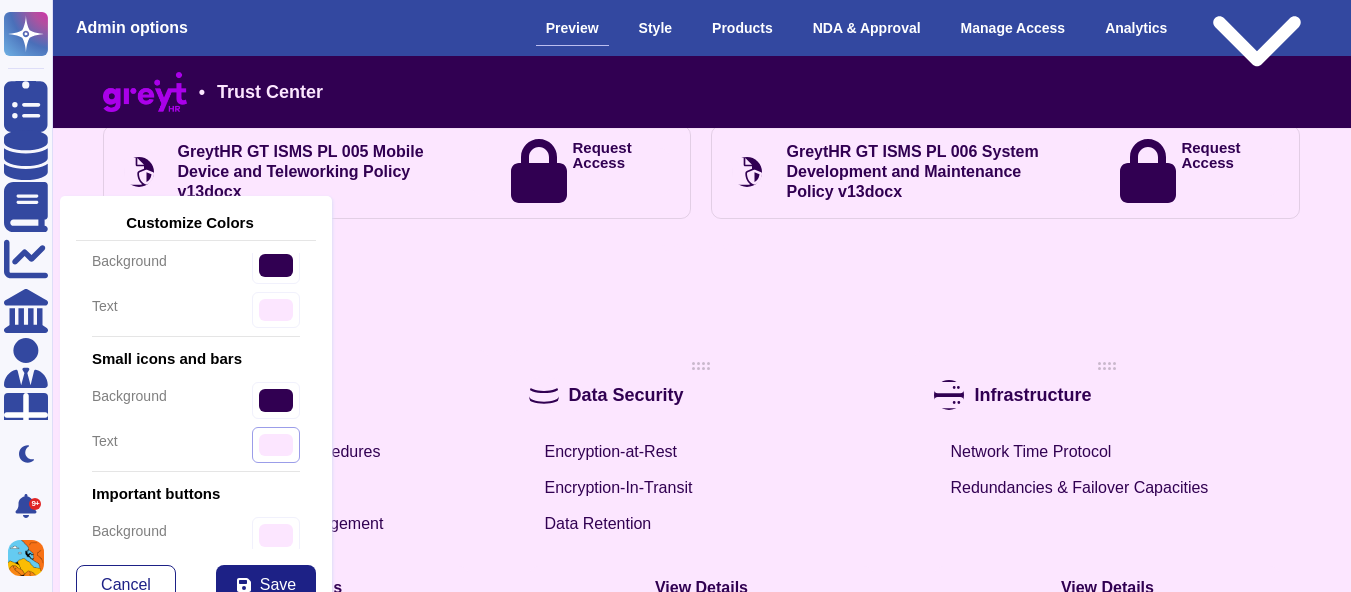 scroll, scrollTop: 1089, scrollLeft: 0, axis: vertical 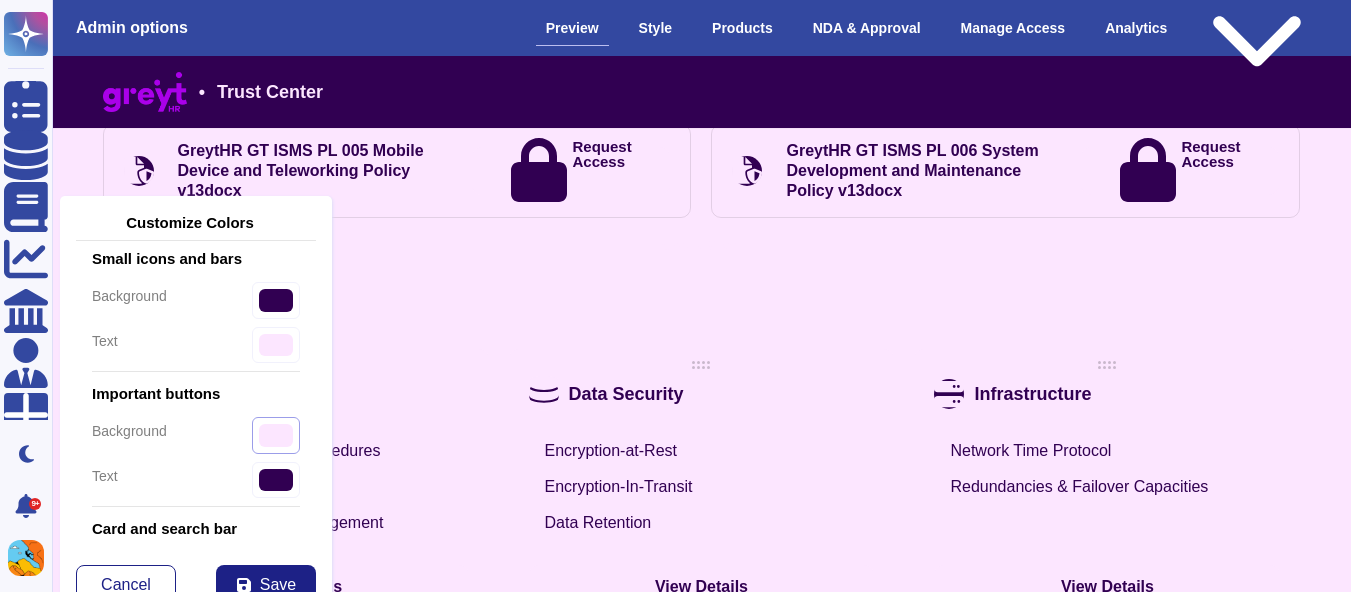 click on "#fce6ff" at bounding box center (276, 435) 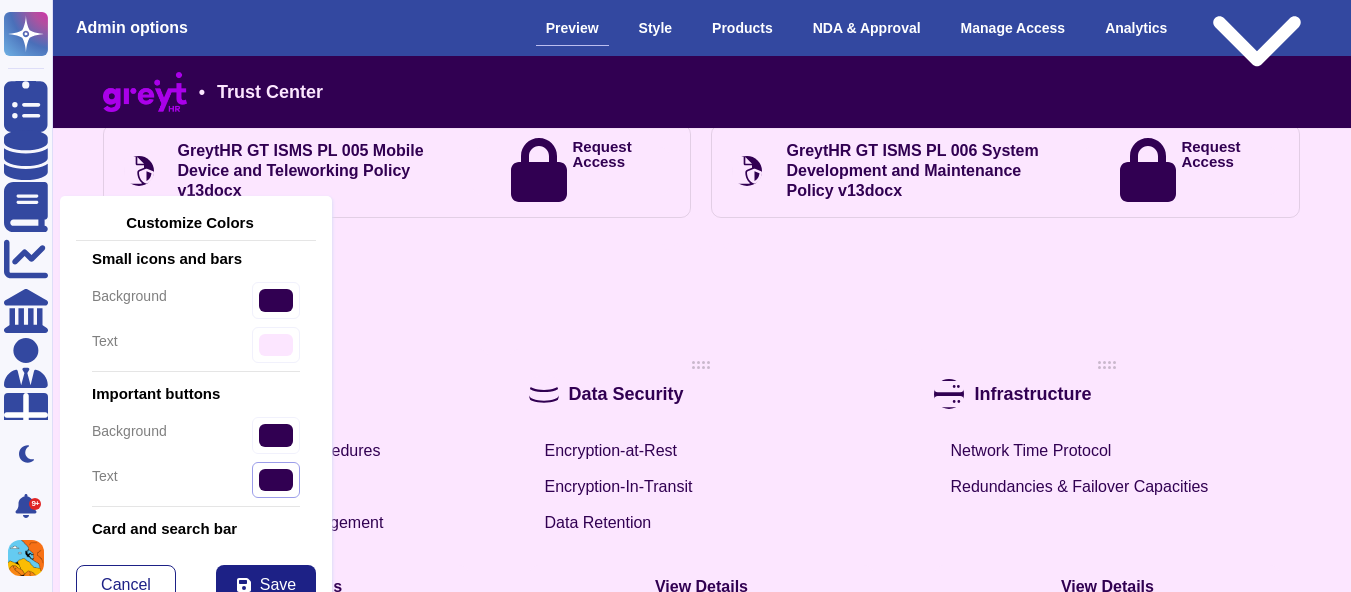 click on "#310052" at bounding box center (276, 480) 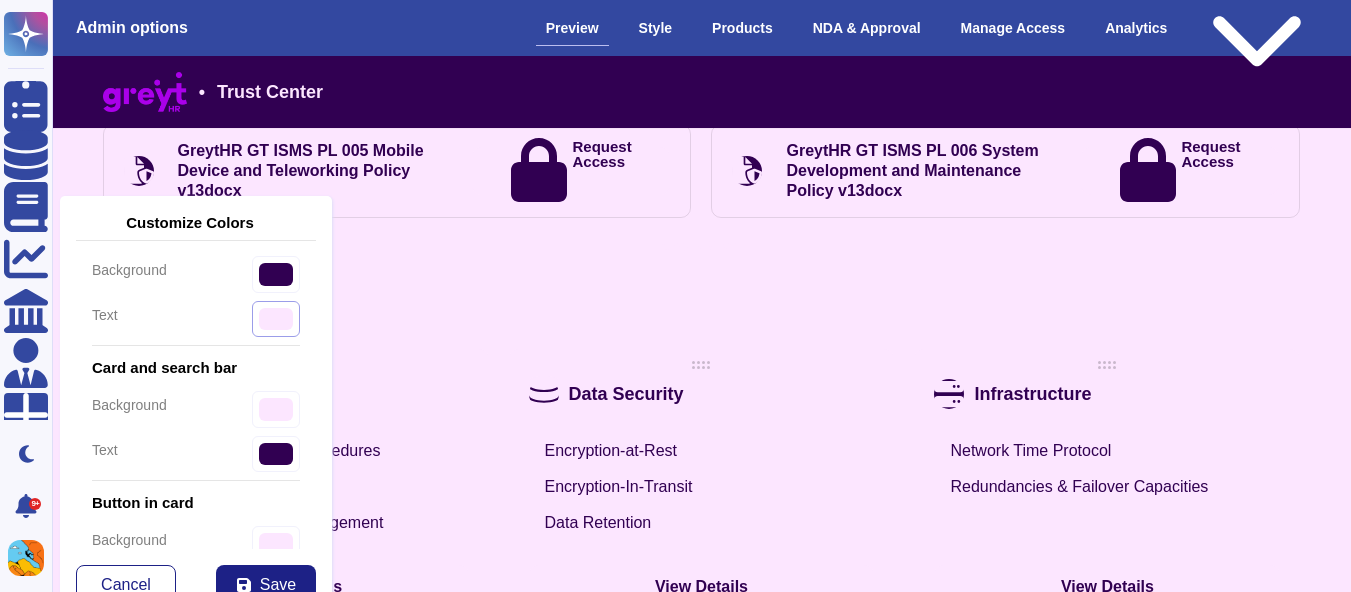 scroll, scrollTop: 442, scrollLeft: 0, axis: vertical 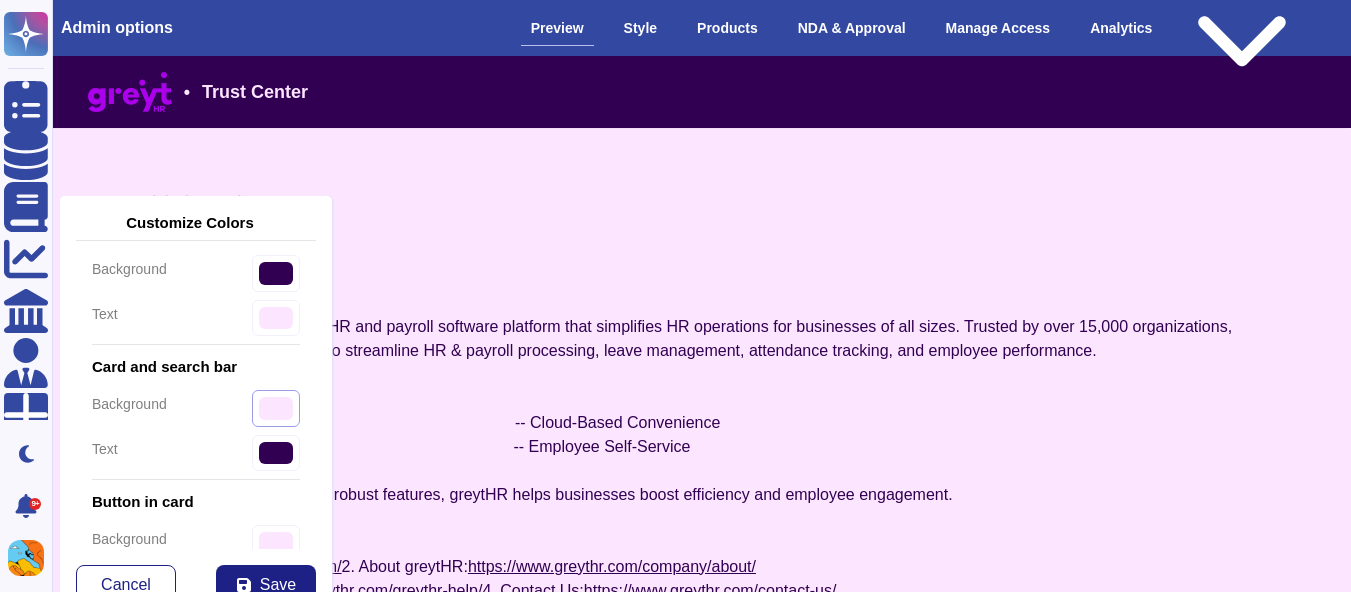 click on "#fce6ff" at bounding box center [276, 408] 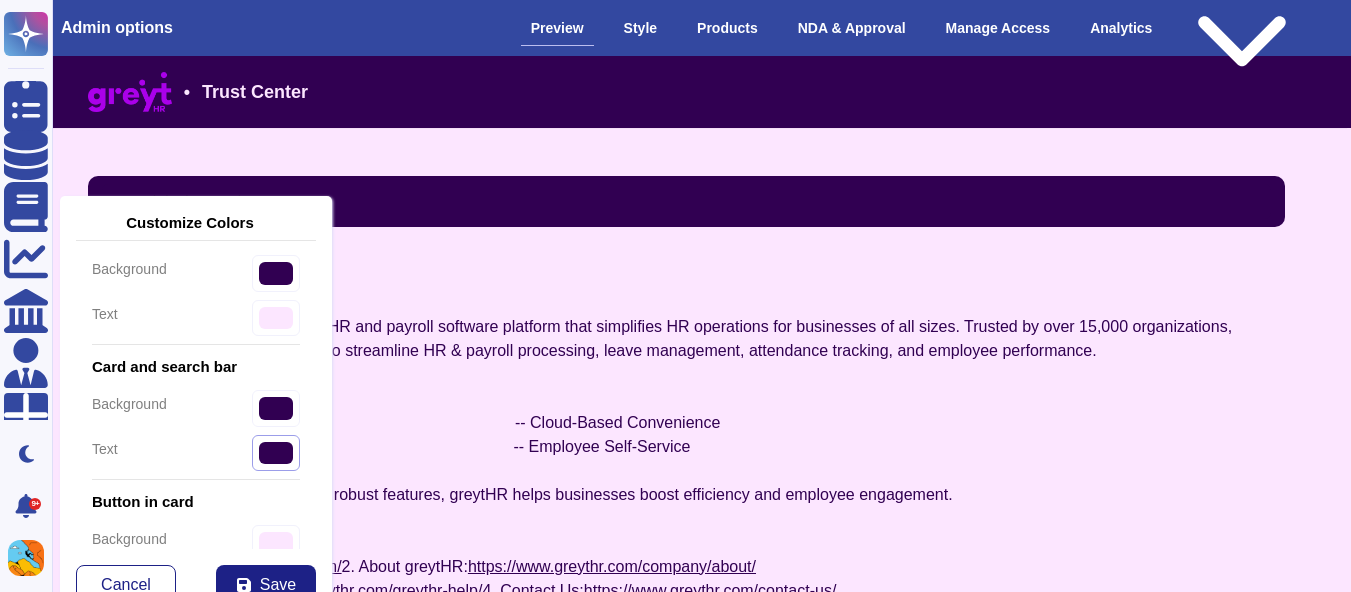 click on "#310052" at bounding box center [276, 318] 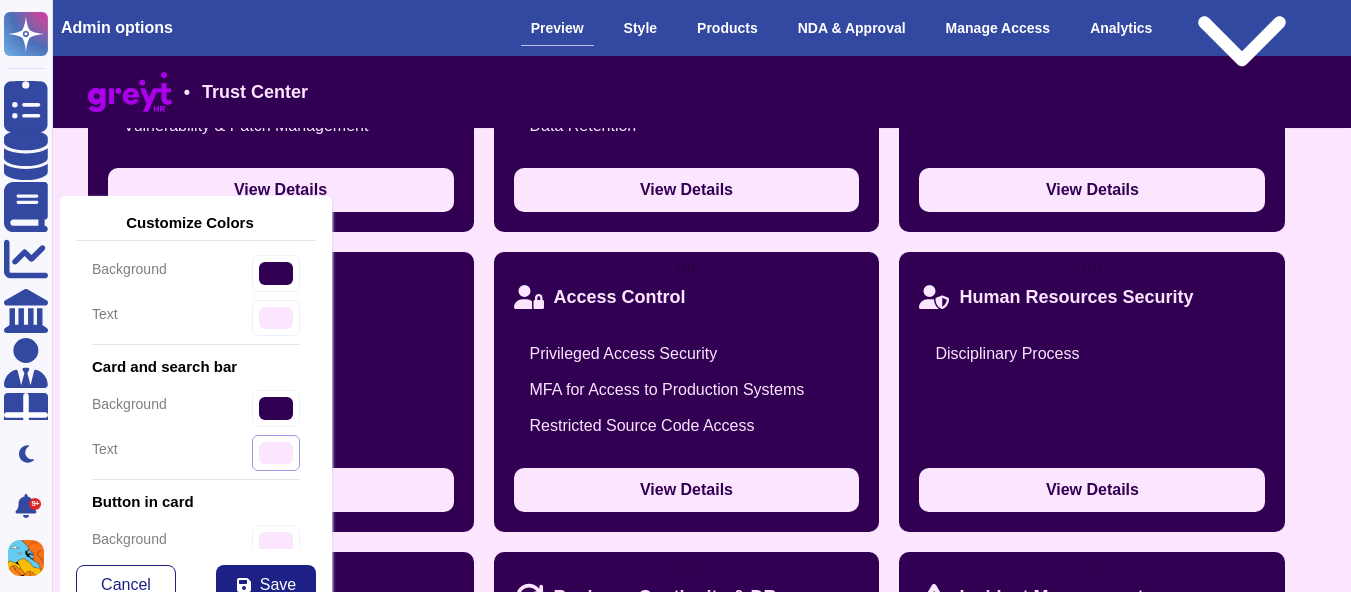 scroll, scrollTop: 1487, scrollLeft: 15, axis: both 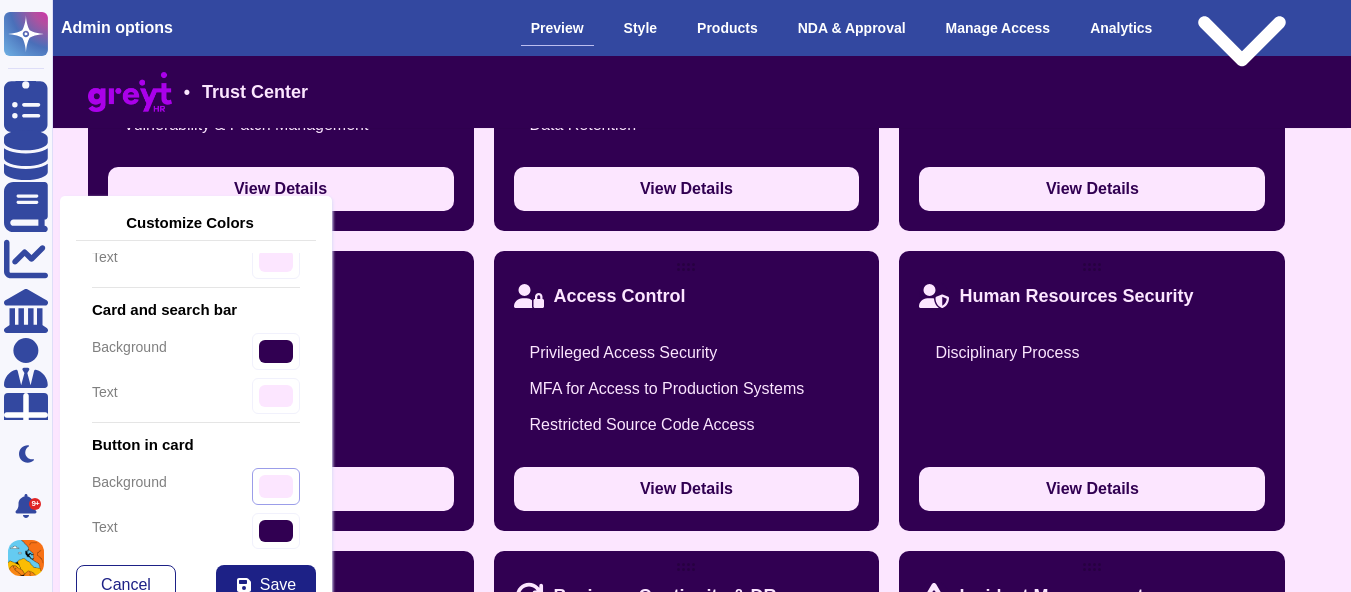 click on "#fce6ff" at bounding box center [276, 486] 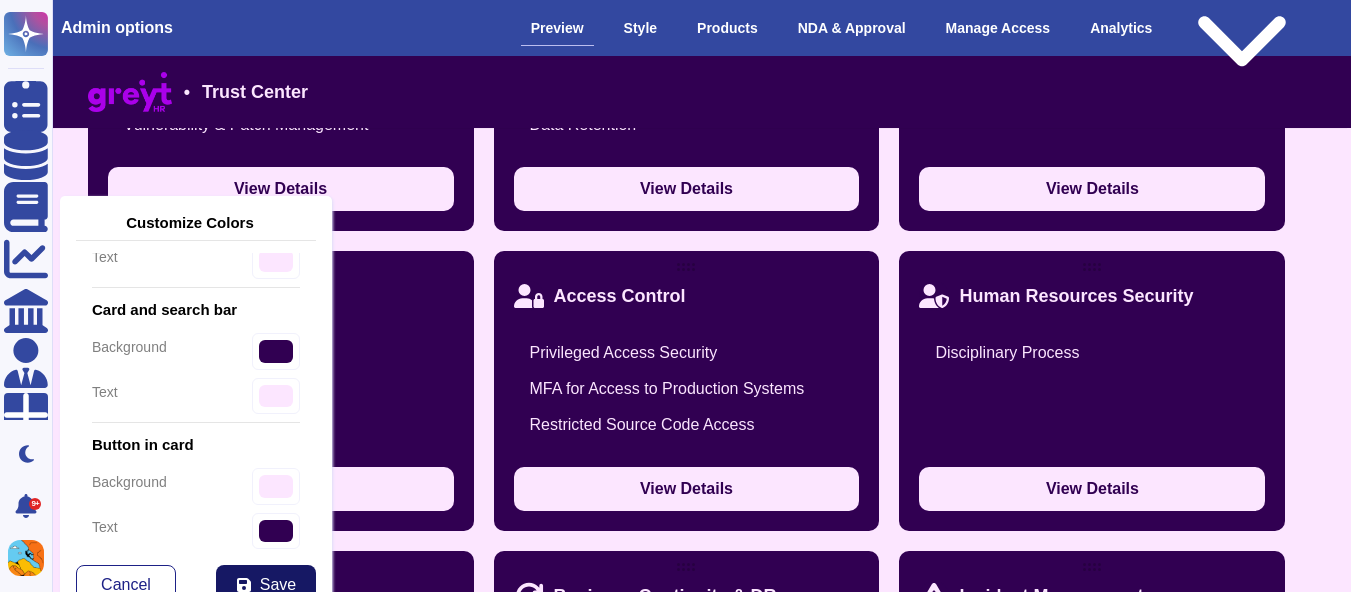 click on "Save" at bounding box center (266, 585) 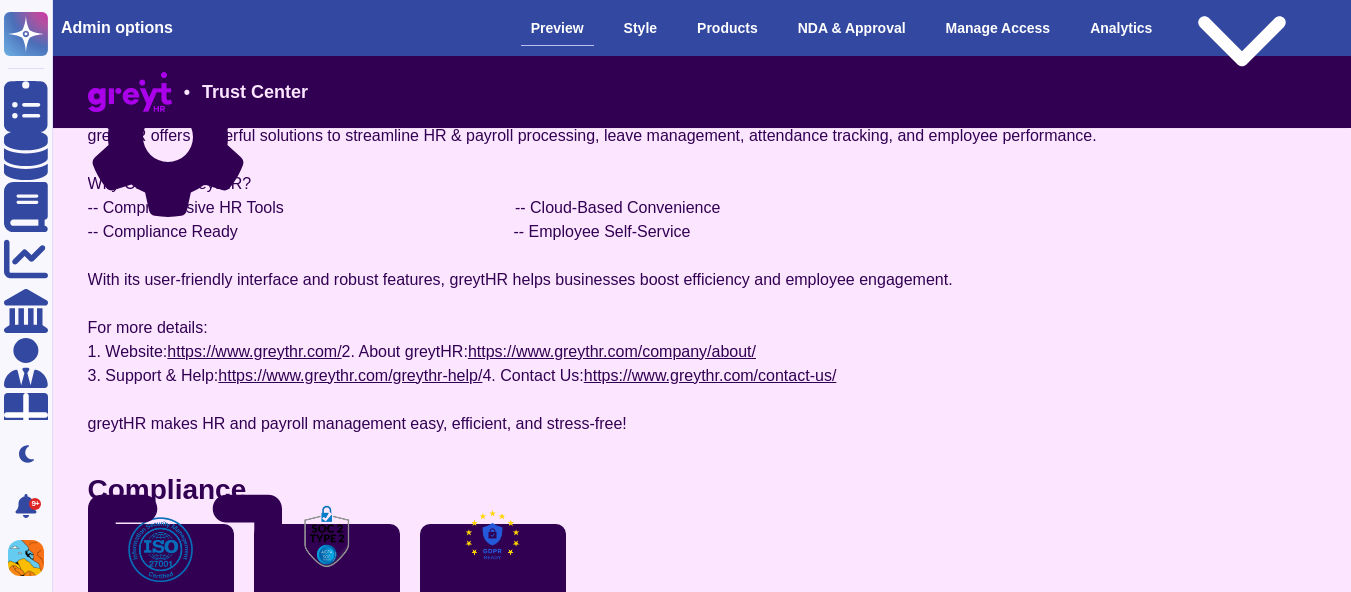 scroll, scrollTop: 0, scrollLeft: 15, axis: horizontal 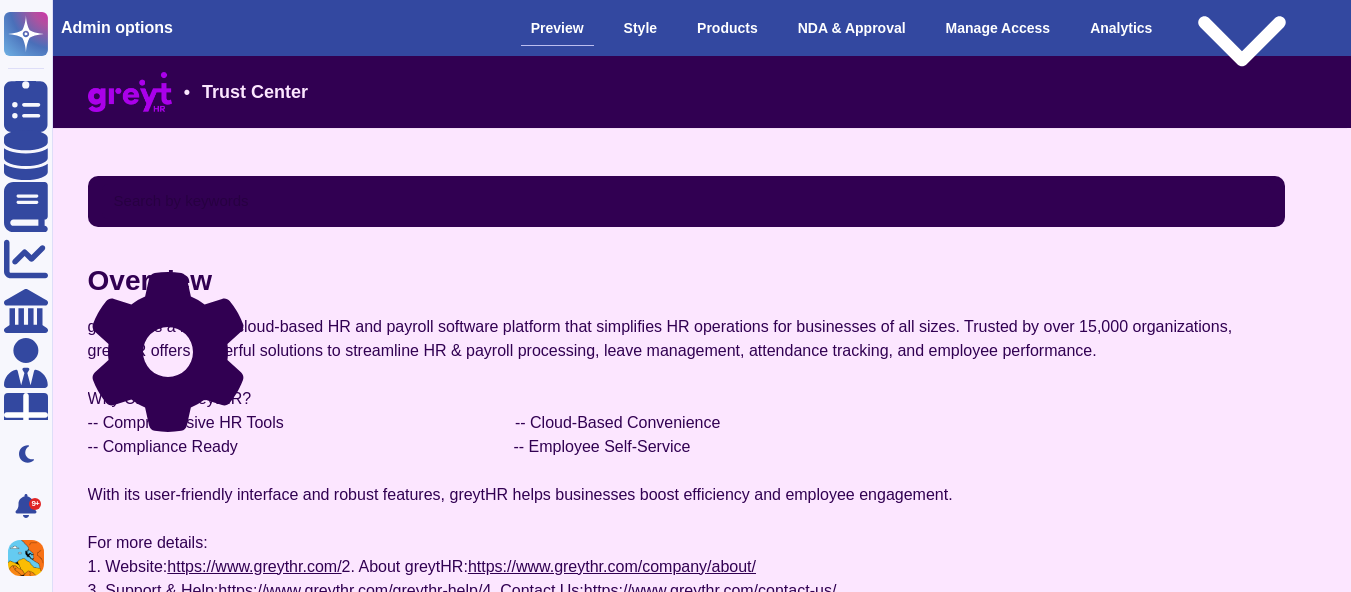 click at bounding box center [687, 201] 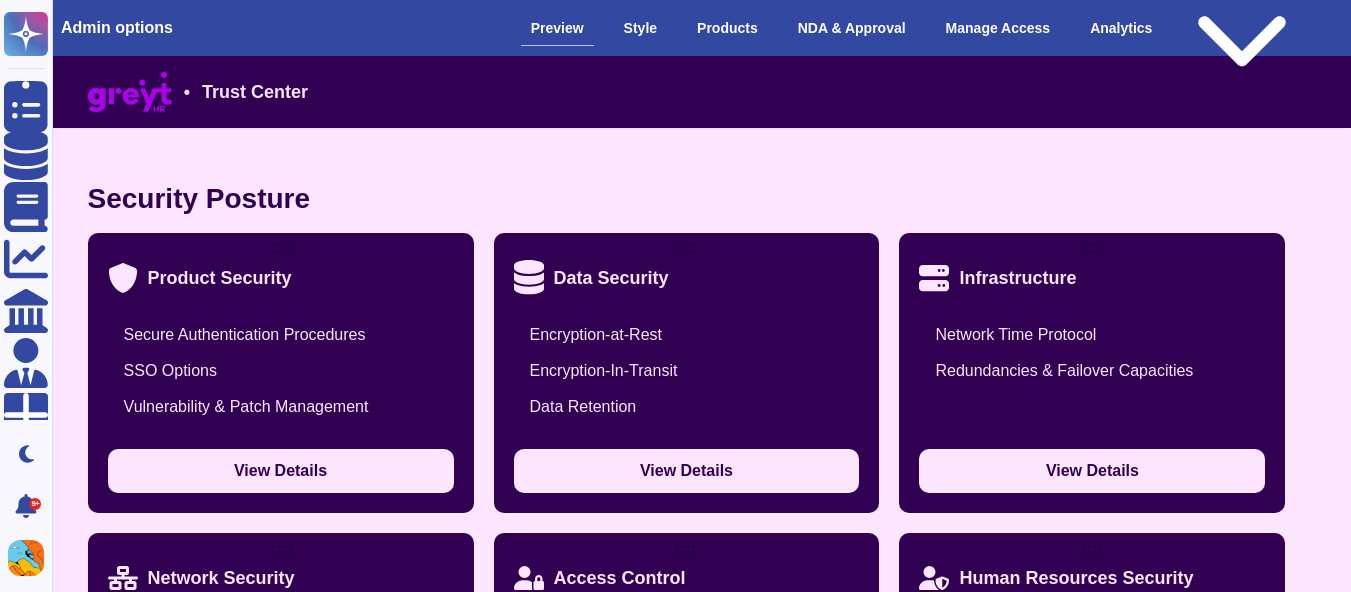 scroll, scrollTop: 1036, scrollLeft: 15, axis: both 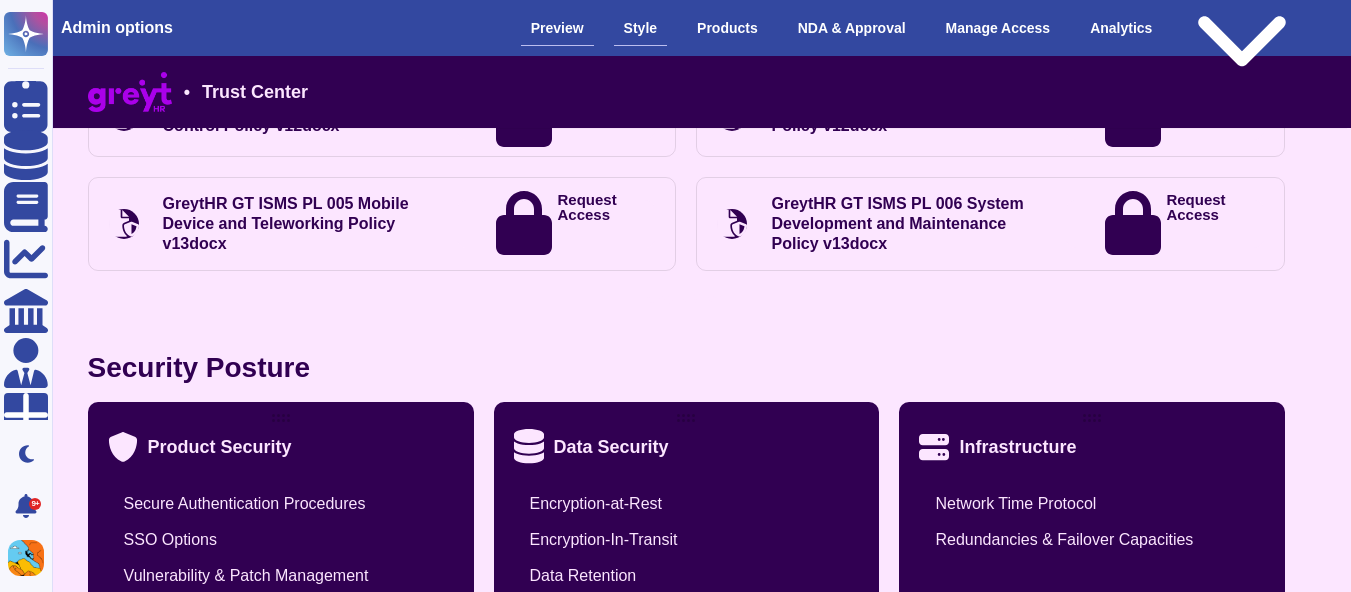 click on "Style" at bounding box center [640, 28] 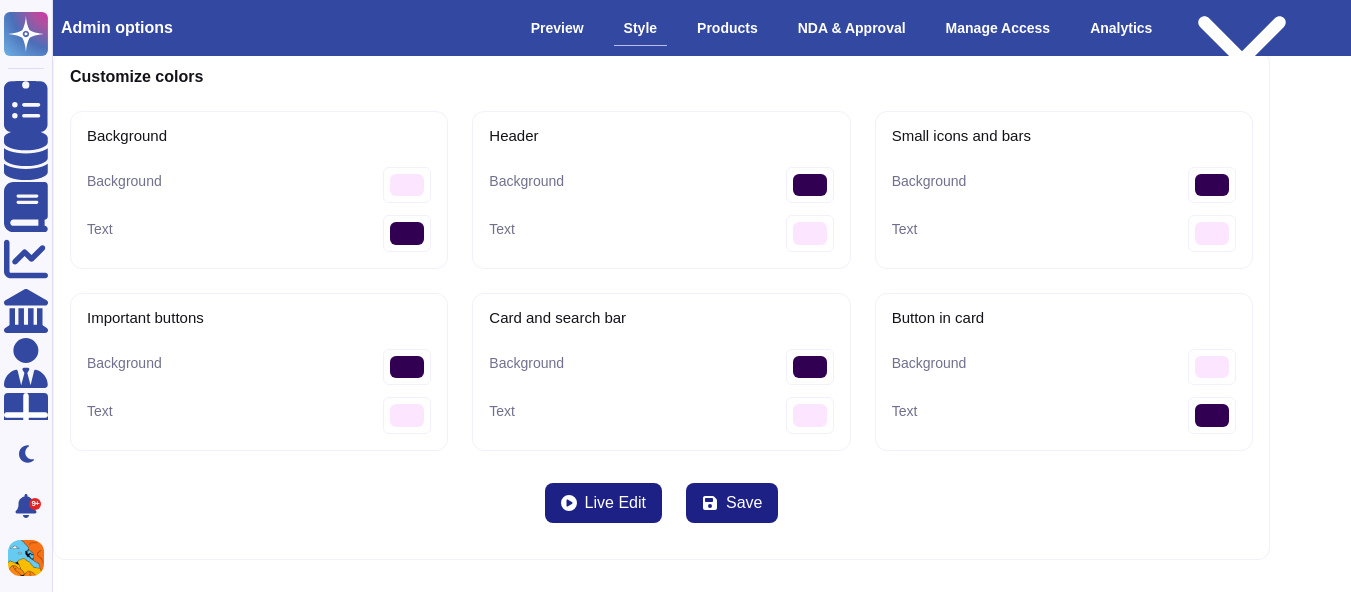 scroll, scrollTop: 0, scrollLeft: 0, axis: both 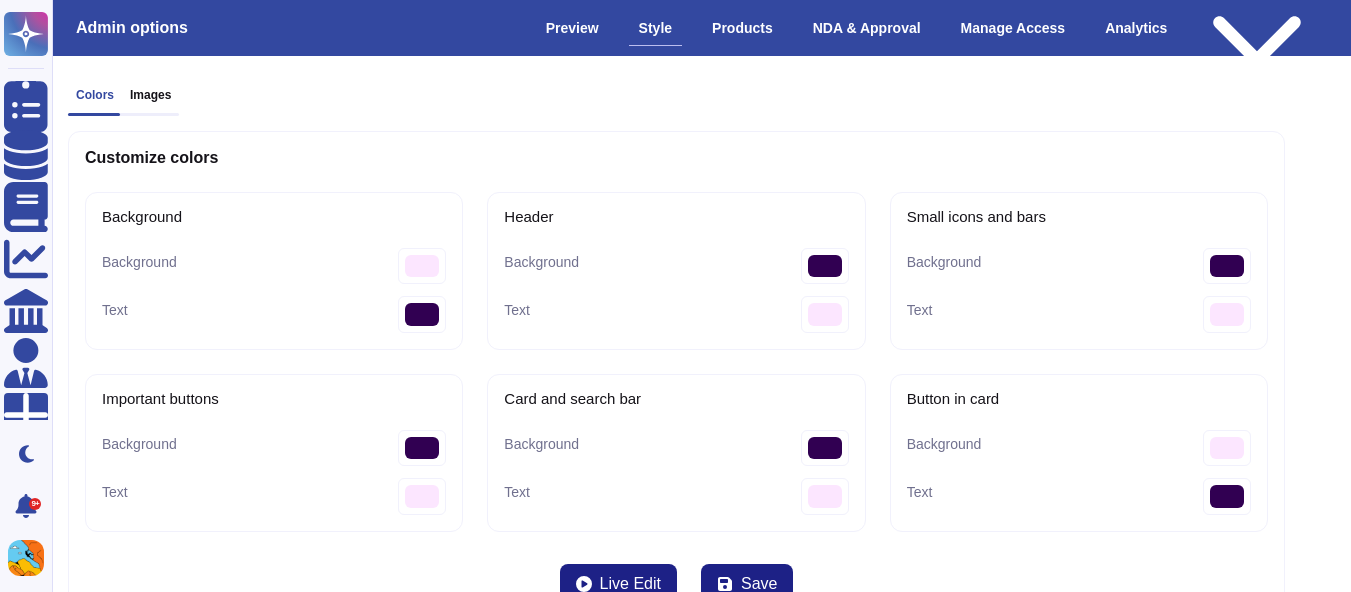 click on "Images" at bounding box center [150, 95] 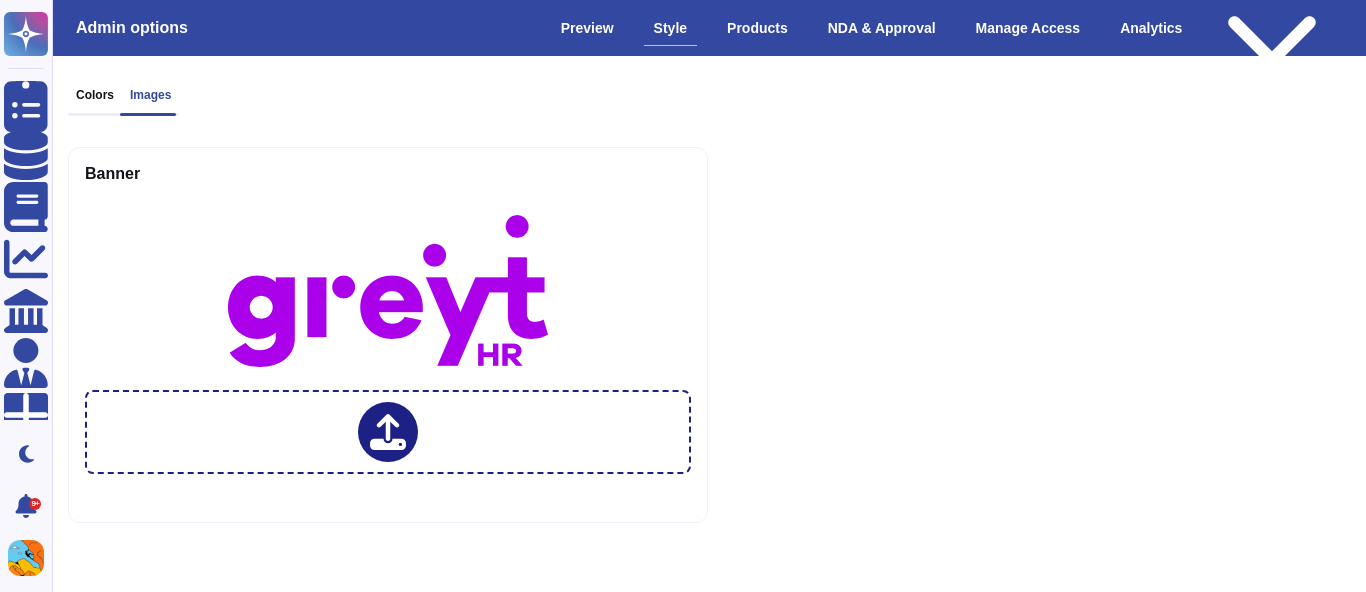click on "Colors Images Banner" at bounding box center (684, 305) 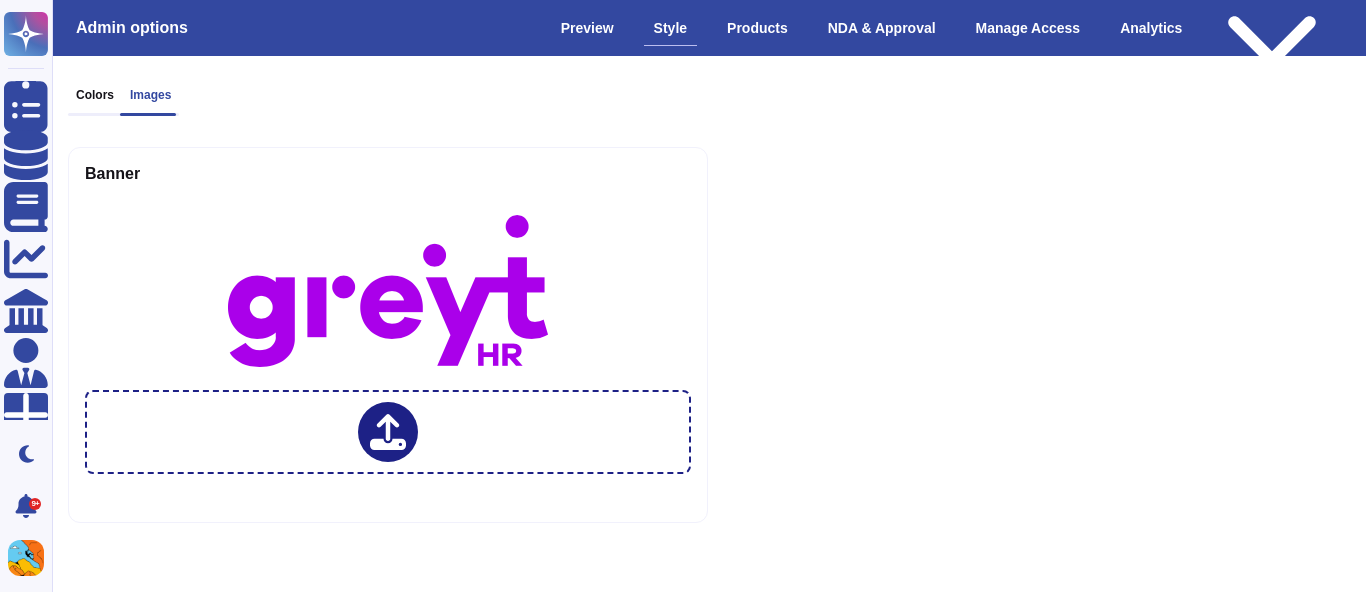 click on "Colors Images" at bounding box center [123, 102] 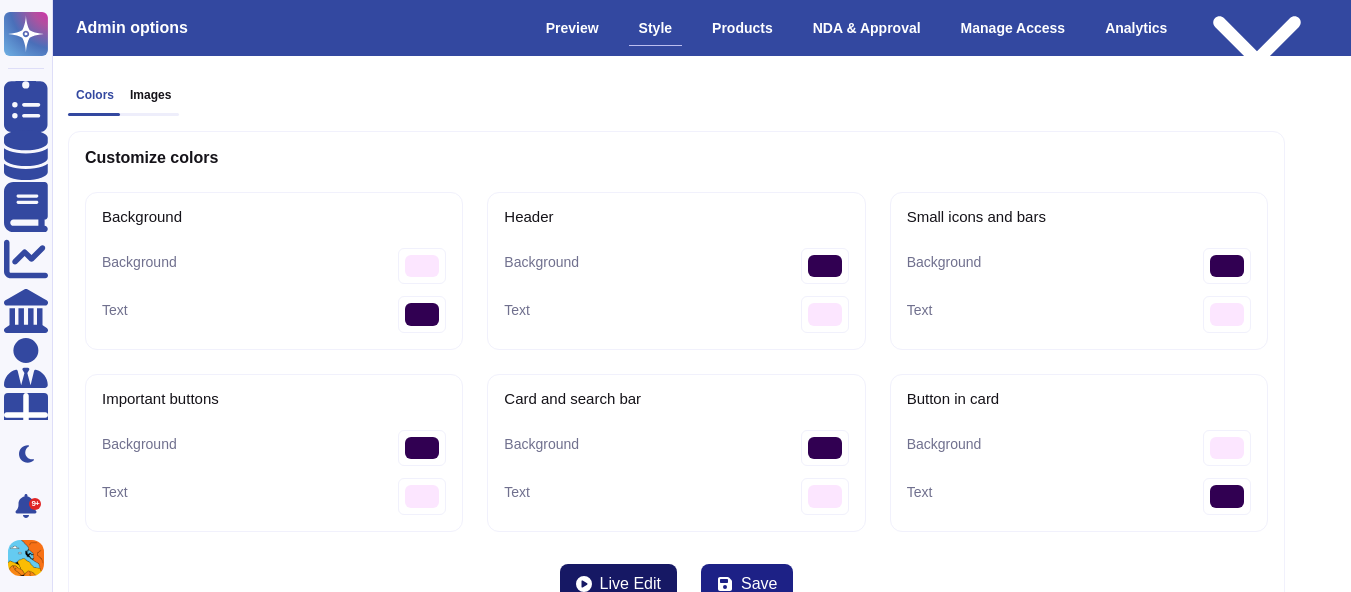 click on "Live Edit" at bounding box center [630, 584] 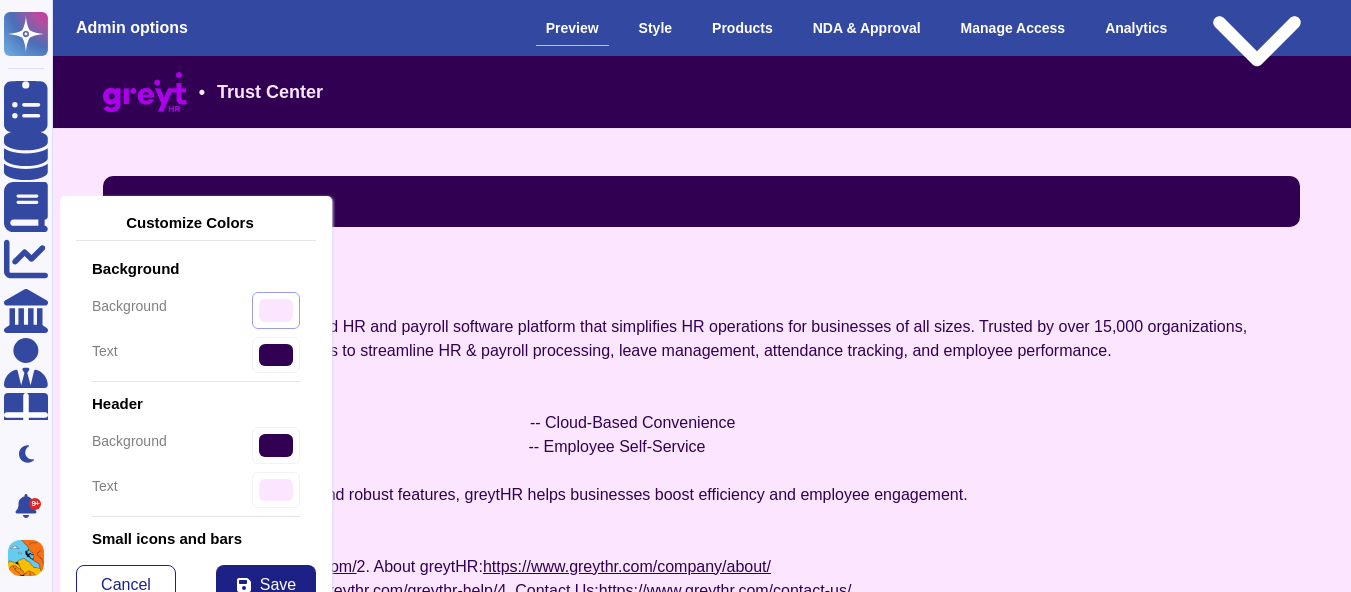click on "#fce6ff" at bounding box center [276, 310] 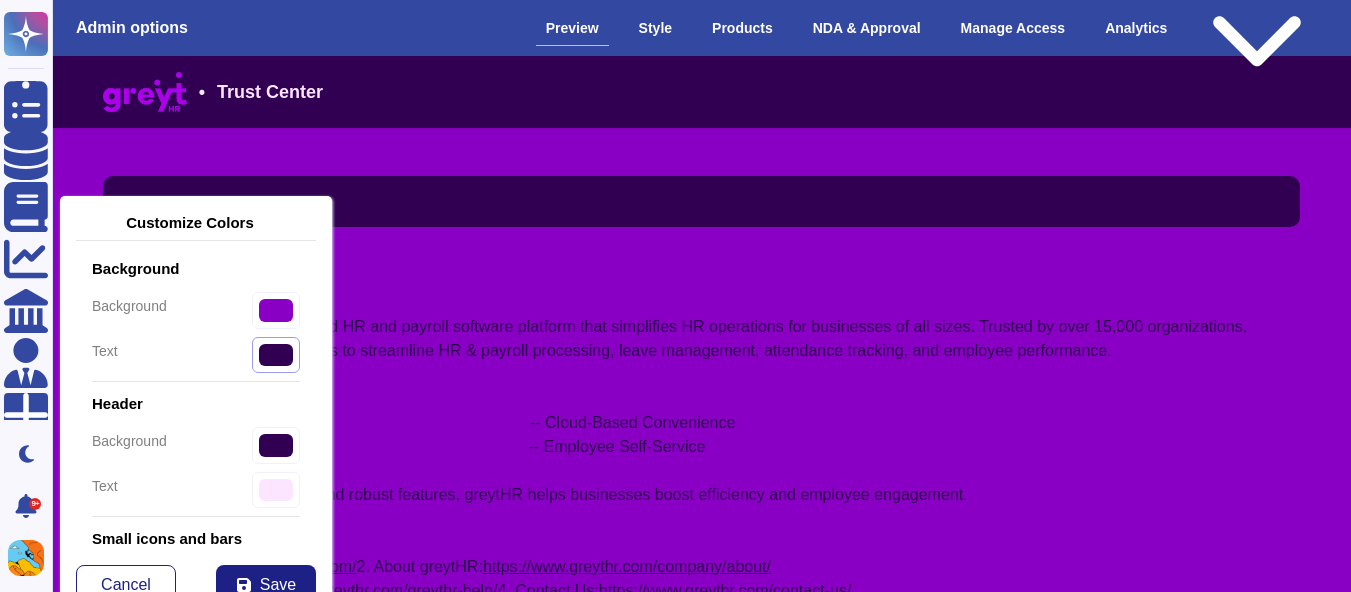 click on "#310052" at bounding box center (276, 355) 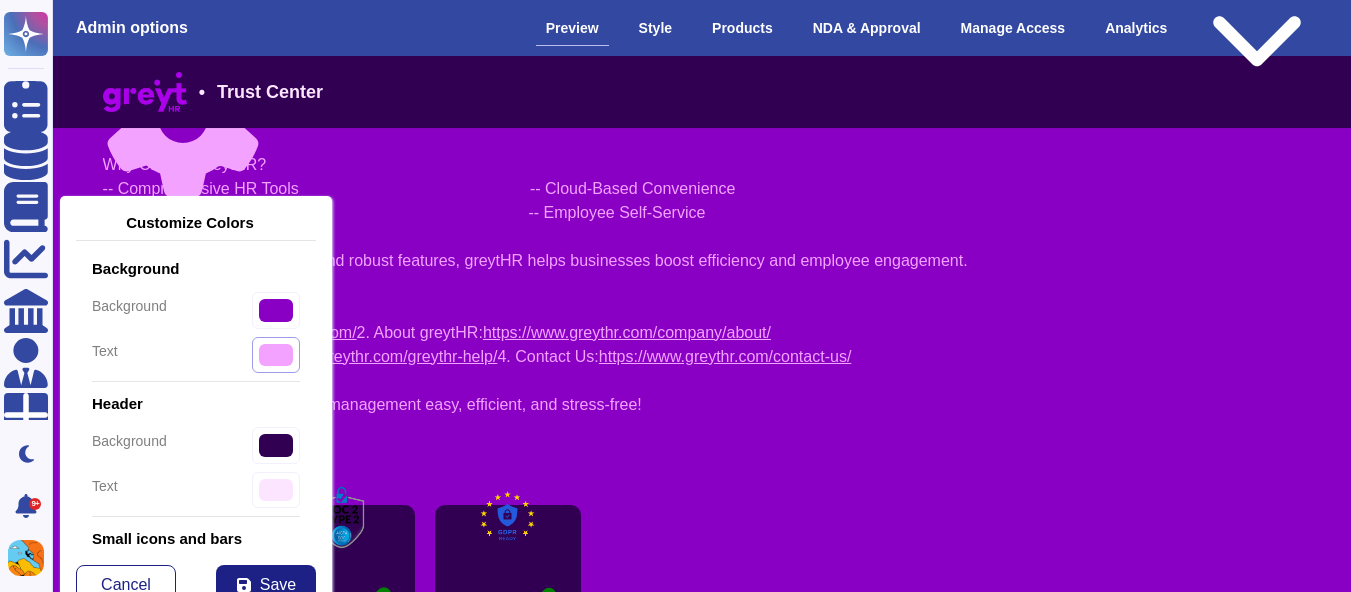 scroll, scrollTop: 235, scrollLeft: 0, axis: vertical 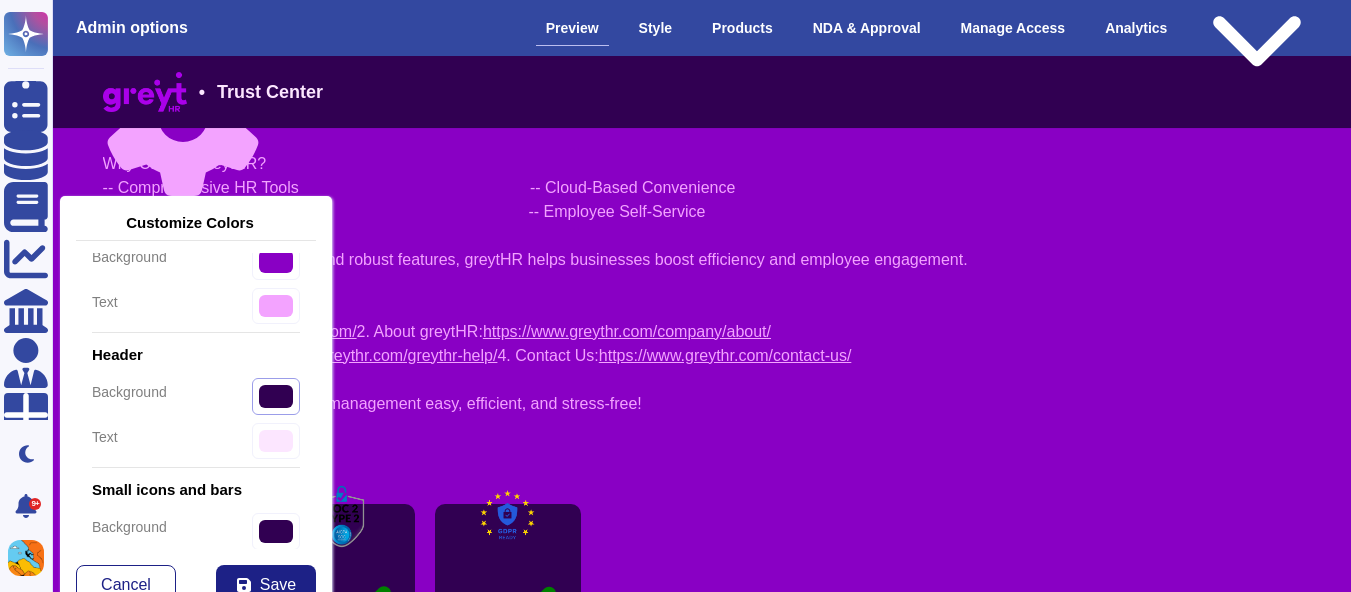 click on "#310052" at bounding box center (276, 396) 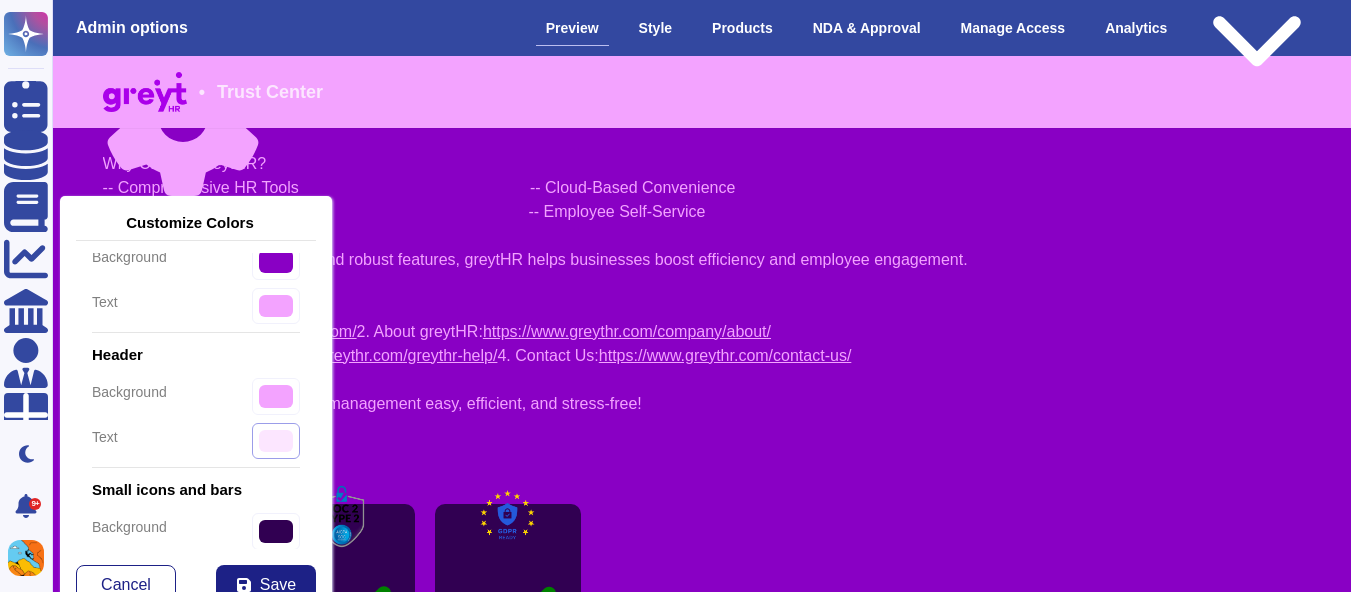 click on "#fce6ff" at bounding box center (276, 441) 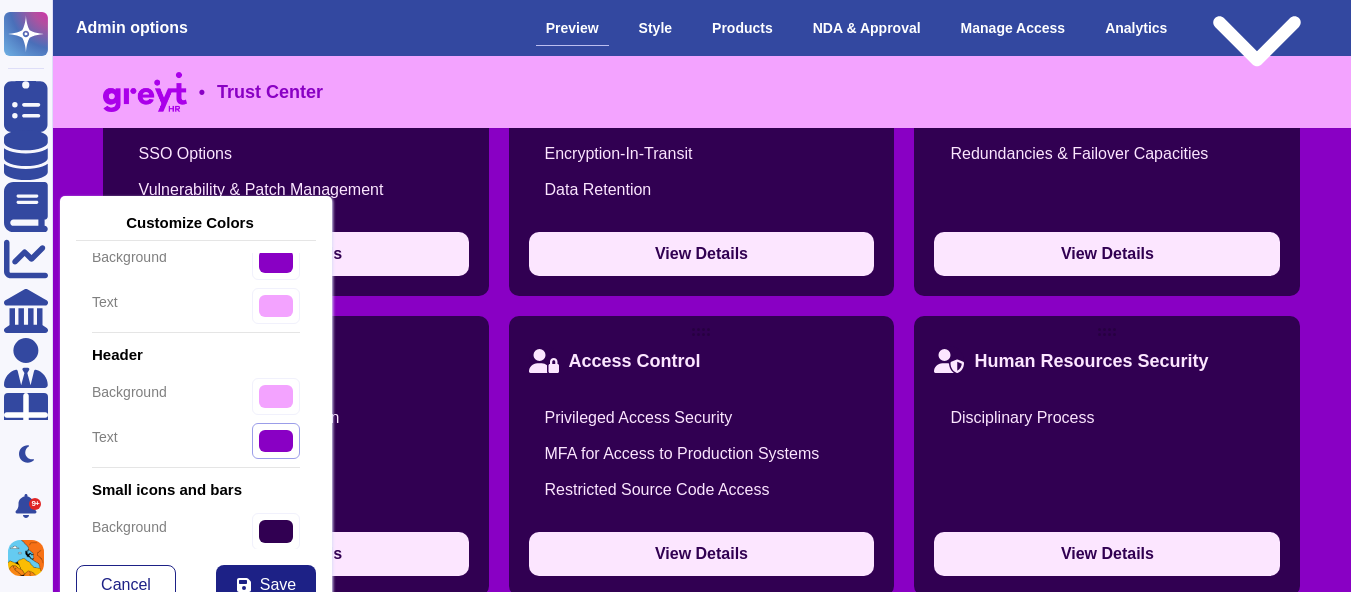 scroll, scrollTop: 1424, scrollLeft: 0, axis: vertical 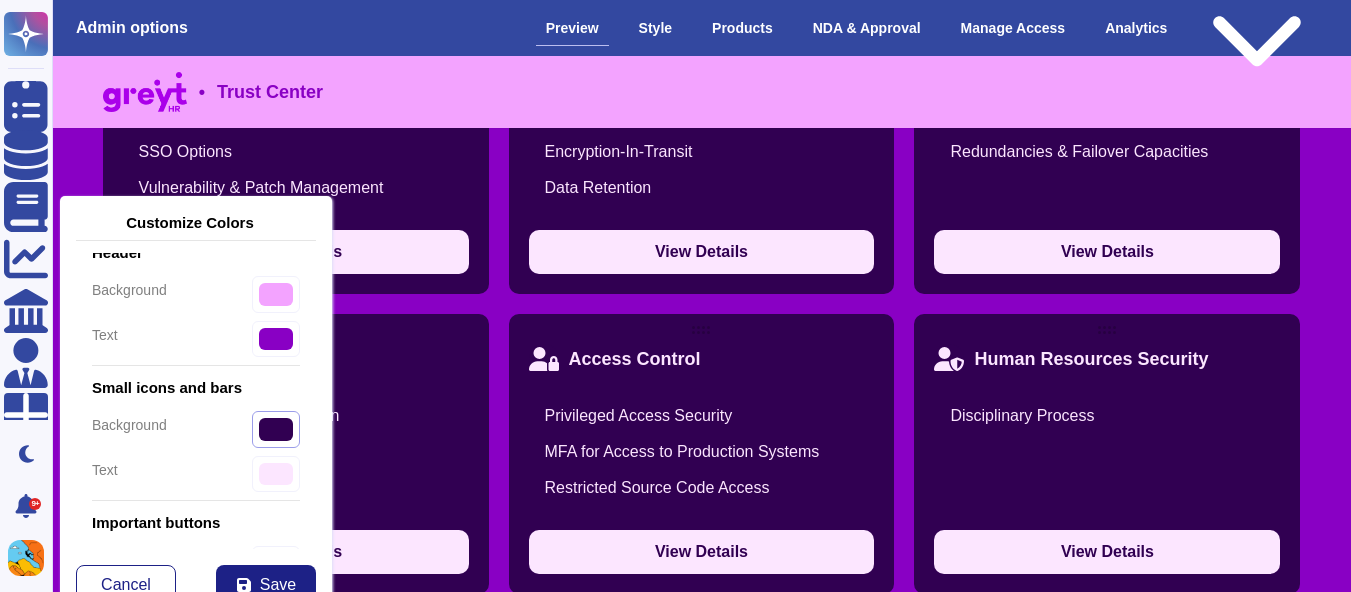 click on "#310052" at bounding box center (276, 429) 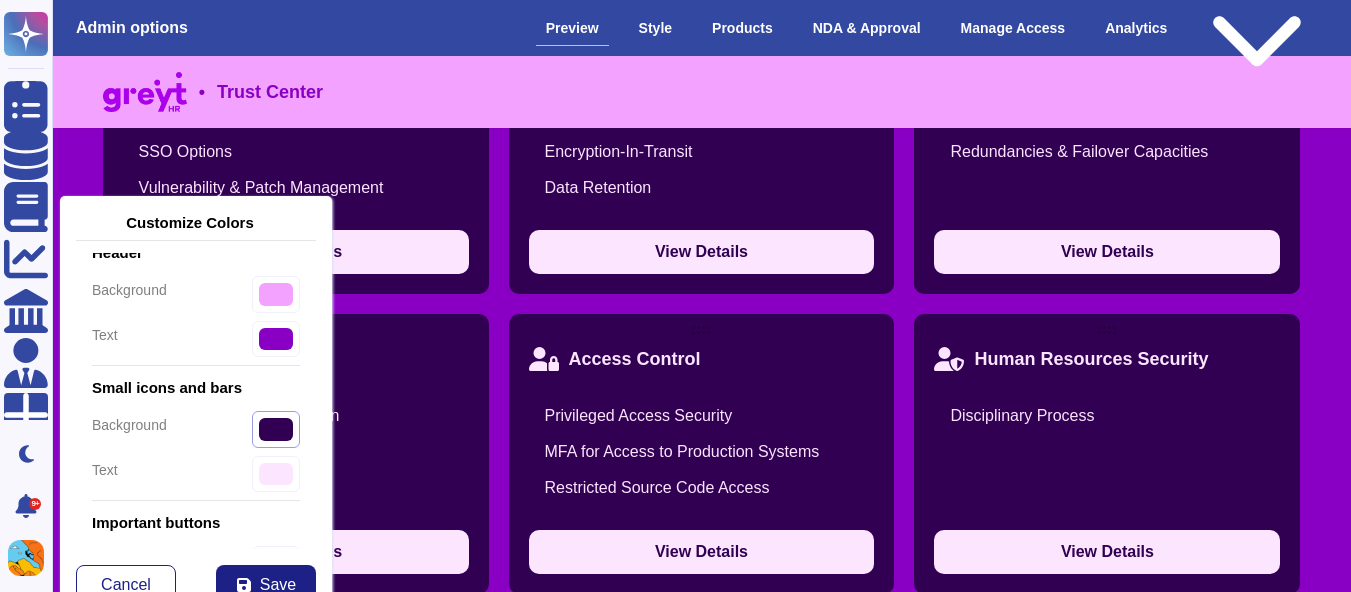 click on "#310052" at bounding box center [276, 429] 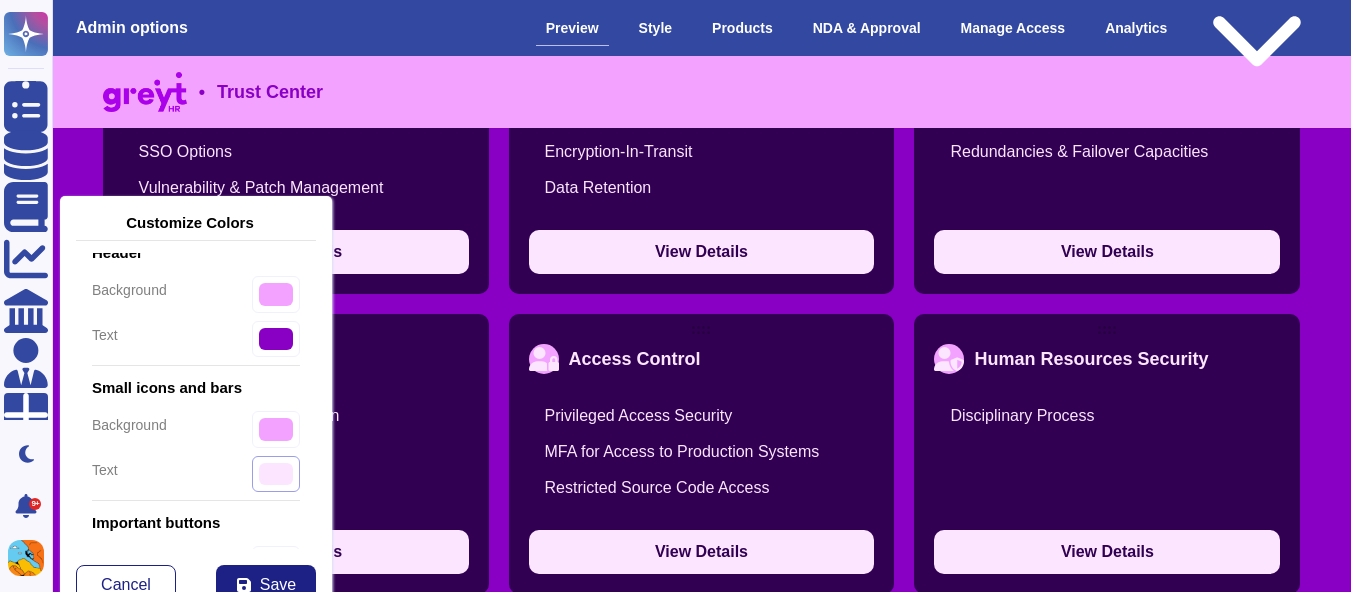 click on "#fce6ff" at bounding box center [276, 474] 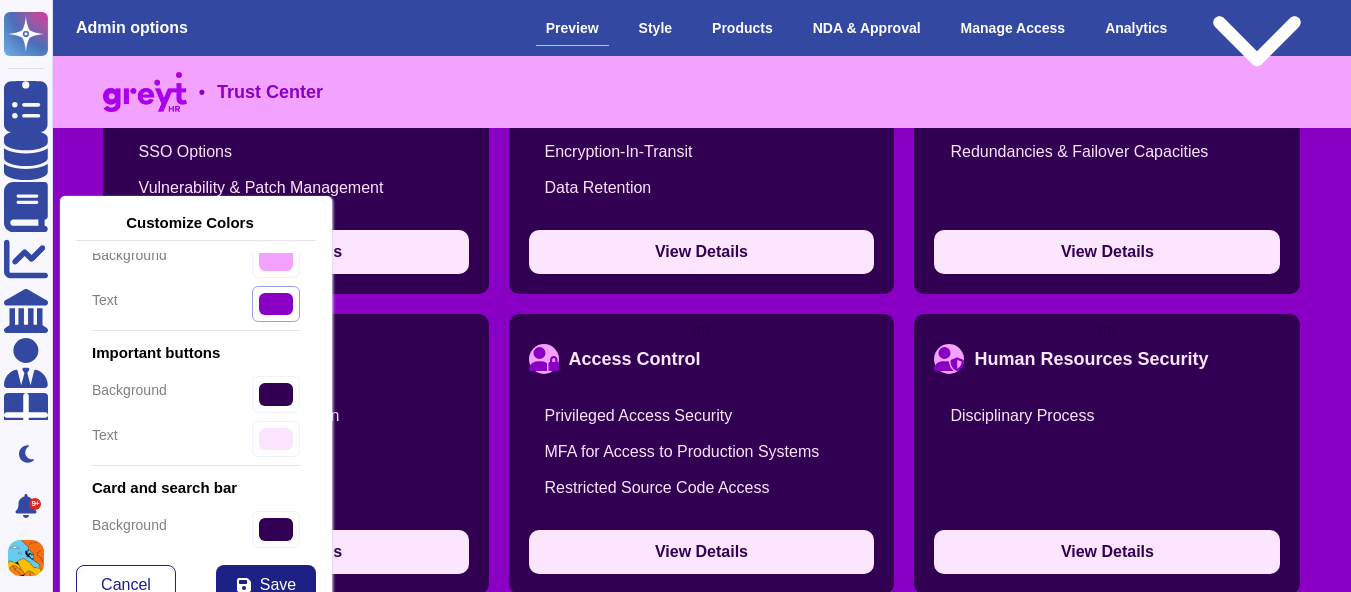 scroll, scrollTop: 322, scrollLeft: 0, axis: vertical 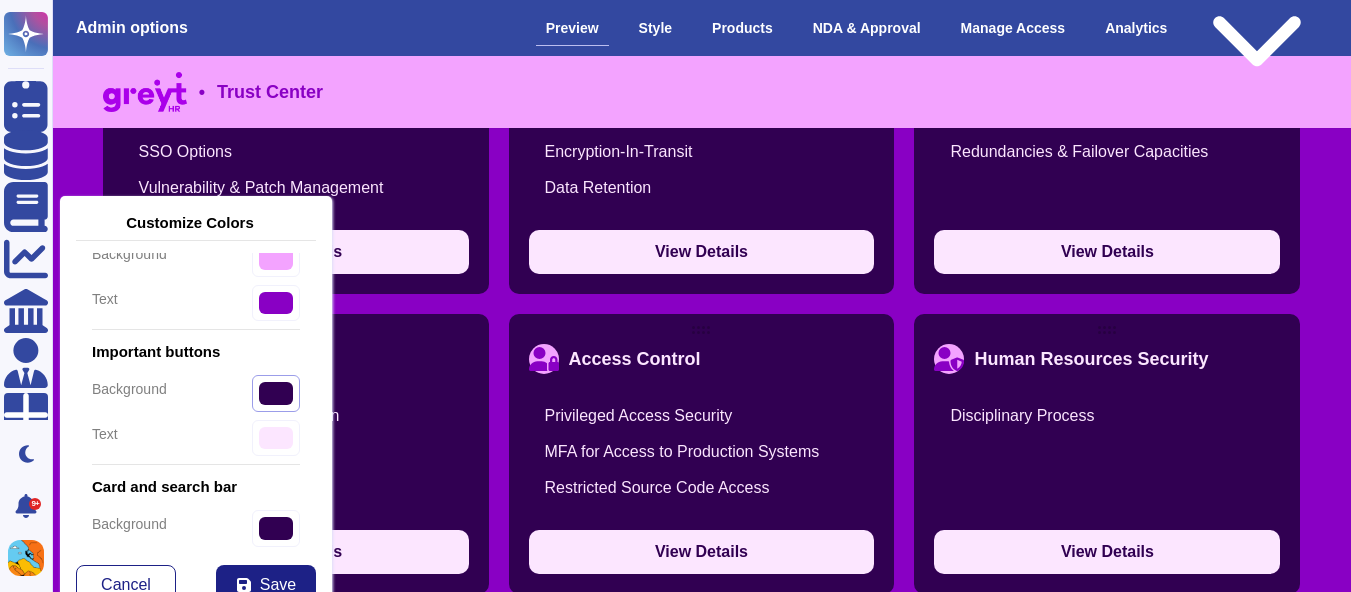 click on "#310052" at bounding box center [276, 393] 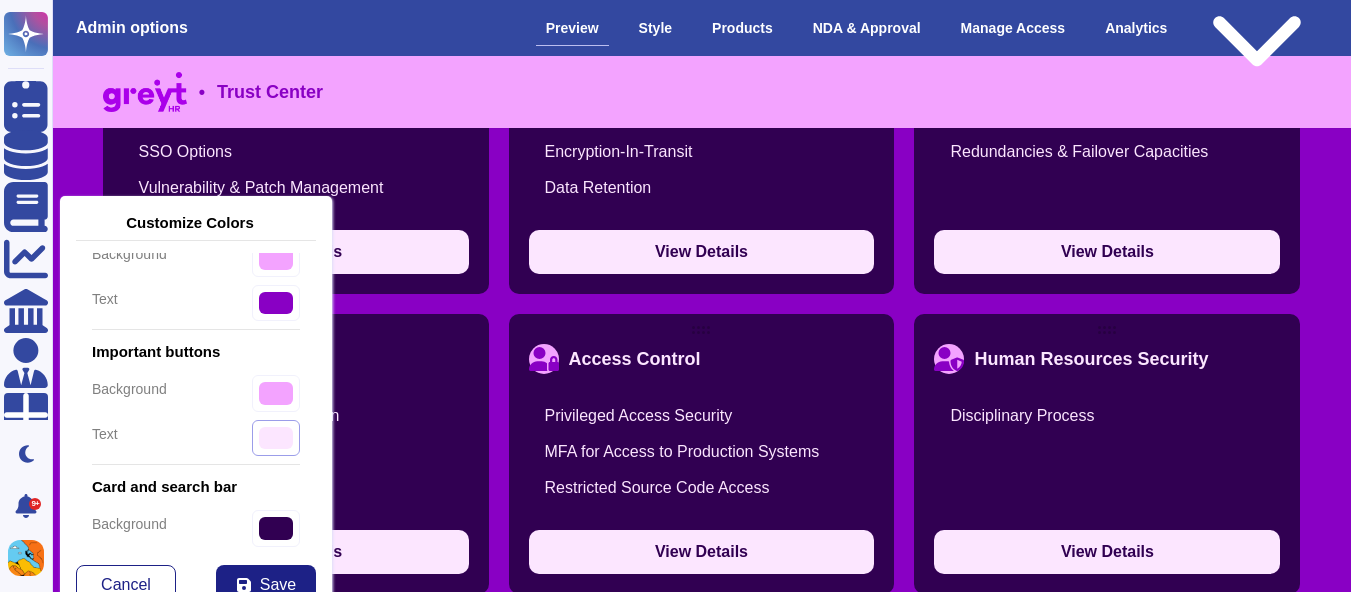 click on "#fce6ff" at bounding box center [276, 438] 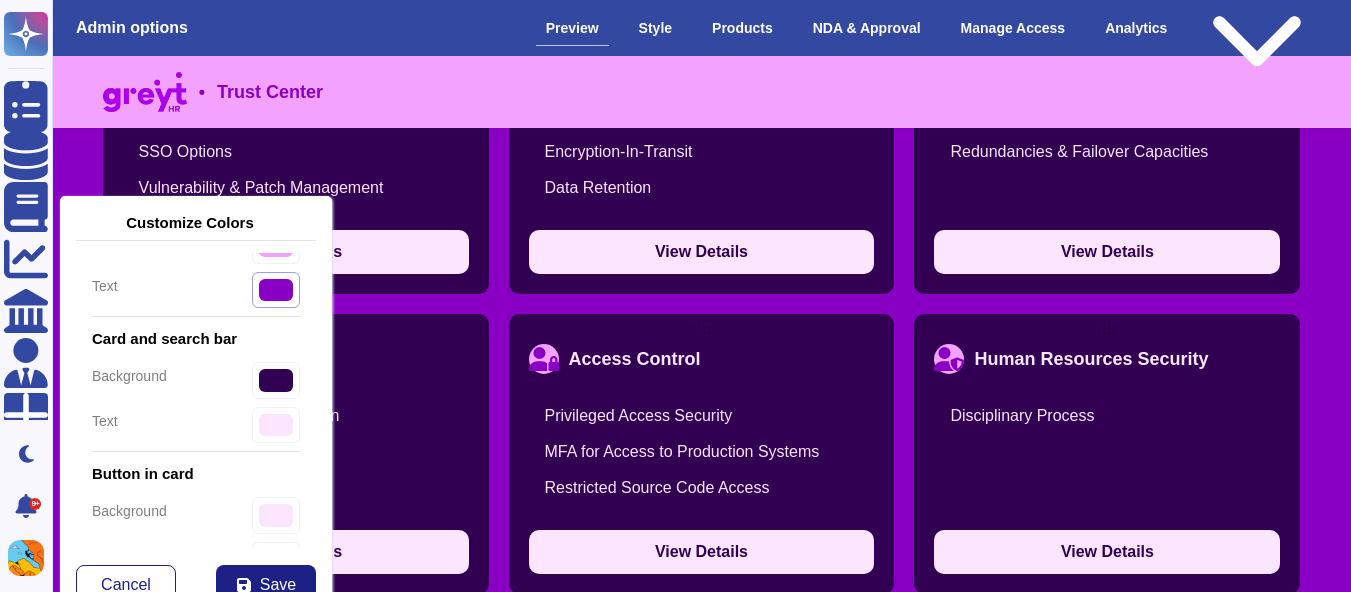 scroll, scrollTop: 471, scrollLeft: 0, axis: vertical 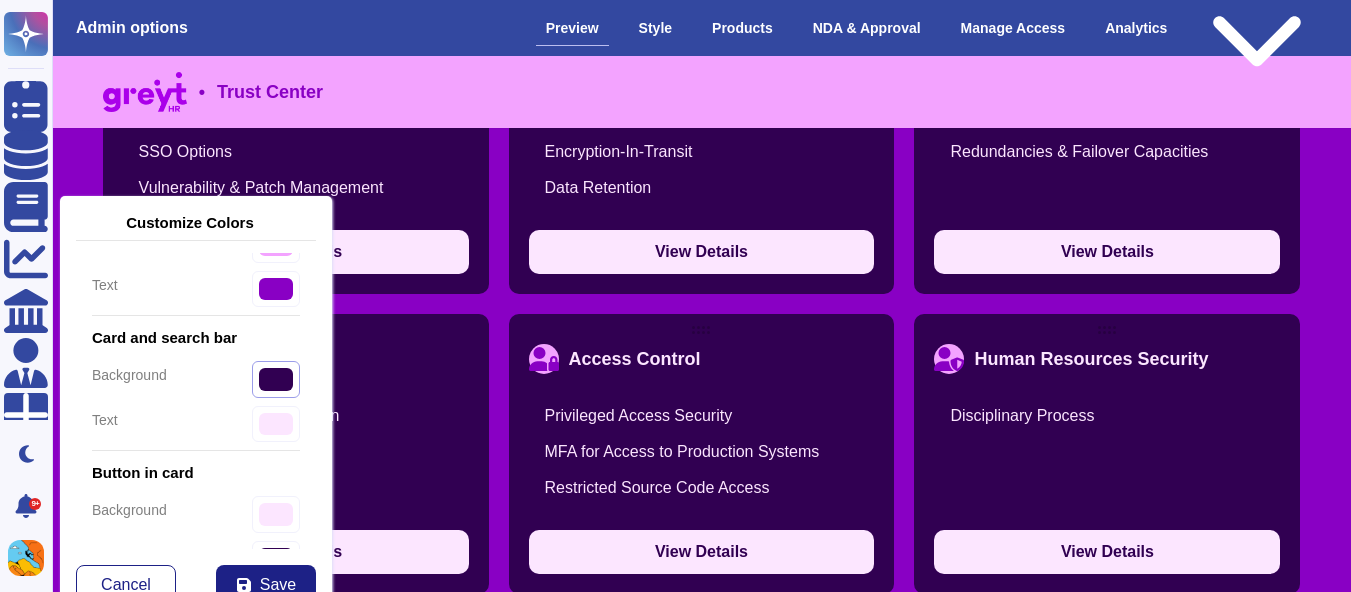 click on "#310052" at bounding box center (276, 379) 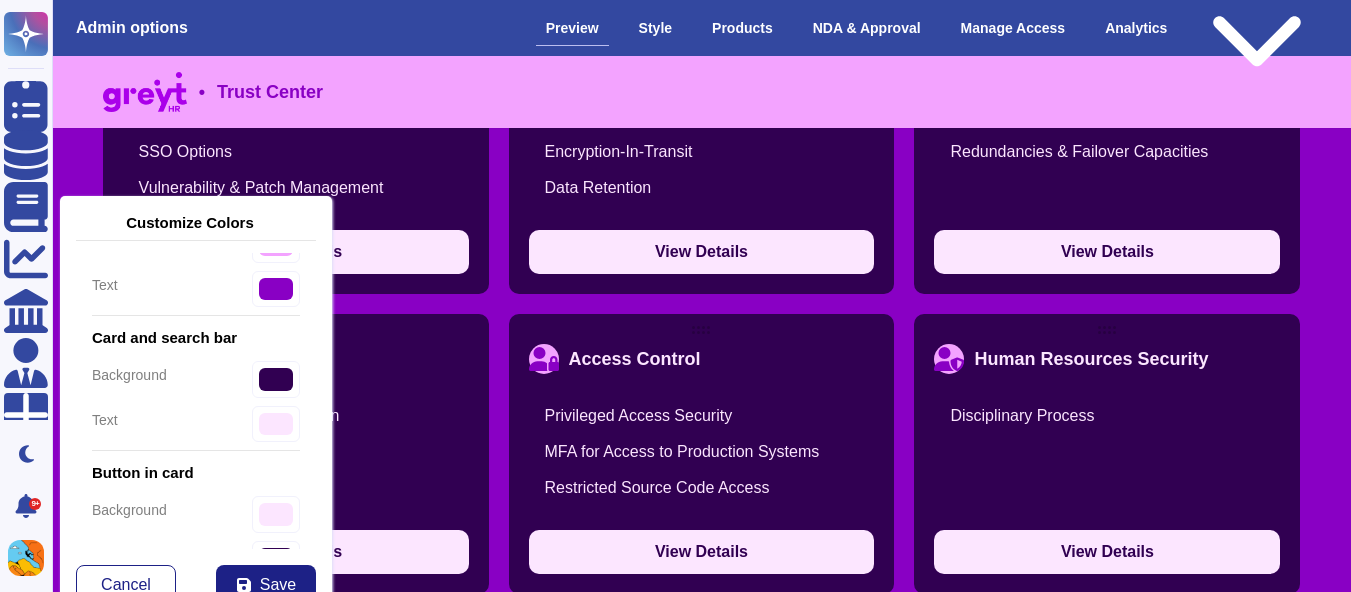 click on "text #fce6ff" at bounding box center [196, 424] 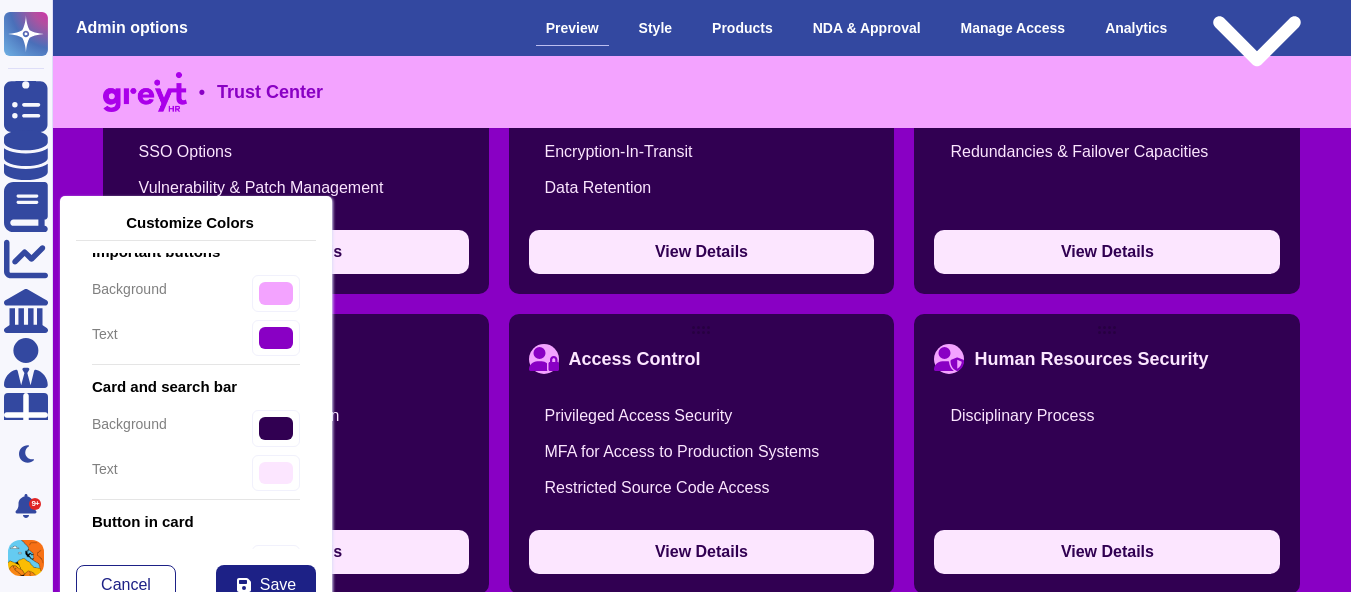 scroll, scrollTop: 423, scrollLeft: 0, axis: vertical 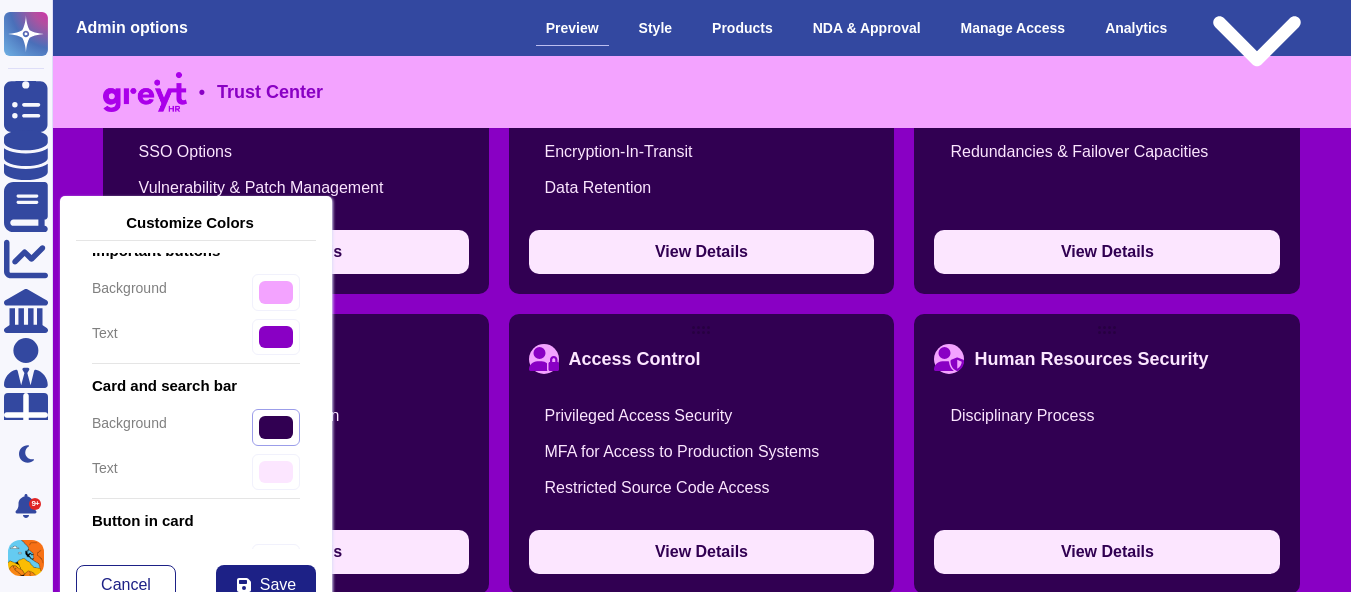 click on "#310052" at bounding box center [276, 427] 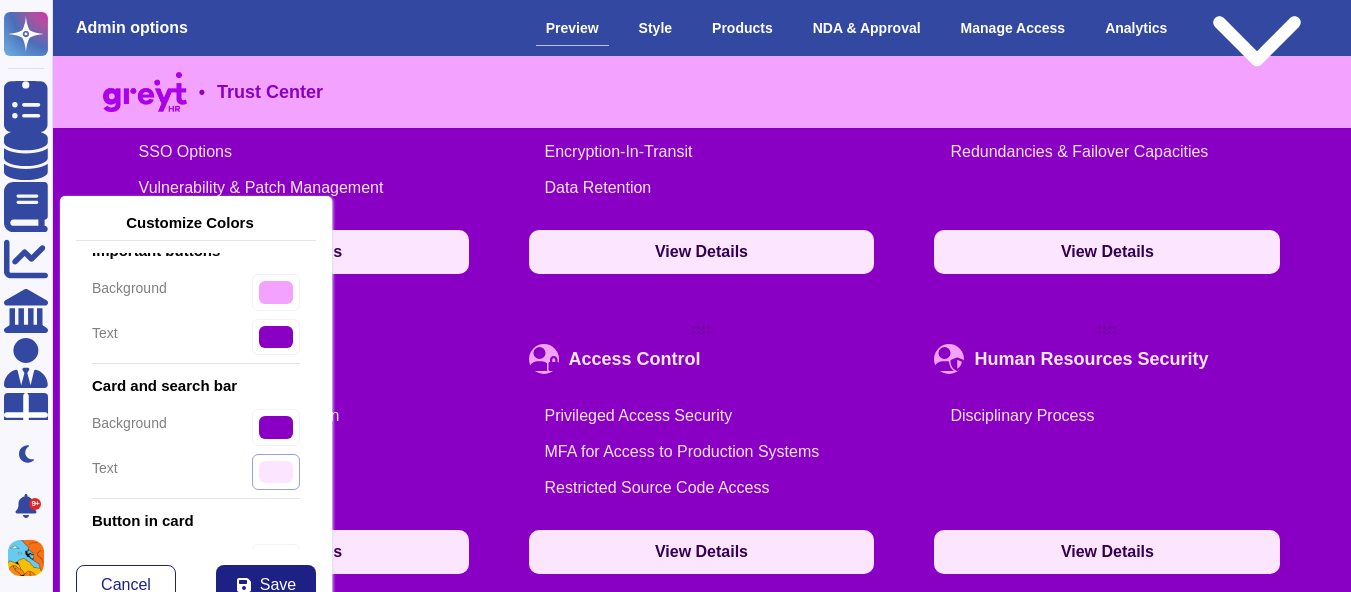 click on "#fce6ff" at bounding box center (276, 337) 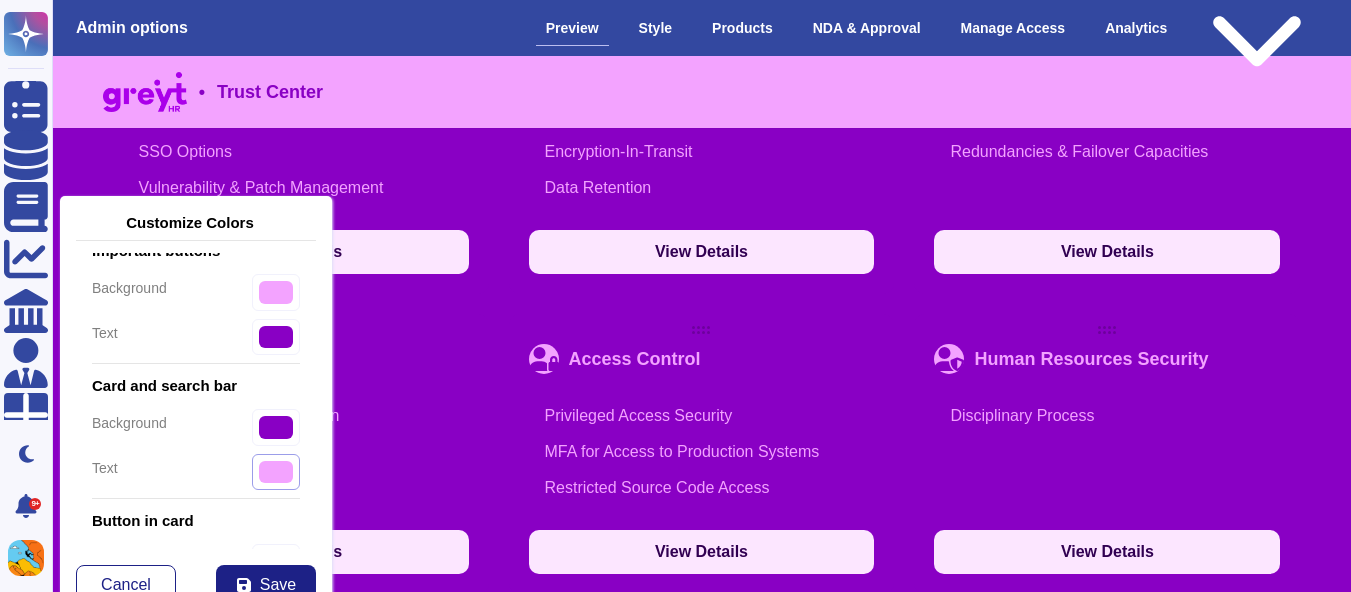 scroll, scrollTop: 499, scrollLeft: 0, axis: vertical 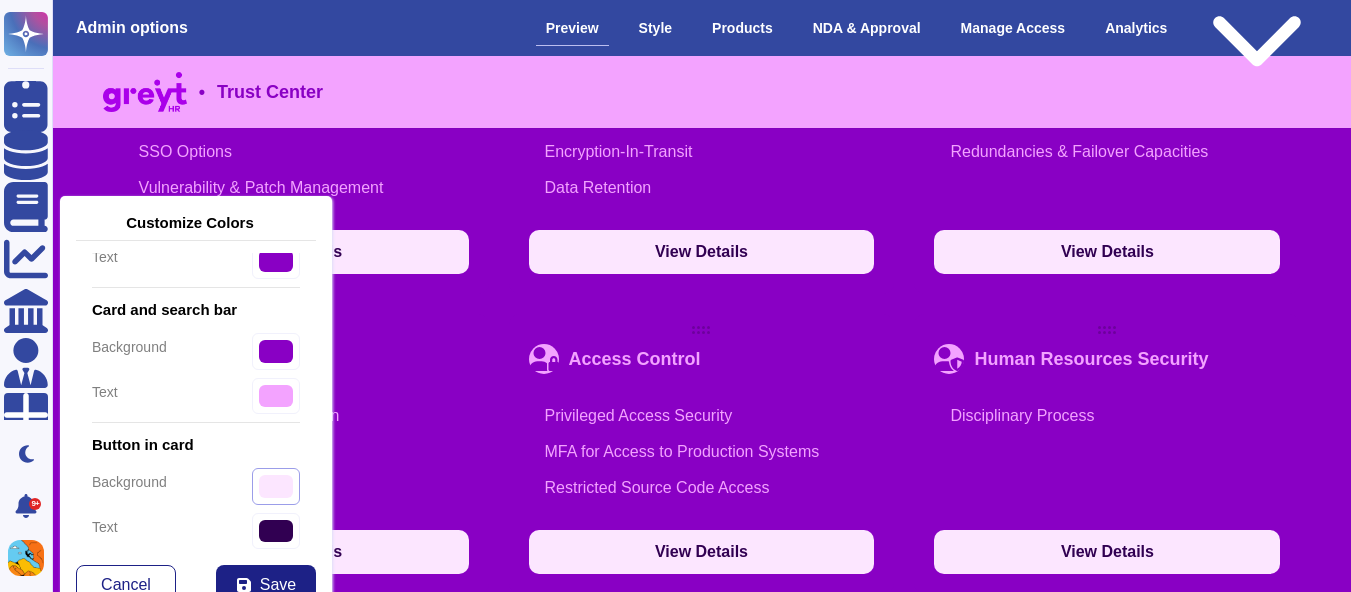 click on "#fce6ff" at bounding box center (276, 486) 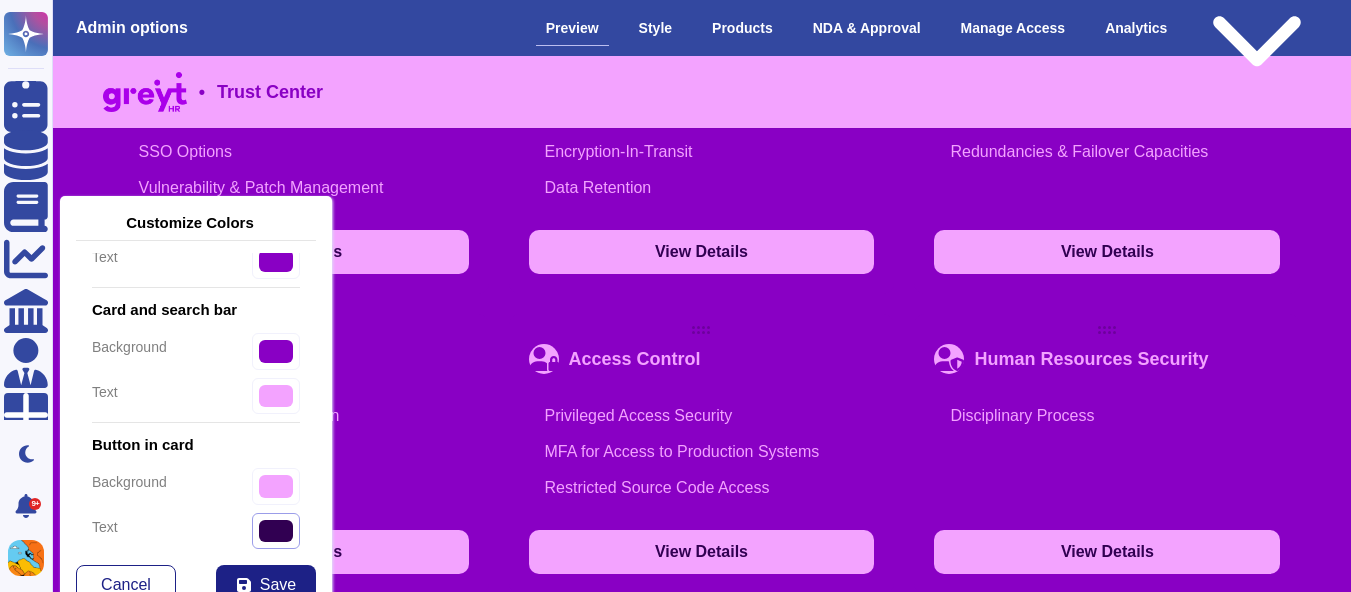 click on "#310052" at bounding box center (276, 261) 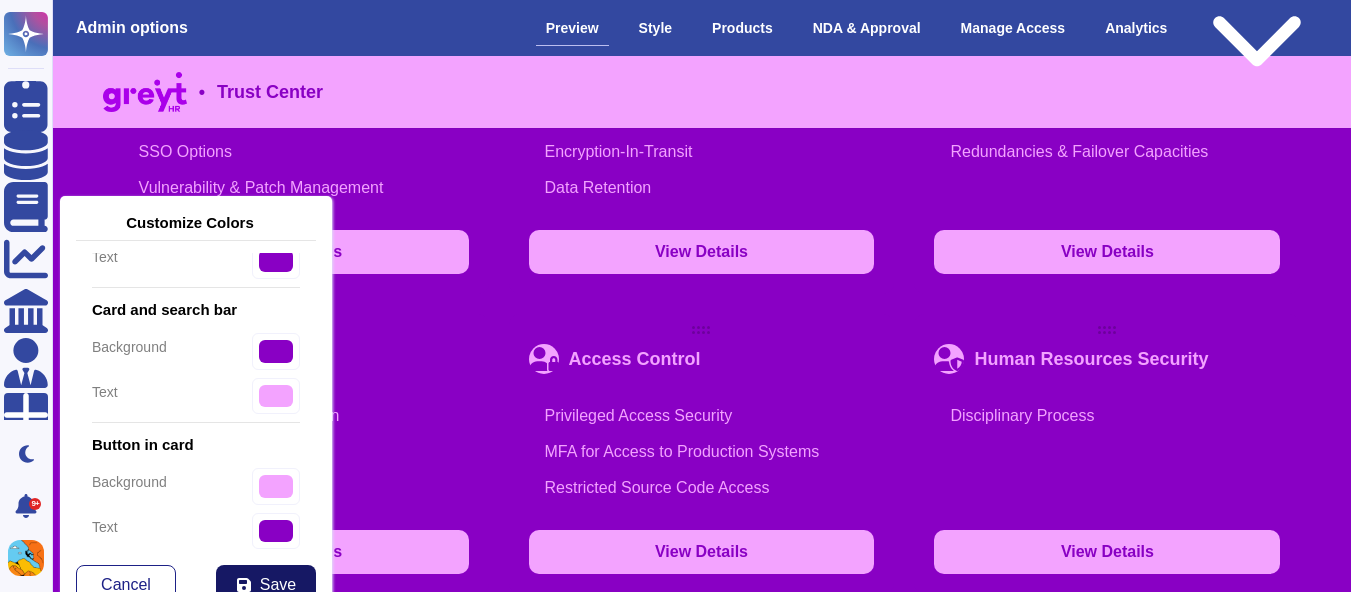 click on "Save" at bounding box center (266, 585) 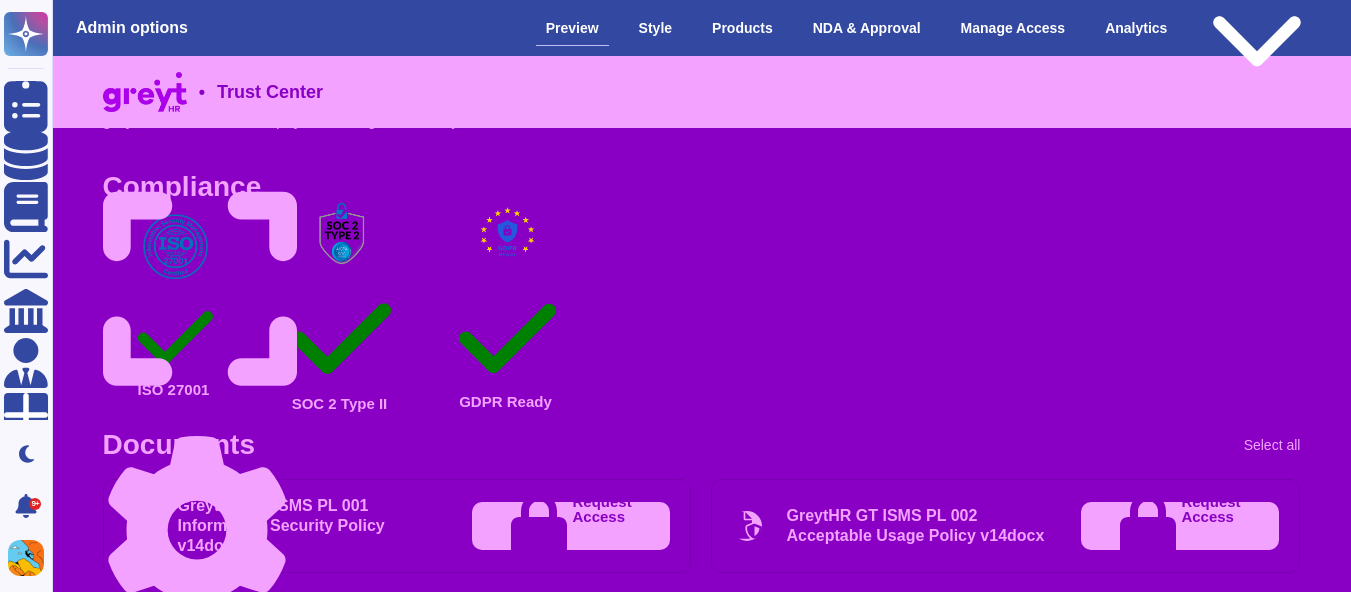 scroll, scrollTop: 450, scrollLeft: 0, axis: vertical 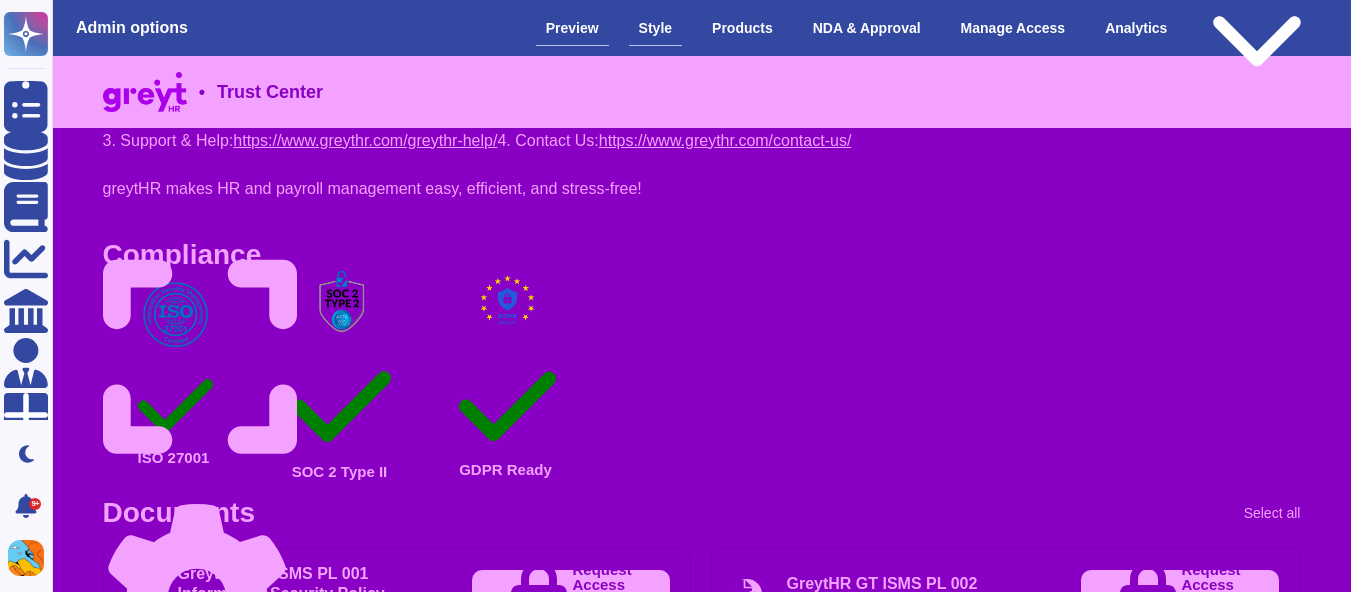 click on "Style" at bounding box center [655, 28] 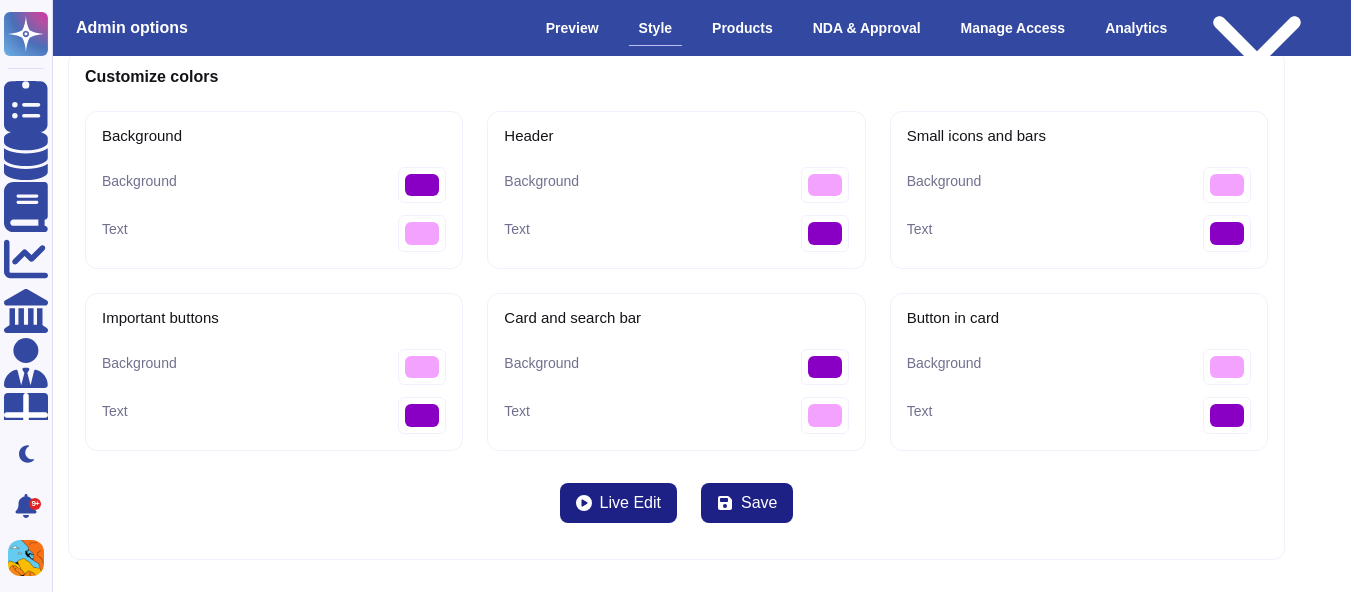 scroll, scrollTop: 0, scrollLeft: 0, axis: both 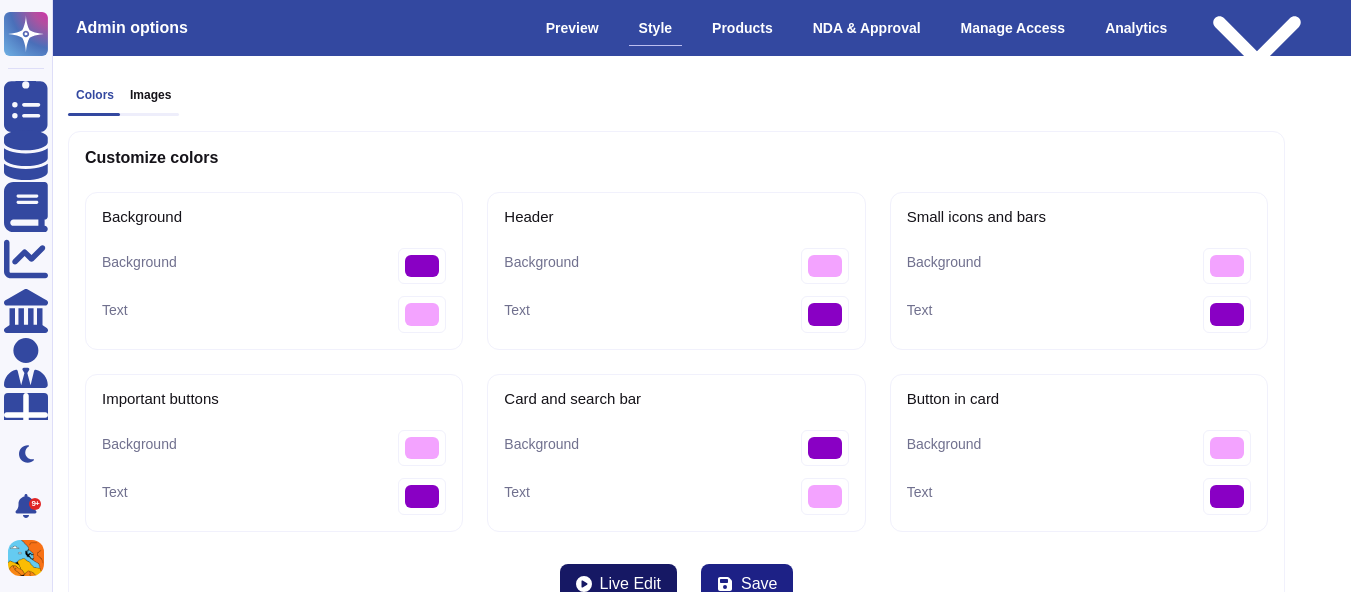 click on "Live Edit" at bounding box center (630, 584) 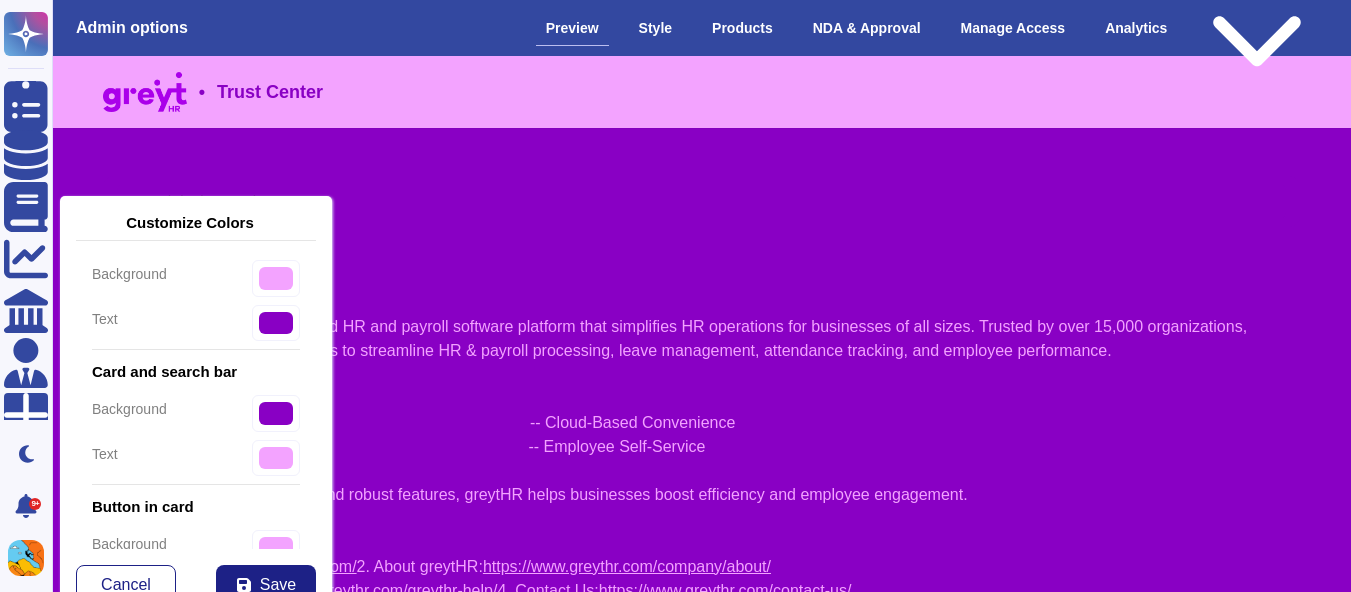 scroll, scrollTop: 436, scrollLeft: 0, axis: vertical 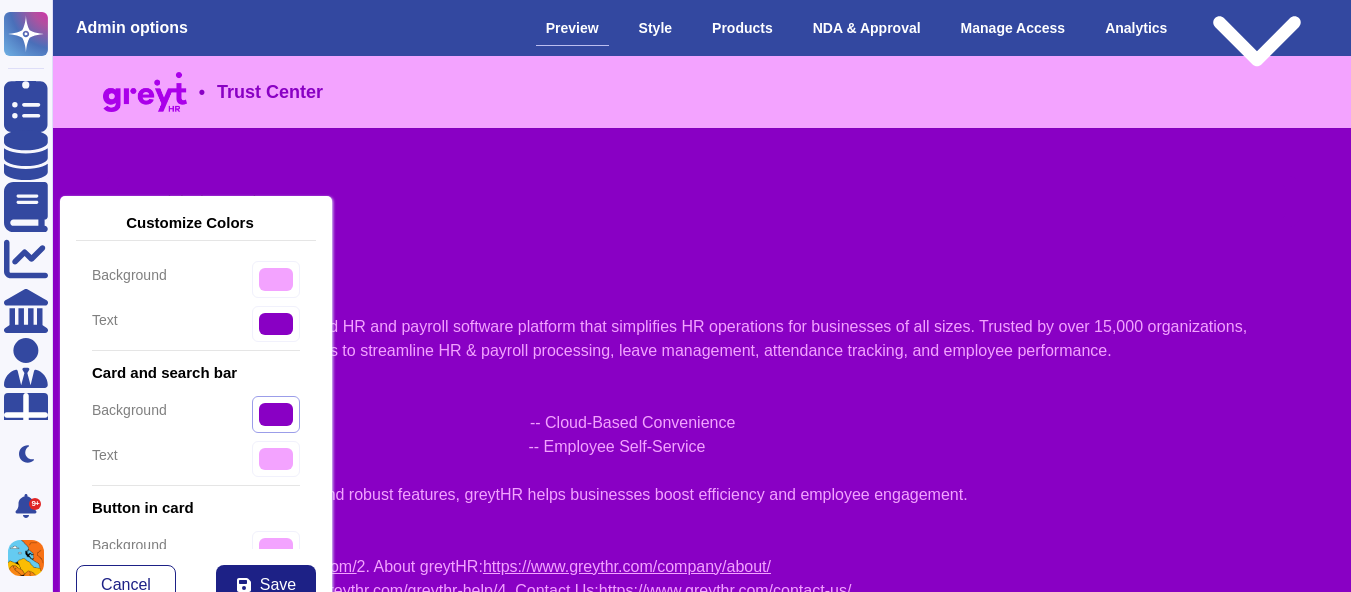click on "#8900c4" at bounding box center (276, 414) 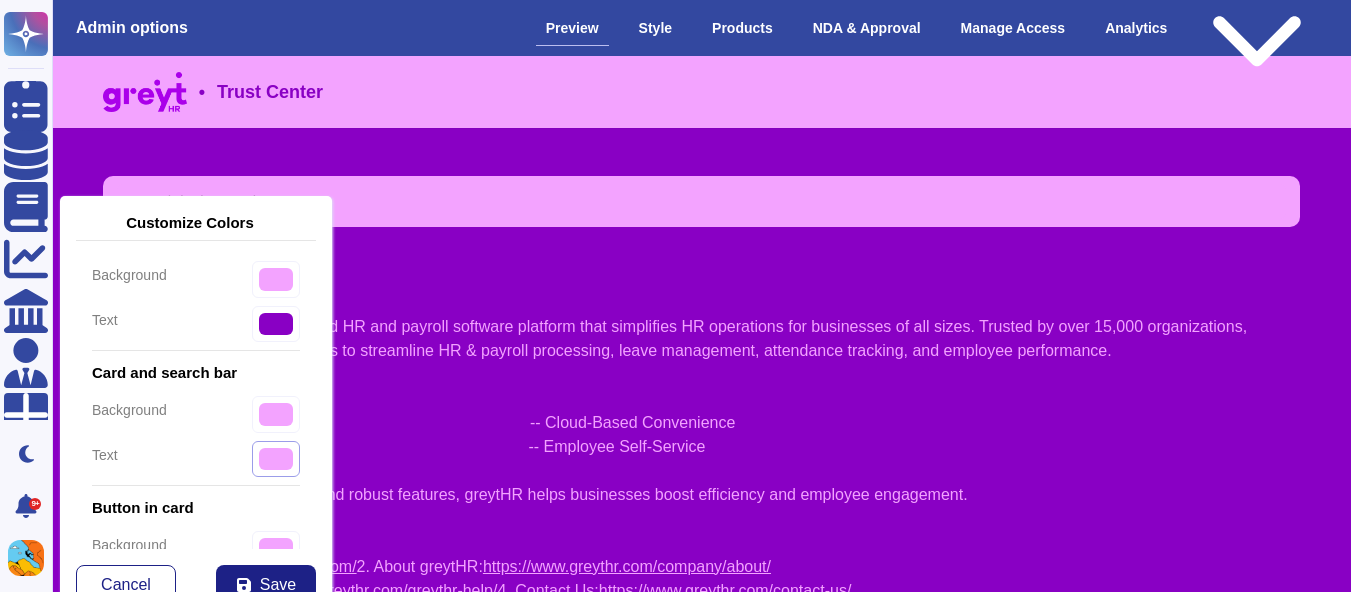 click on "#f3a3ff" at bounding box center (276, 324) 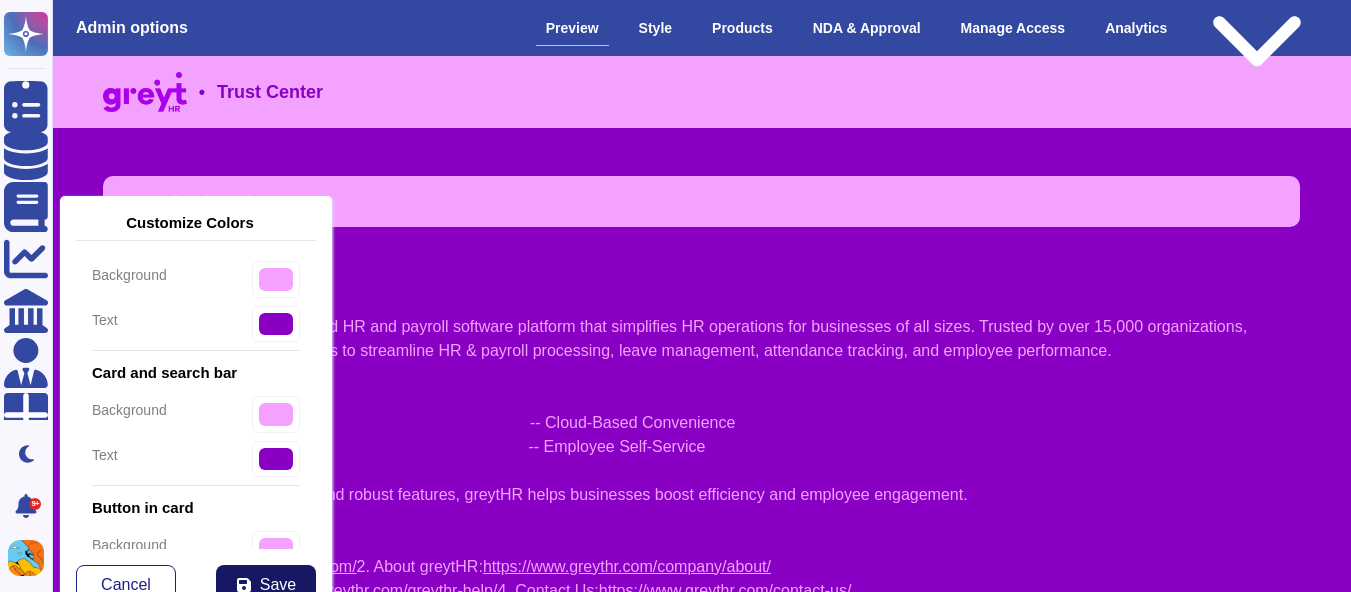 click on "Save" at bounding box center (266, 585) 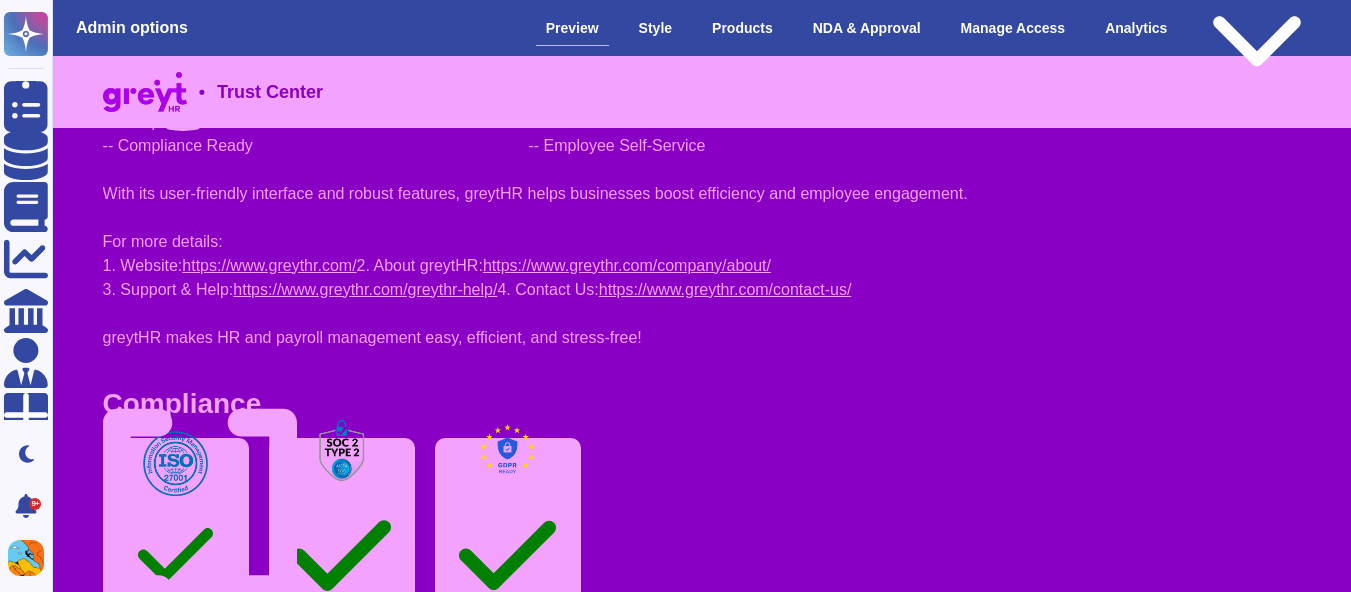 scroll, scrollTop: 0, scrollLeft: 0, axis: both 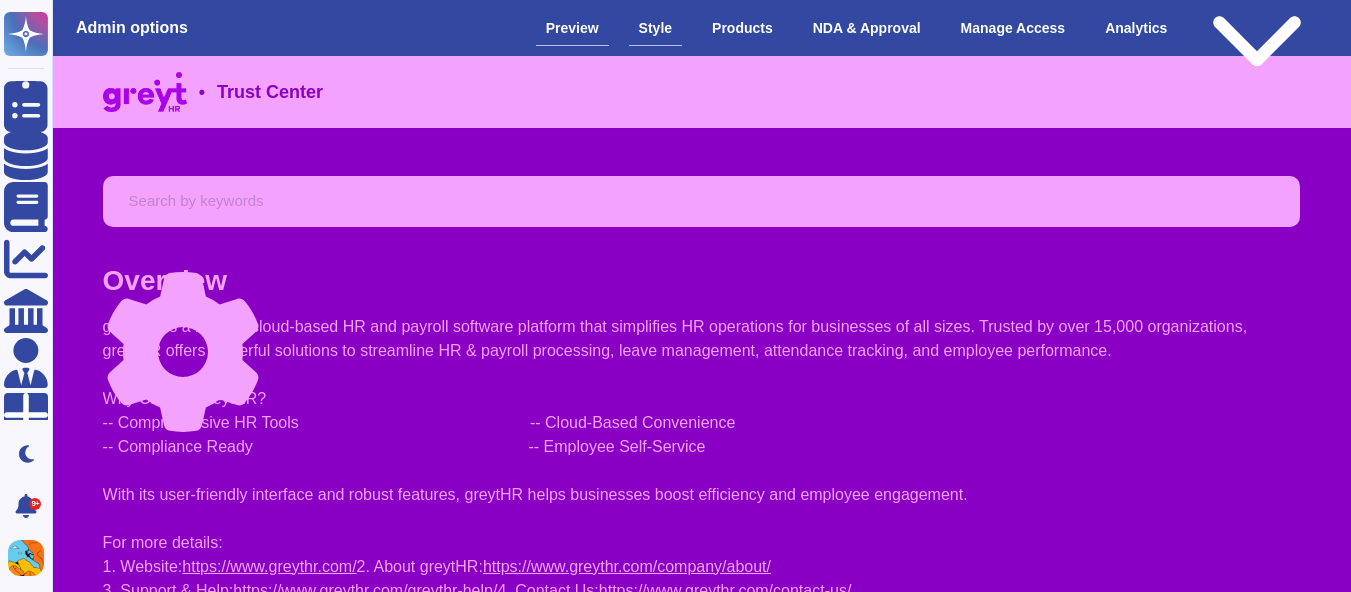 click on "Style" at bounding box center (655, 28) 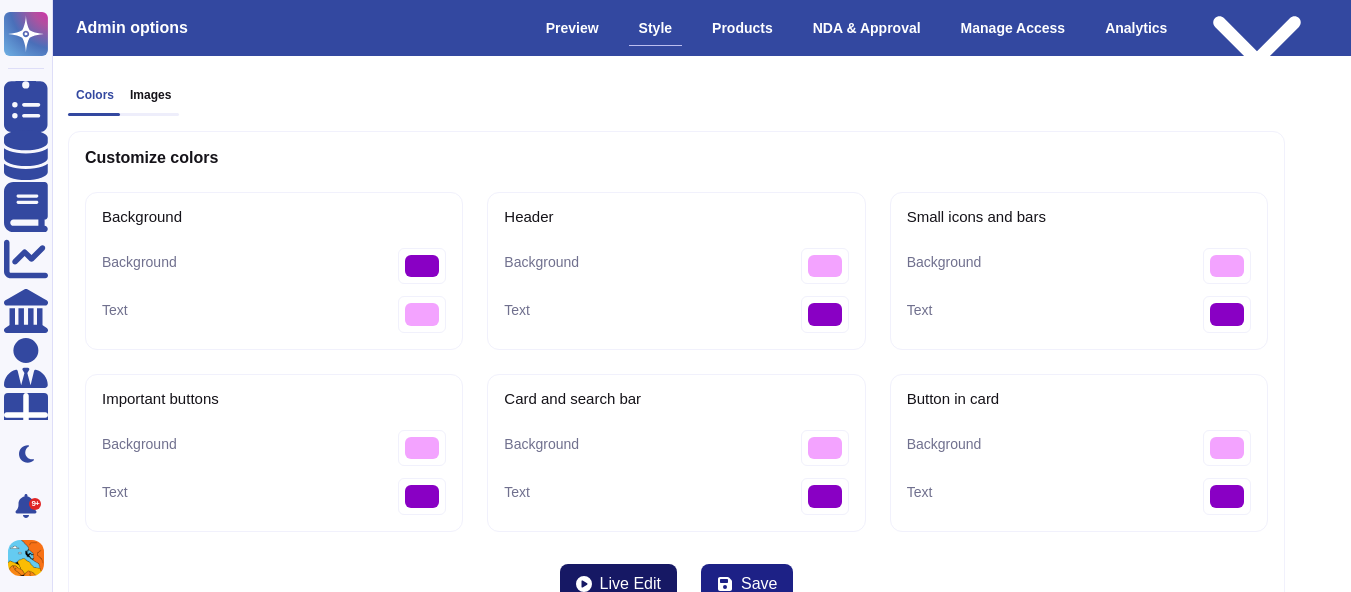 click on "Live Edit" at bounding box center (630, 584) 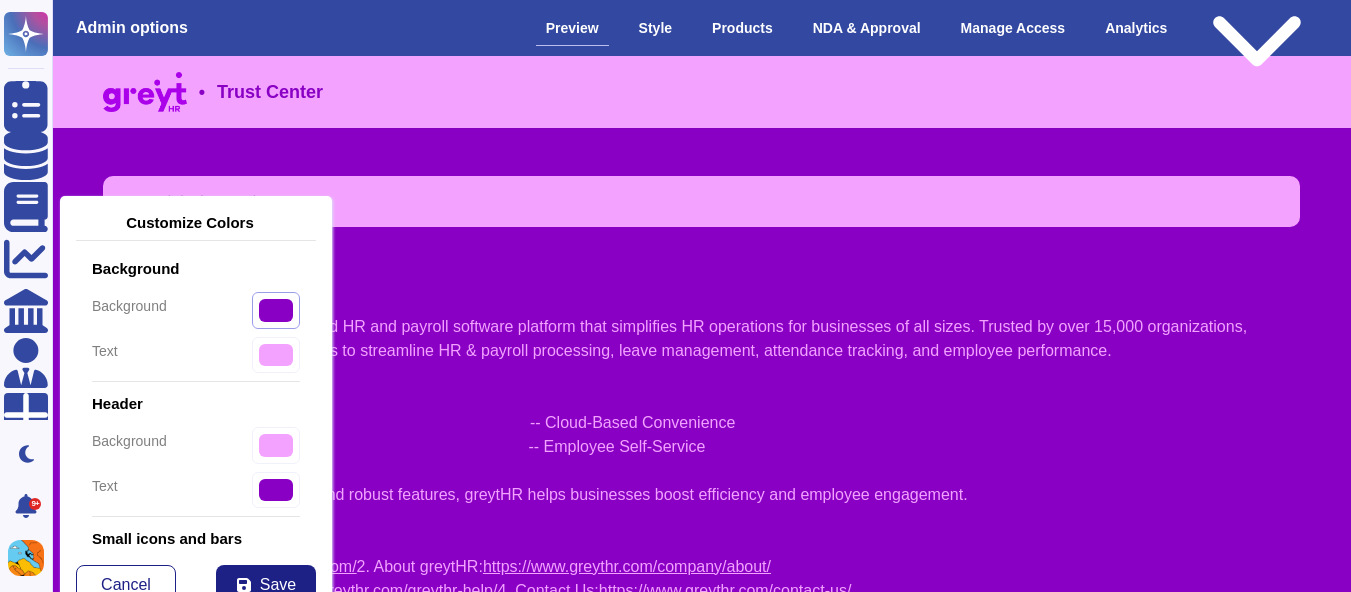 click on "#8900c4" at bounding box center [276, 310] 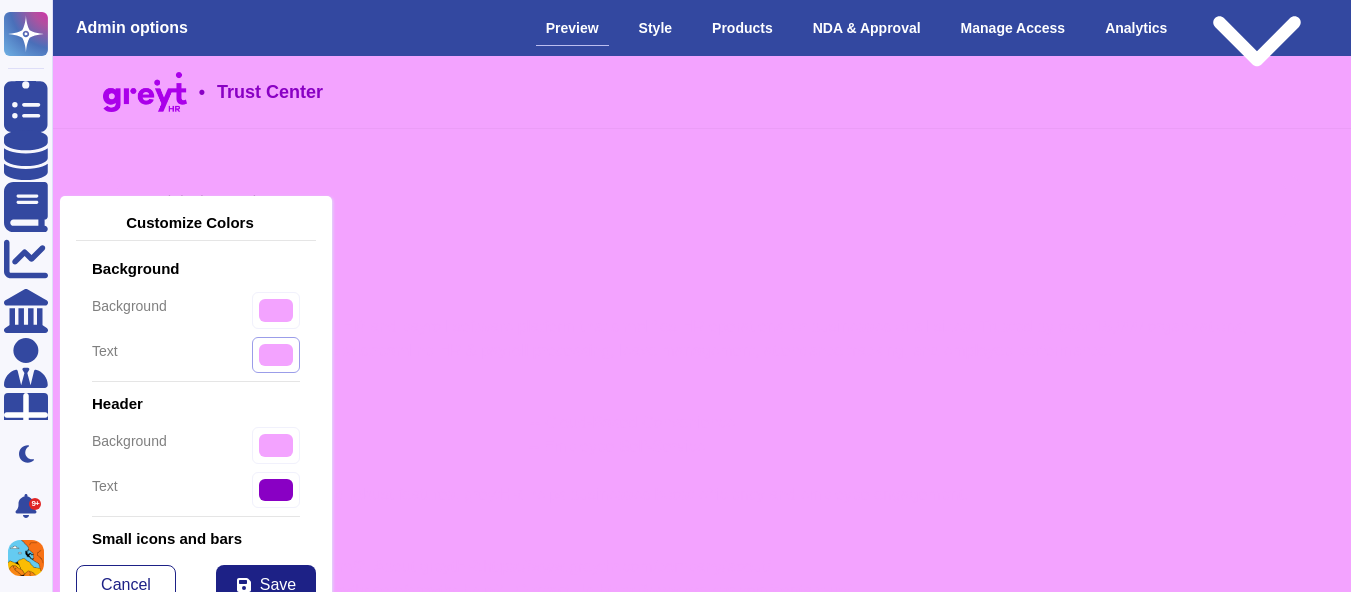 click on "#f3a3ff" at bounding box center [276, 355] 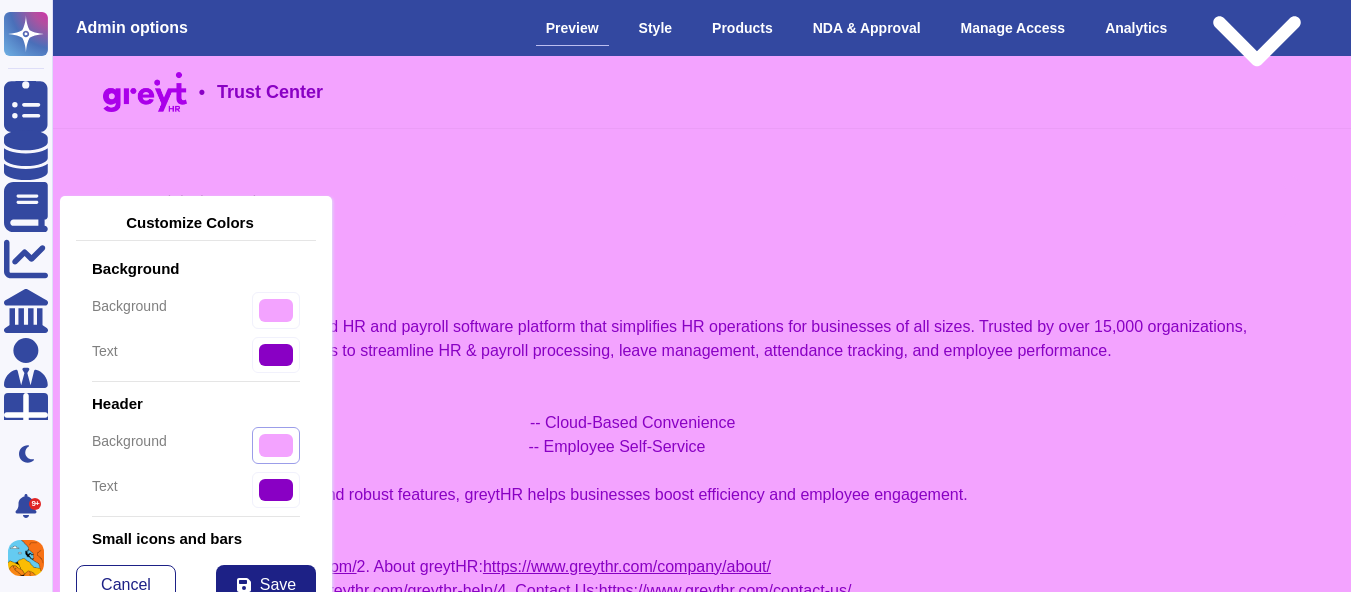 click on "#f3a3ff" at bounding box center (276, 445) 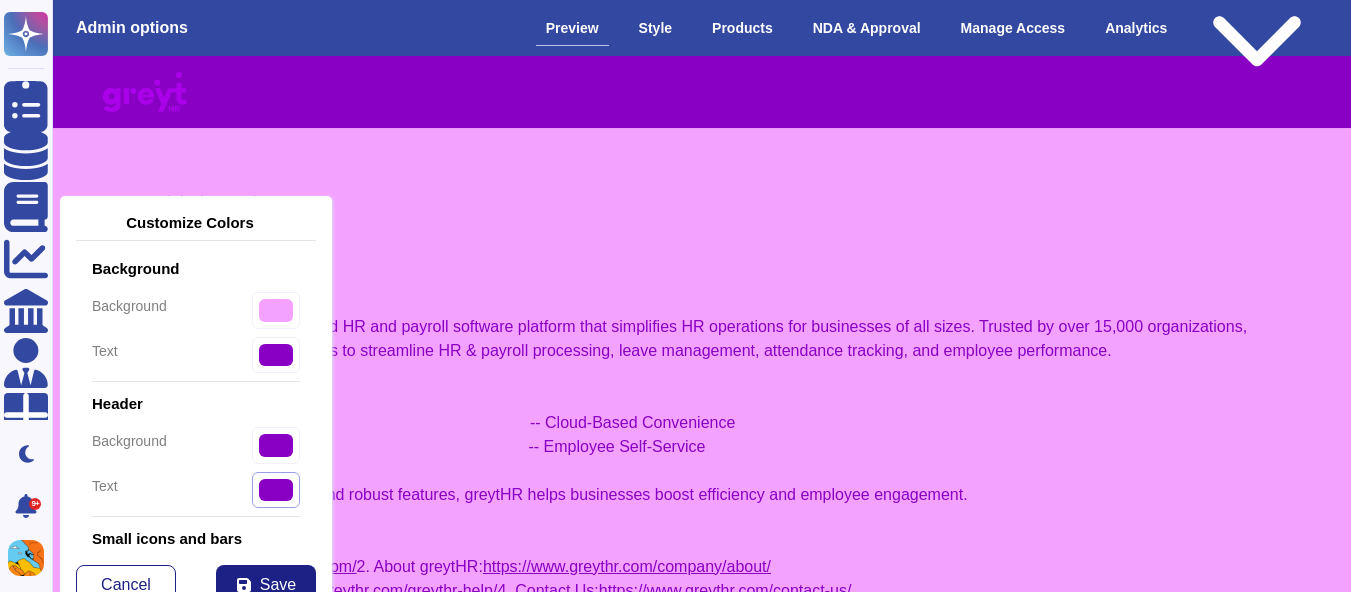 click on "#8900c4" at bounding box center [276, 490] 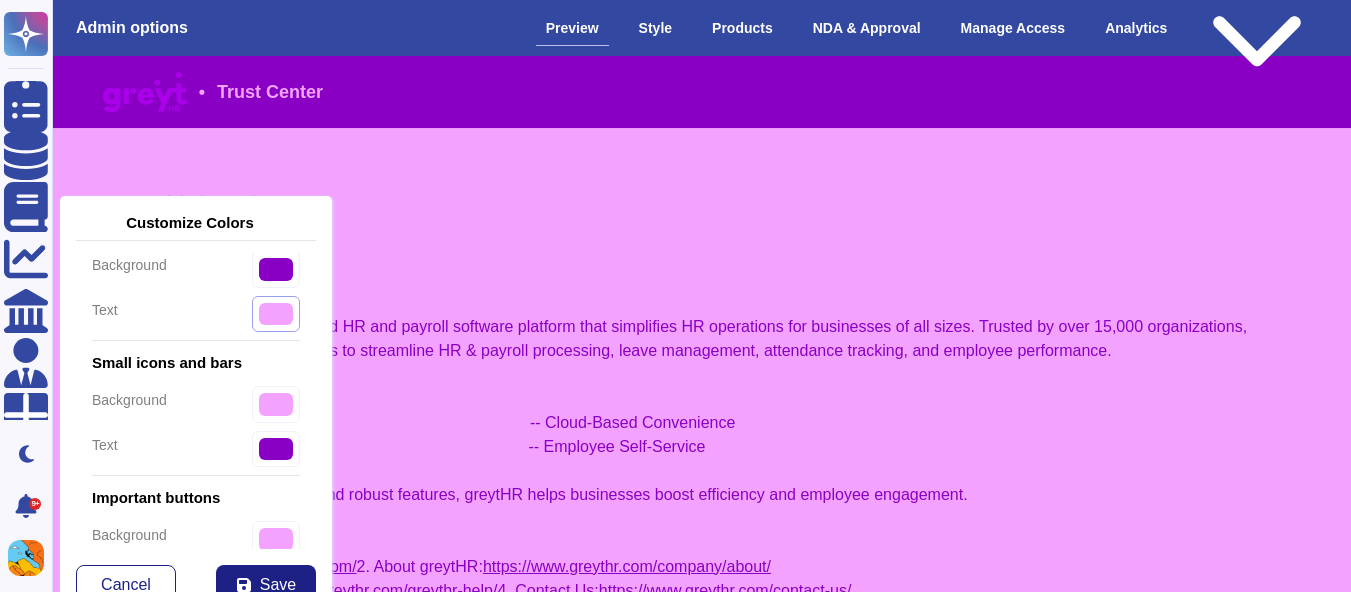 scroll, scrollTop: 177, scrollLeft: 0, axis: vertical 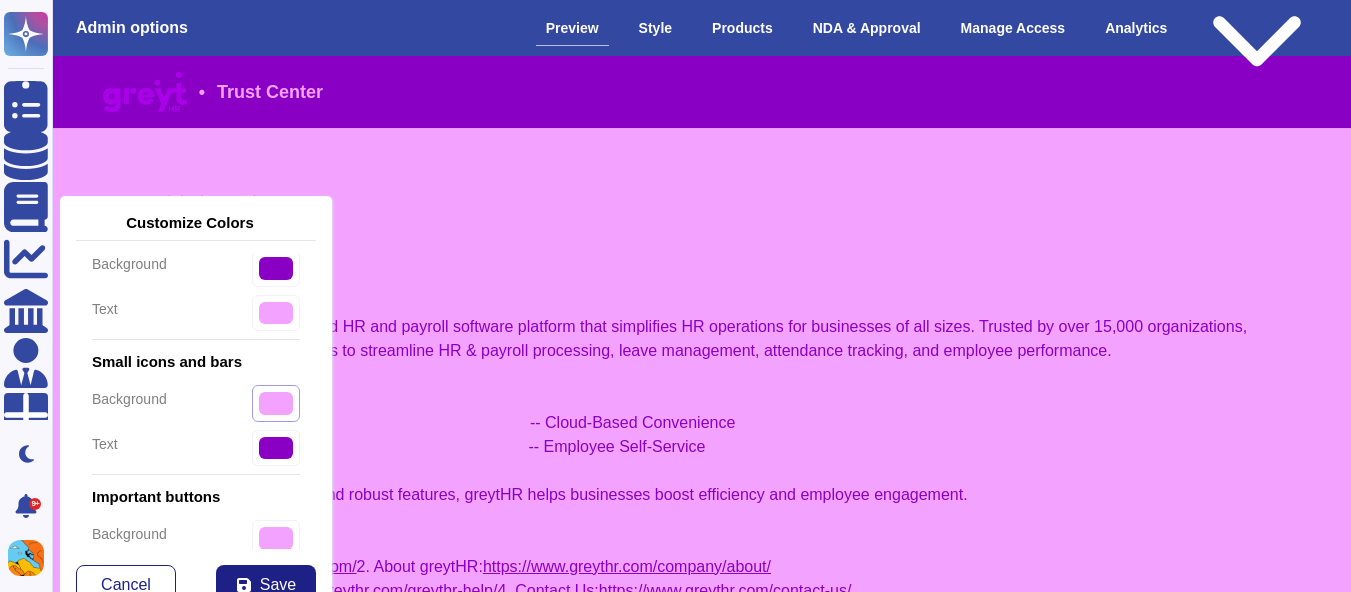 click on "#f3a3ff" at bounding box center (276, 403) 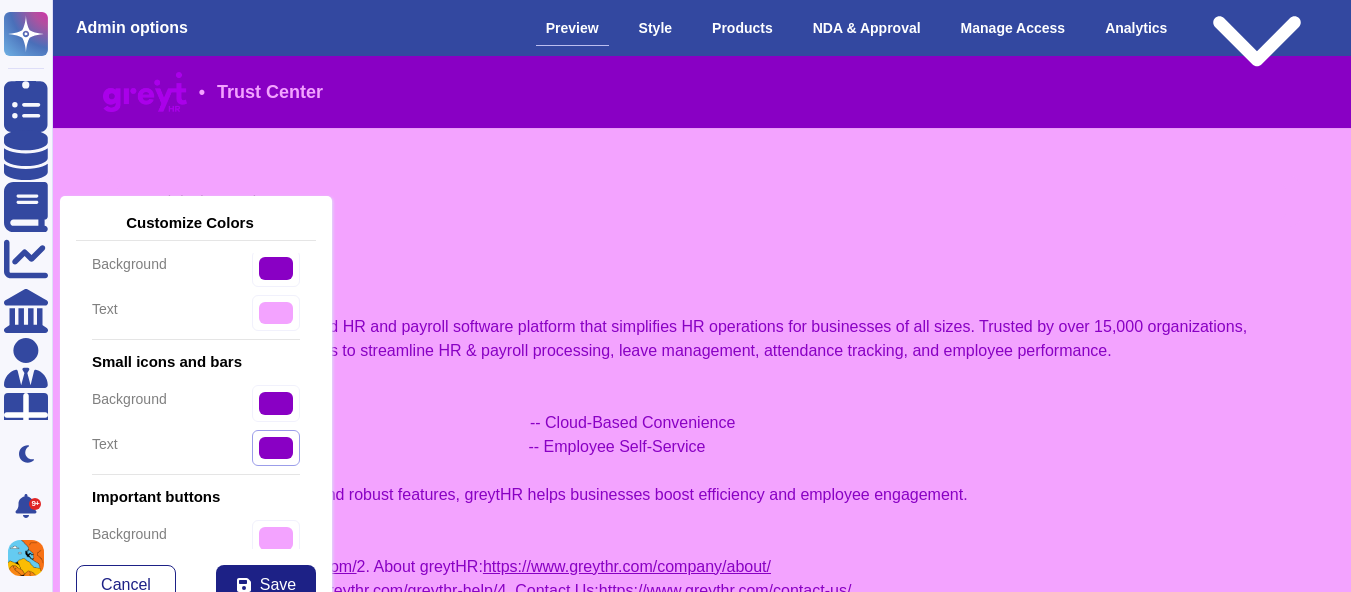 click on "#8900c4" at bounding box center (276, 448) 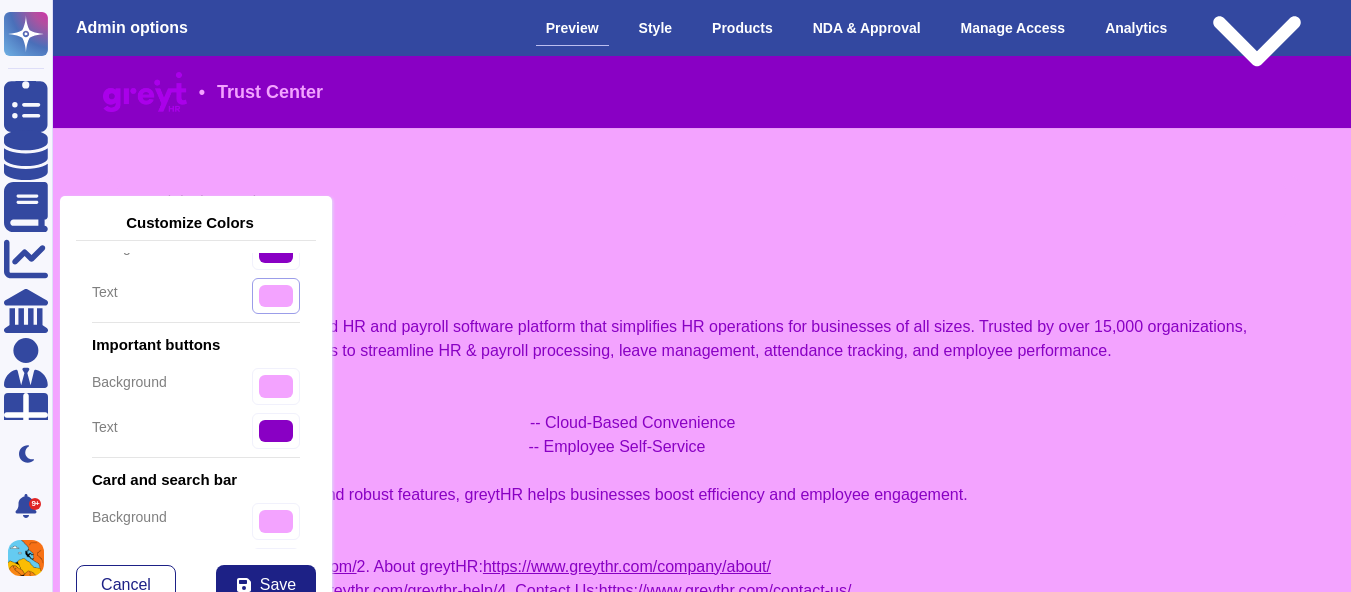 scroll, scrollTop: 330, scrollLeft: 0, axis: vertical 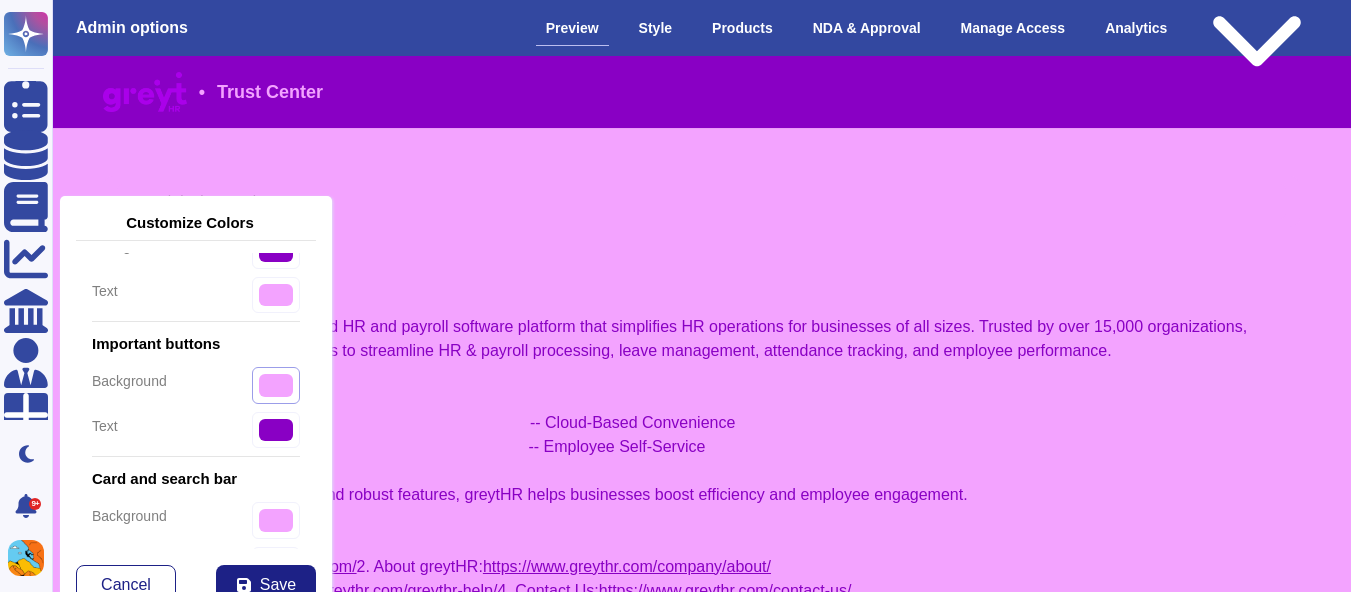 click on "#f3a3ff" at bounding box center (276, 385) 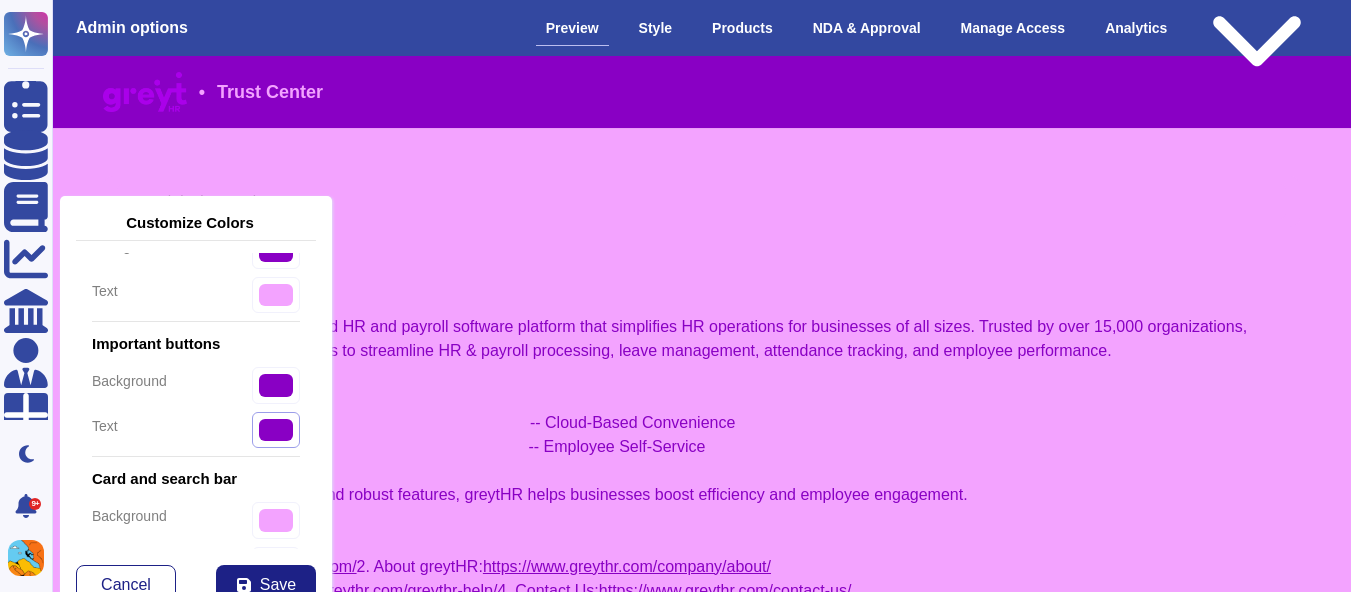 click on "#8900c4" at bounding box center [276, 430] 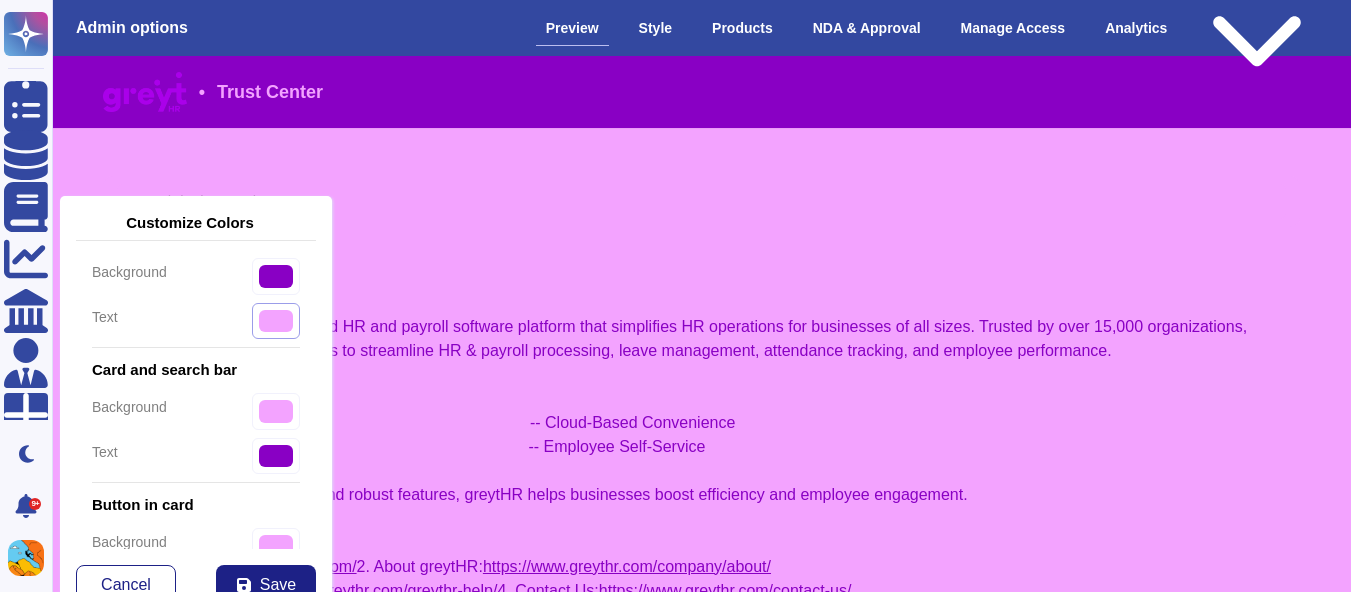 scroll, scrollTop: 442, scrollLeft: 0, axis: vertical 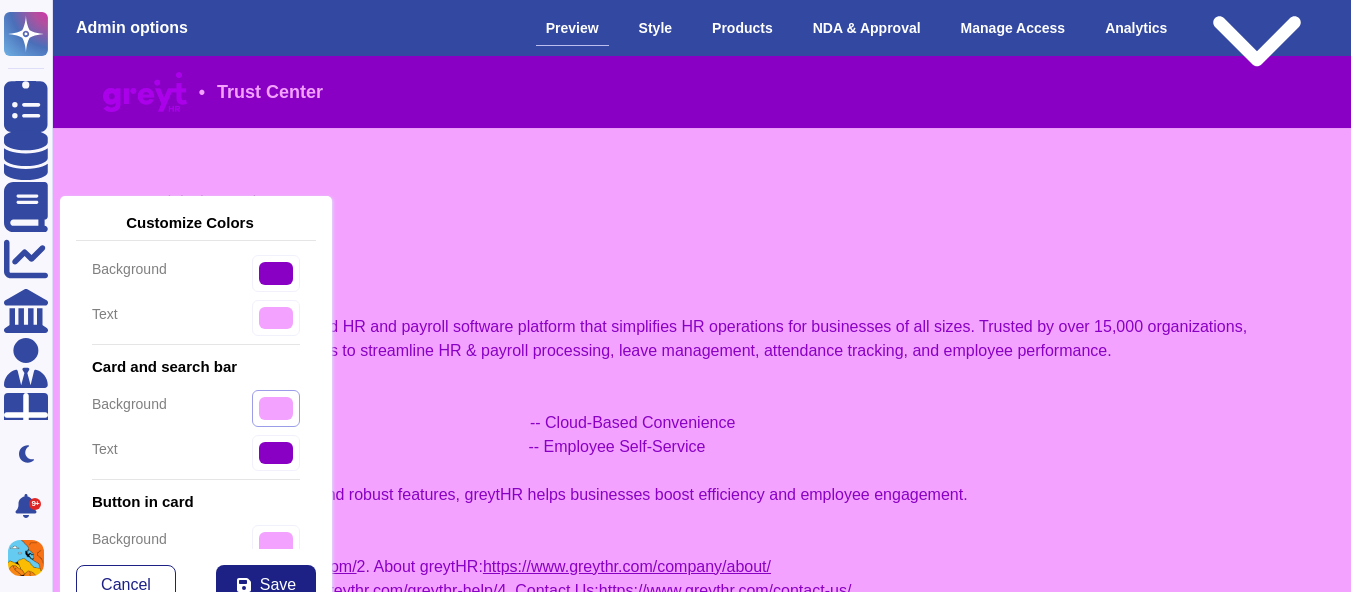 click on "#f3a3ff" at bounding box center (276, 408) 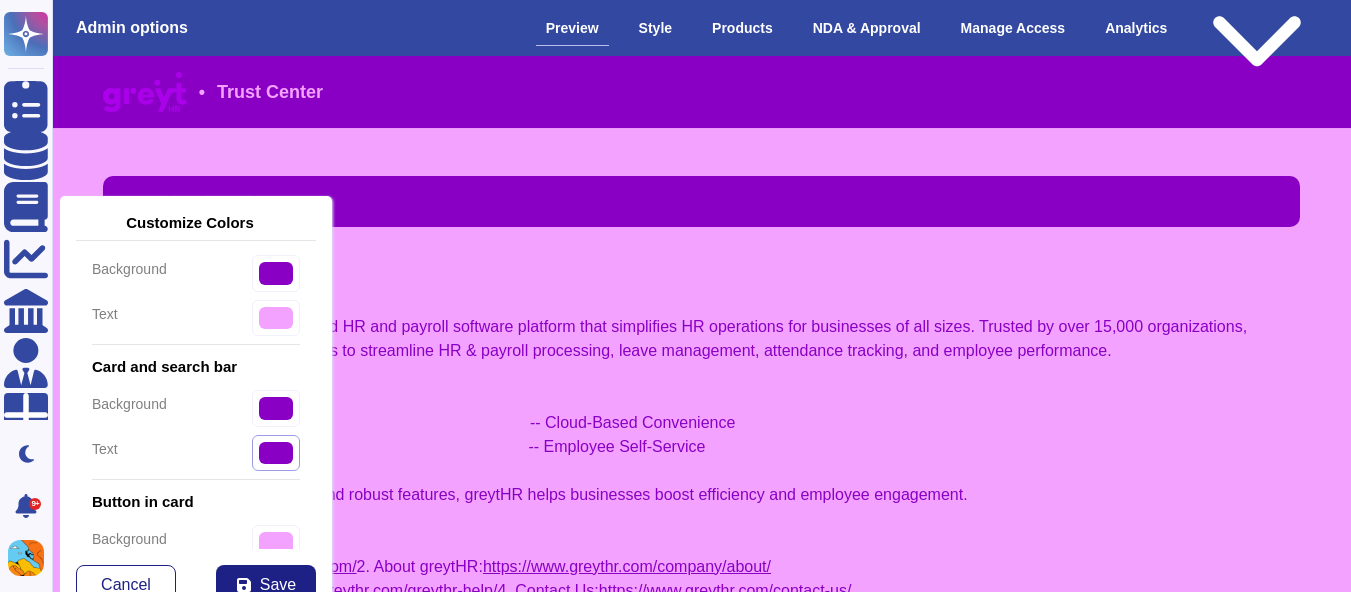 click on "#8900c4" at bounding box center (276, 318) 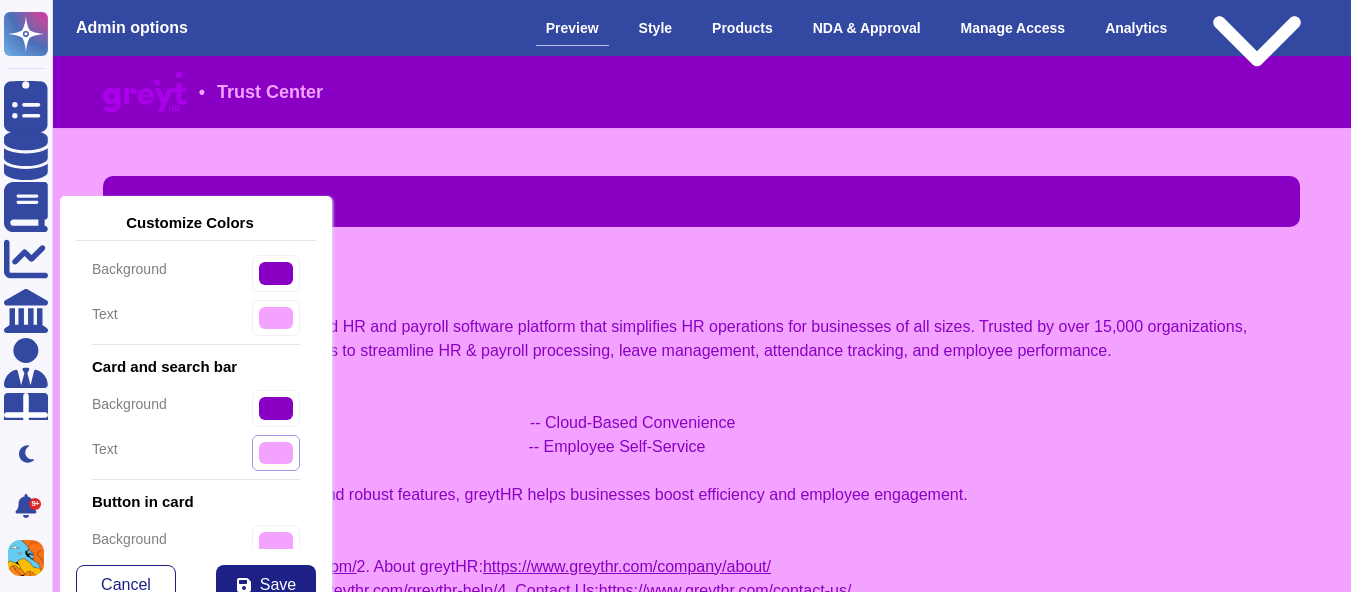 scroll, scrollTop: 499, scrollLeft: 0, axis: vertical 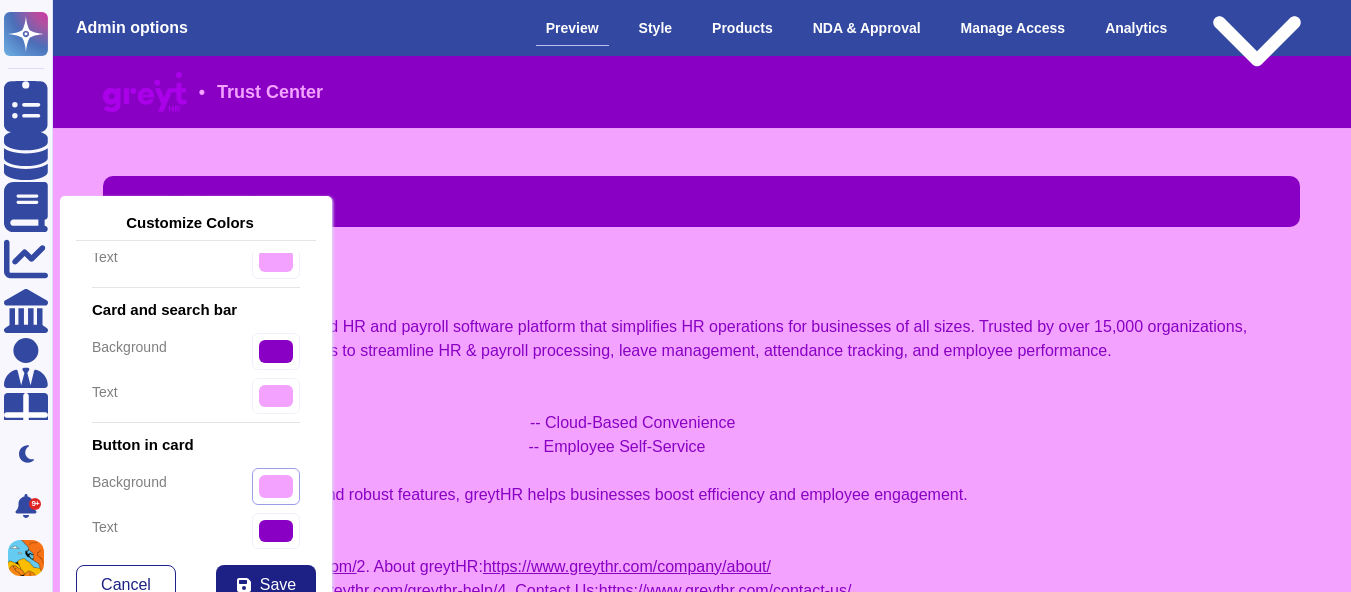 click on "#f3a3ff" at bounding box center (276, 486) 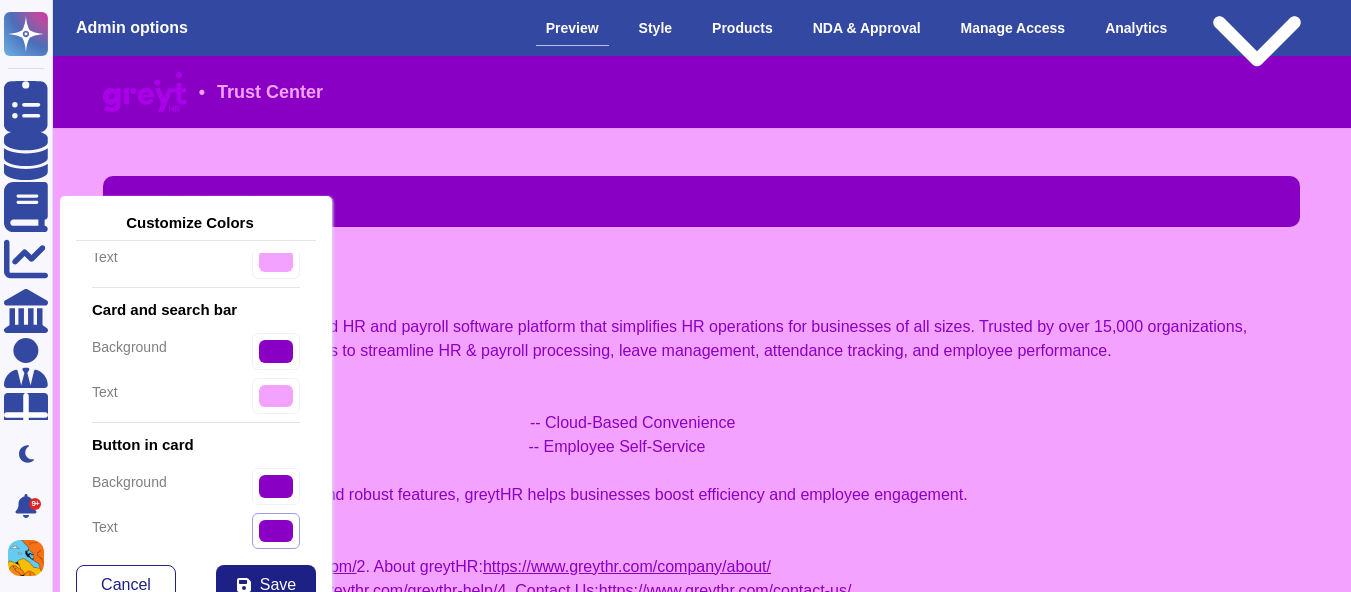 click on "#8900c4" at bounding box center [276, 261] 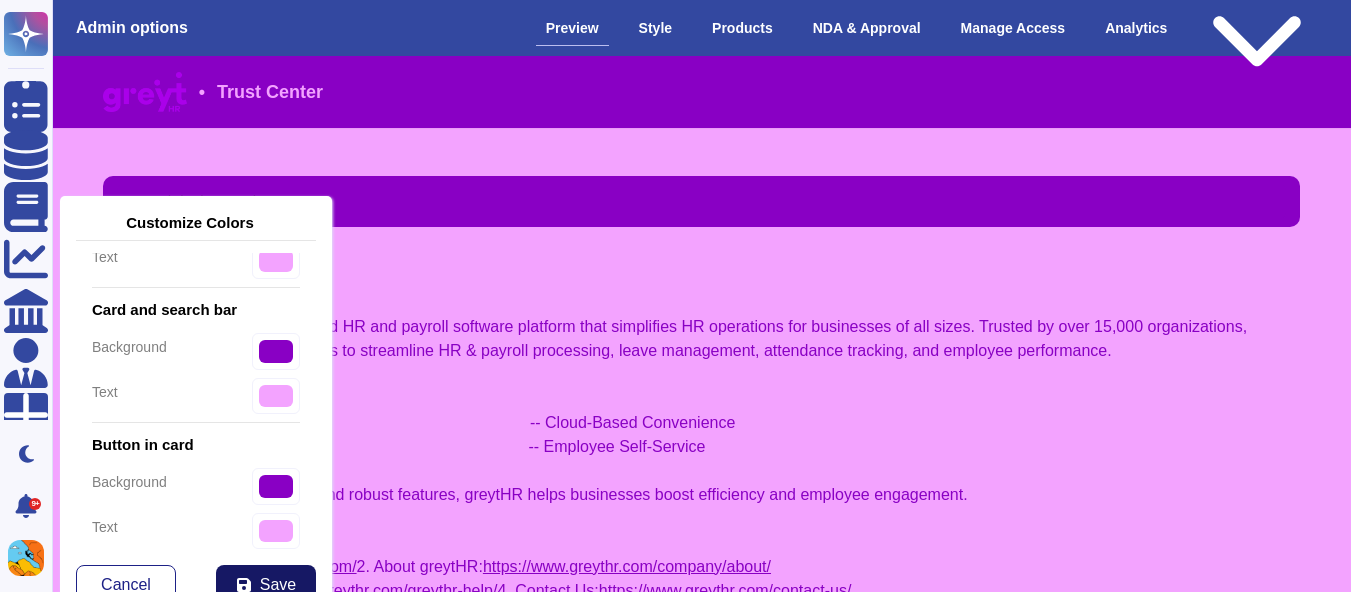click on "Save" at bounding box center [278, 585] 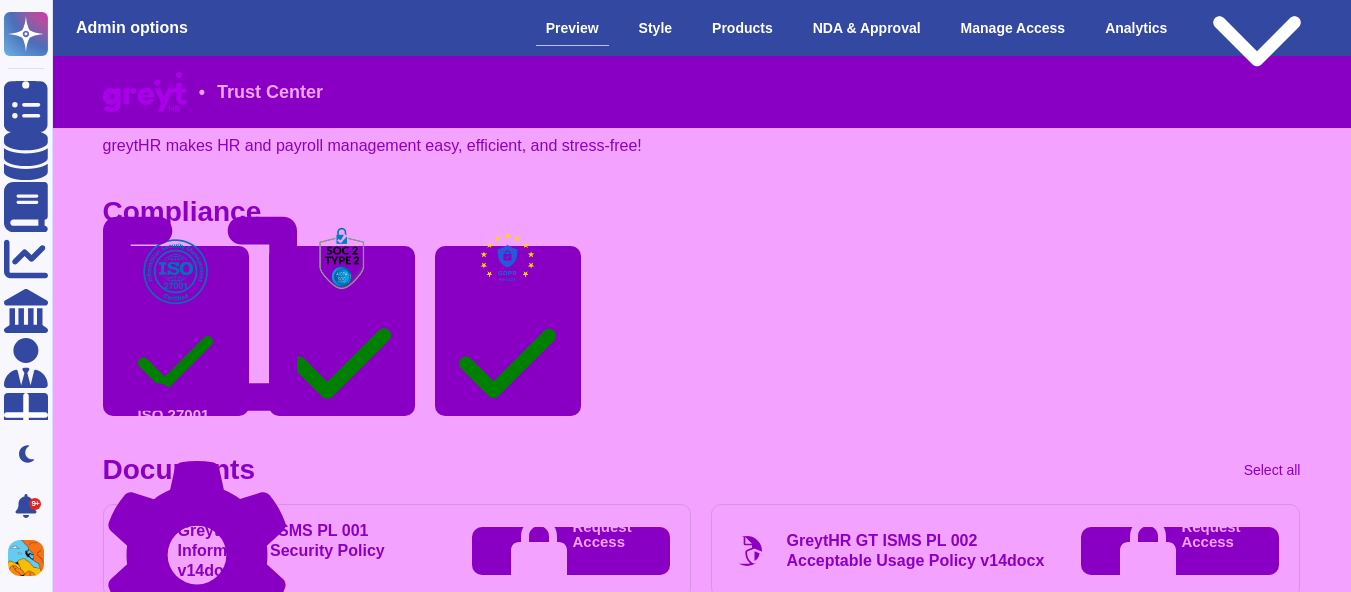 scroll, scrollTop: 0, scrollLeft: 0, axis: both 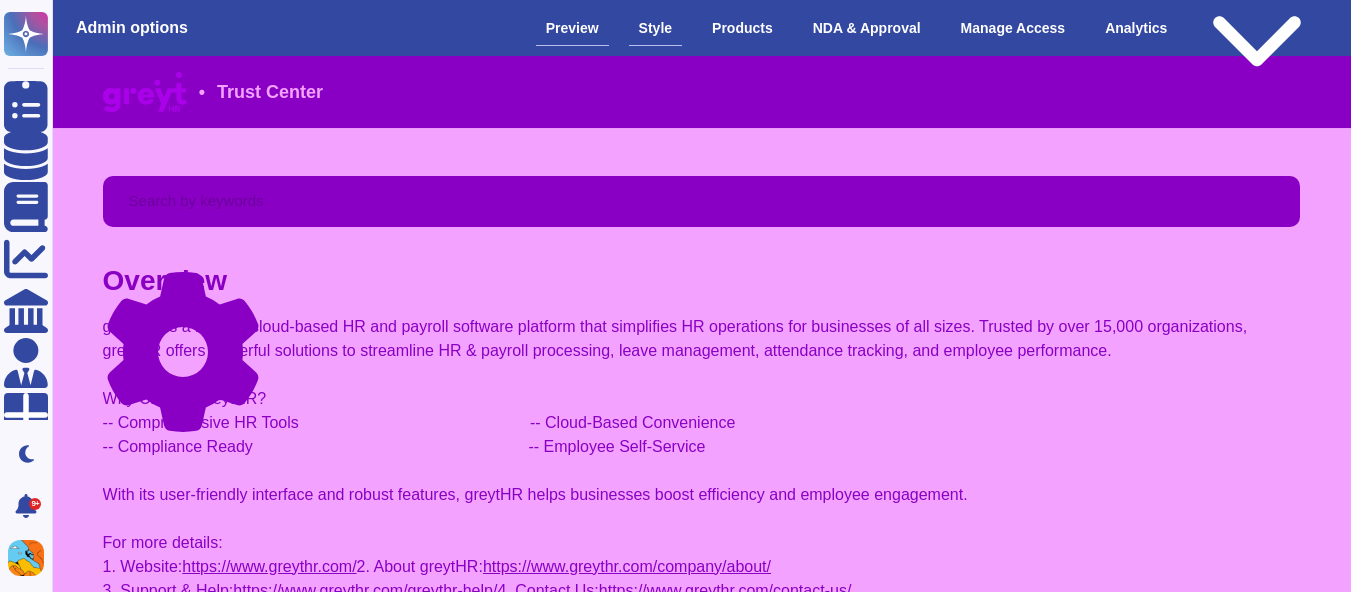 click on "Style" at bounding box center [655, 28] 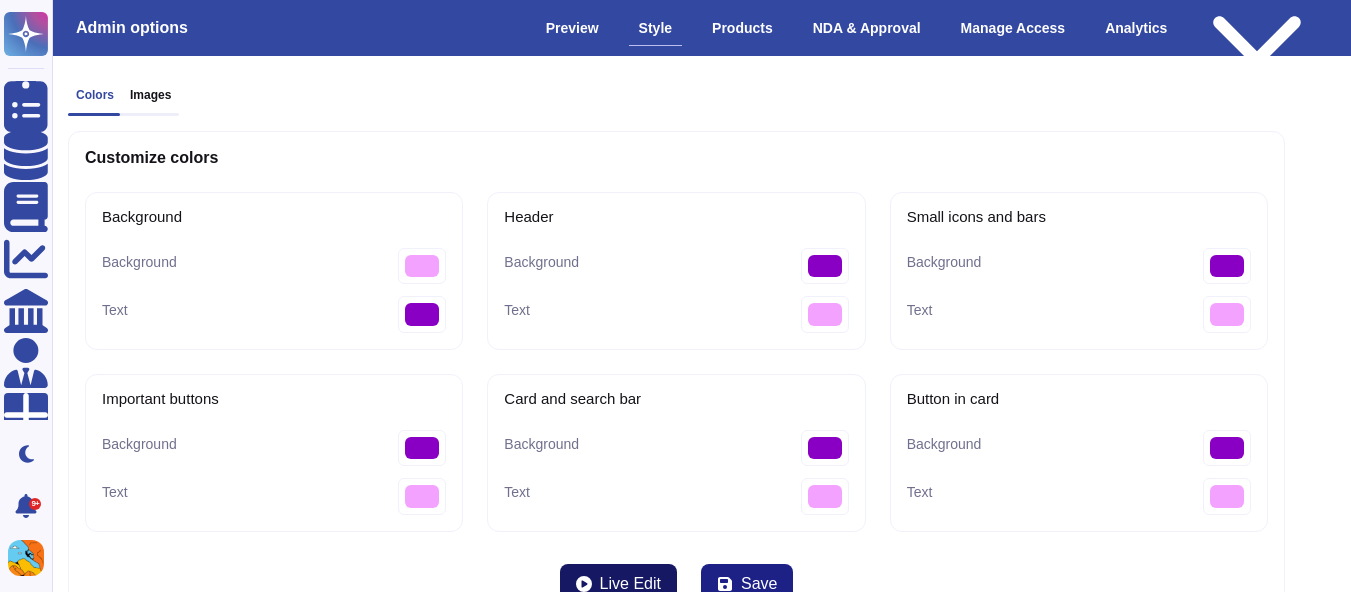 click on "Live Edit" at bounding box center [630, 584] 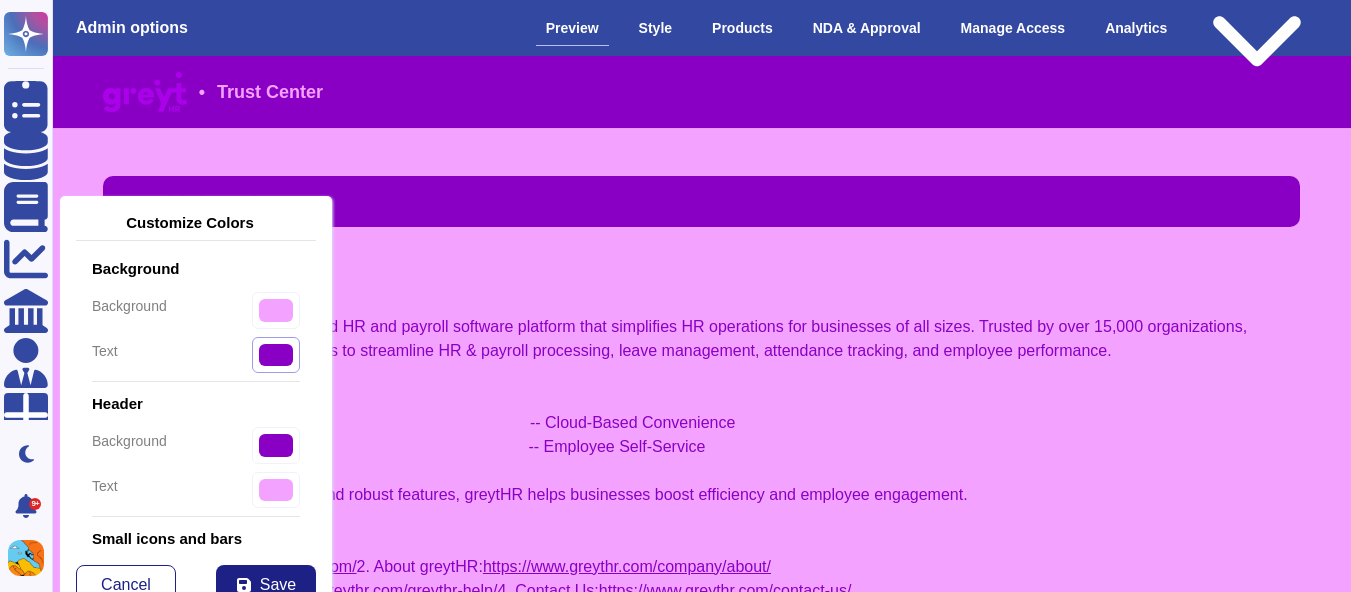 click on "#8900c4" at bounding box center [276, 355] 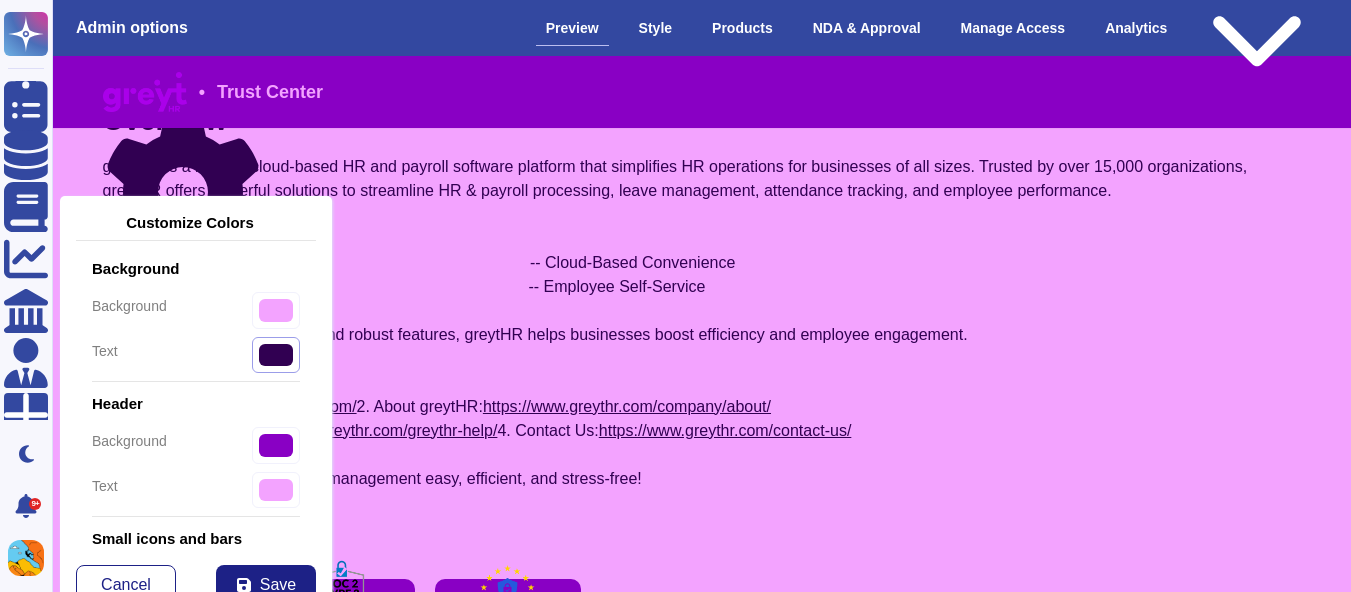 scroll, scrollTop: 0, scrollLeft: 0, axis: both 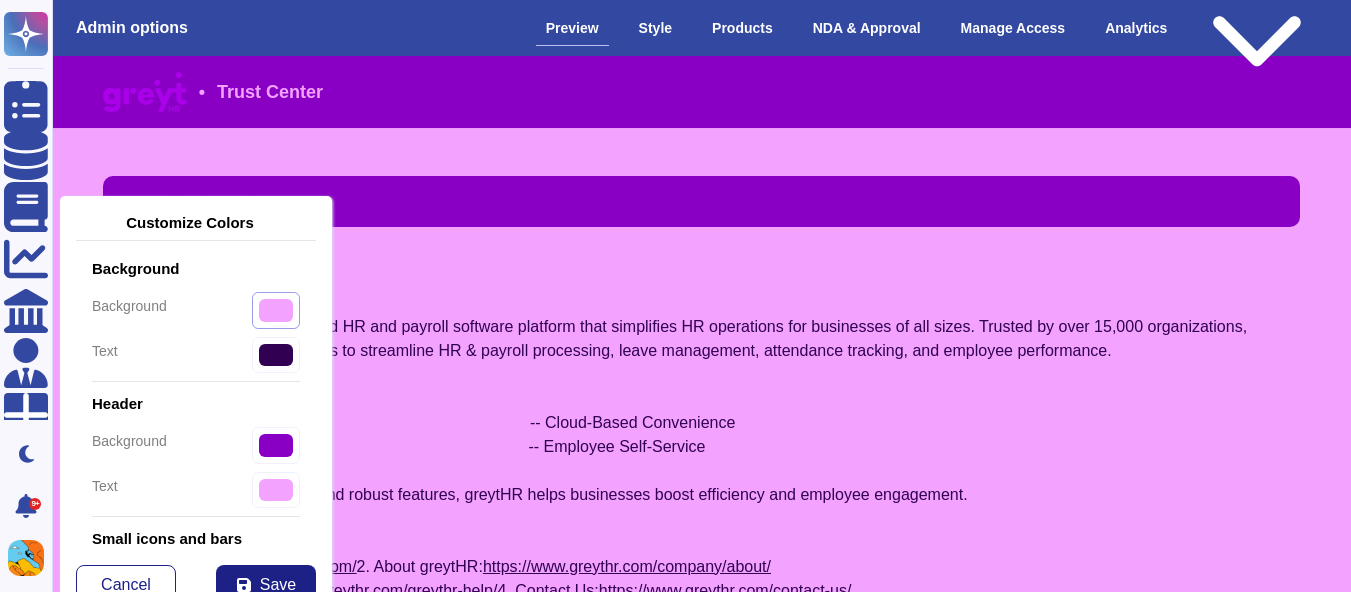 click on "#f3a3ff" at bounding box center (276, 310) 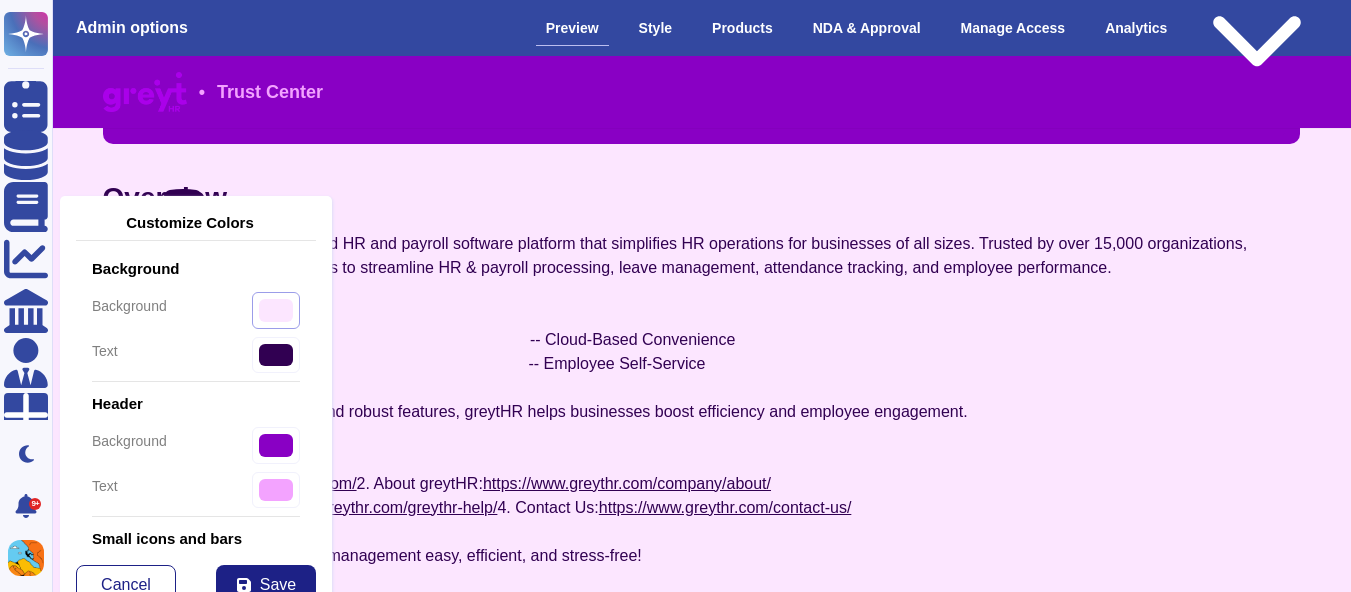 scroll, scrollTop: 0, scrollLeft: 0, axis: both 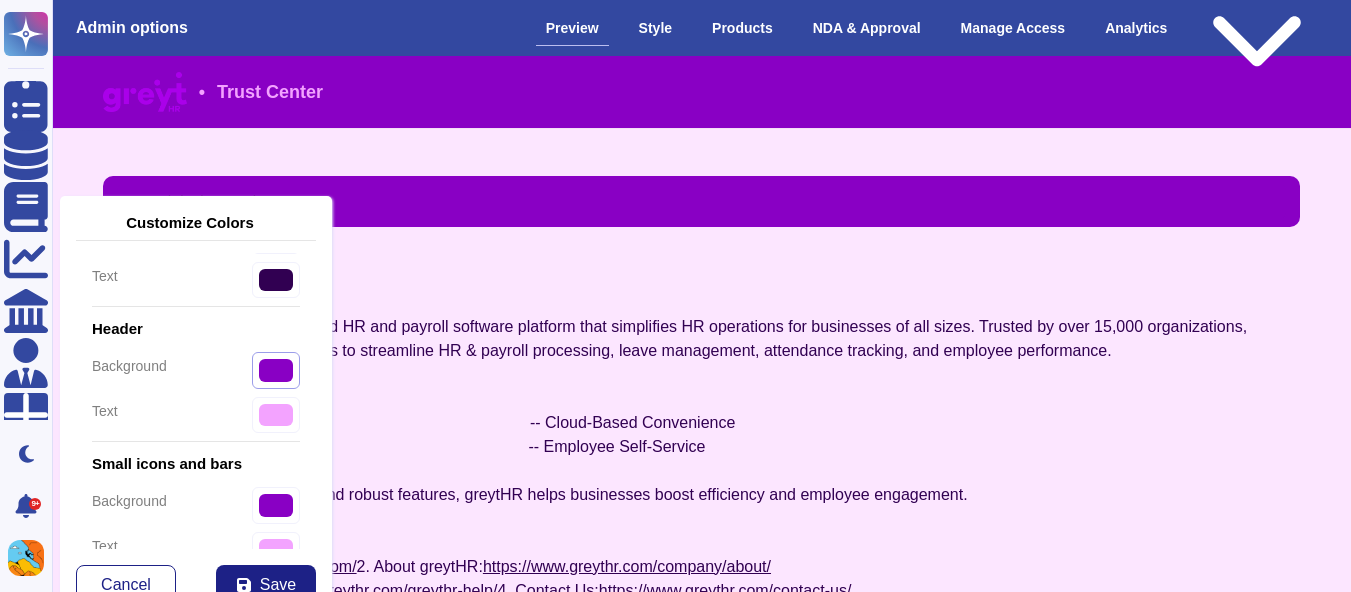click on "#8900c4" at bounding box center [276, 370] 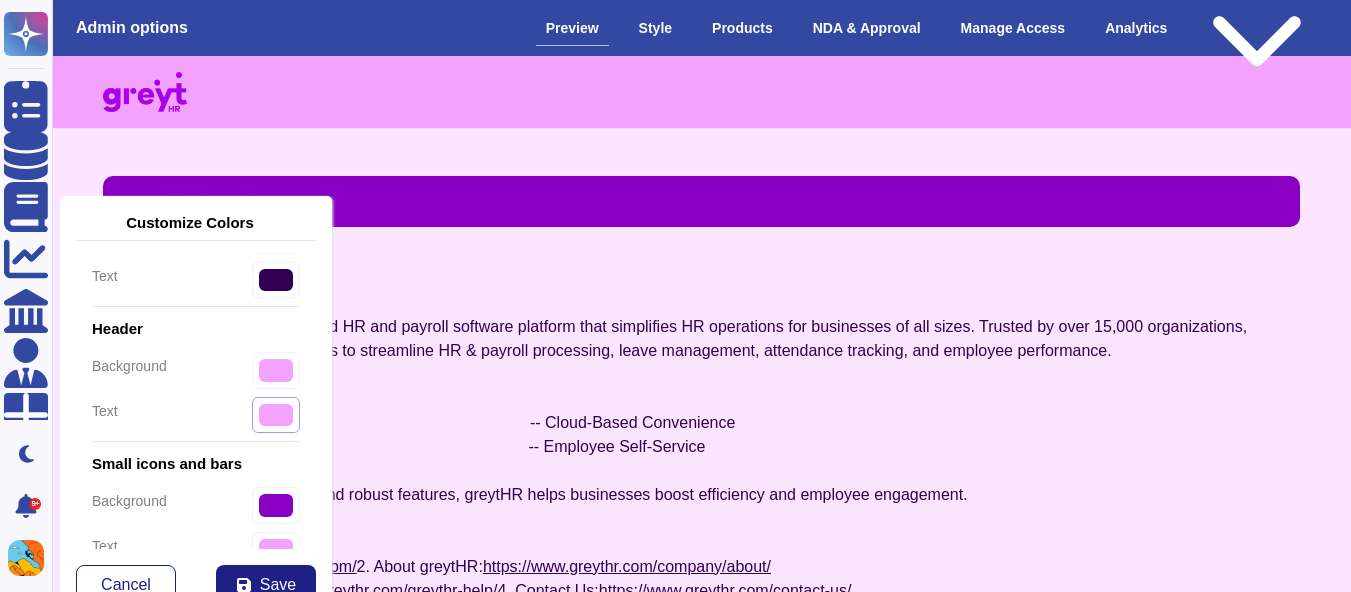 click on "#f3a3ff" at bounding box center [276, 415] 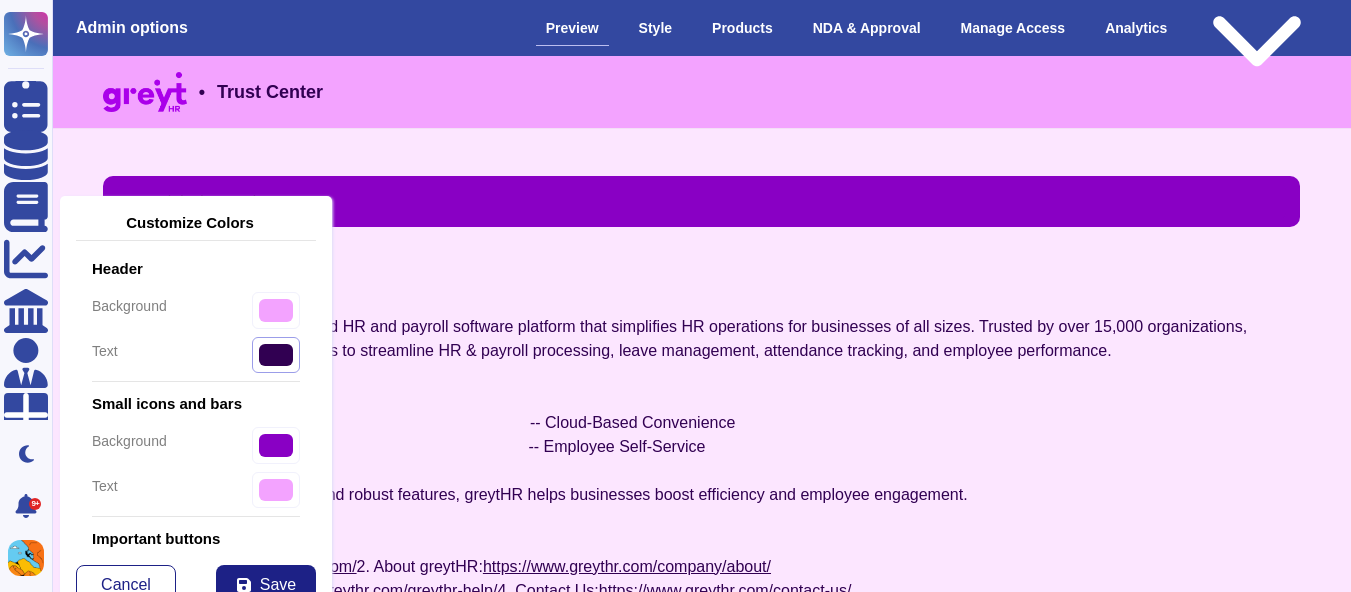 scroll, scrollTop: 137, scrollLeft: 0, axis: vertical 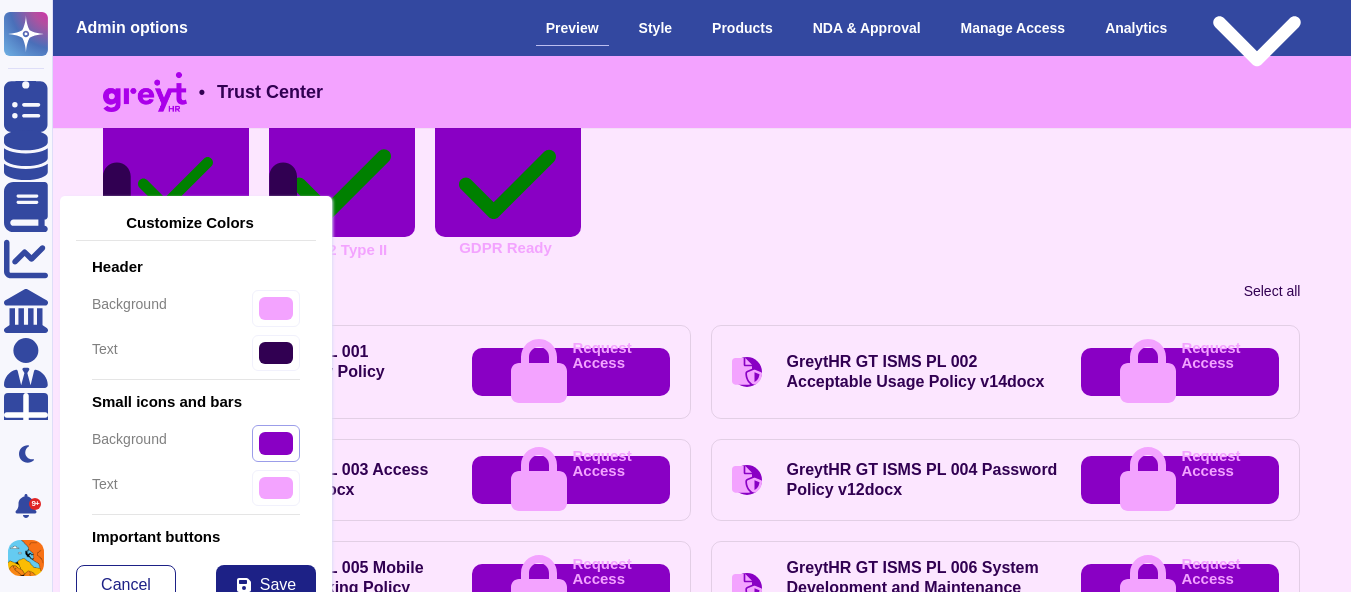 click on "#8900c4" at bounding box center (276, 443) 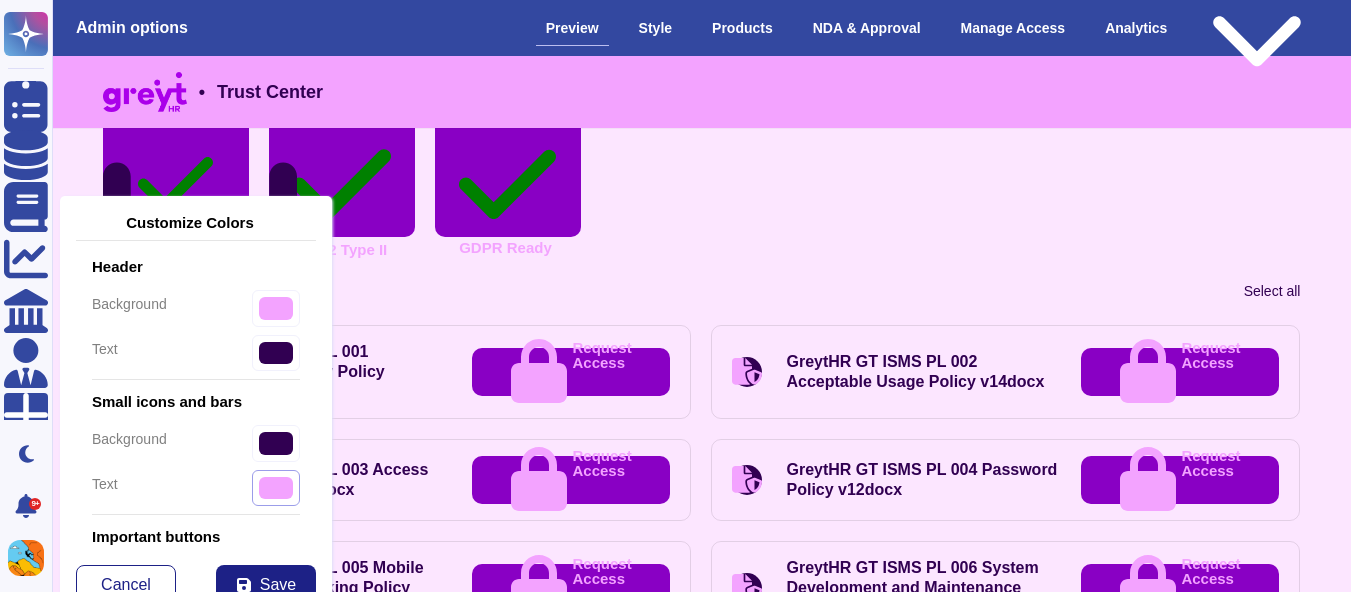 click on "#f3a3ff" at bounding box center [276, 488] 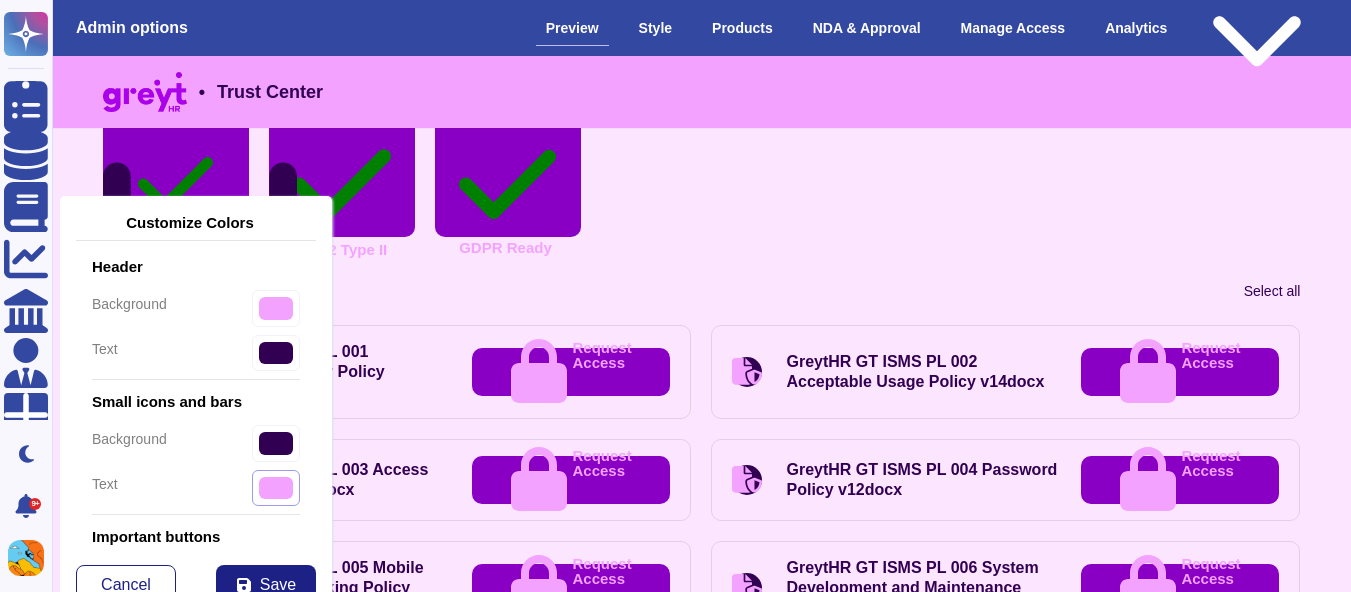 scroll, scrollTop: 0, scrollLeft: 0, axis: both 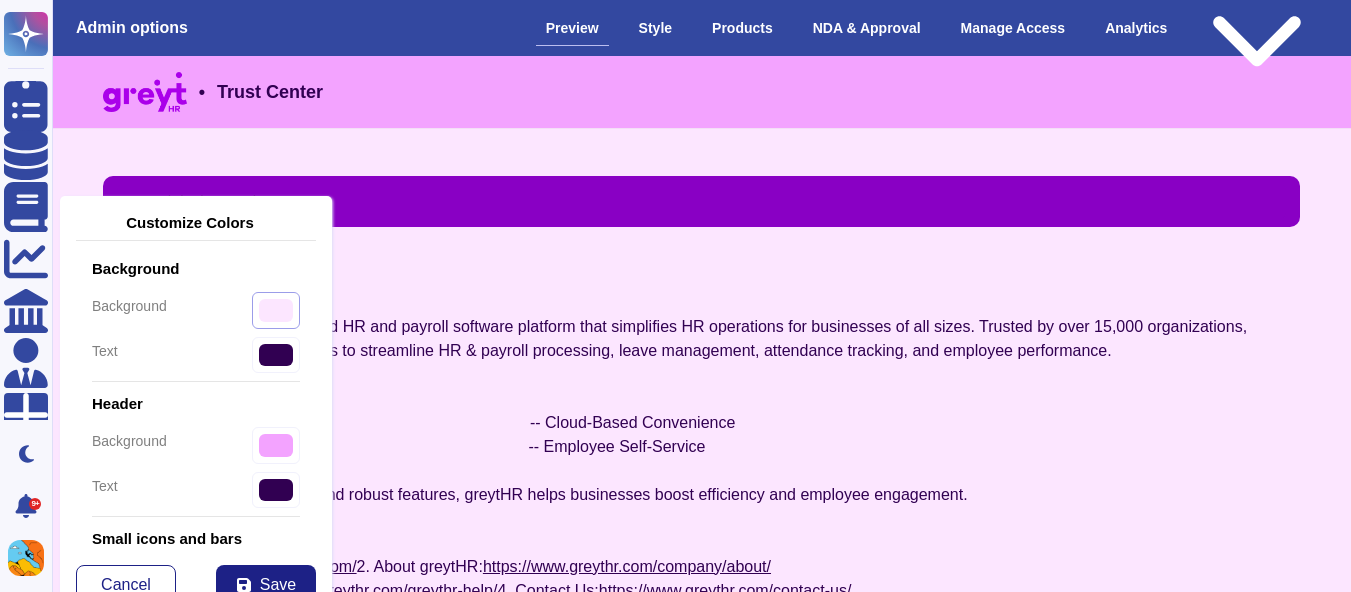 click on "#fce6ff" at bounding box center (276, 310) 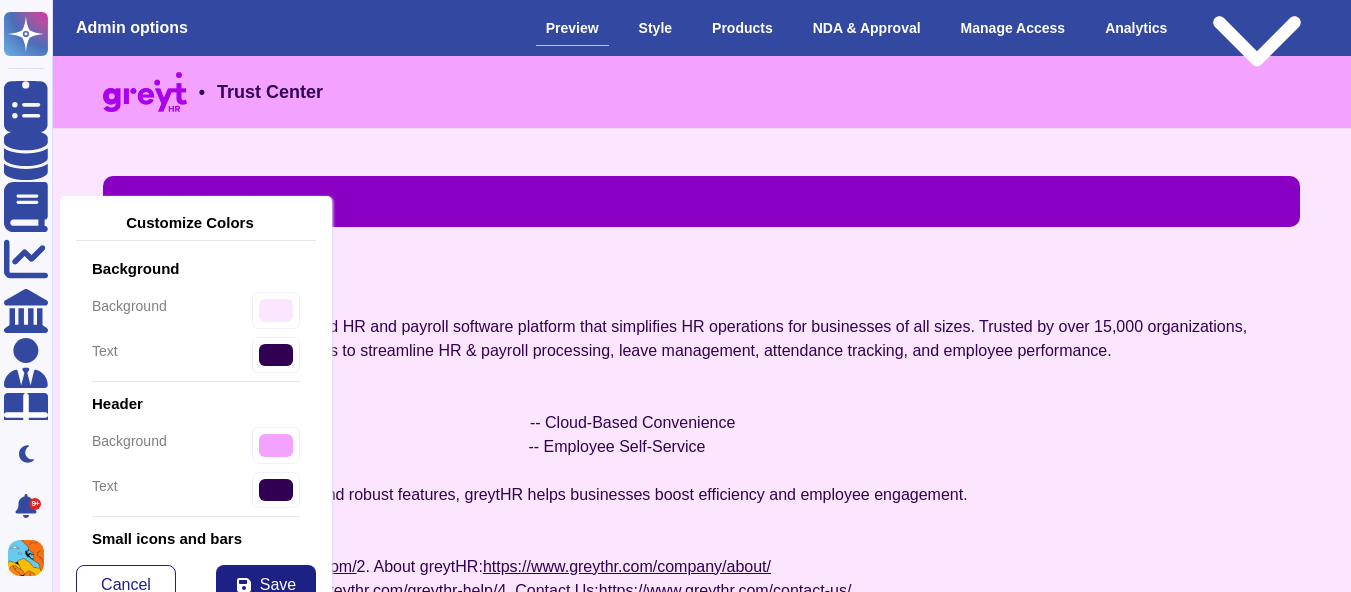 click on "text #310052" at bounding box center [196, 355] 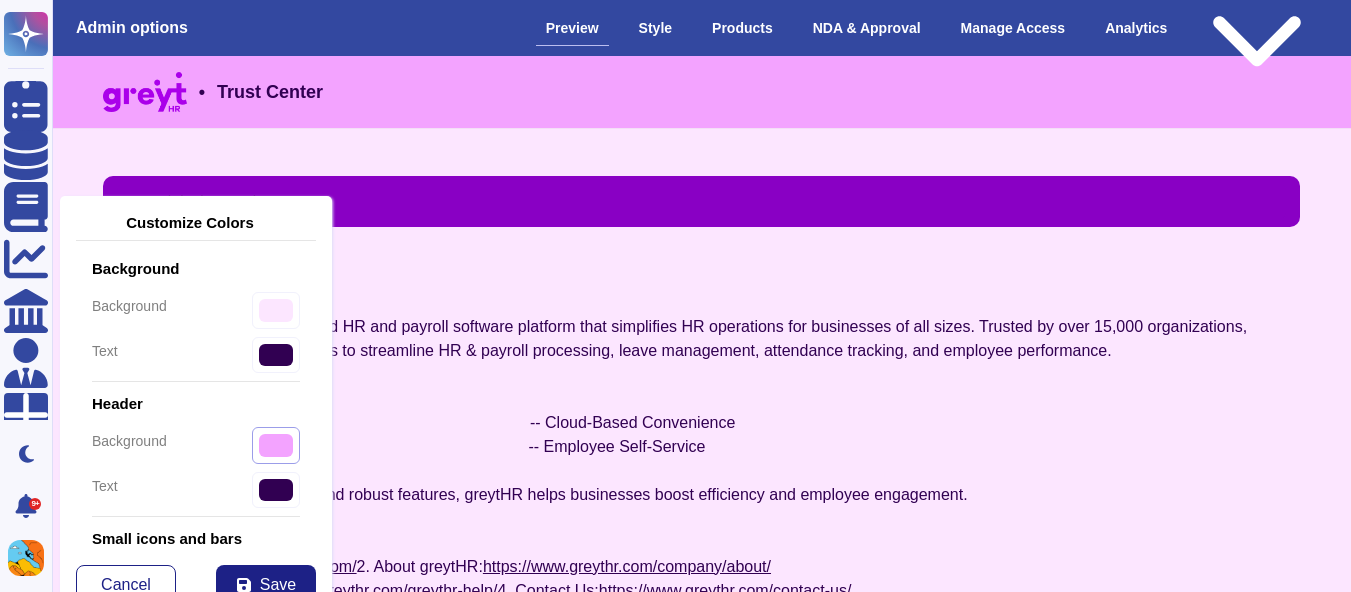 click on "#f3a3ff" at bounding box center (276, 445) 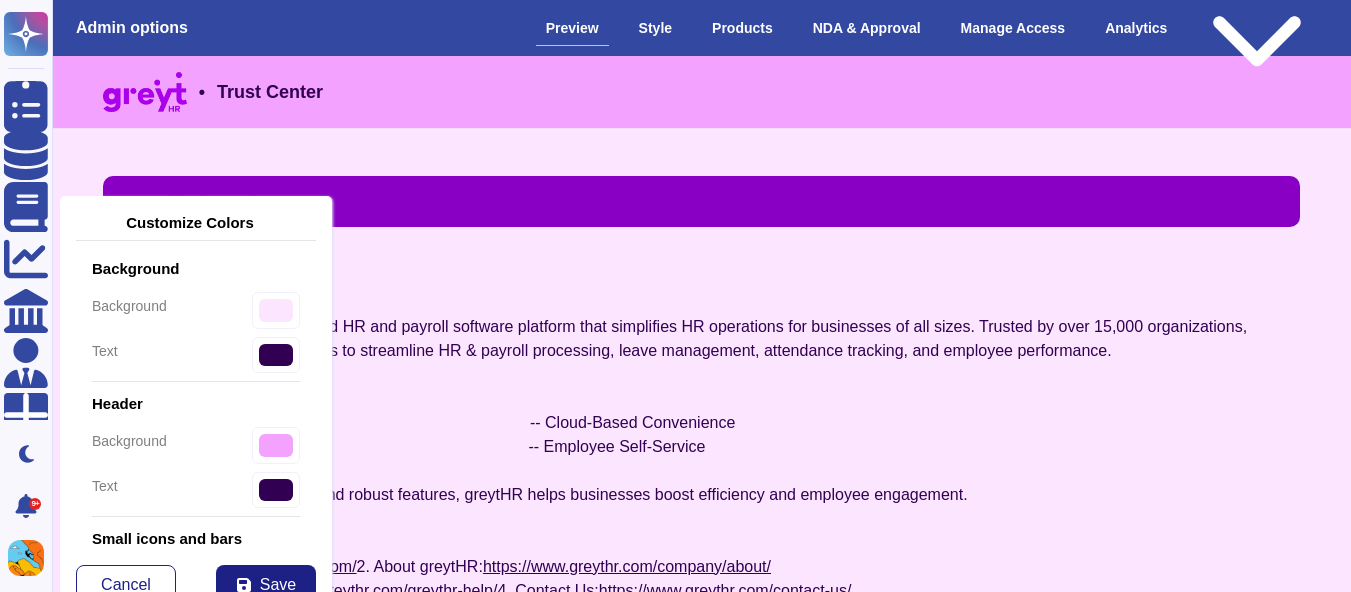 click on "background #f3a3ff" at bounding box center [196, 445] 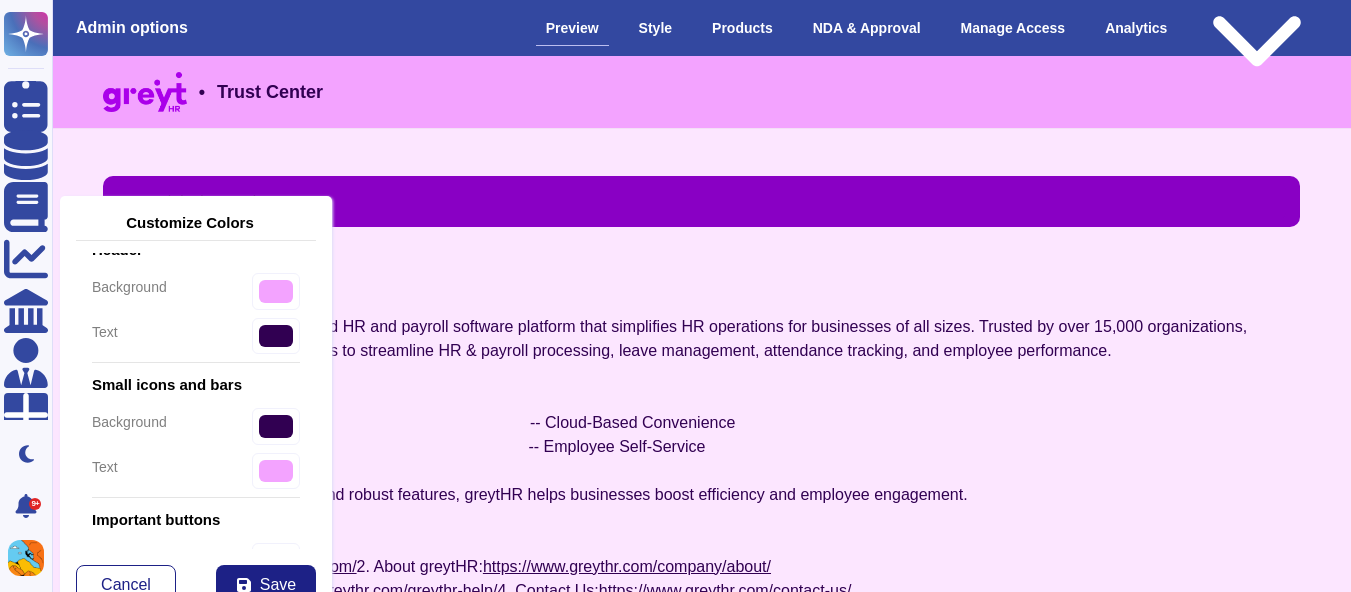 scroll, scrollTop: 155, scrollLeft: 0, axis: vertical 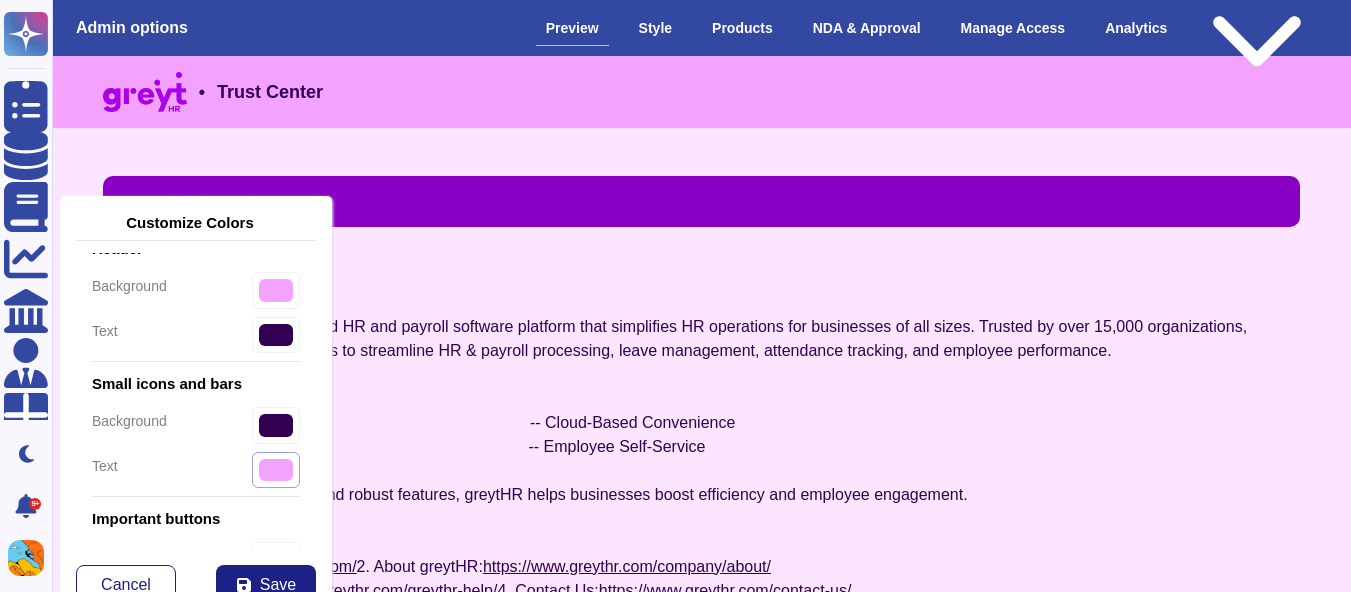click on "#f3a3ff" at bounding box center (276, 470) 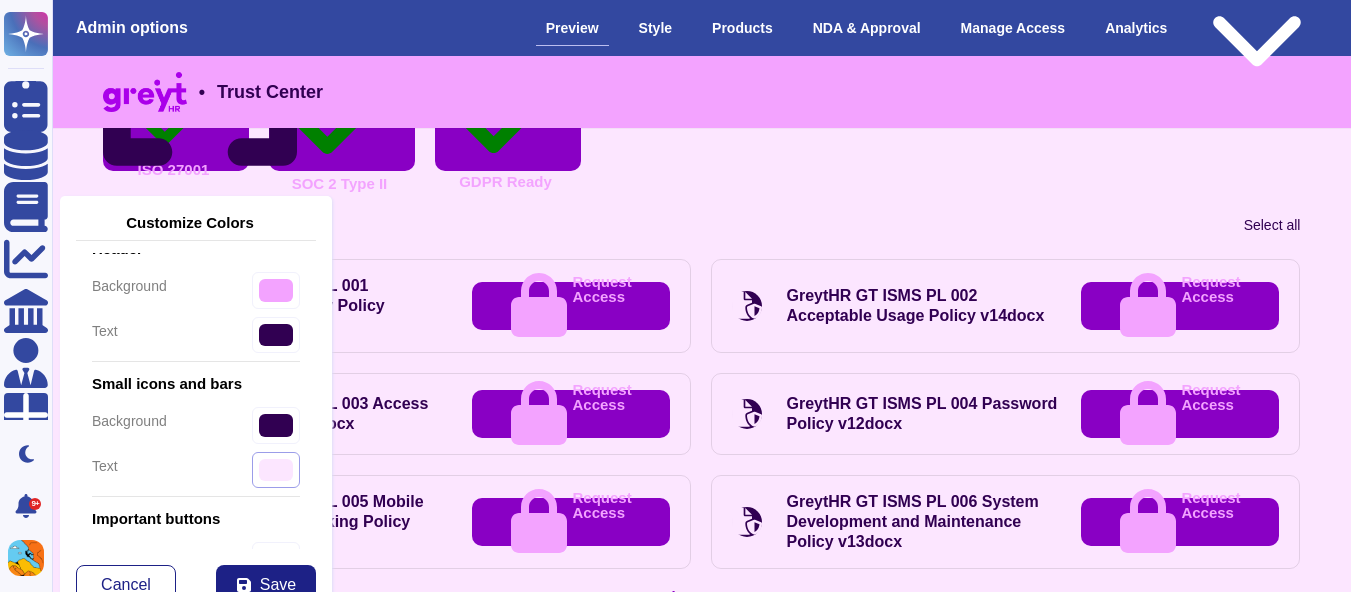 scroll, scrollTop: 739, scrollLeft: 0, axis: vertical 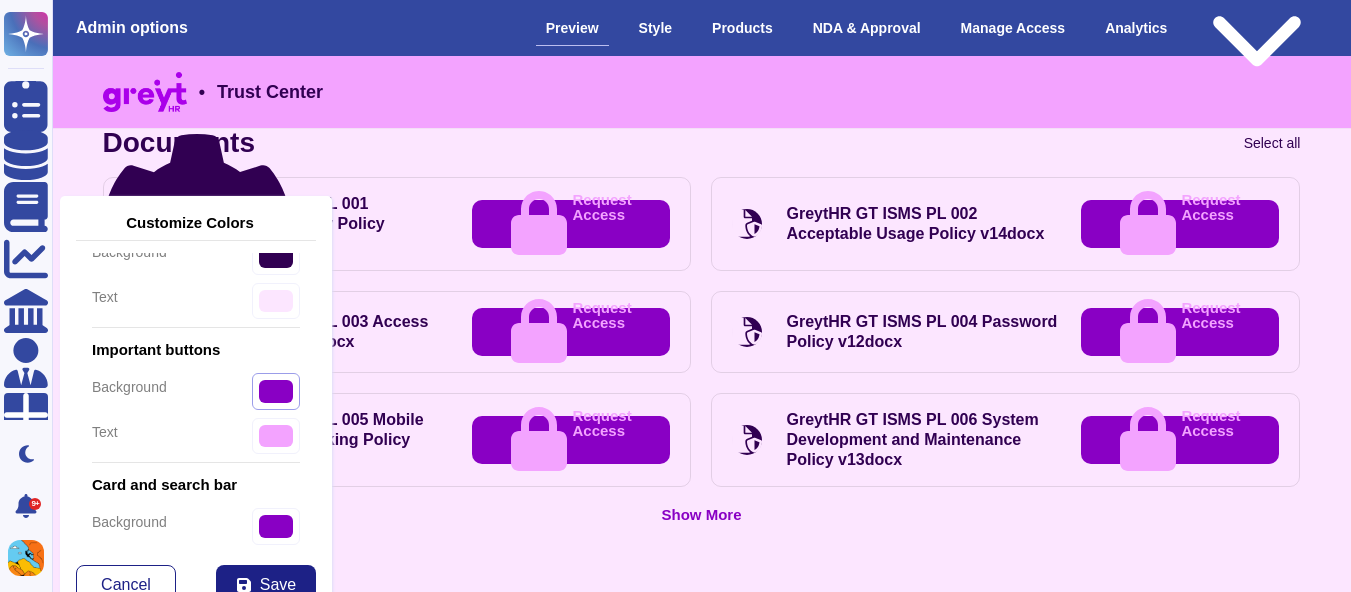 click on "#8900c4" at bounding box center [276, 391] 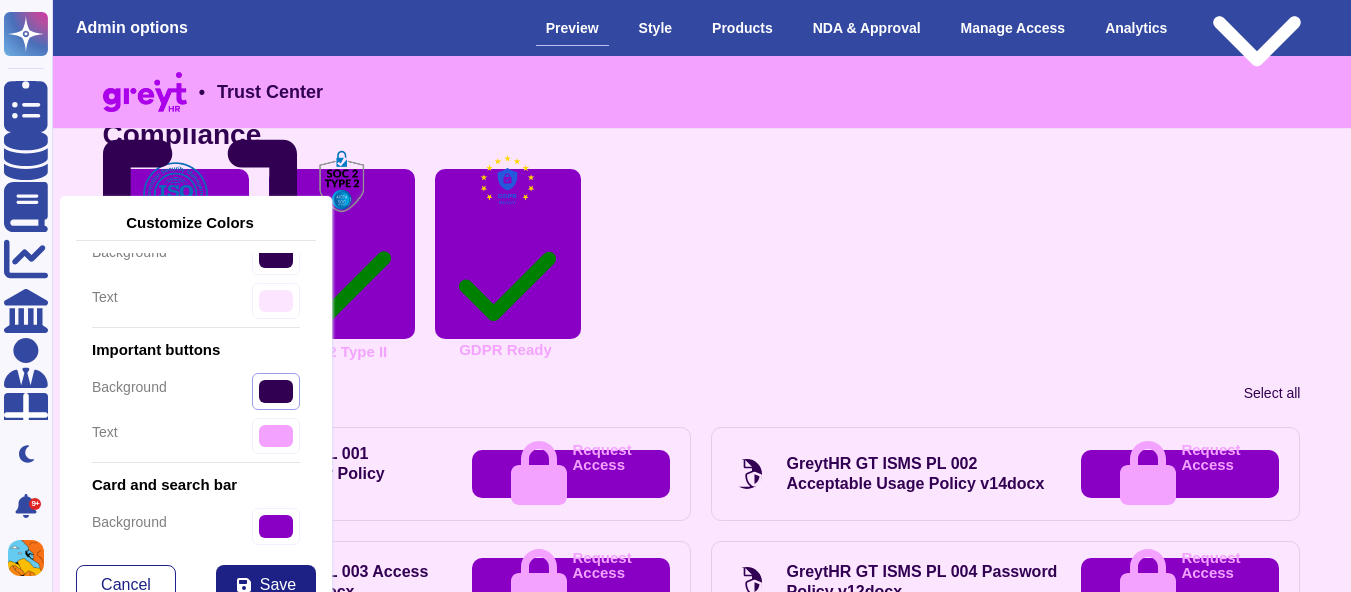 scroll, scrollTop: 572, scrollLeft: 0, axis: vertical 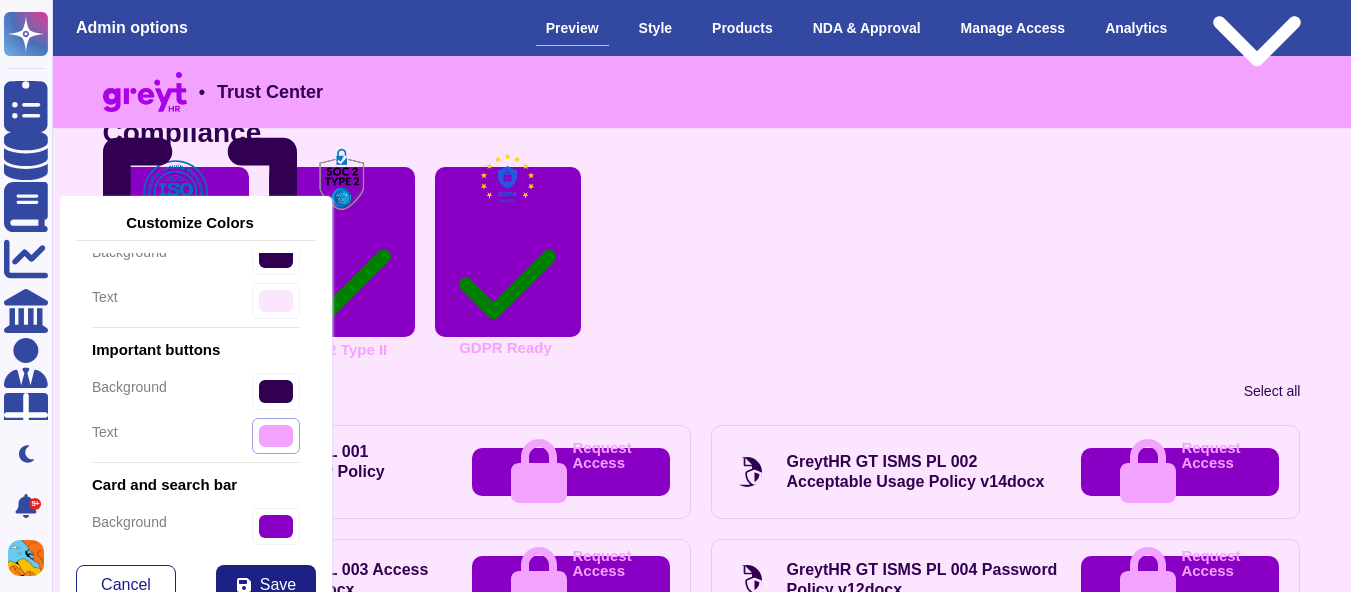 click on "#f3a3ff" at bounding box center [276, 436] 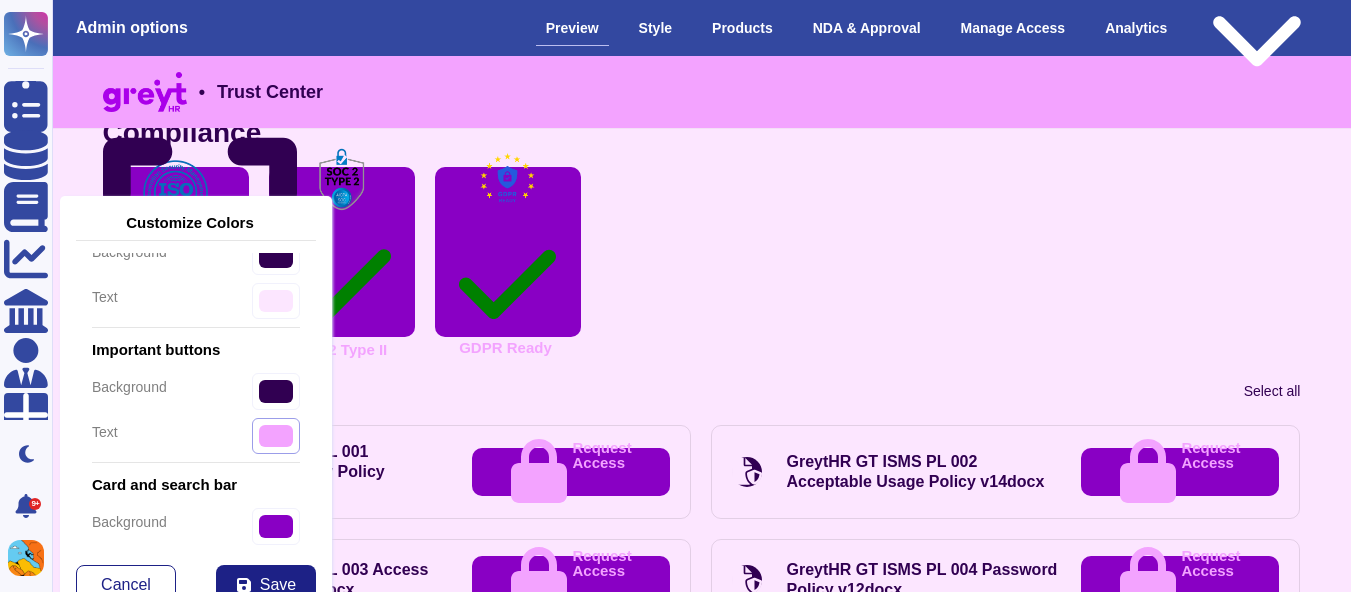 click on "#f3a3ff" at bounding box center [276, 436] 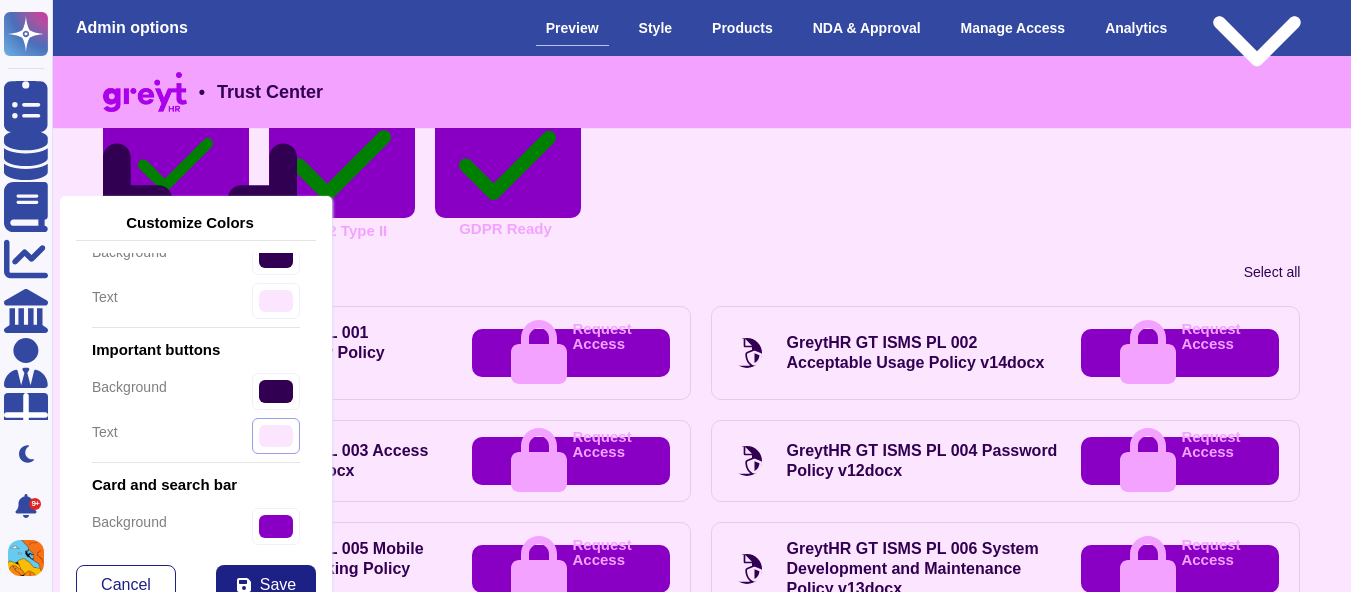 scroll, scrollTop: 693, scrollLeft: 0, axis: vertical 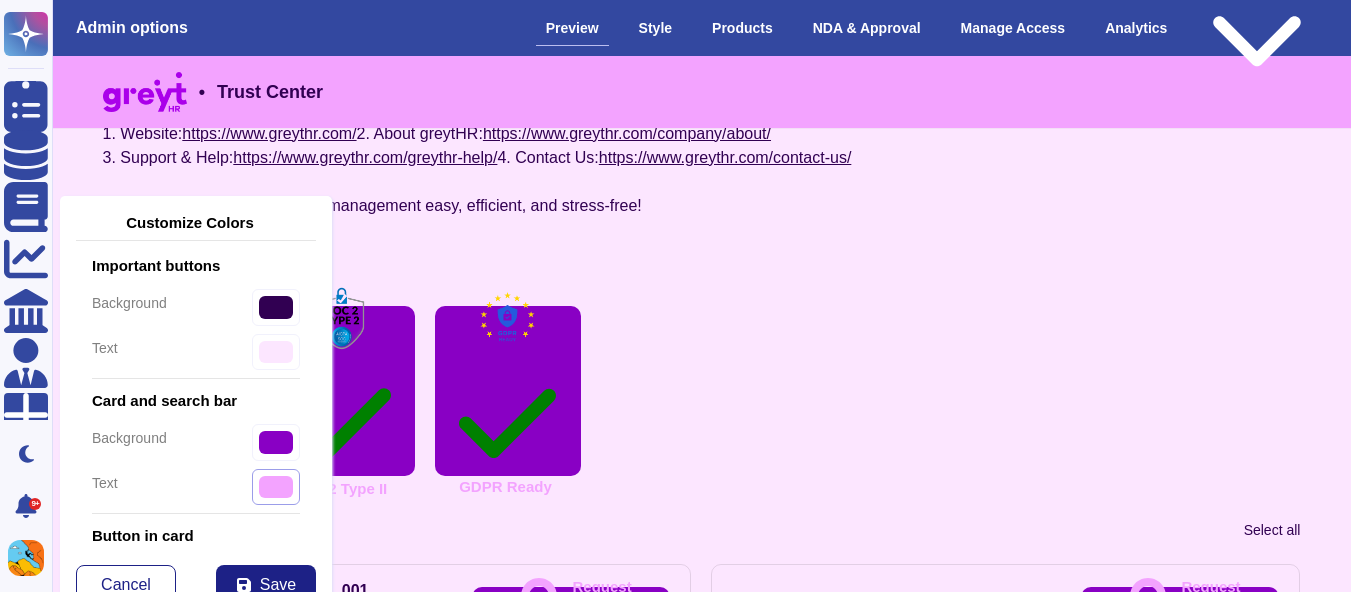click on "#f3a3ff" at bounding box center (276, 352) 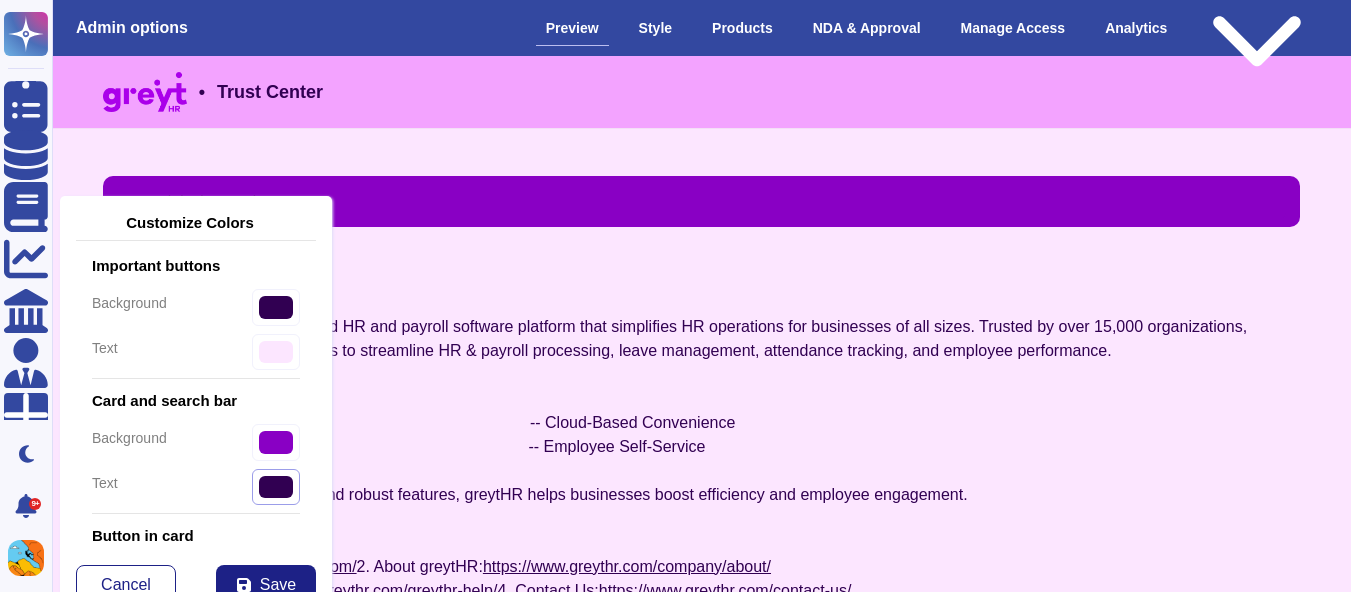scroll, scrollTop: 102, scrollLeft: 0, axis: vertical 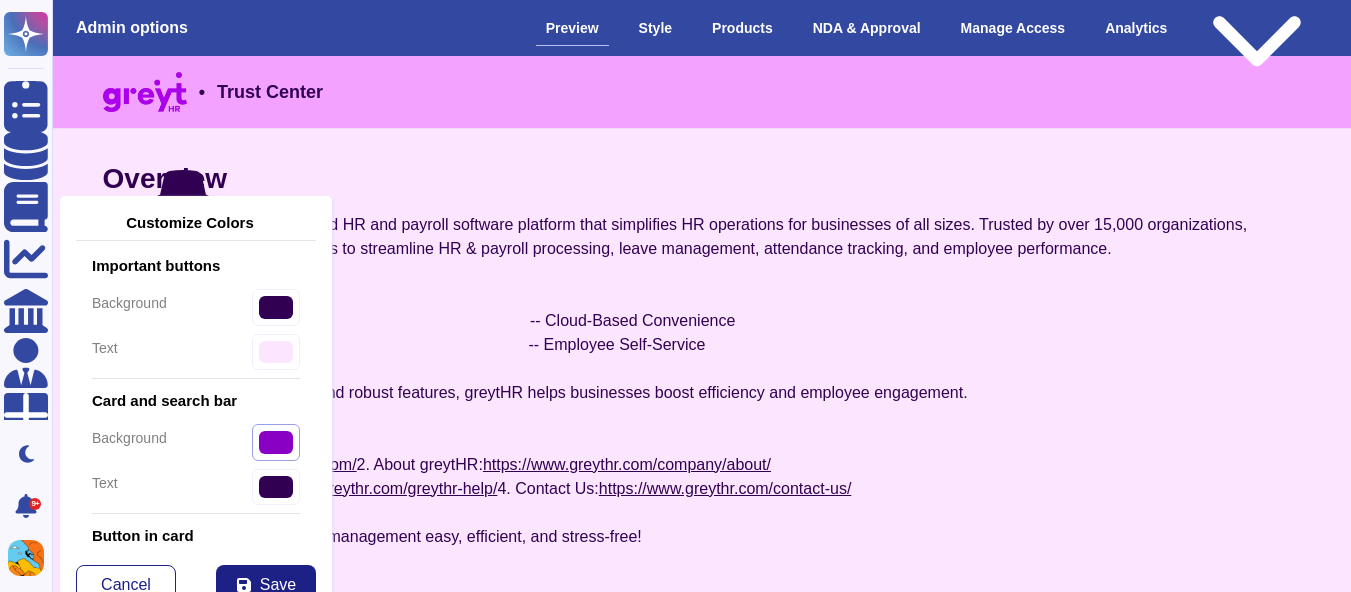 click on "#8900c4" at bounding box center [276, 442] 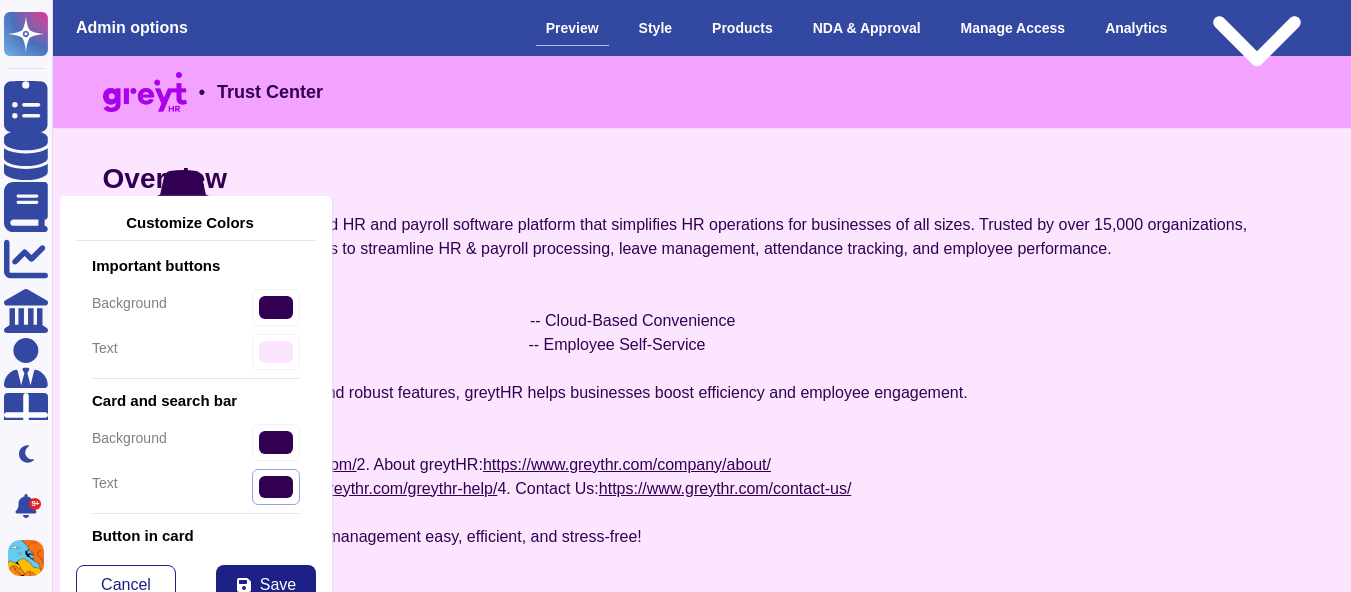 click on "#310052" at bounding box center (276, 352) 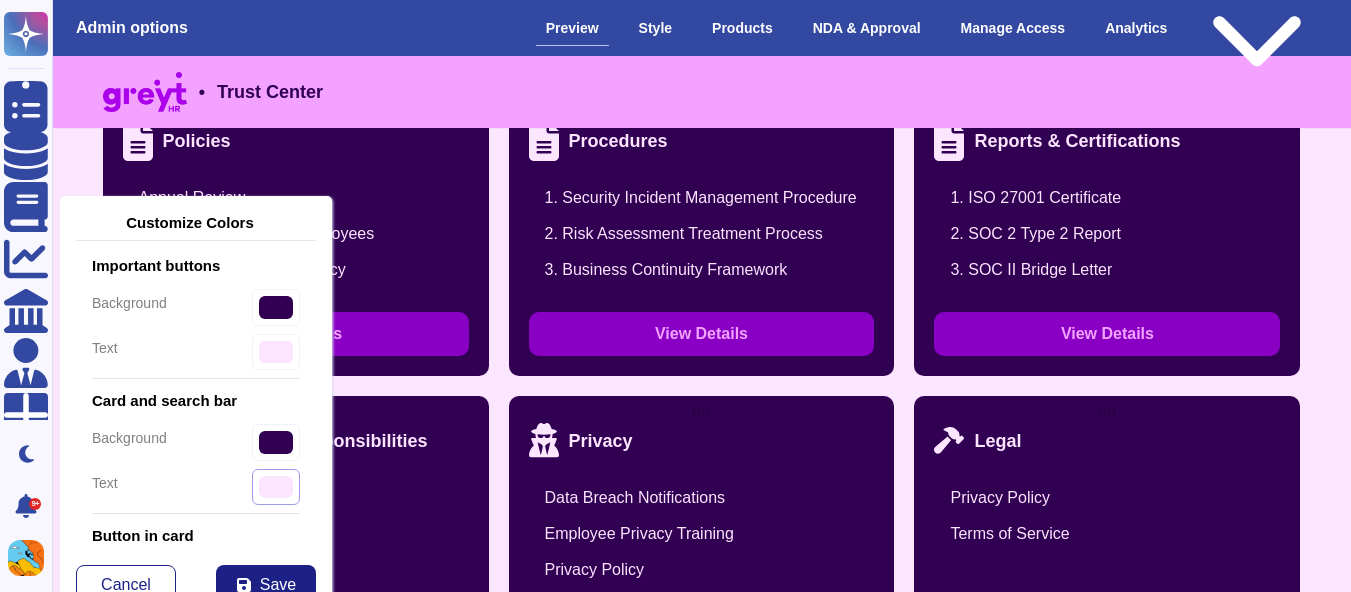 scroll, scrollTop: 2233, scrollLeft: 0, axis: vertical 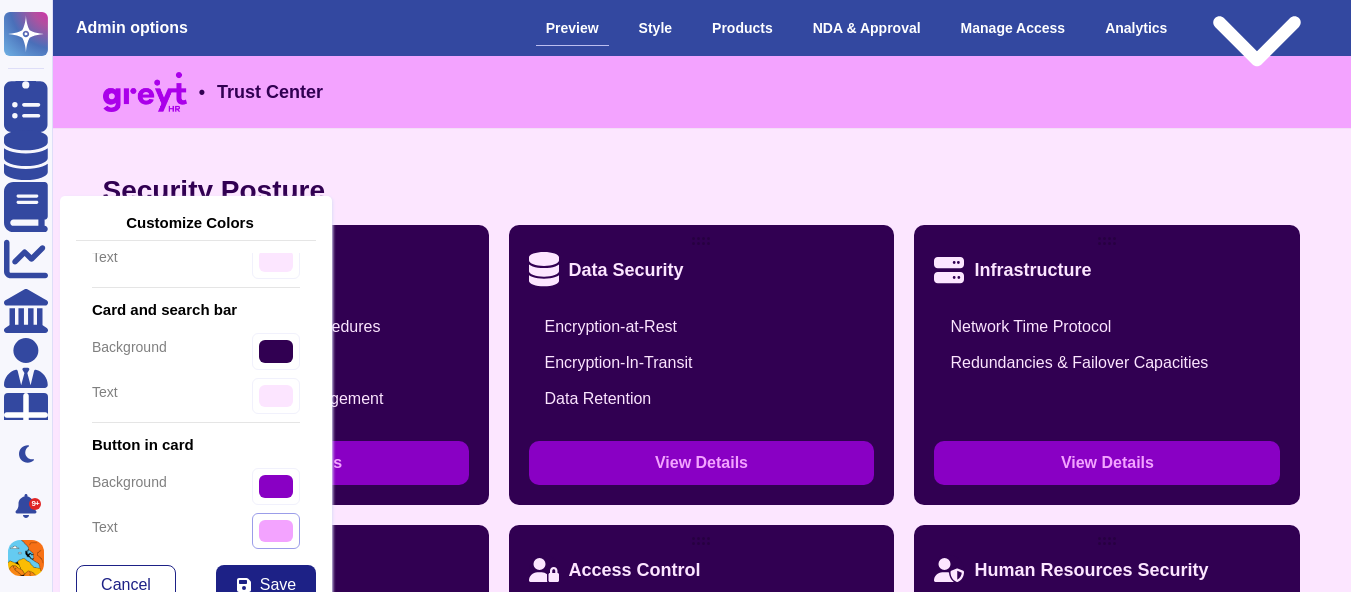 click on "#f3a3ff" at bounding box center (276, 261) 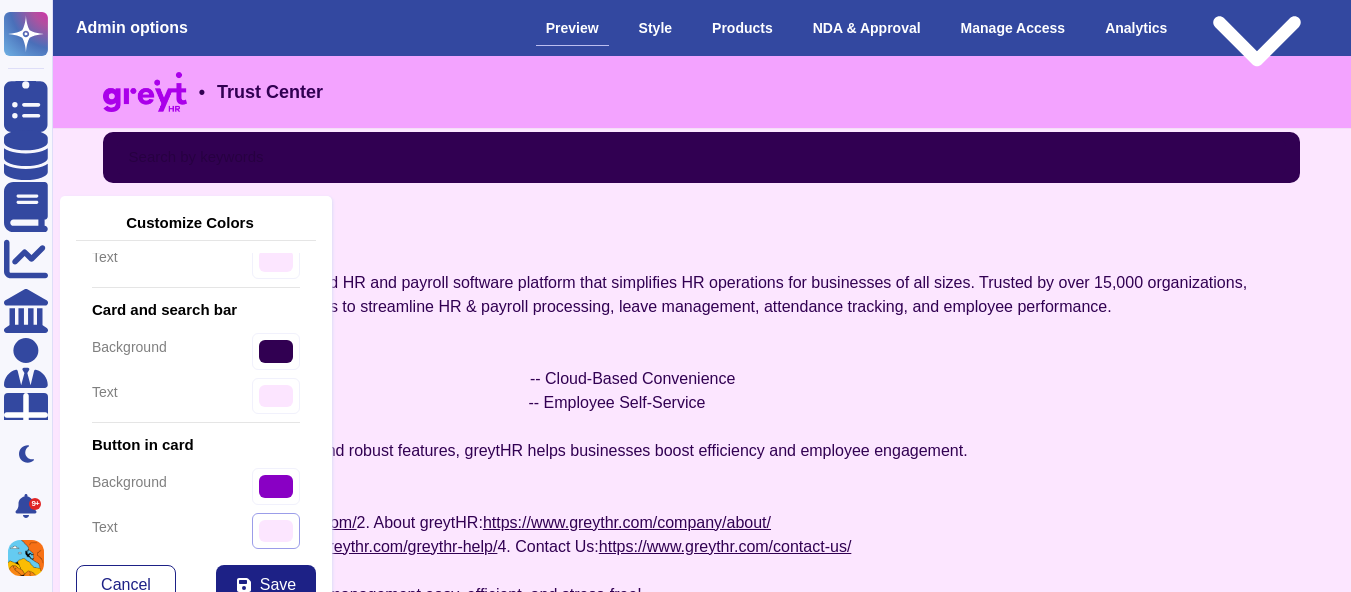 scroll, scrollTop: 49, scrollLeft: 0, axis: vertical 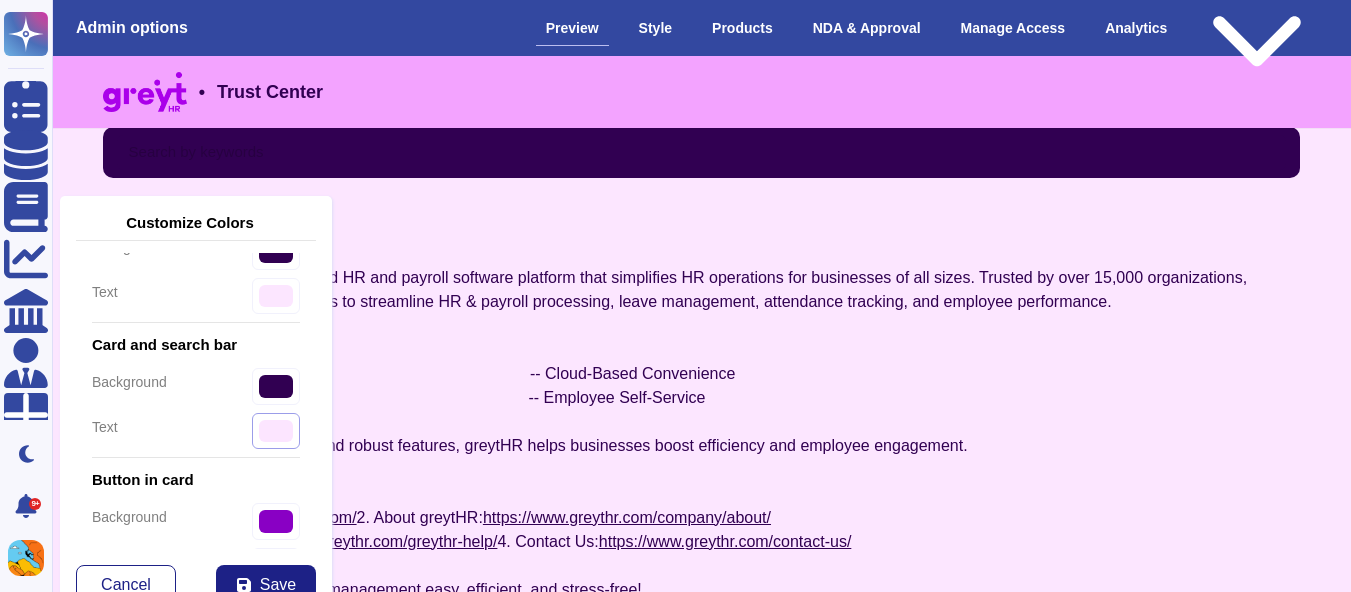 click on "#fce5ff" at bounding box center (276, 296) 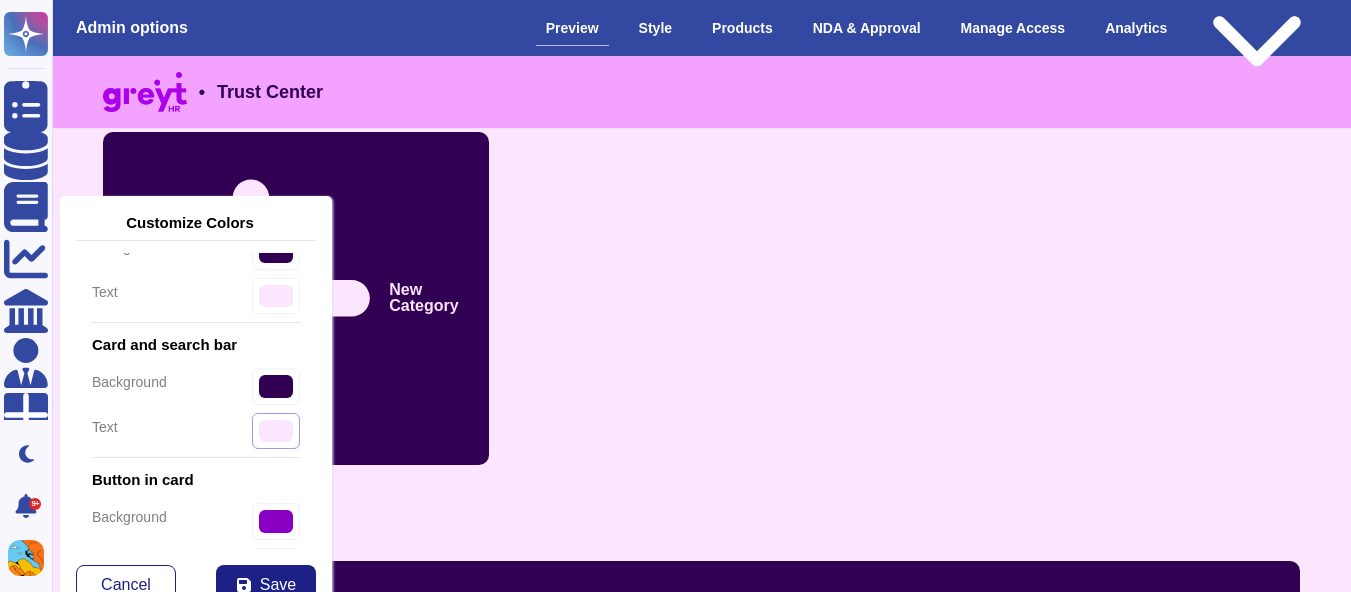 scroll, scrollTop: 2855, scrollLeft: 0, axis: vertical 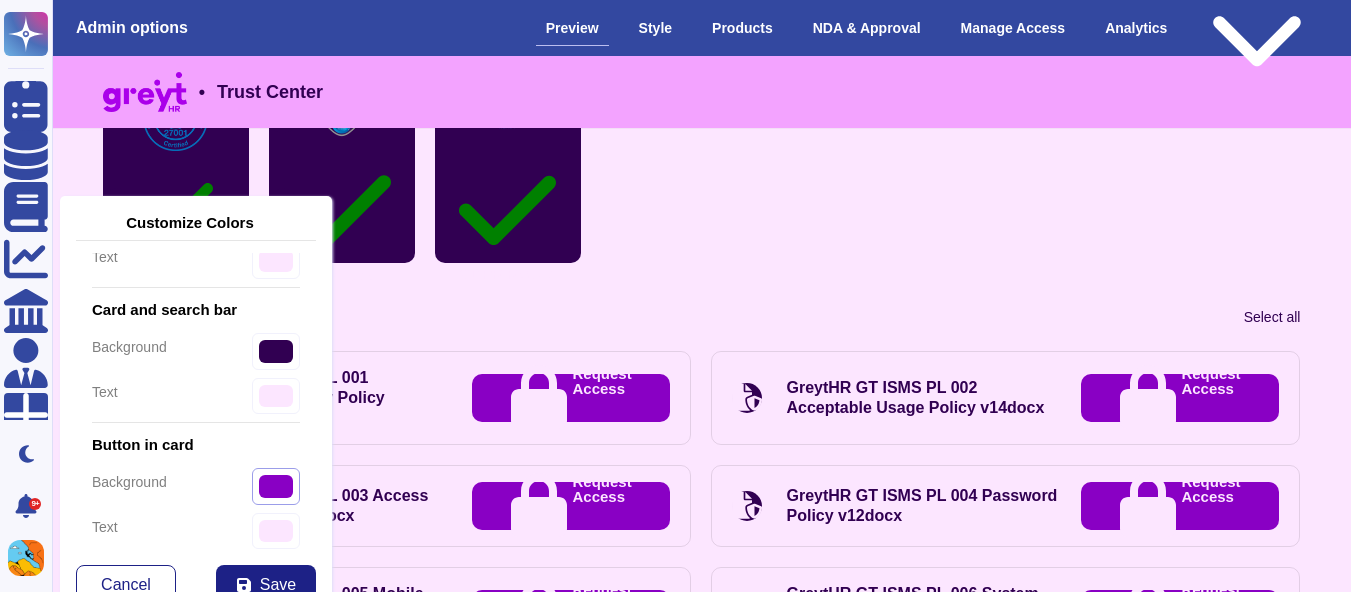 click on "#8900c4" at bounding box center [276, 486] 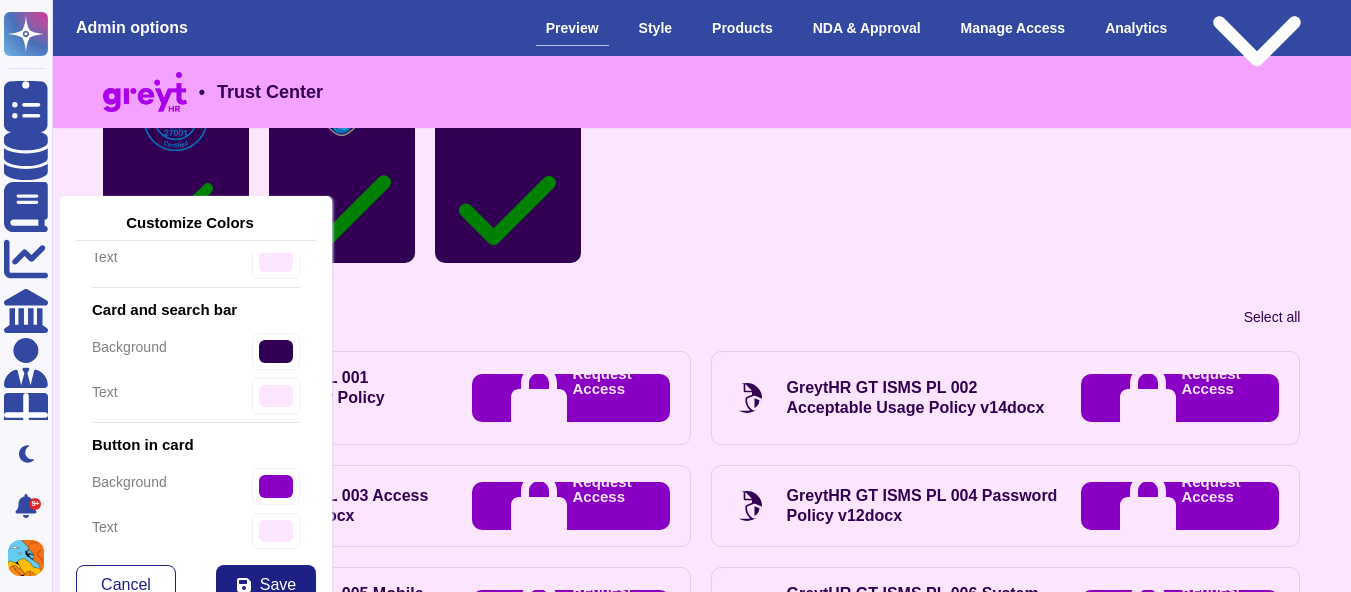 click on "Overview greytHR is a leading cloud-based HR and payroll software platform that simplifies HR operations for businesses of all sizes. Trusted by over 15,000 organizations, greytHR offers powerful solutions to streamline HR & payroll processing, leave management, attendance tracking, and employee performance.
Why Choose greytHR?
-- Comprehensive HR Tools                                                    -- Cloud-Based Convenience
-- Compliance Ready                                                              -- Employee Self-Service
With its user-friendly interface and robust features, greytHR helps businesses boost efficiency and employee engagement.
For more details:
1. Website:  https://www.greythr.com/                                                          2. About greytHR:  https://www.greythr.com/company/about/
3. Support & Help:  https://www.greythr.com/greythr-help/                        4. Contact Us:  https://www.greythr.com/contact-us/
Compliance   ISO 27001     Legal" at bounding box center [702, 1772] 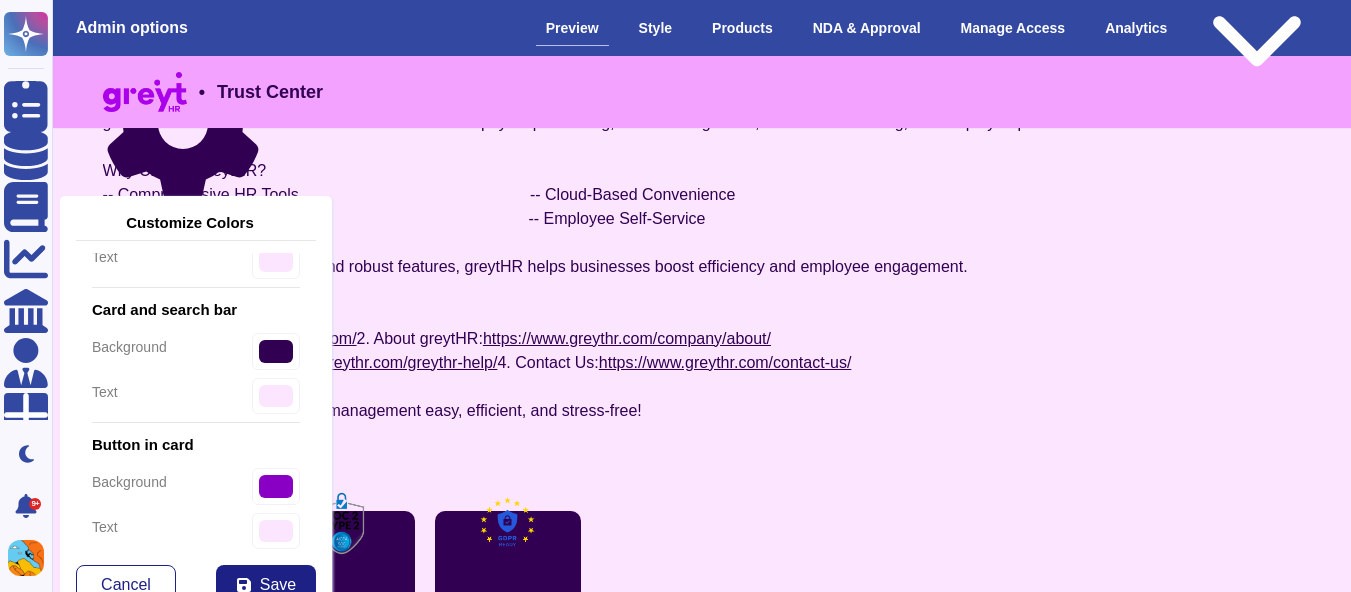 scroll, scrollTop: 224, scrollLeft: 0, axis: vertical 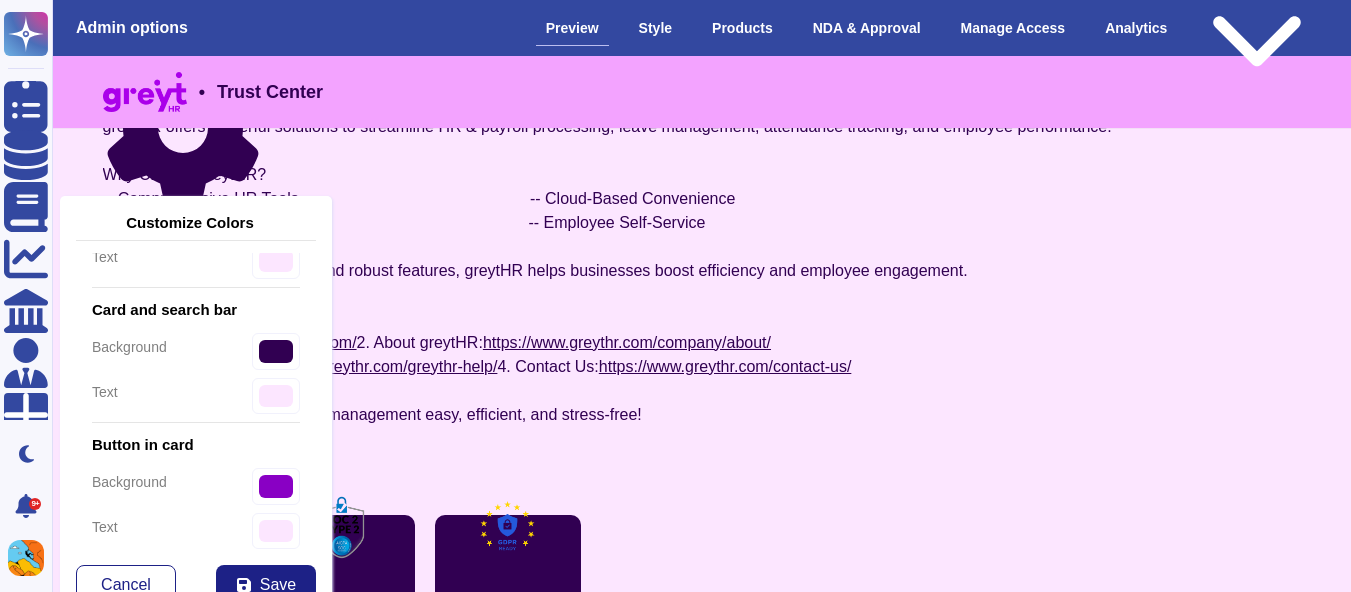 click on "Background background #fce6ff text #310052 Header background #f3a3ff text #310052 Small icons and bars background #310052 text #fce6ff Important buttons background #310052 text #fce6ff Card and search bar background #310052 text #fce6ff Button in card background #8900c4 text #fce6ff Cancel Save" at bounding box center [196, 429] 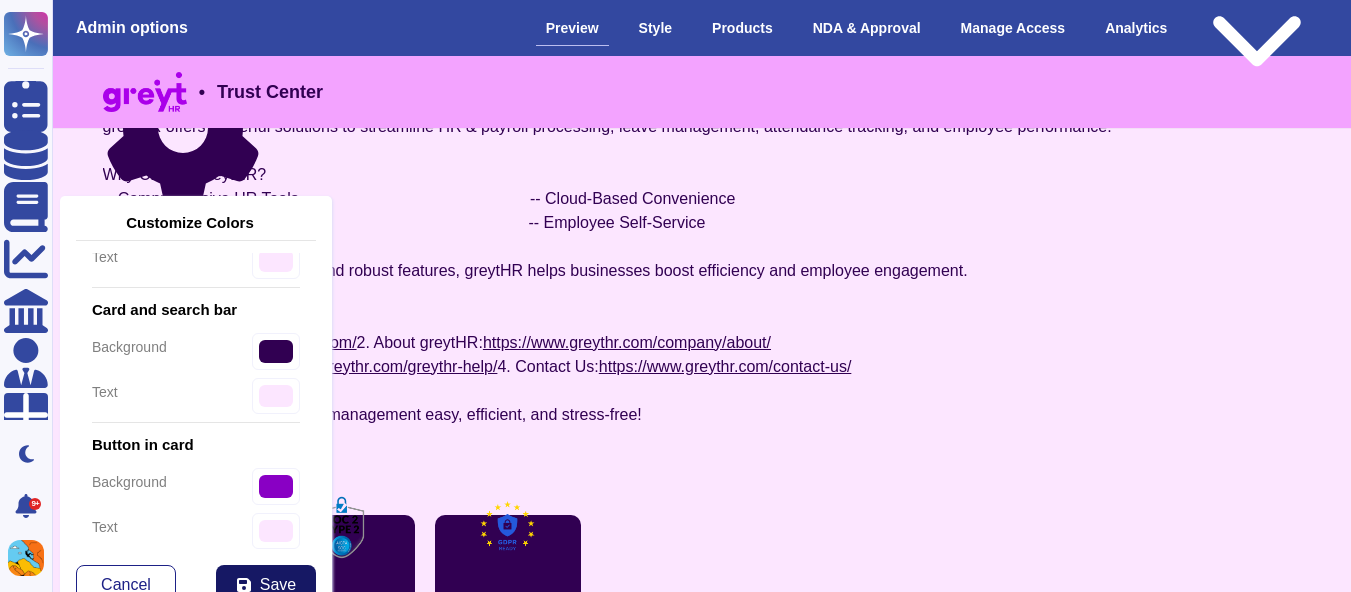 click on "Save" at bounding box center (278, 585) 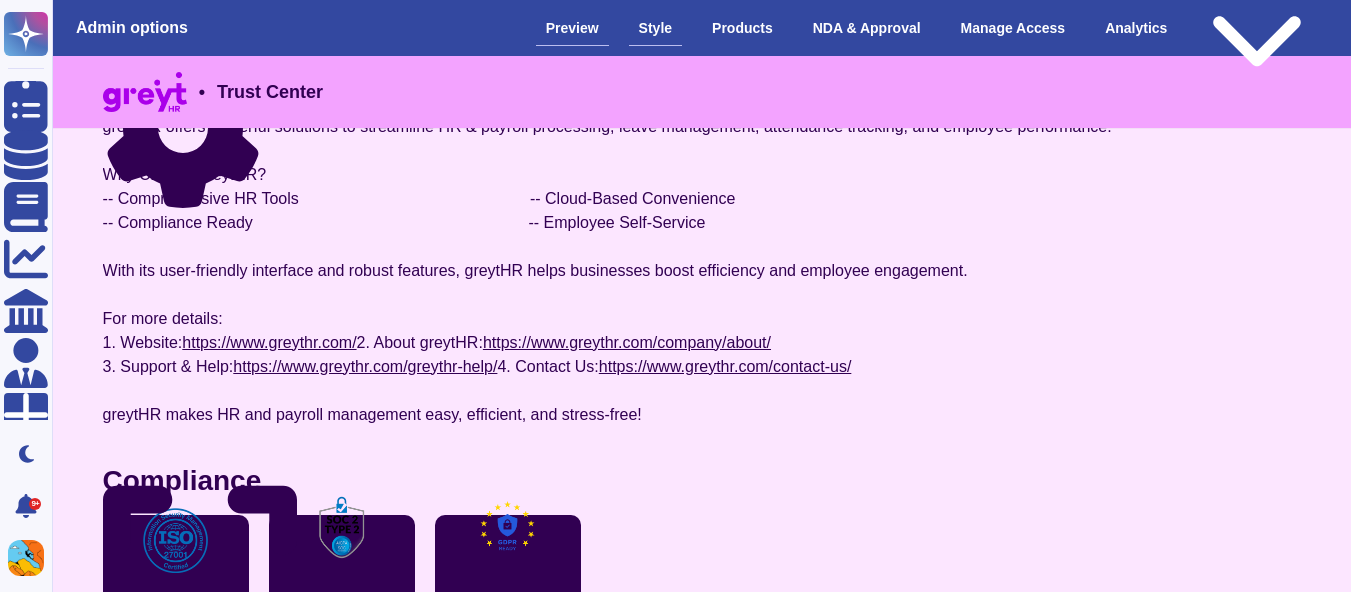 click on "Style" at bounding box center [655, 28] 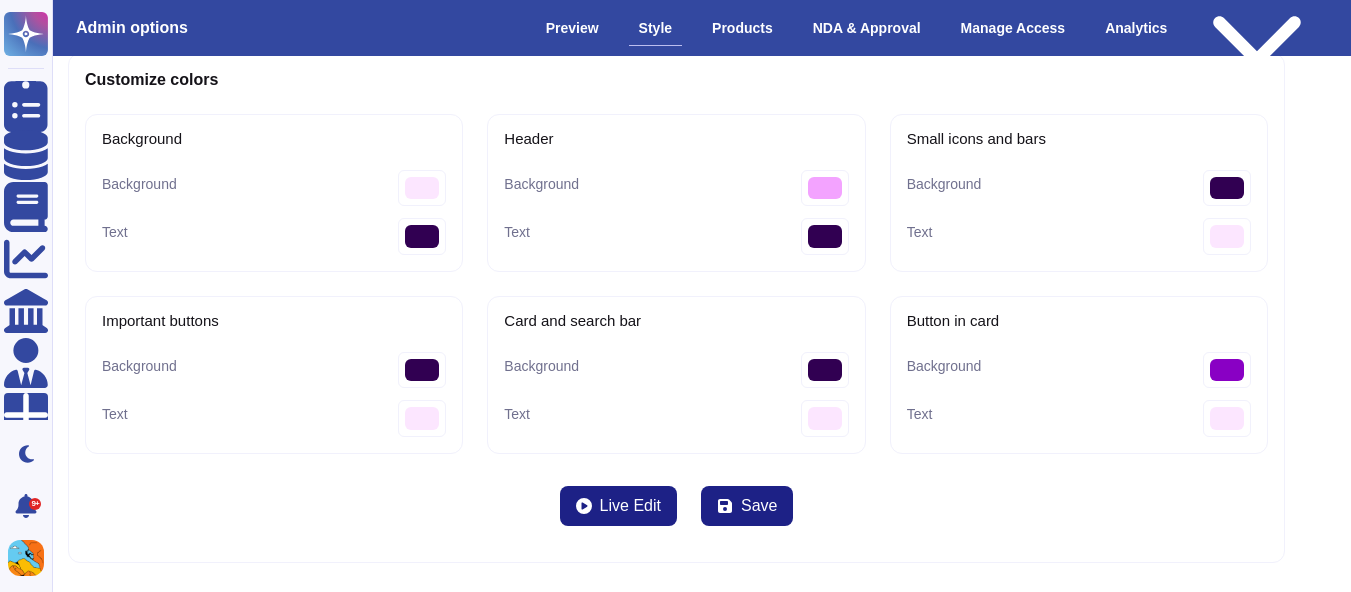 scroll, scrollTop: 81, scrollLeft: 0, axis: vertical 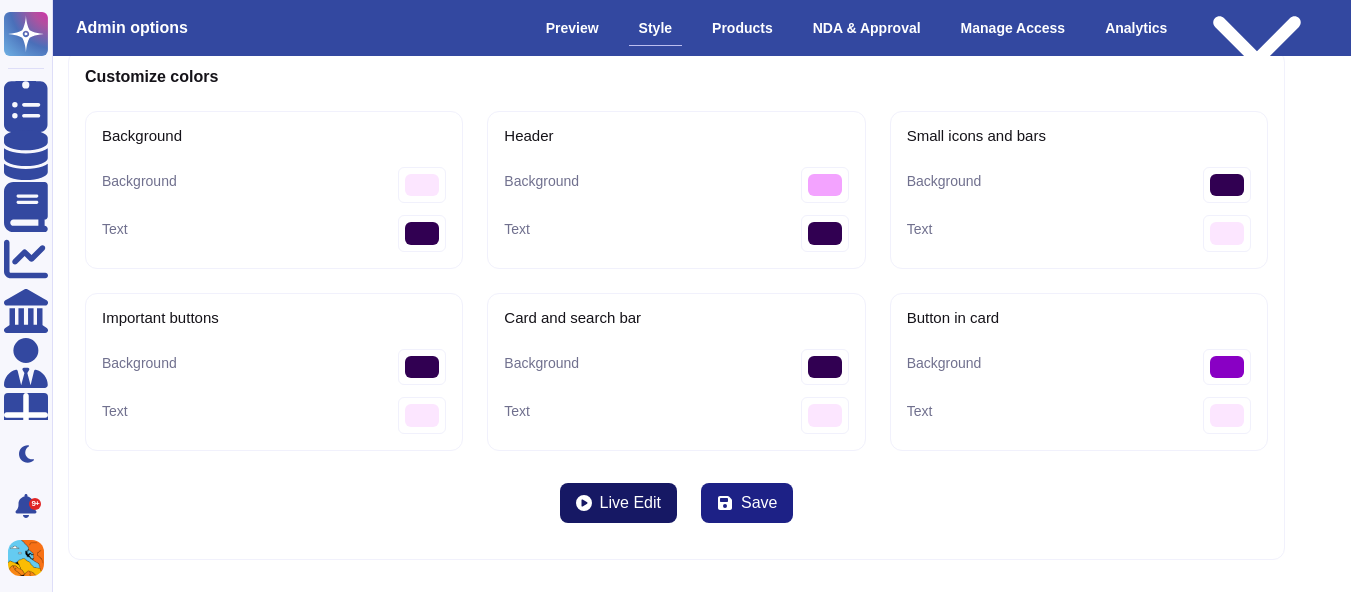 click on "Live Edit" at bounding box center (630, 503) 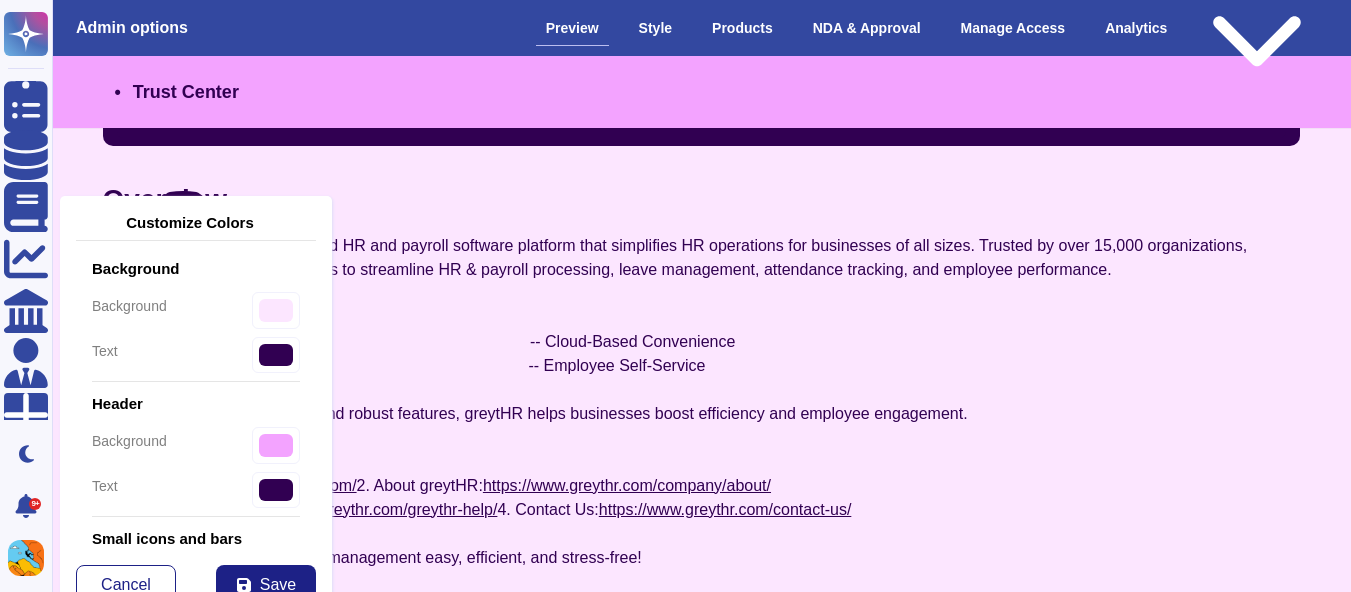 scroll, scrollTop: 0, scrollLeft: 0, axis: both 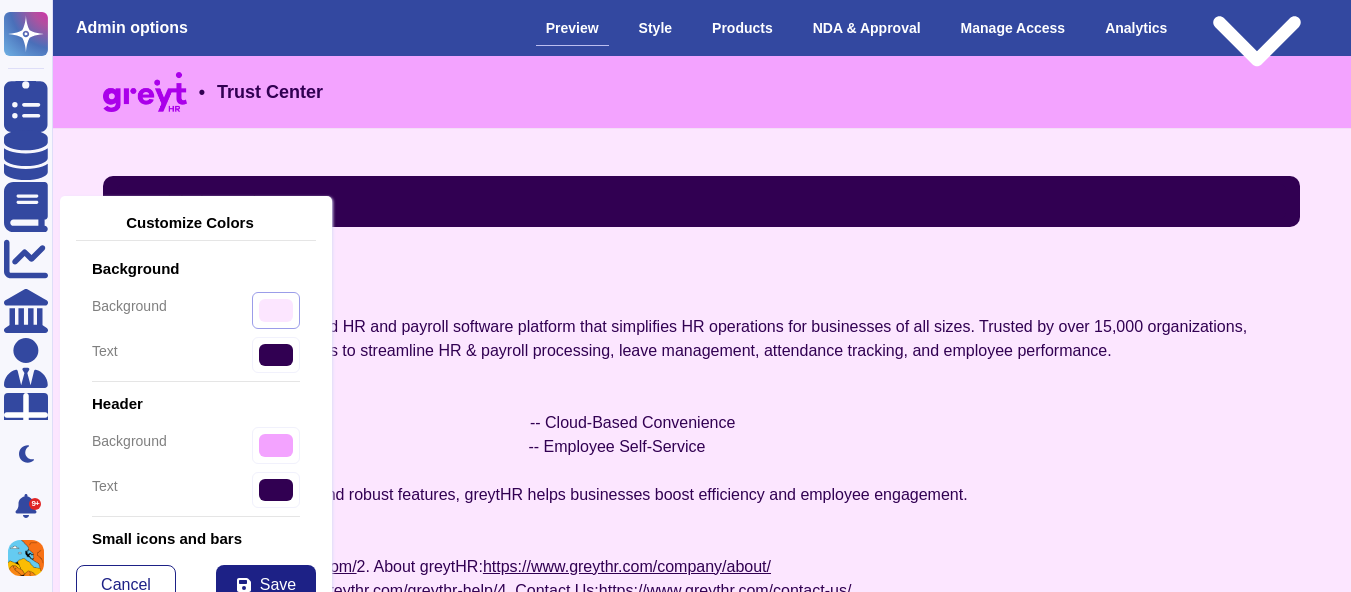 click on "#fce6ff" at bounding box center [276, 310] 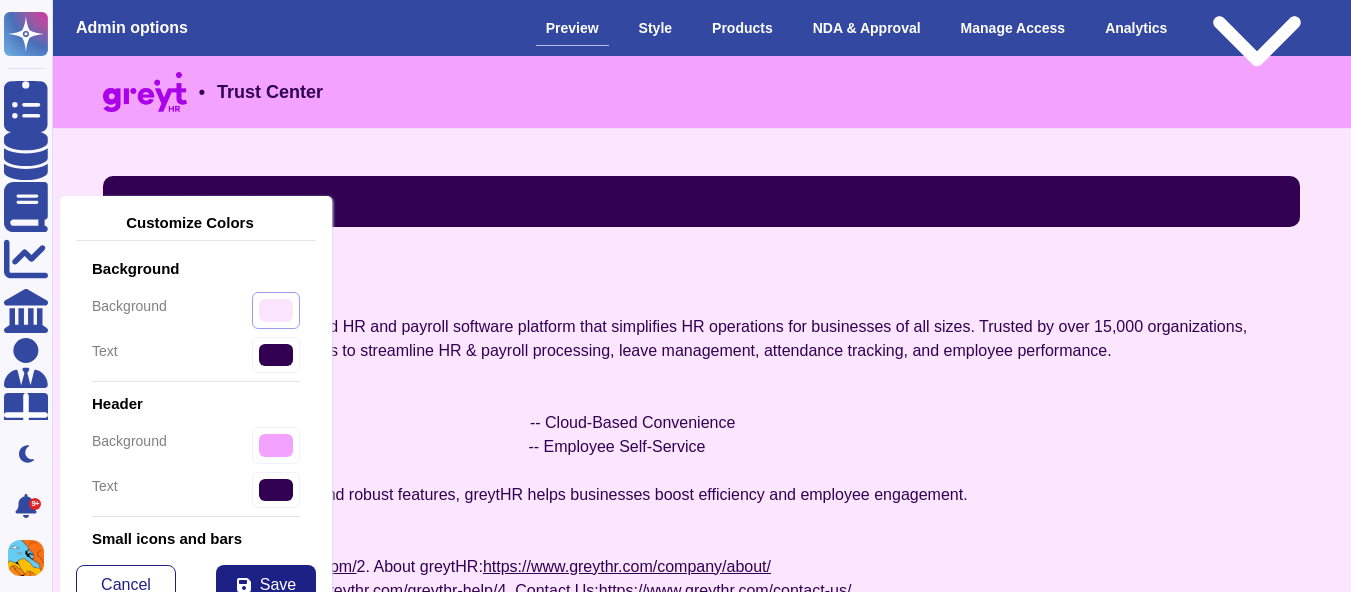 click on "#fce6ff" at bounding box center [276, 310] 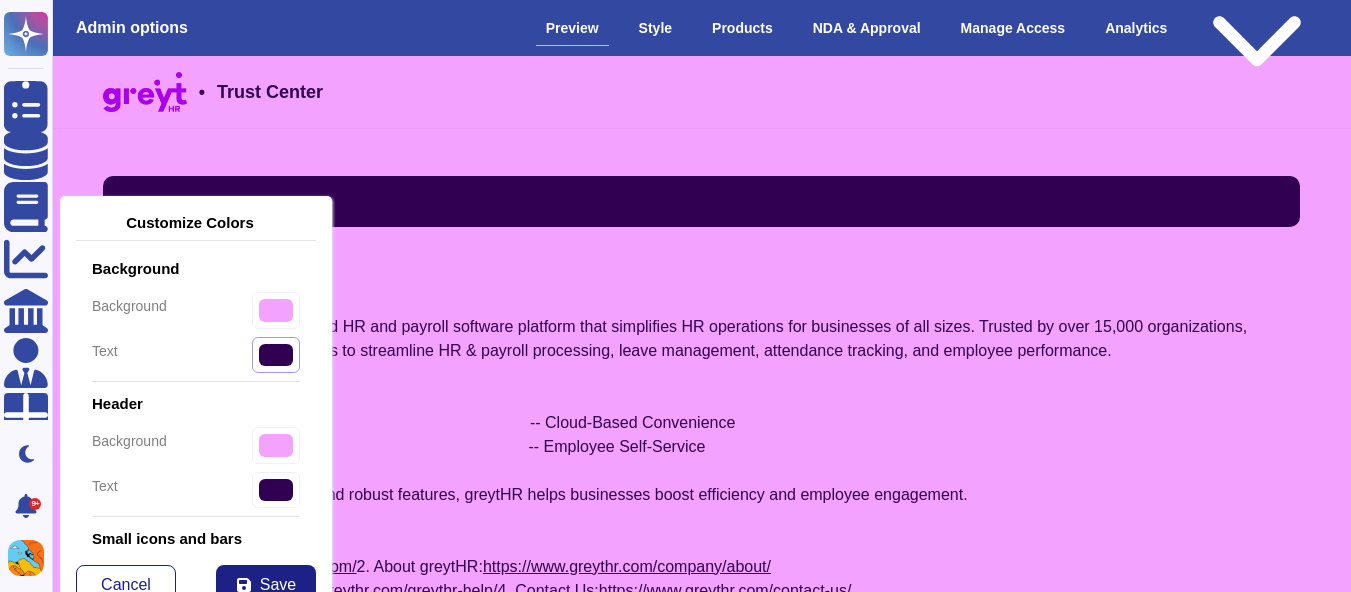 click on "#310052" at bounding box center (276, 355) 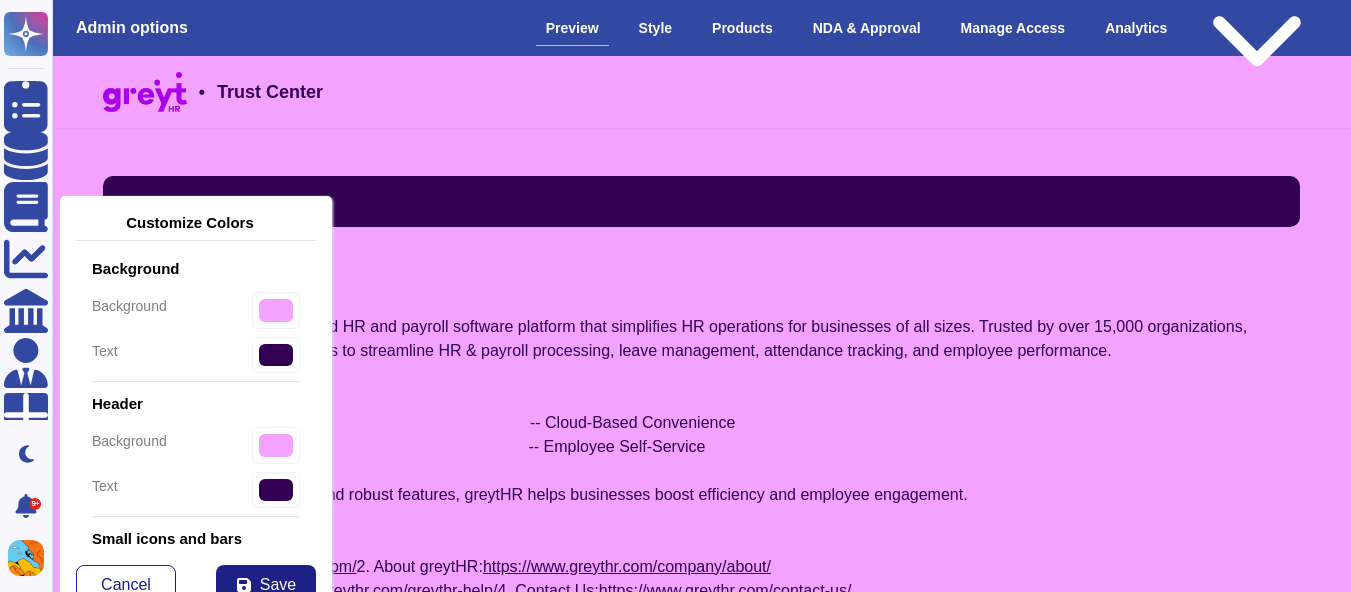 click on "Header" at bounding box center (196, 403) 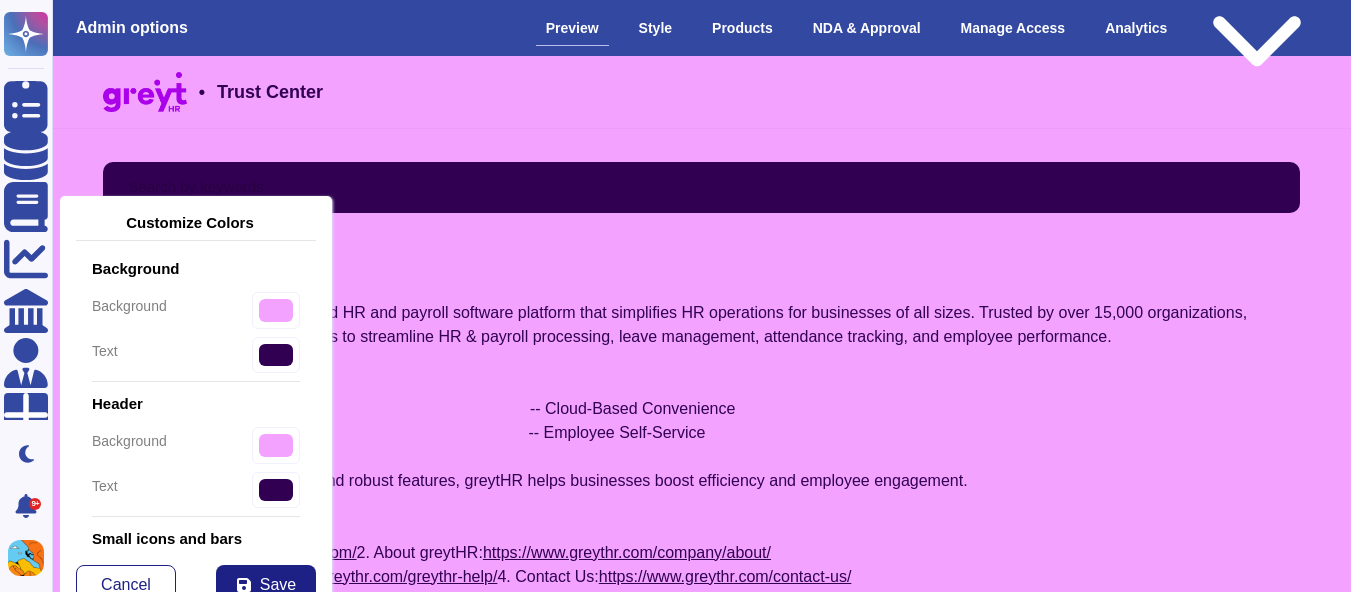 scroll, scrollTop: 0, scrollLeft: 4, axis: horizontal 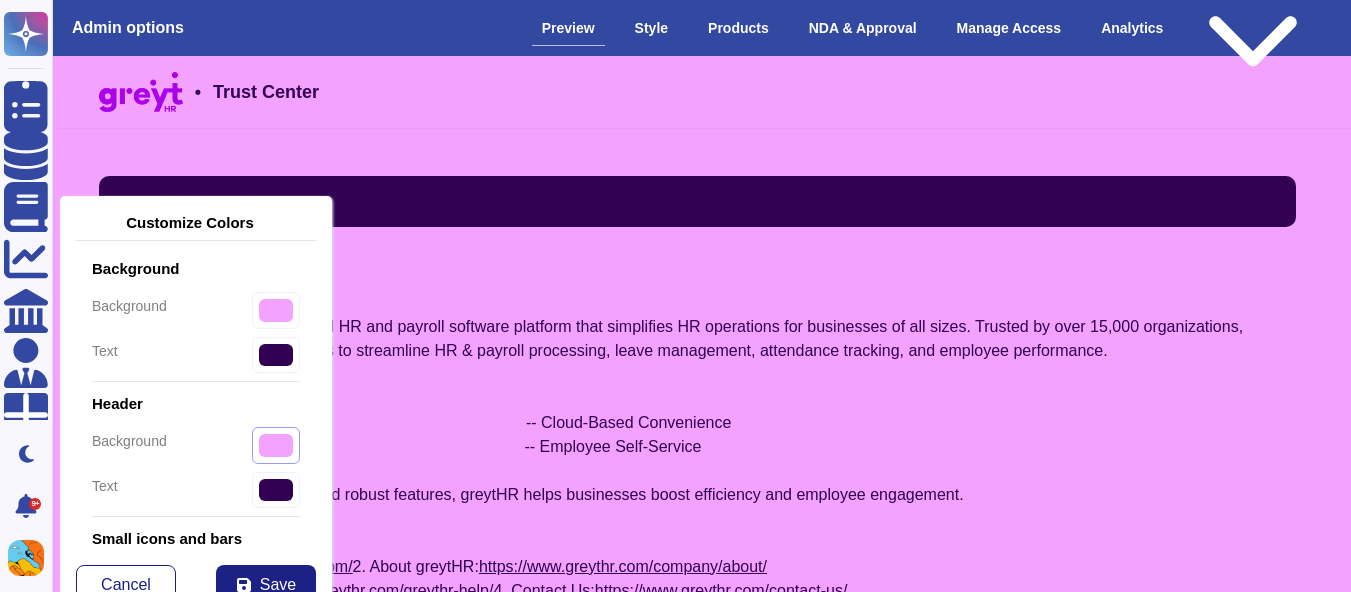 click on "#f3a3ff" at bounding box center (276, 445) 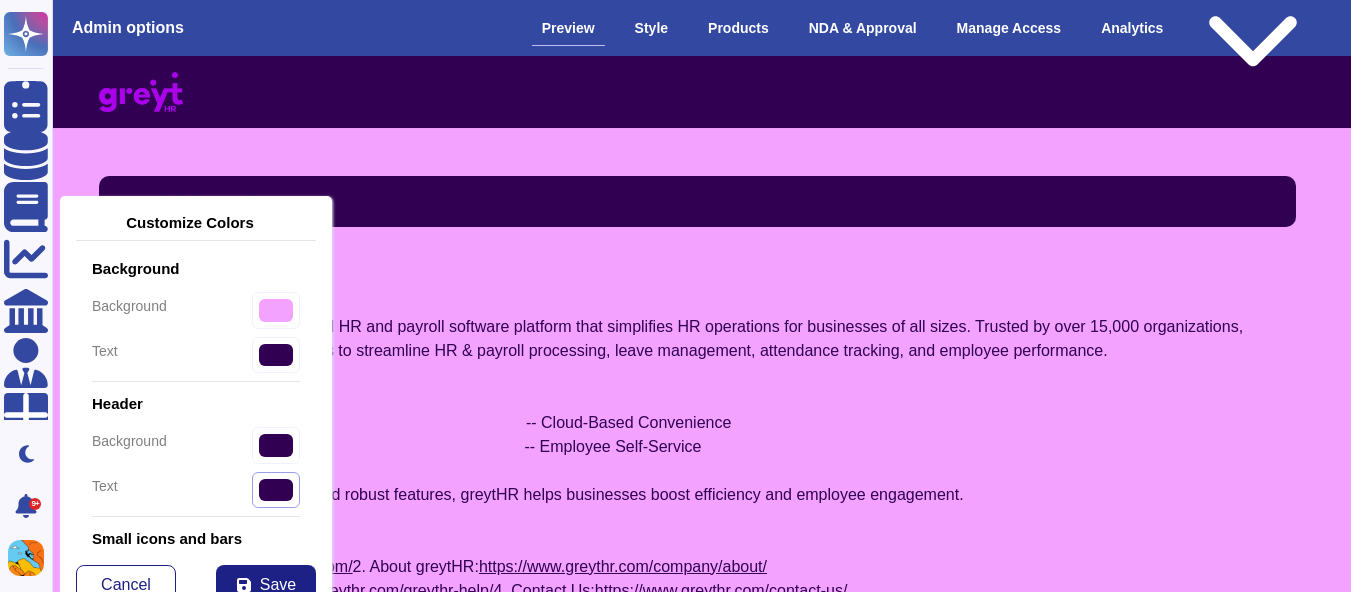 click on "#310052" at bounding box center (276, 490) 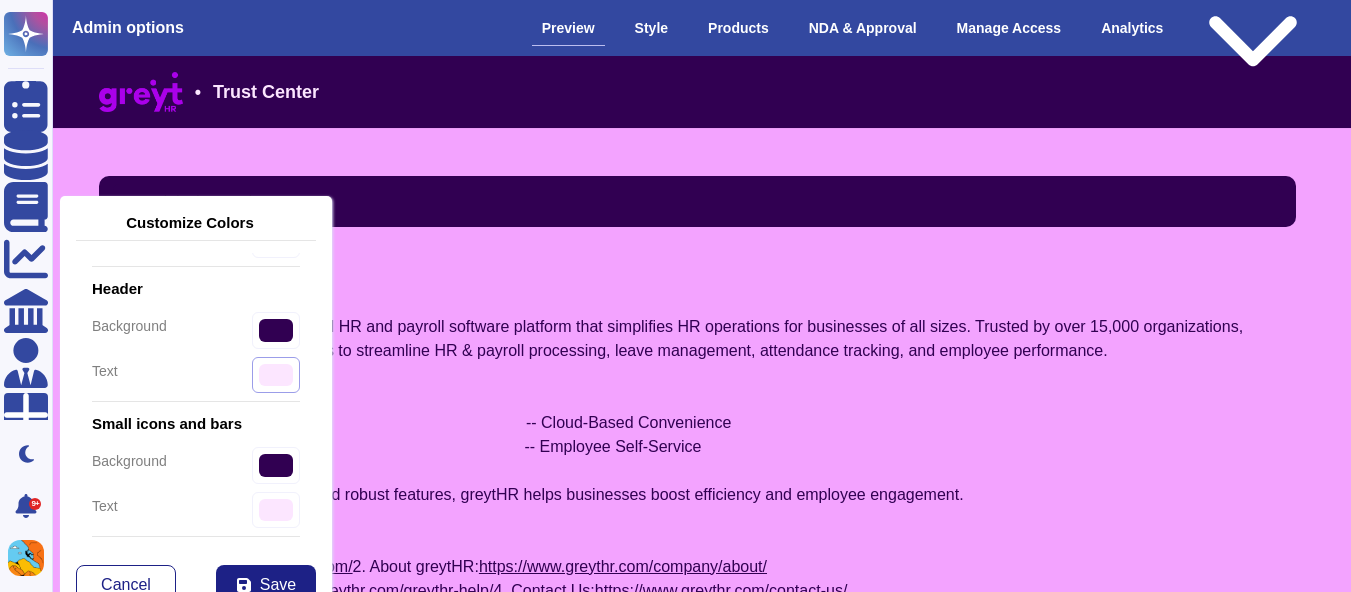 scroll, scrollTop: 117, scrollLeft: 0, axis: vertical 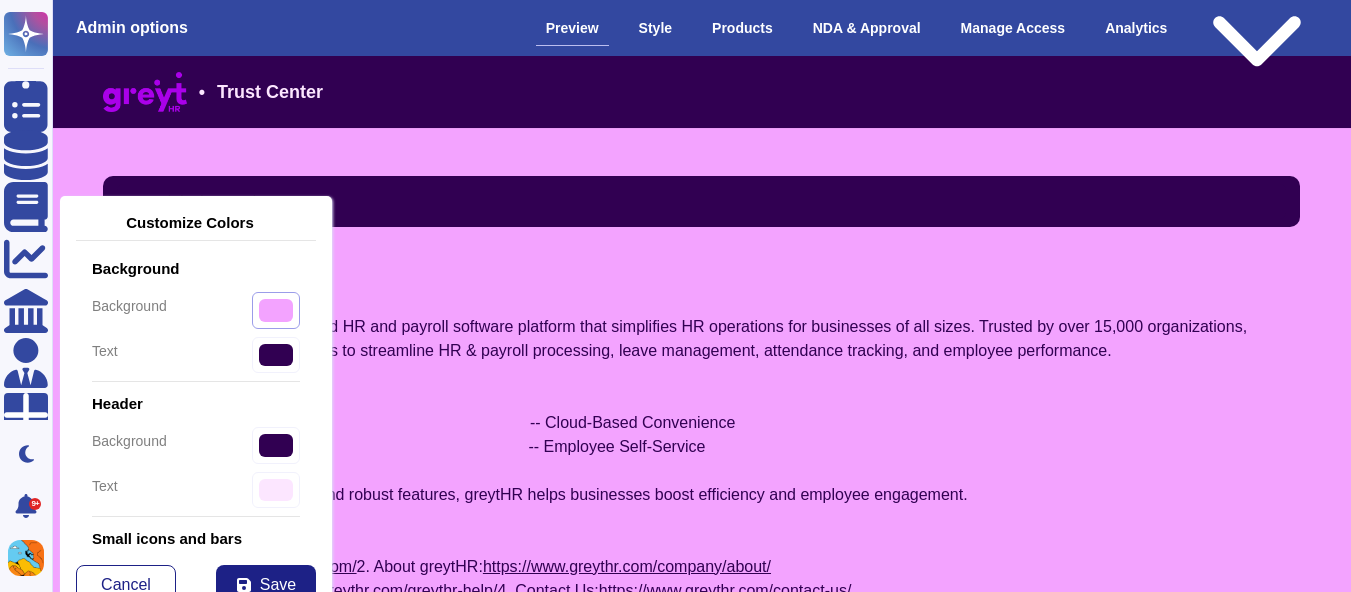 click on "#f3a3ff" at bounding box center (276, 310) 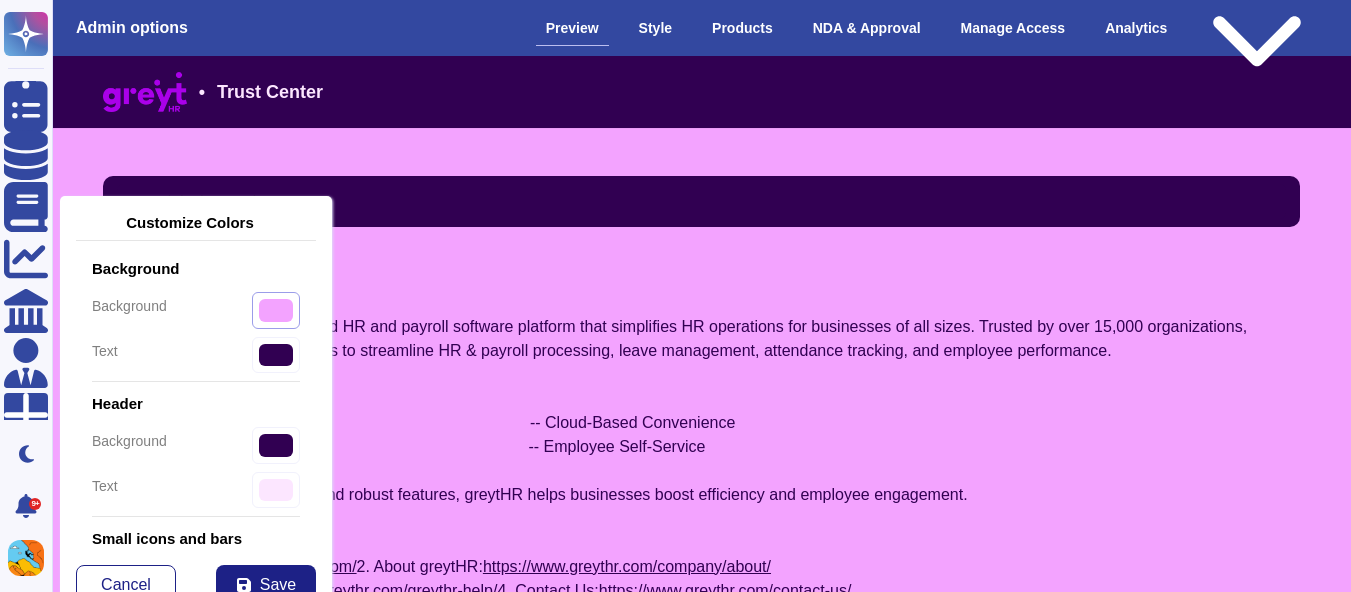 click on "#f3a3ff" at bounding box center (276, 310) 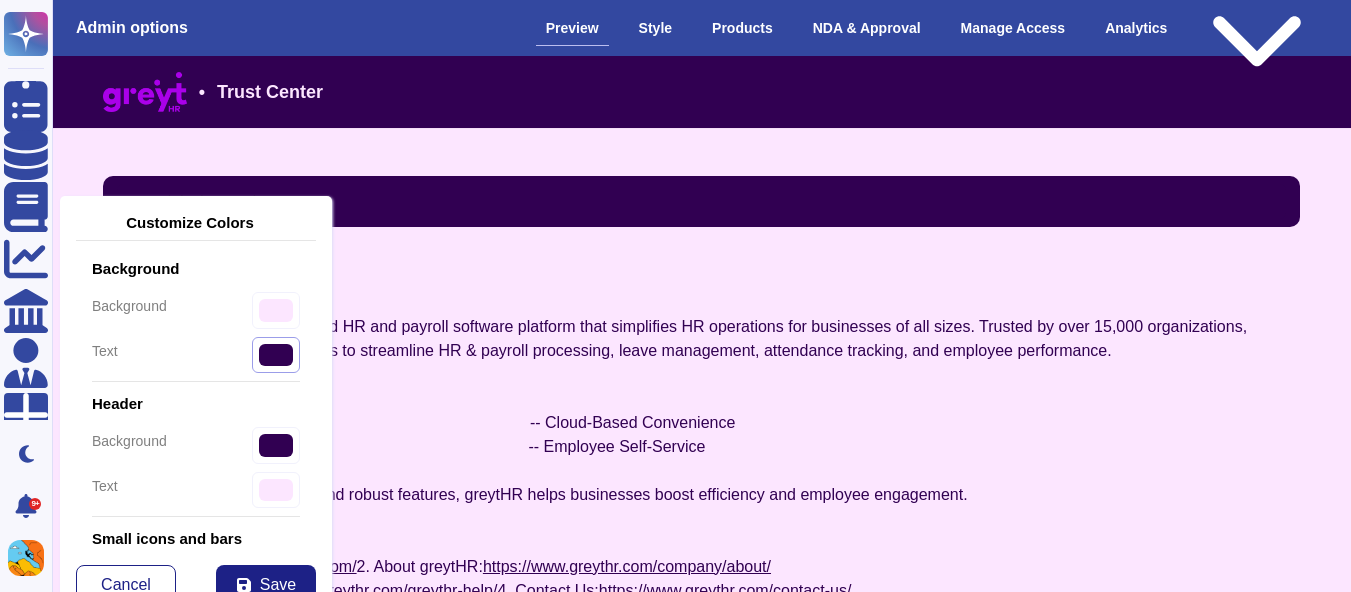 click on "#310052" at bounding box center (276, 355) 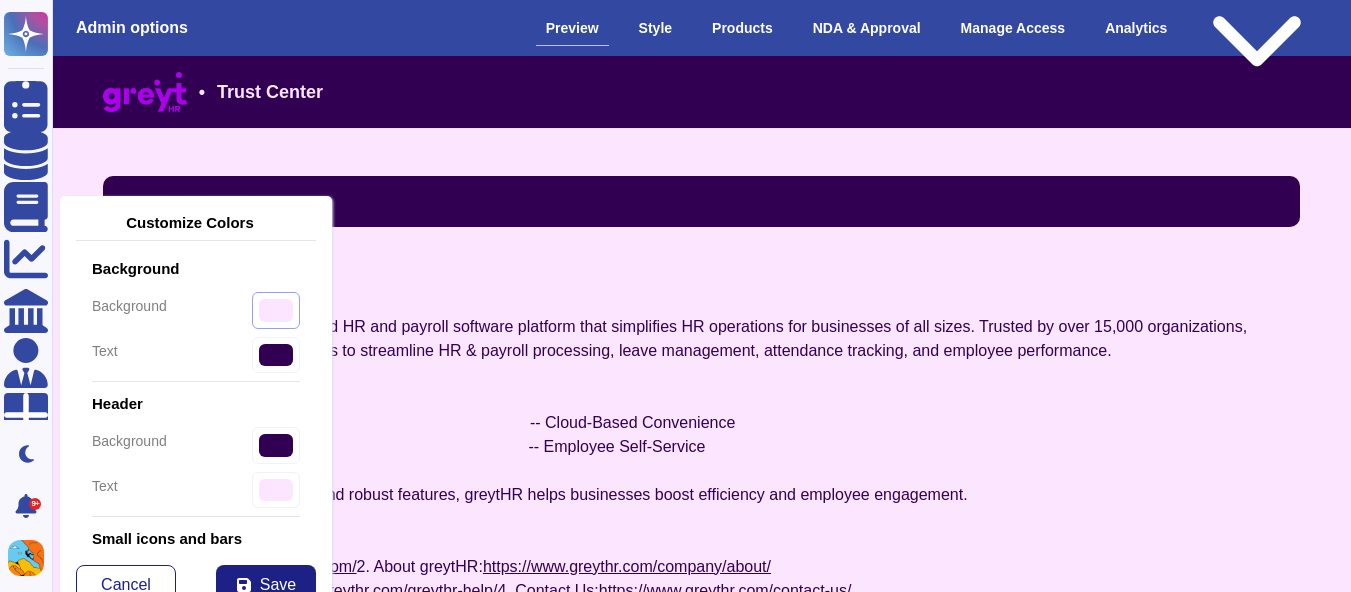 click on "#fce6ff" at bounding box center [276, 310] 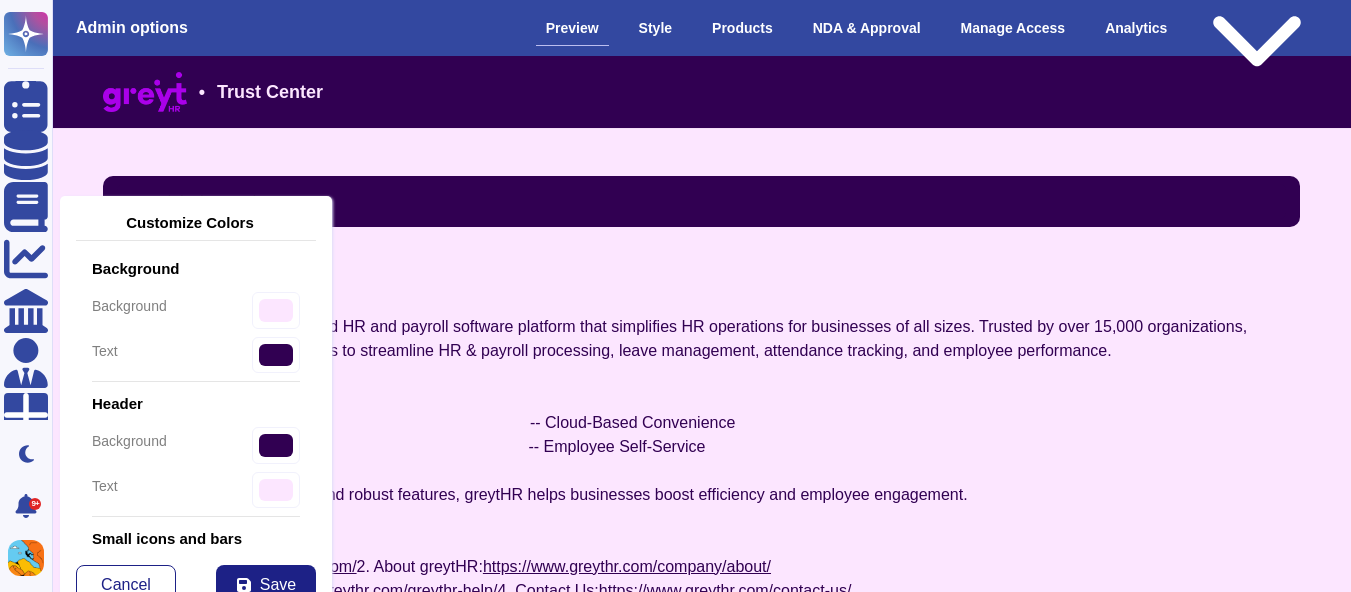 click on "text #310052" at bounding box center [196, 355] 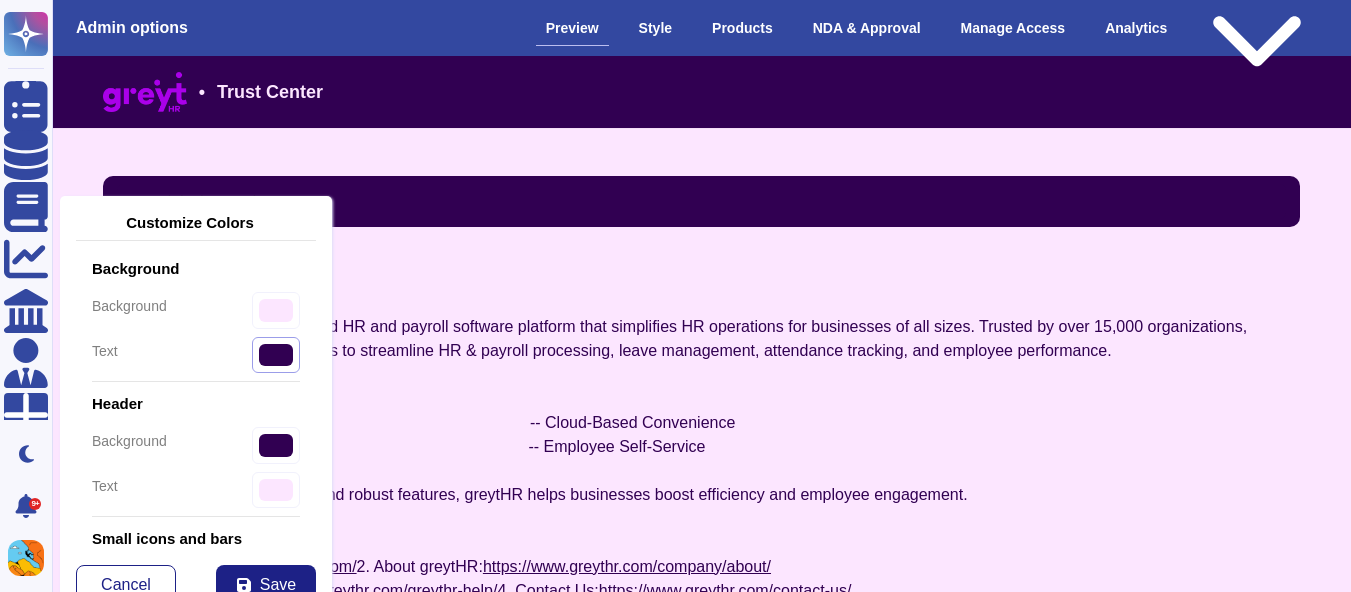 click on "#310052" at bounding box center (276, 355) 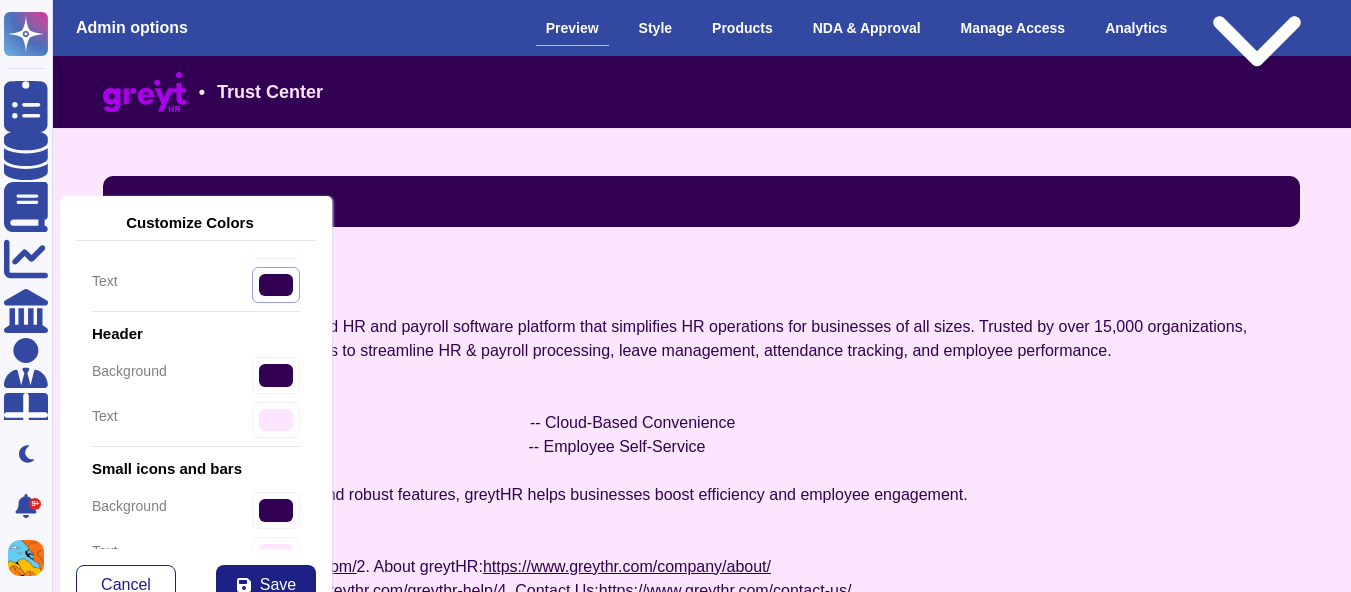 scroll, scrollTop: 72, scrollLeft: 0, axis: vertical 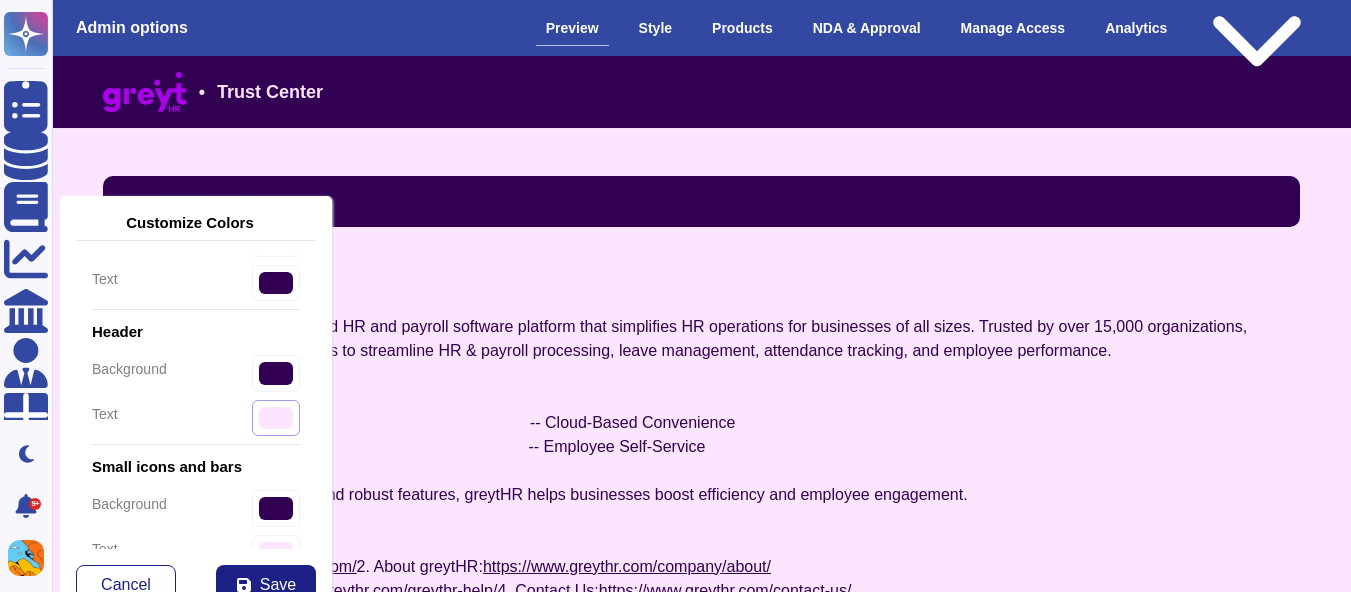 click on "#fce6ff" at bounding box center [276, 418] 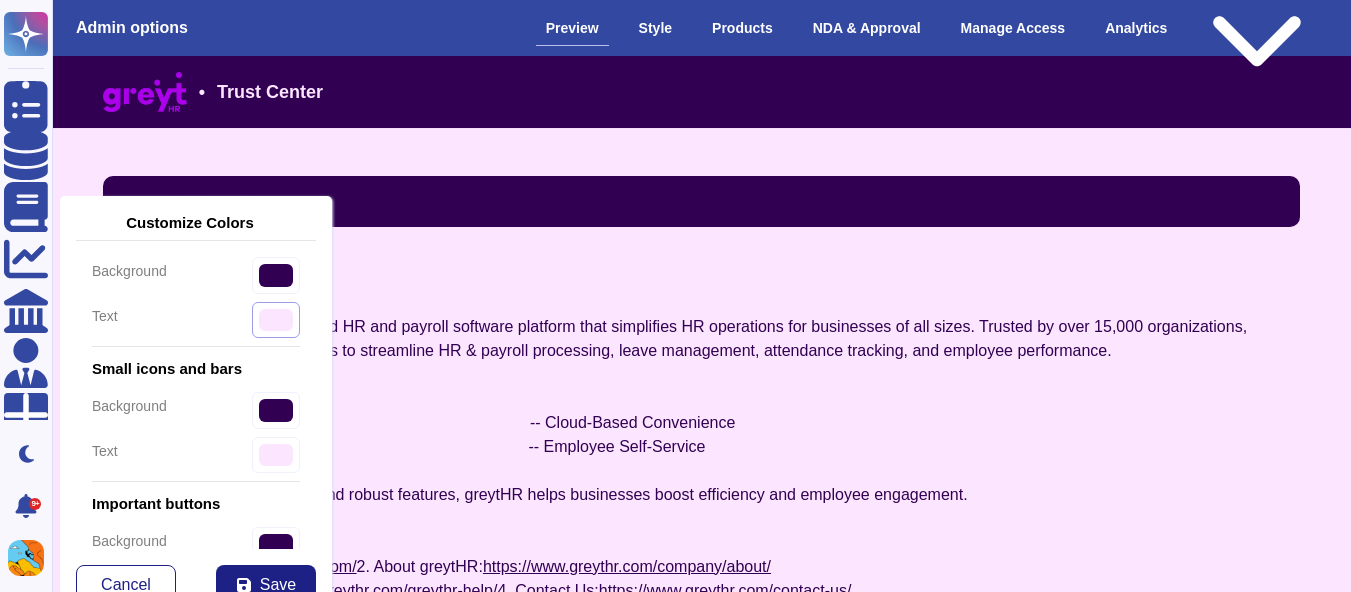 scroll, scrollTop: 174, scrollLeft: 0, axis: vertical 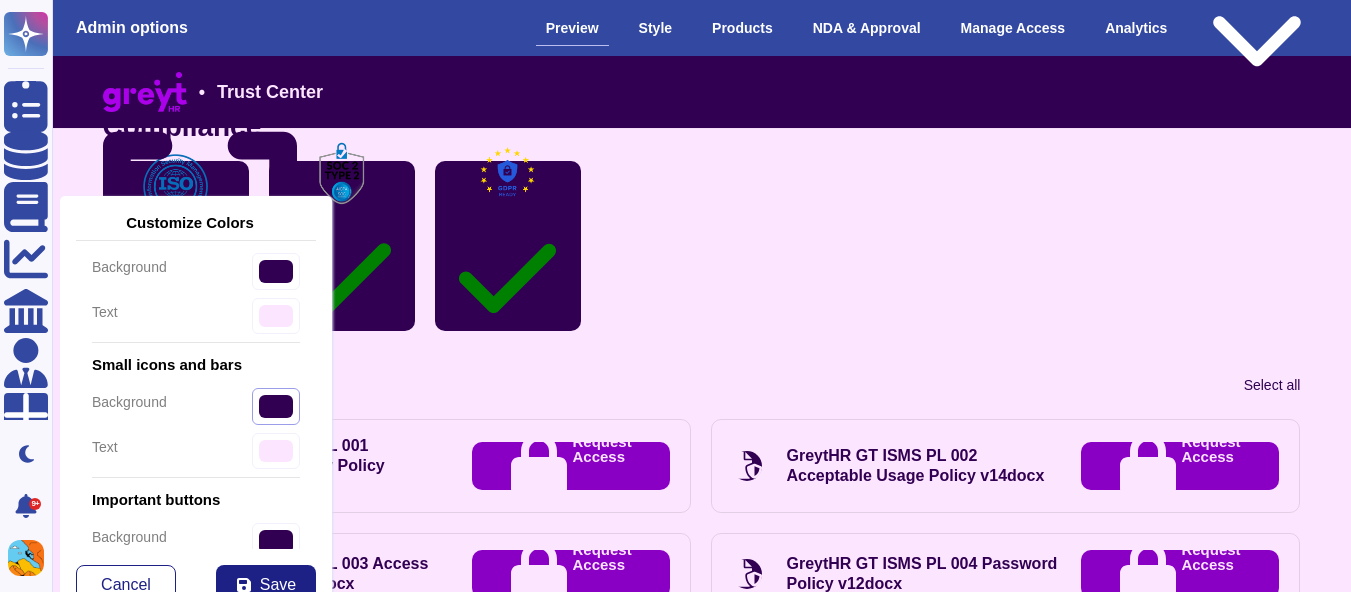 click on "#310052" at bounding box center (276, 406) 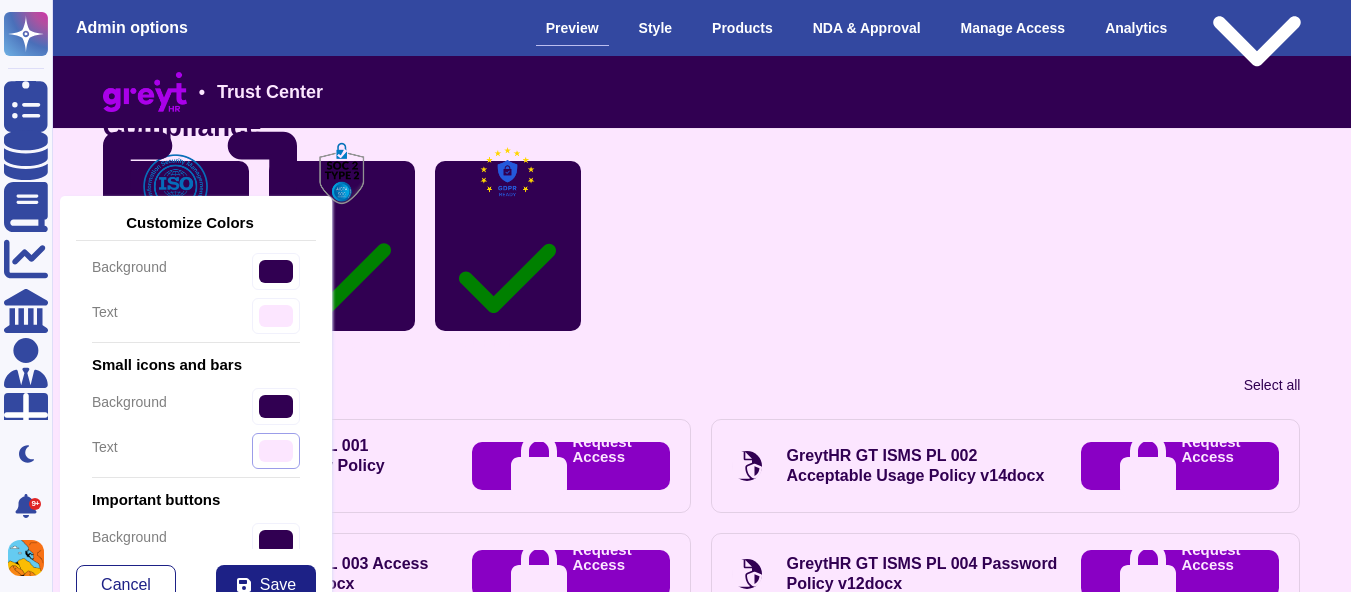 click on "#fce6ff" at bounding box center [276, 451] 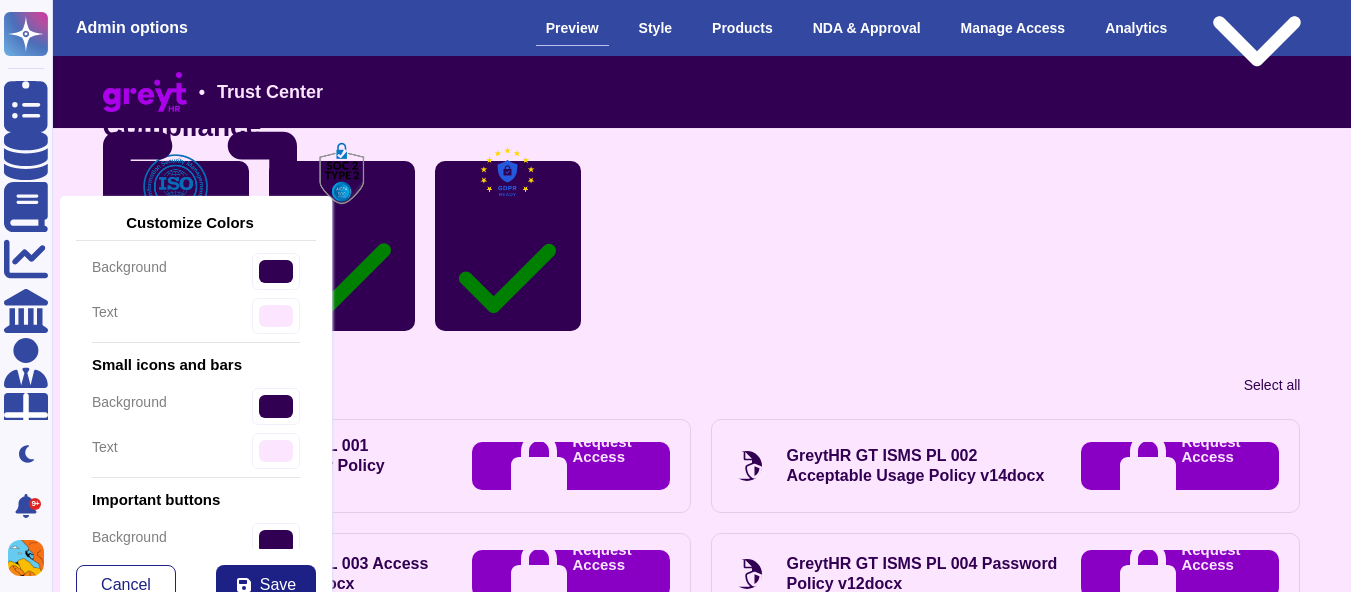 click on "Overview greytHR is a leading cloud-based HR and payroll software platform that simplifies HR operations for businesses of all sizes. Trusted by over 15,000 organizations, greytHR offers powerful solutions to streamline HR & payroll processing, leave management, attendance tracking, and employee performance.
Why Choose greytHR?
-- Comprehensive HR Tools                                                    -- Cloud-Based Convenience
-- Compliance Ready                                                              -- Employee Self-Service
With its user-friendly interface and robust features, greytHR helps businesses boost efficiency and employee engagement.
For more details:
1. Website:  https://www.greythr.com/                                                          2. About greytHR:  https://www.greythr.com/company/about/
3. Support & Help:  https://www.greythr.com/greythr-help/                        4. Contact Us:  https://www.greythr.com/contact-us/
Compliance   ISO 27001     Legal" at bounding box center [702, 1840] 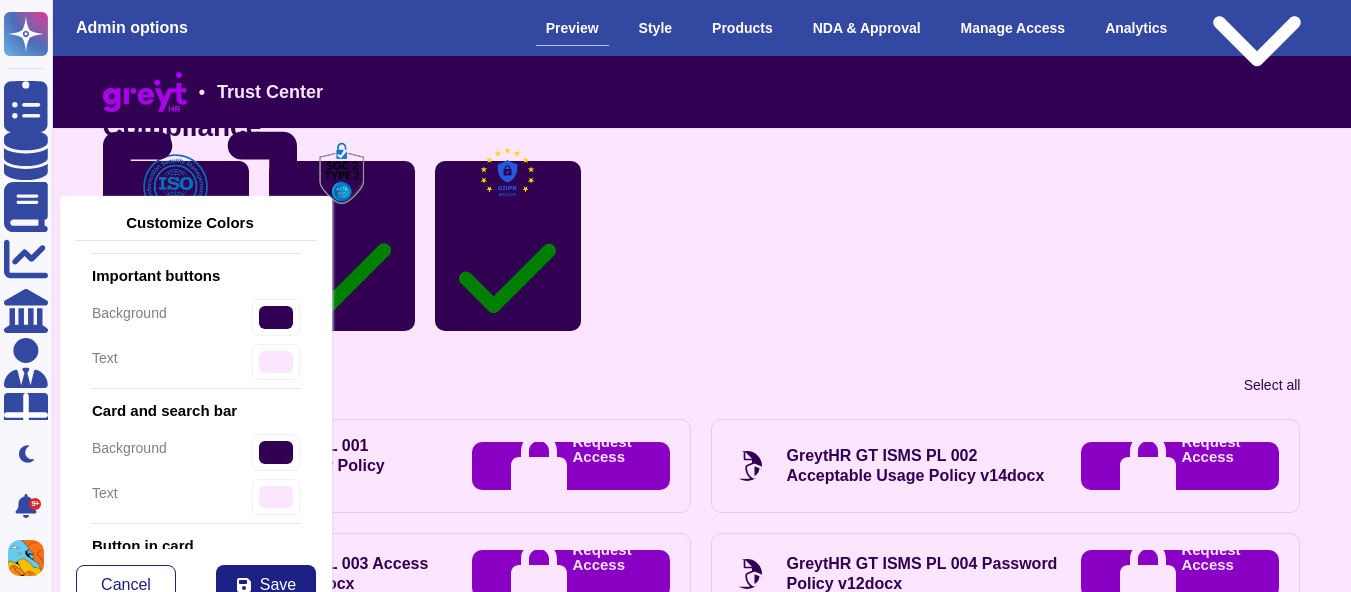 scroll, scrollTop: 407, scrollLeft: 0, axis: vertical 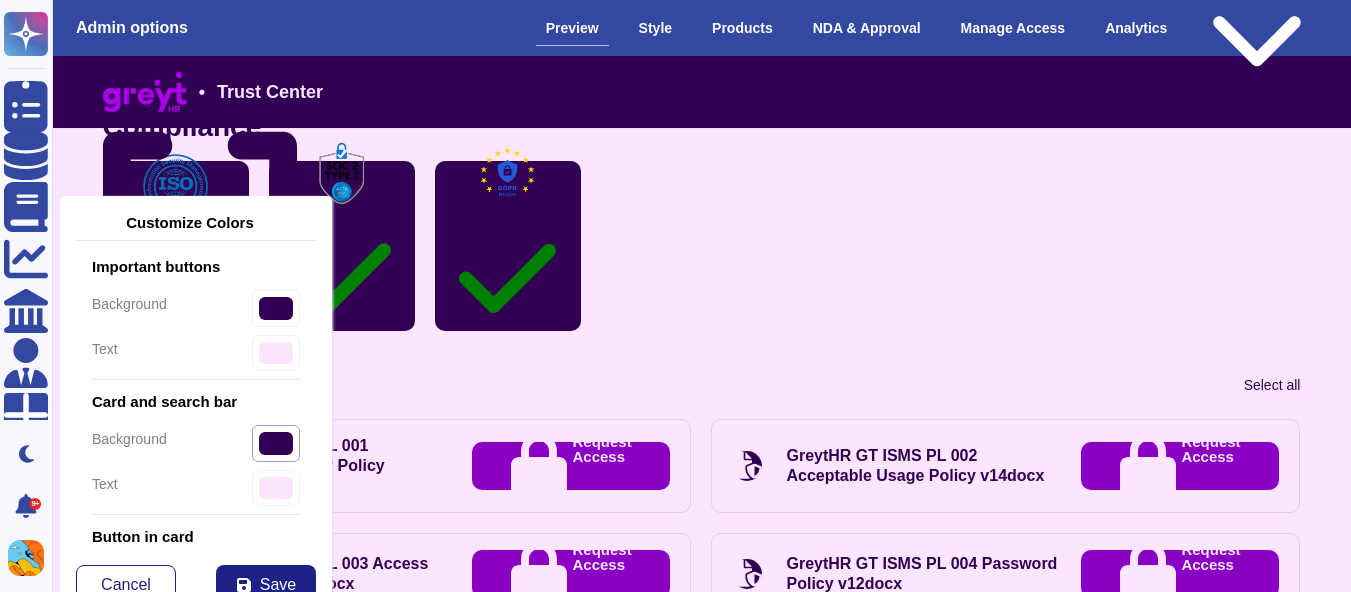 click on "#310052" at bounding box center (276, 443) 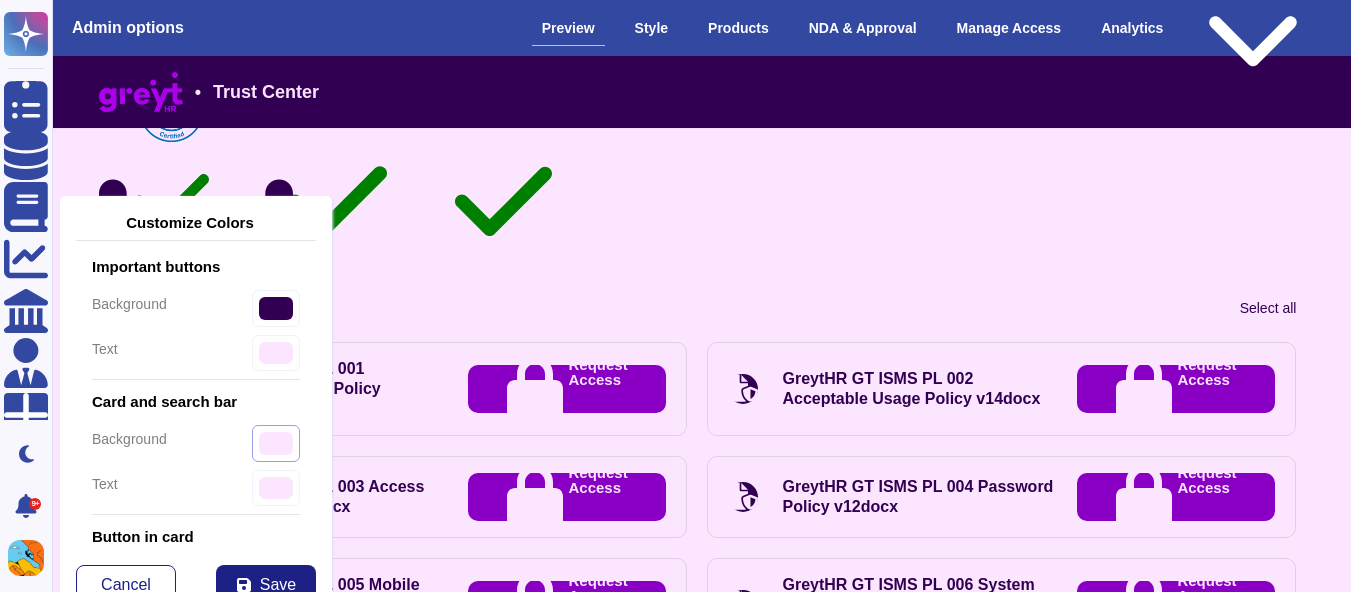 scroll, scrollTop: 654, scrollLeft: 4, axis: both 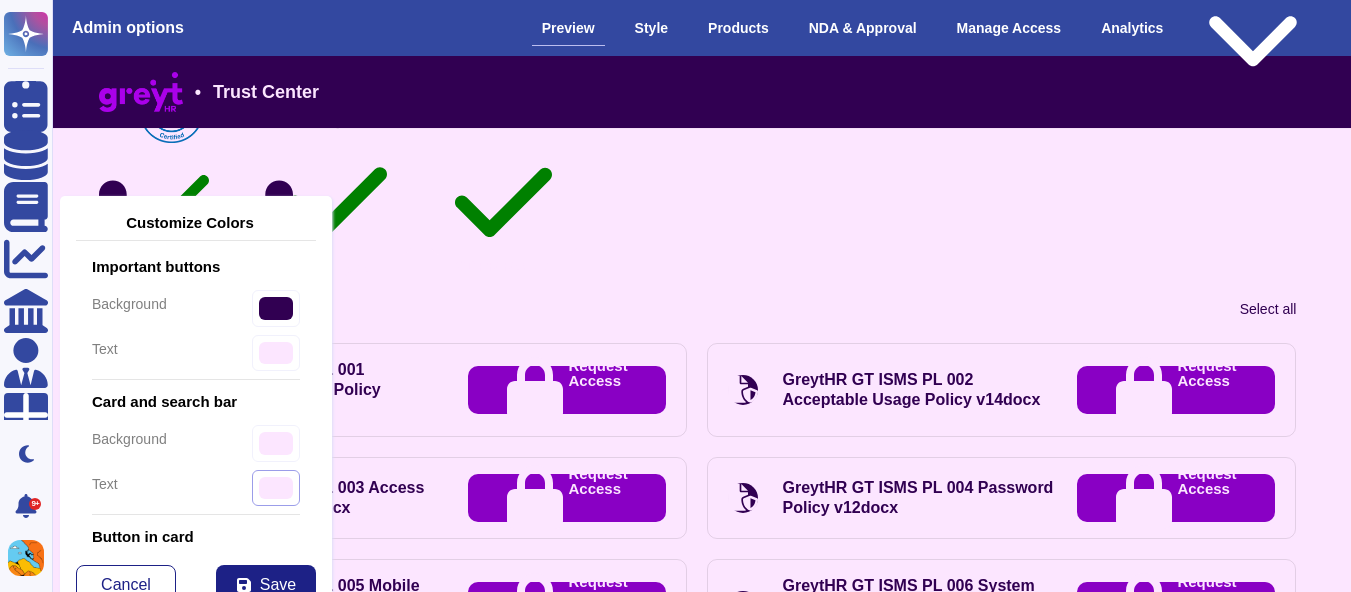 click on "#fce6ff" at bounding box center (276, 353) 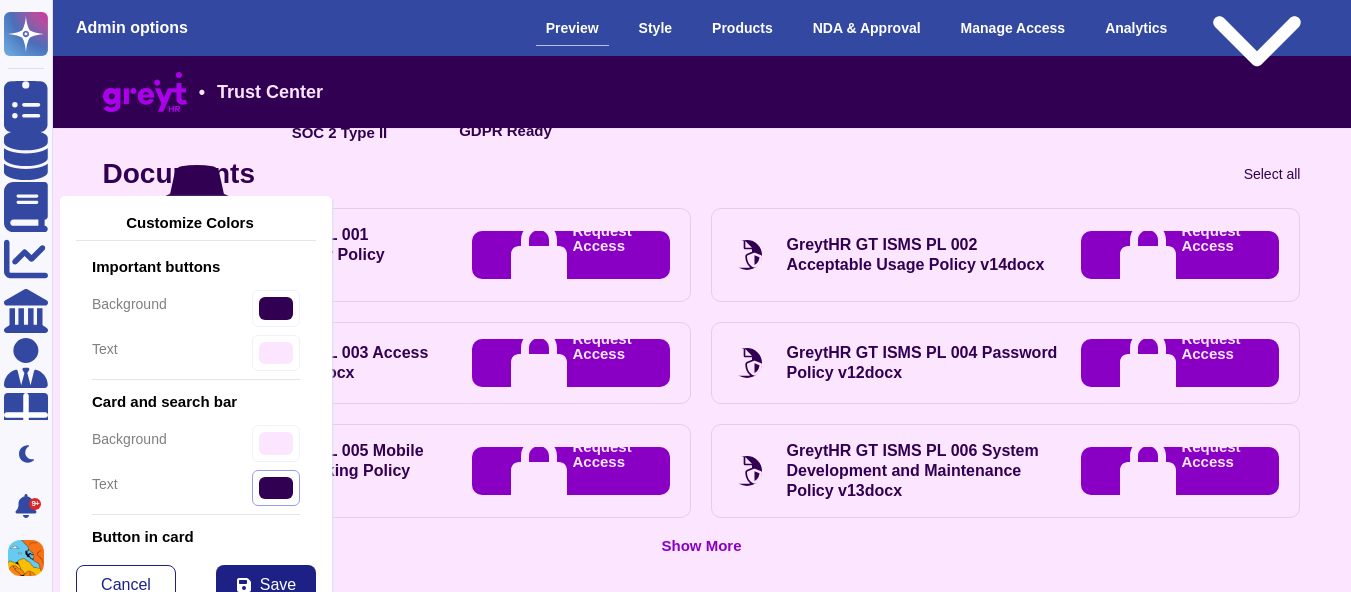 scroll, scrollTop: 790, scrollLeft: 0, axis: vertical 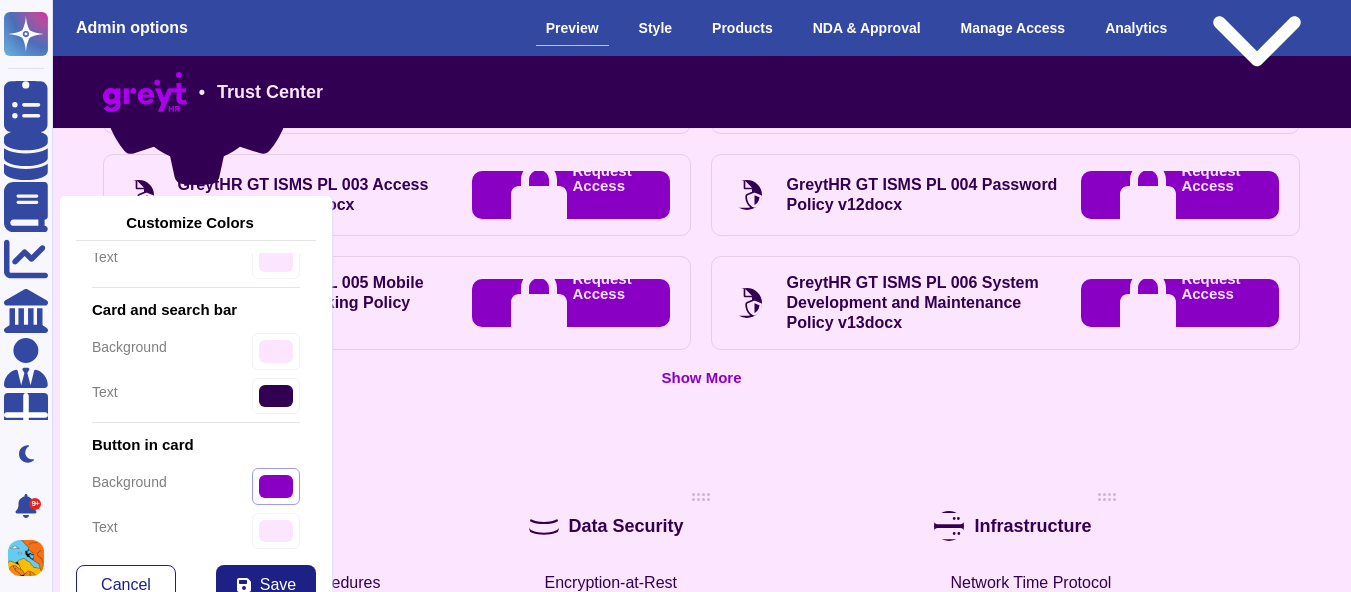 click on "#8900c4" at bounding box center [276, 486] 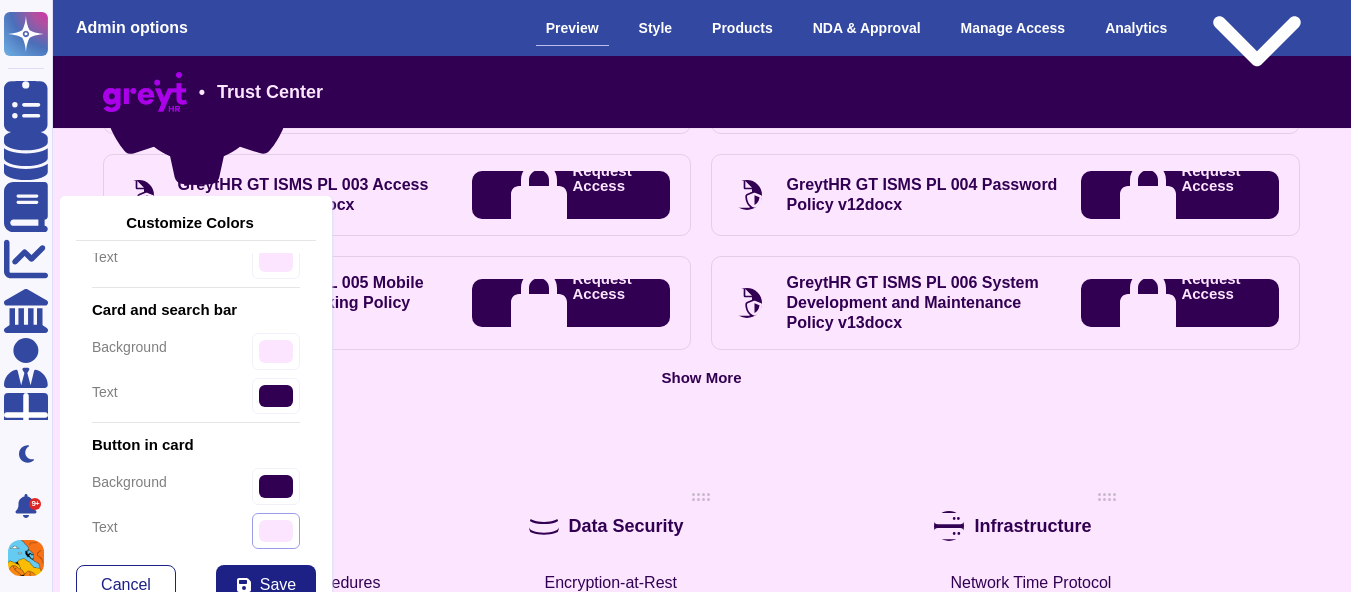 click on "#fce6ff" at bounding box center [276, 261] 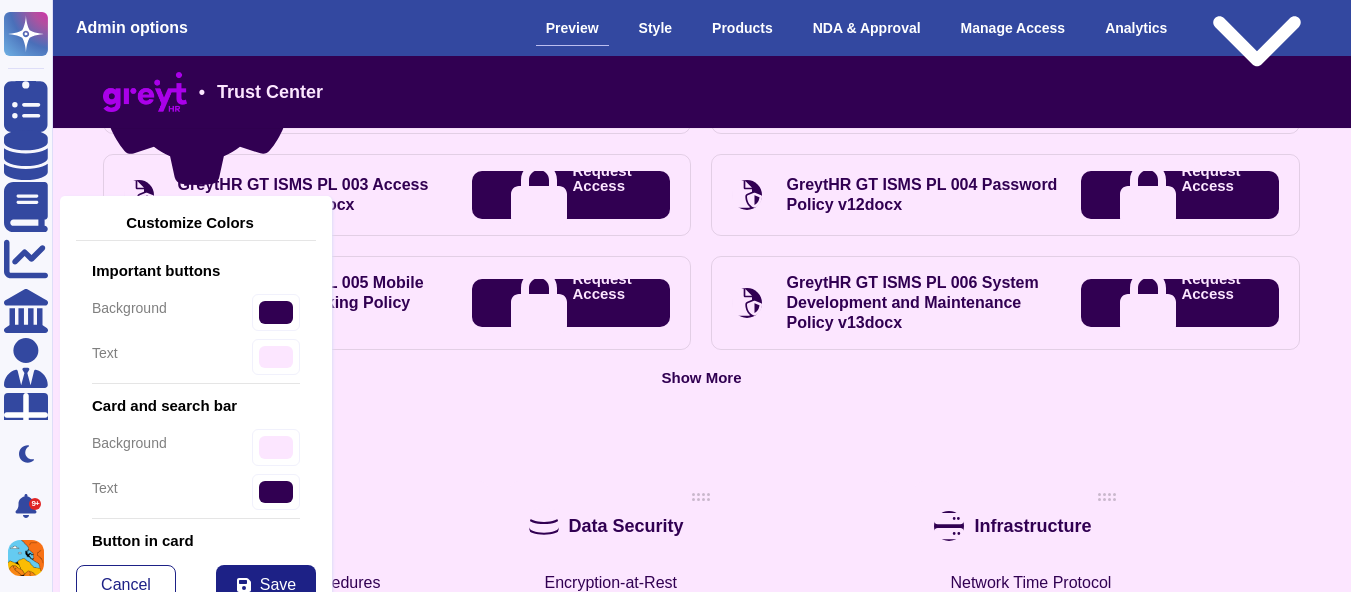 scroll, scrollTop: 402, scrollLeft: 0, axis: vertical 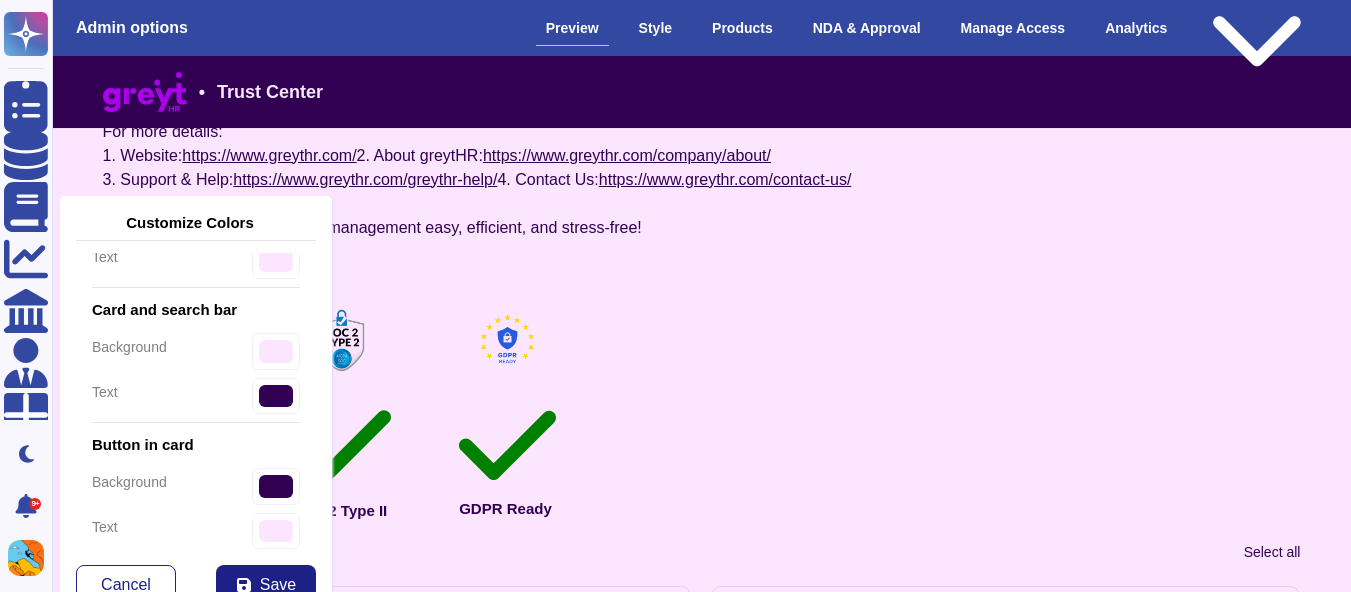 click on "background #310052" at bounding box center (196, 486) 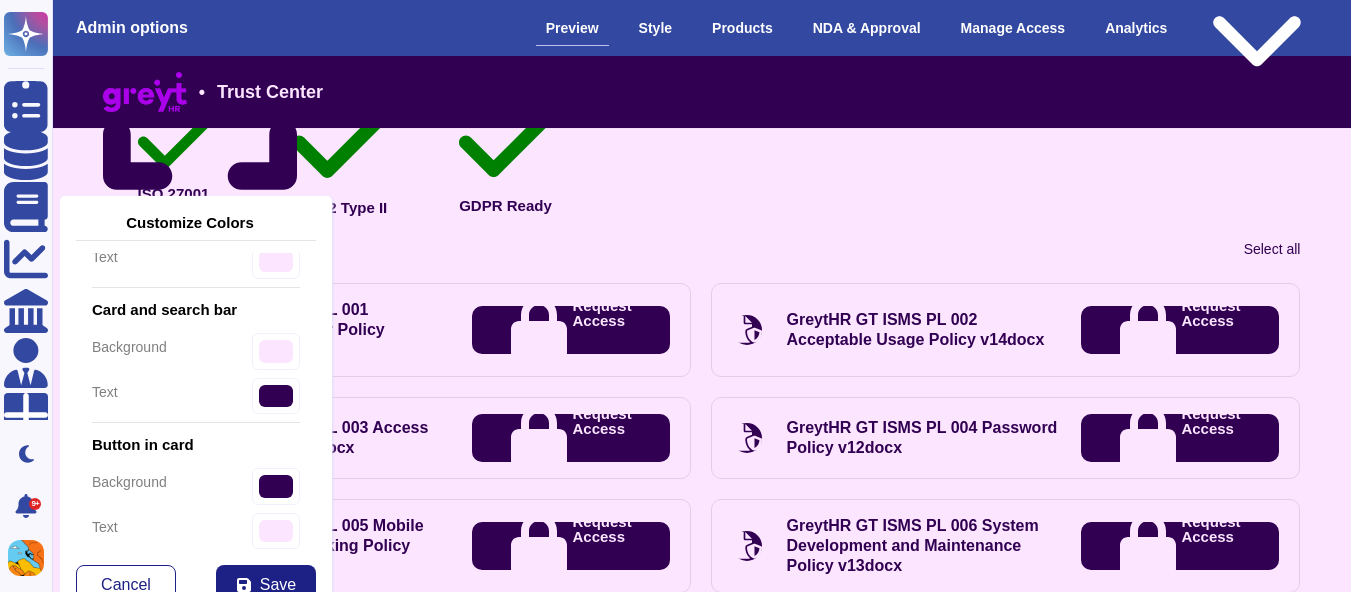 scroll, scrollTop: 715, scrollLeft: 0, axis: vertical 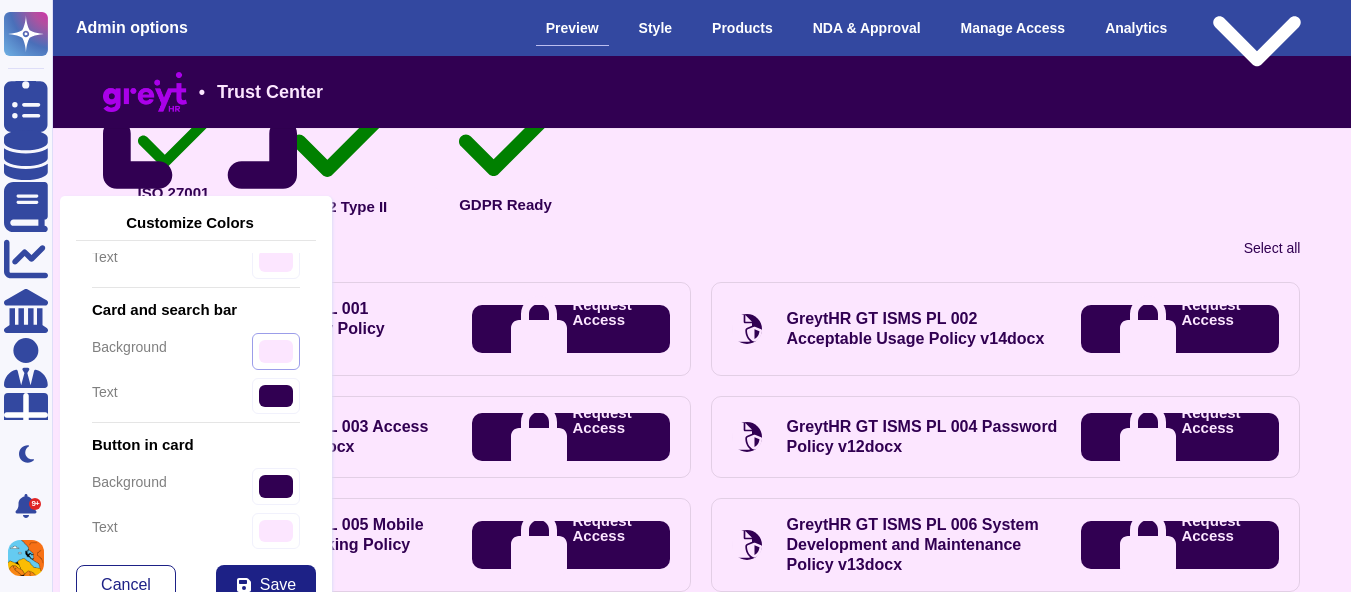 click on "#fce6ff" at bounding box center [276, 351] 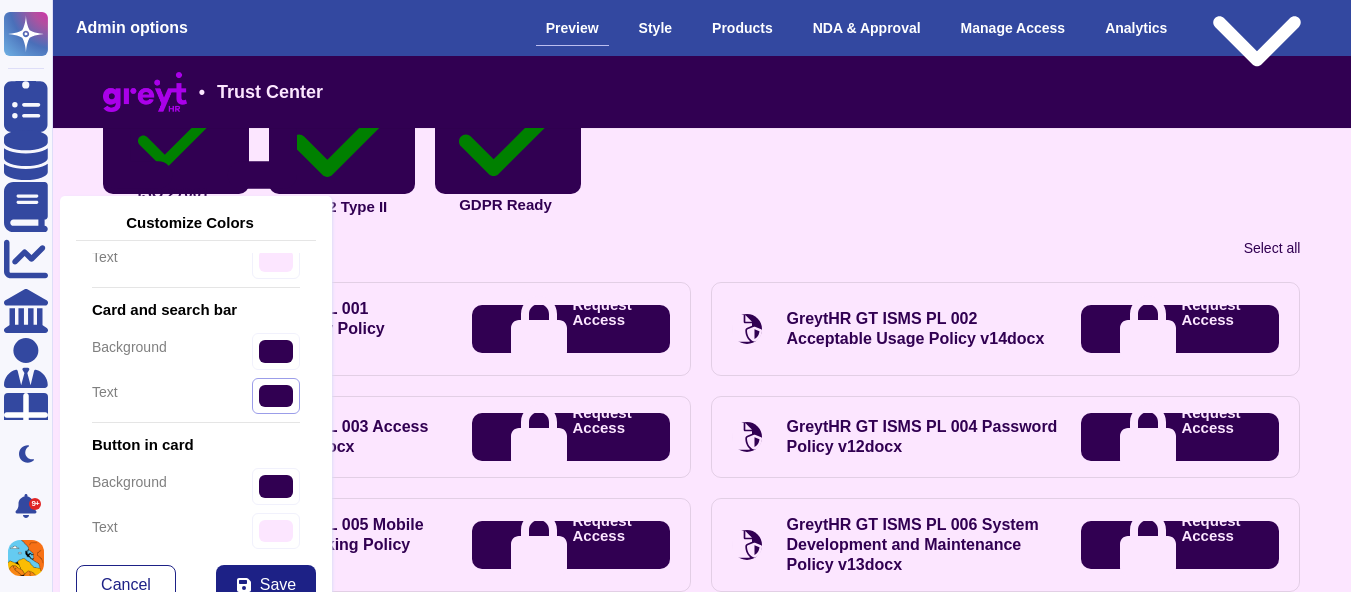 click on "#310052" at bounding box center (276, 261) 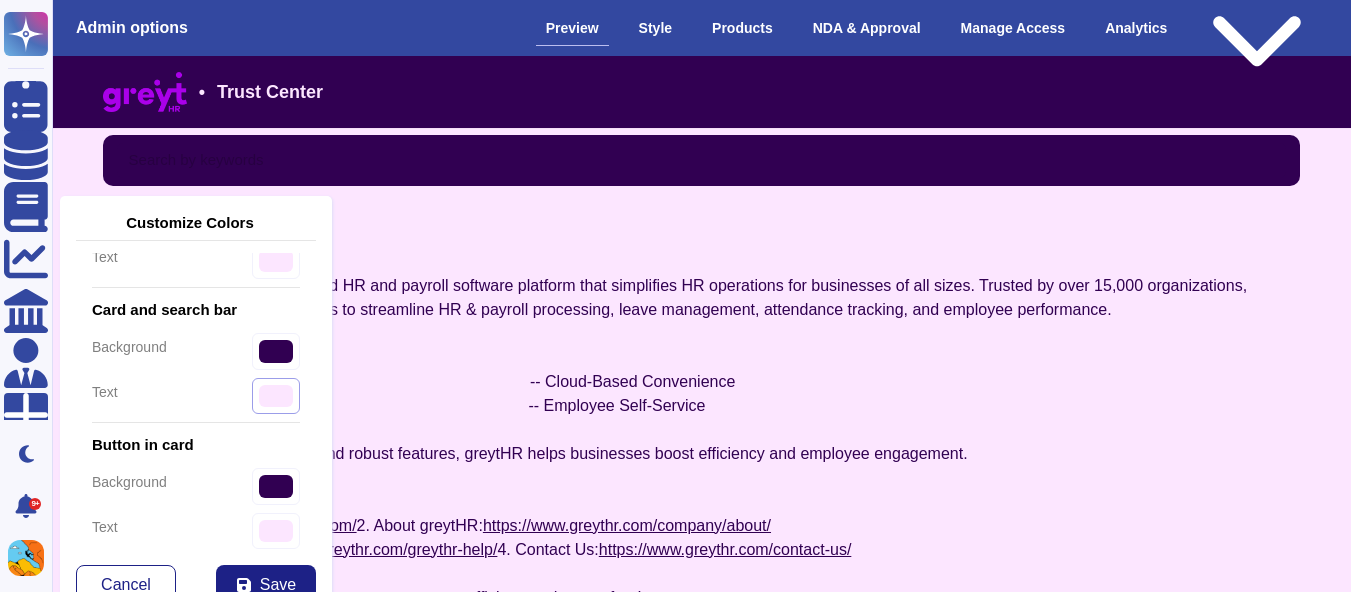 scroll, scrollTop: 0, scrollLeft: 0, axis: both 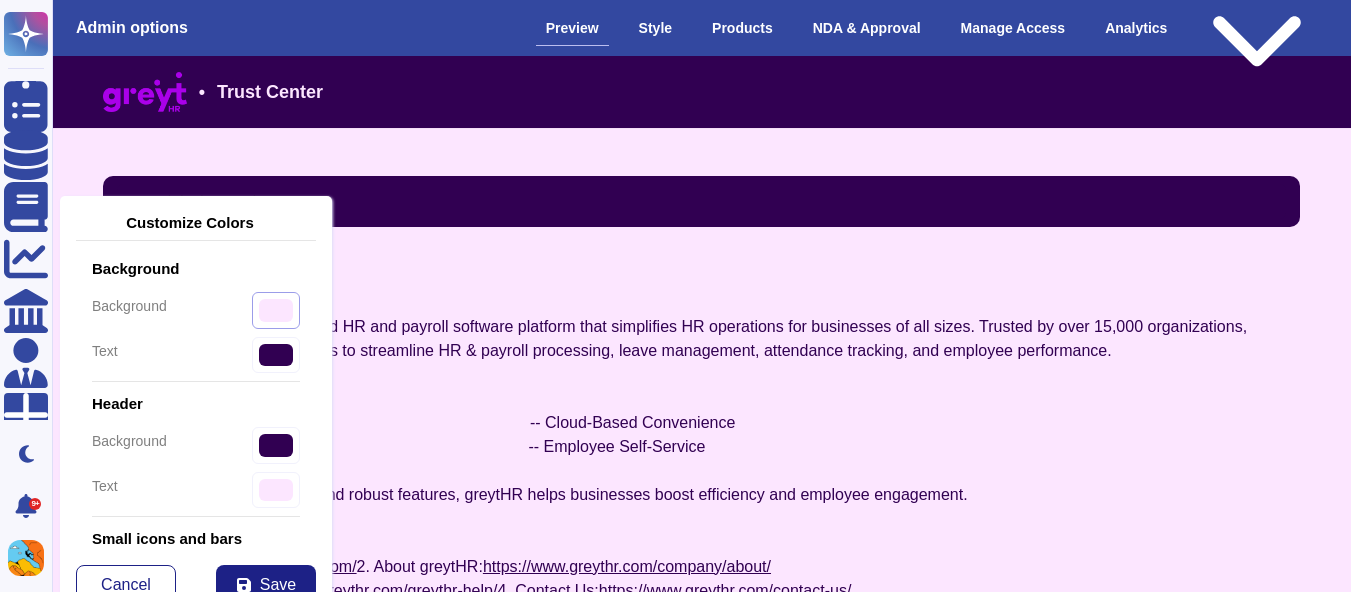 click on "#fce6ff" at bounding box center (276, 310) 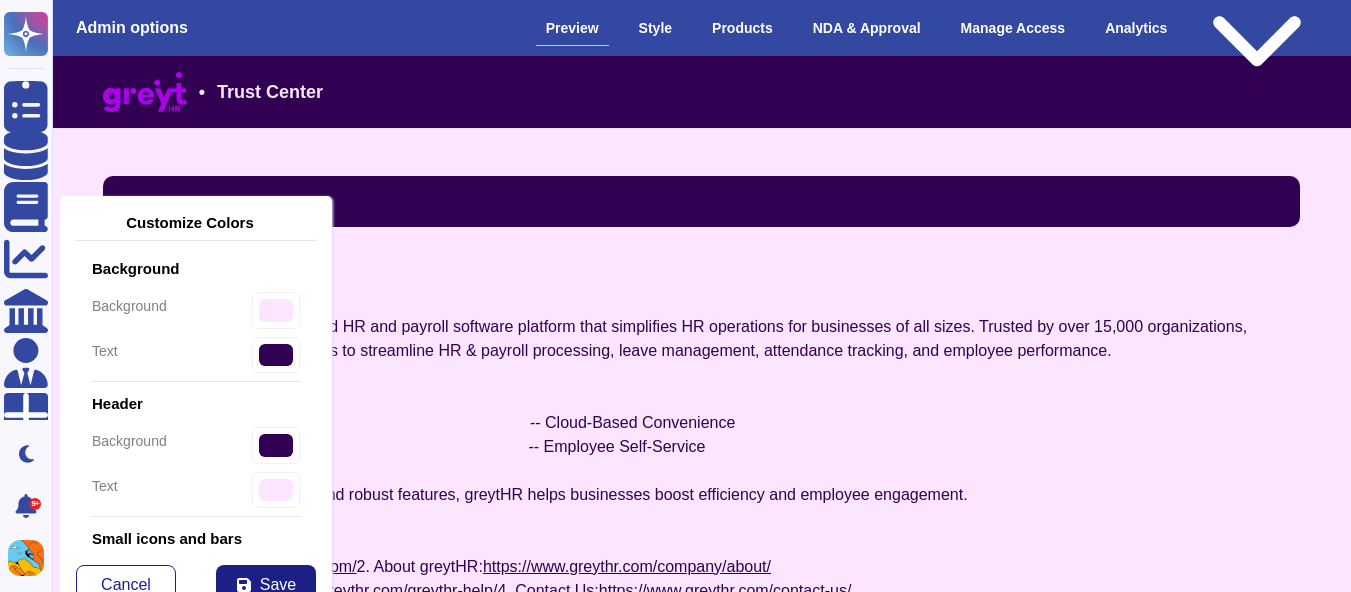 click on "Background background #fce6ff text #310052" at bounding box center (196, 317) 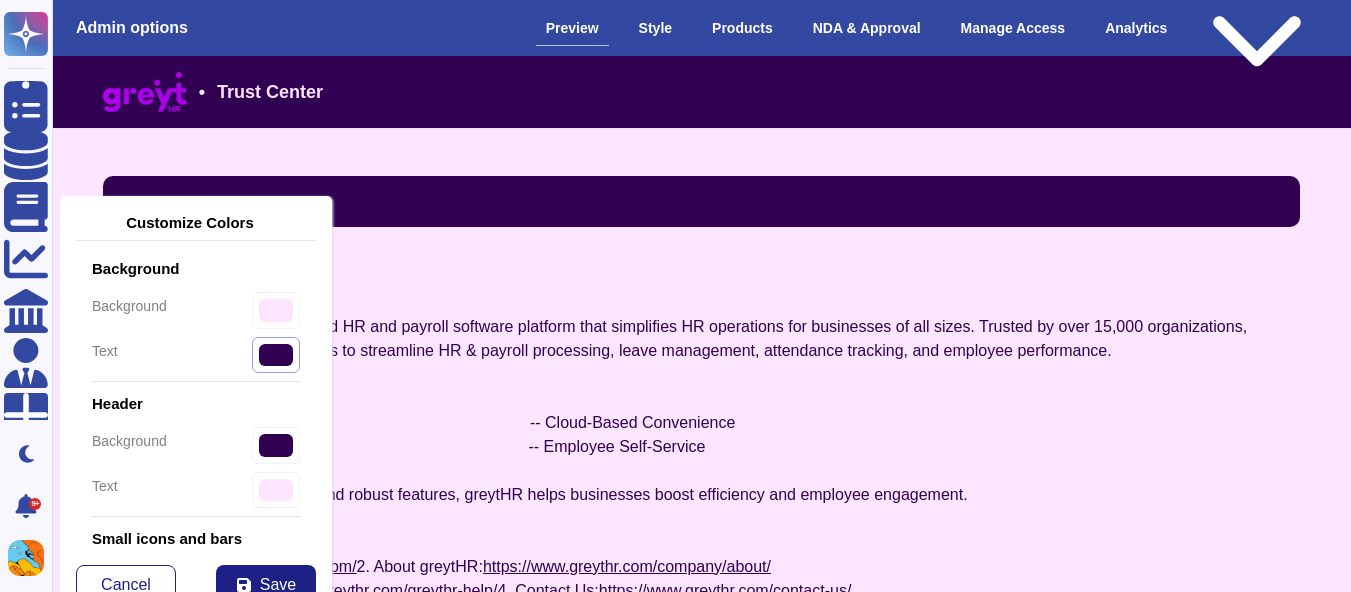 click on "#310052" at bounding box center [276, 355] 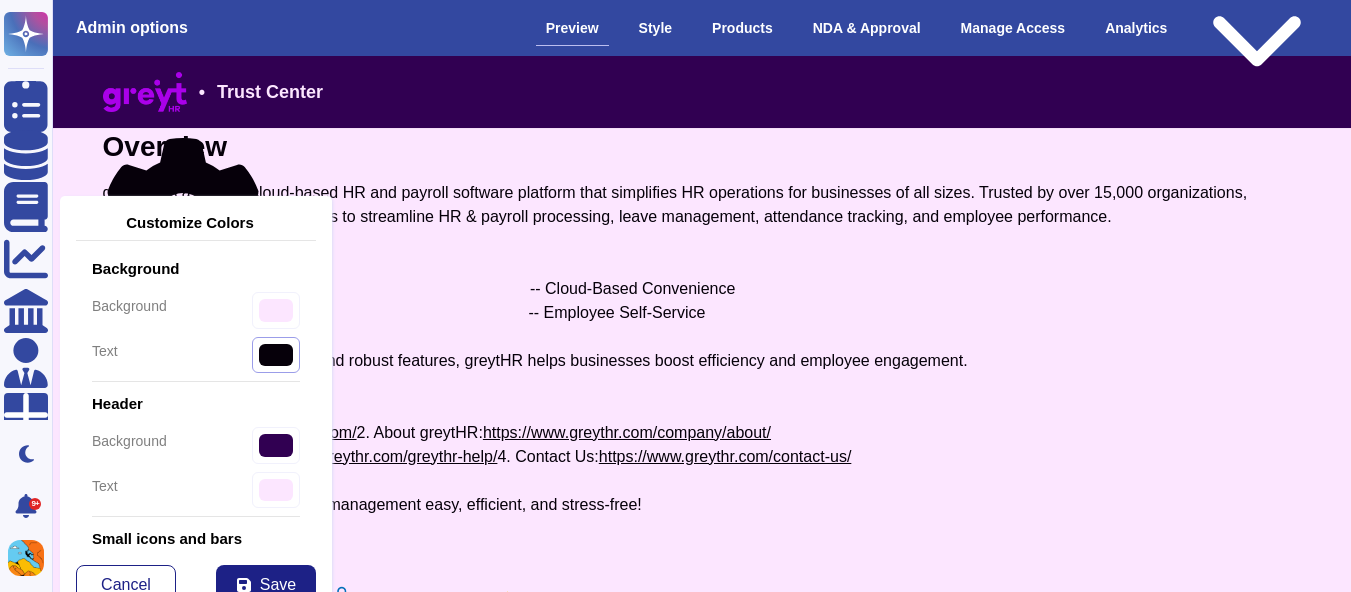scroll, scrollTop: 138, scrollLeft: 0, axis: vertical 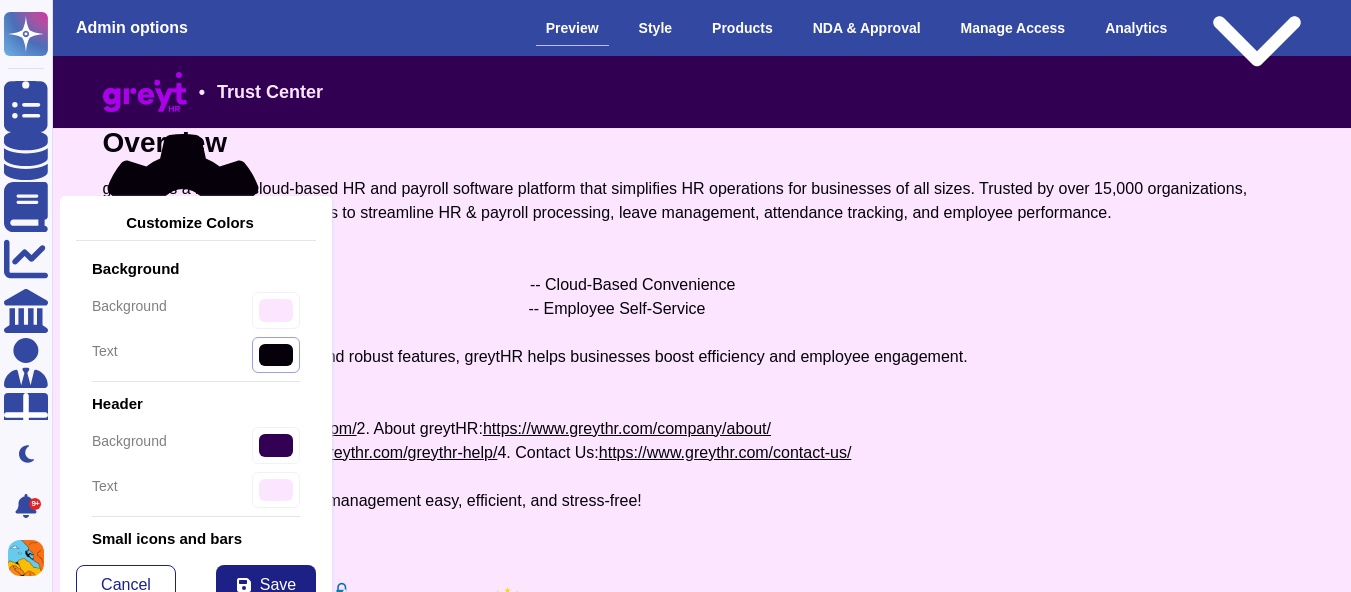 click on "#06000a" at bounding box center [276, 355] 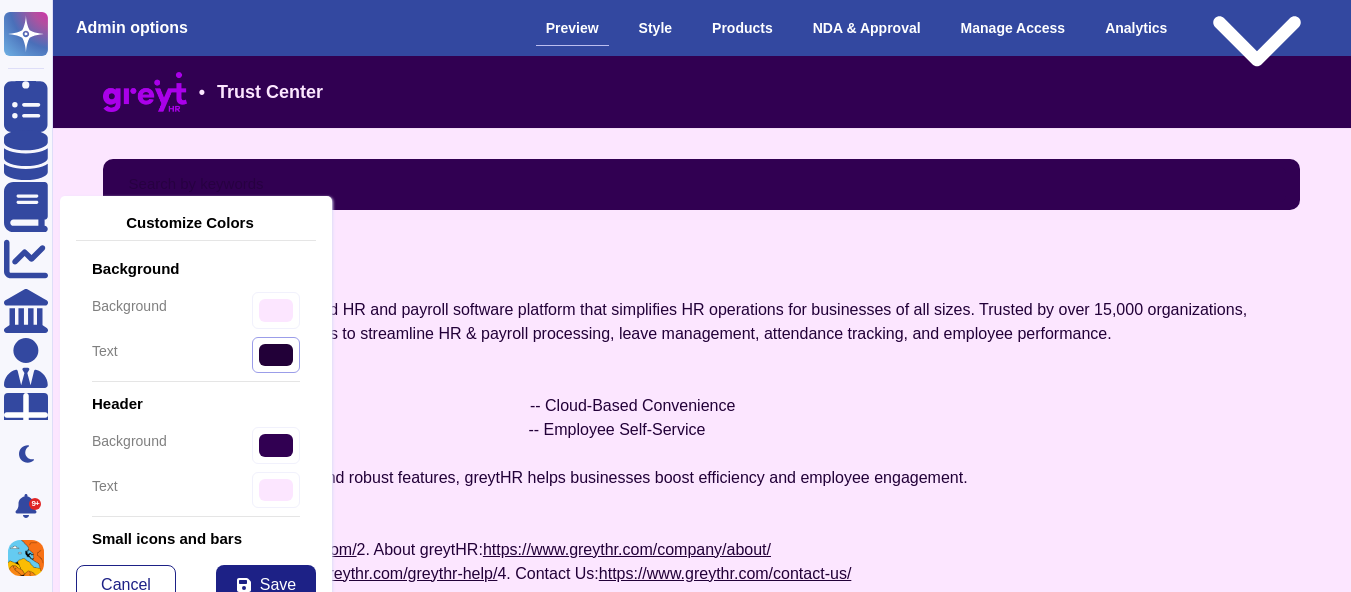scroll, scrollTop: 27, scrollLeft: 0, axis: vertical 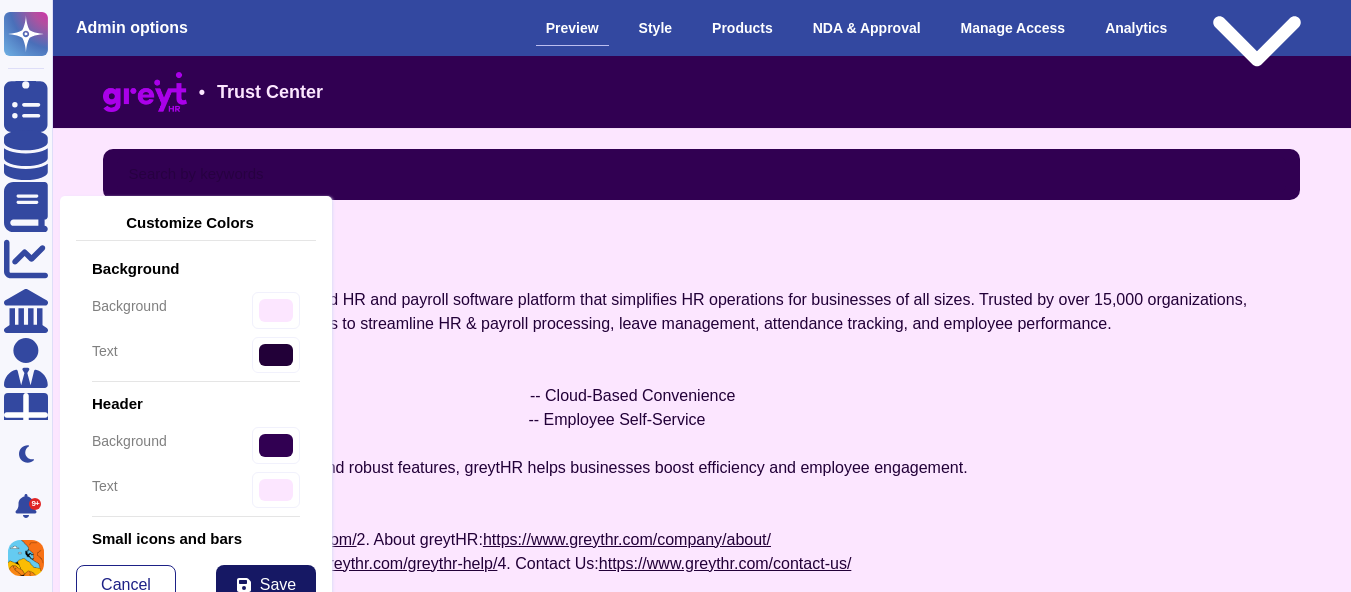 click on "Save" at bounding box center (266, 585) 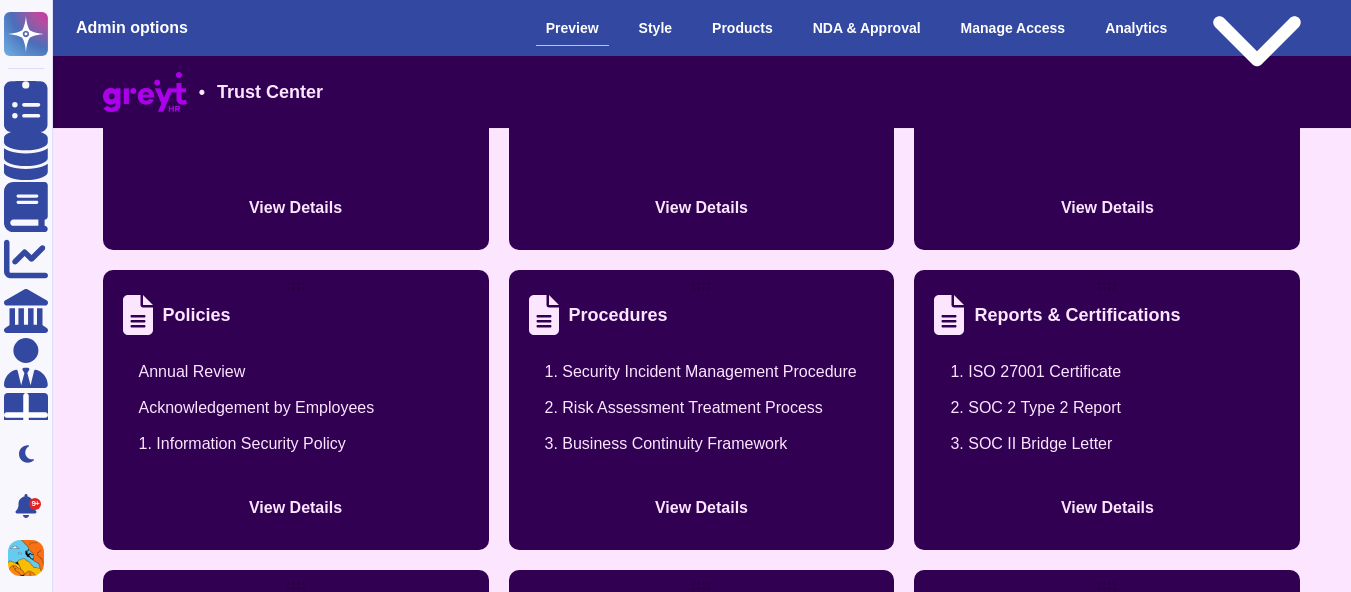 scroll, scrollTop: 1987, scrollLeft: 0, axis: vertical 